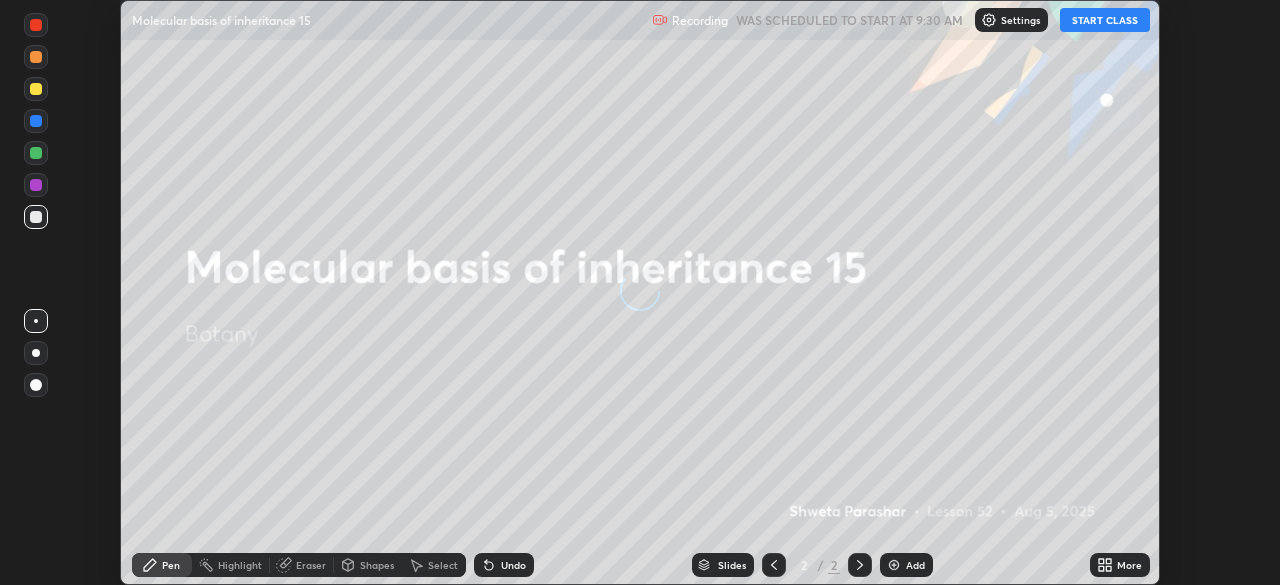 scroll, scrollTop: 0, scrollLeft: 0, axis: both 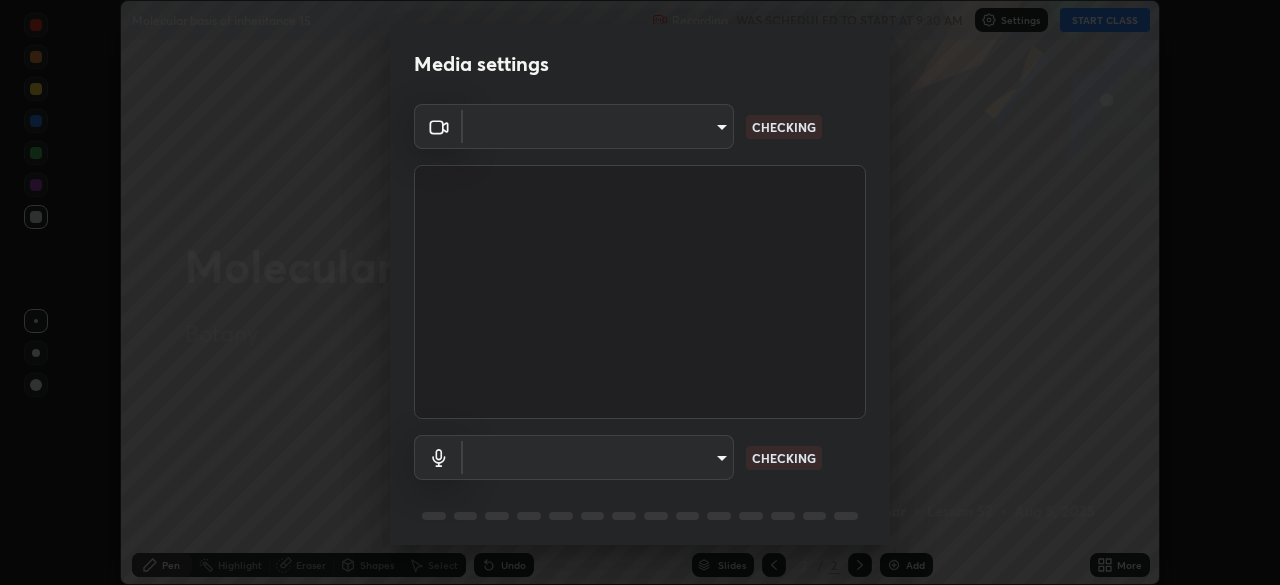 type on "cf4cade584ede8fb560bca5df173c6e0c2fab346f0fe5c0e134d57ffae5dbcad" 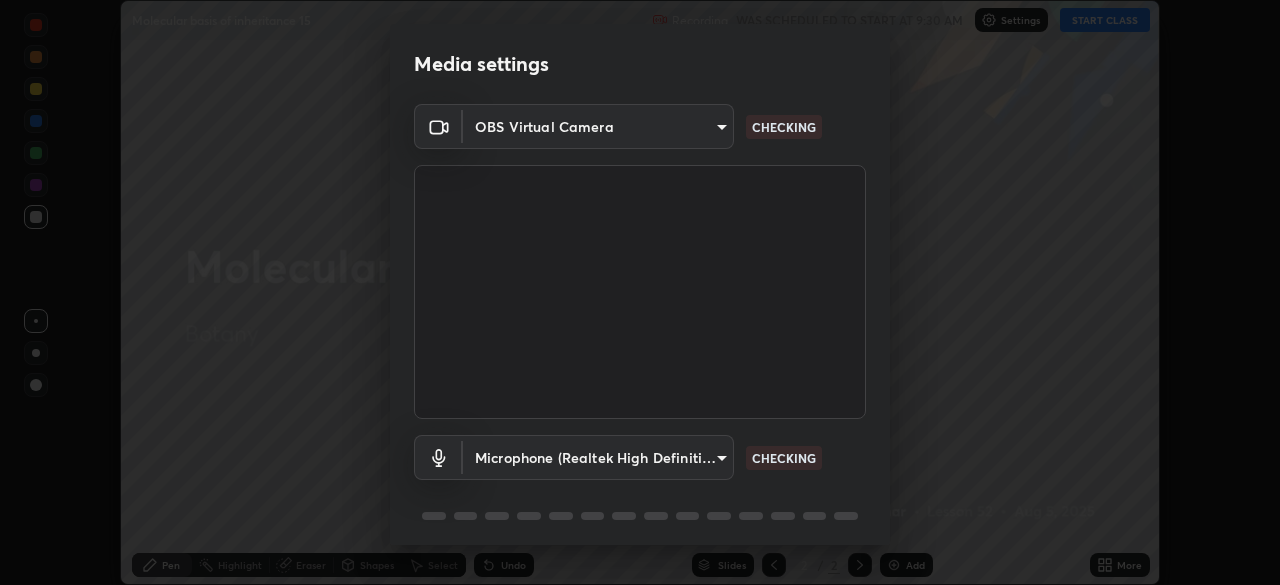 scroll, scrollTop: 71, scrollLeft: 0, axis: vertical 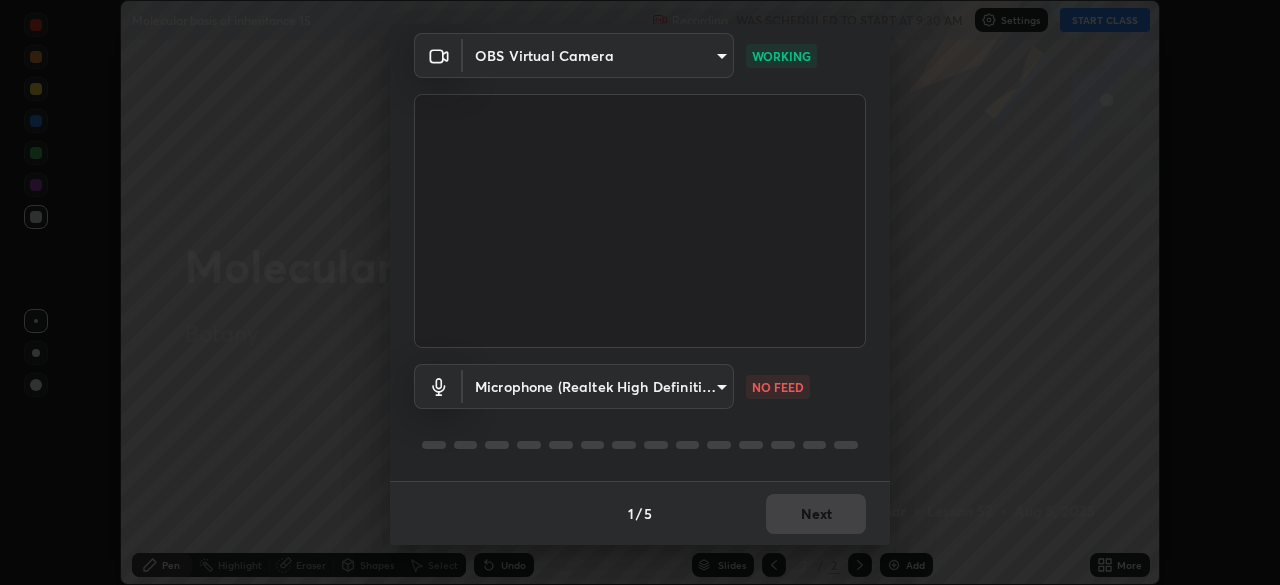 click on "Erase all Molecular basis of inheritance 15 Recording WAS SCHEDULED TO START AT  9:30 AM Settings START CLASS Setting up your live class Molecular basis of inheritance 15 • L52 of Botany Shweta Parashar Pen Highlight Eraser Shapes Select Undo Slides 2 / 2 Add More No doubts shared Encourage your learners to ask a doubt for better clarity Report an issue Reason for reporting Buffering Chat not working Audio - Video sync issue Educator video quality low ​ Attach an image Report Media settings OBS Virtual Camera cf4cade584ede8fb560bca5df173c6e0c2fab346f0fe5c0e134d57ffae5dbcad WORKING Microphone (Realtek High Definition Audio) 2c7ce03bf44361b7ba6d686ec062d0a68e8820996cf89e2862210030541b57e2 NO FEED 1 / 5 Next" at bounding box center (640, 292) 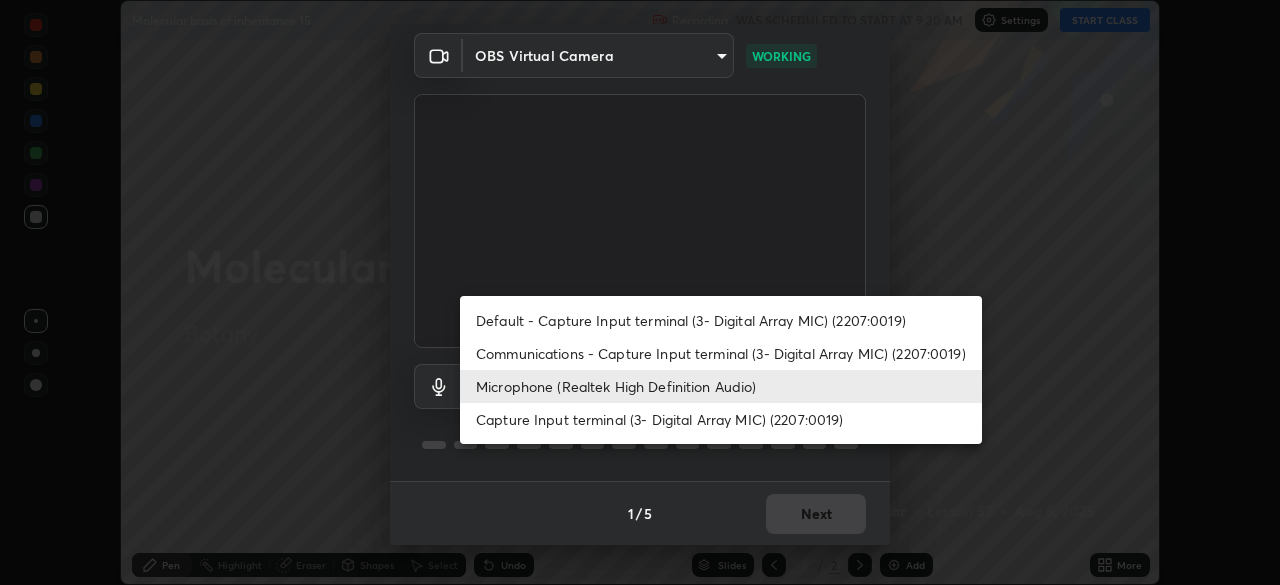 click on "Communications - Capture Input terminal (3- Digital Array MIC) (2207:0019)" at bounding box center (721, 353) 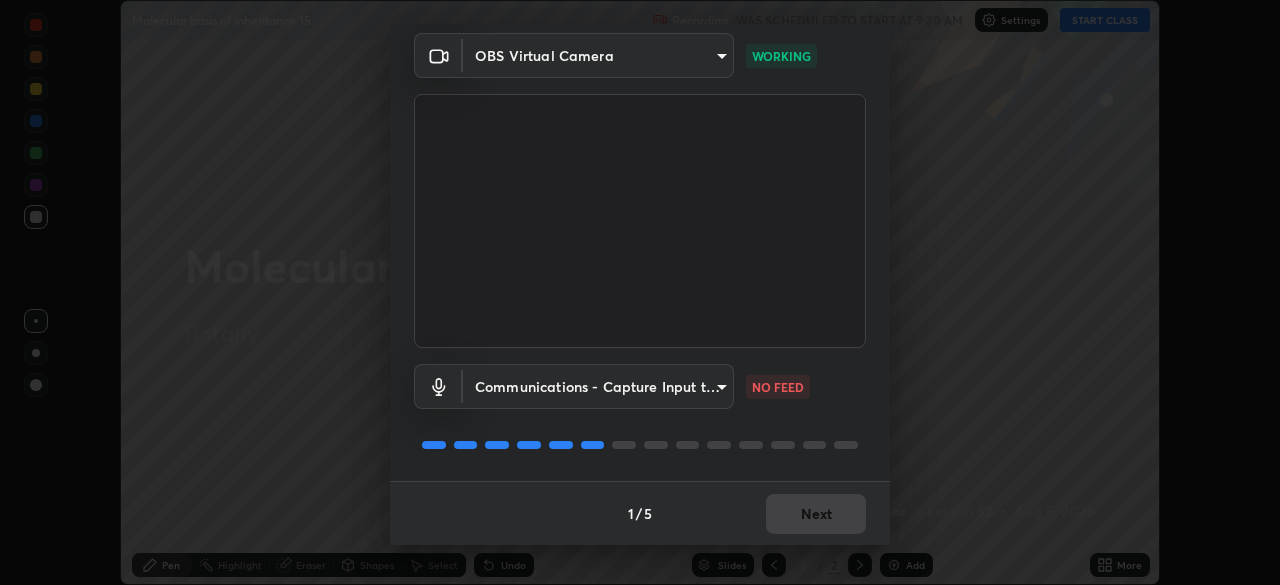 click on "Erase all Molecular basis of inheritance 15 Recording WAS SCHEDULED TO START AT  9:30 AM Settings START CLASS Setting up your live class Molecular basis of inheritance 15 • L52 of Botany Shweta Parashar Pen Highlight Eraser Shapes Select Undo Slides 2 / 2 Add More No doubts shared Encourage your learners to ask a doubt for better clarity Report an issue Reason for reporting Buffering Chat not working Audio - Video sync issue Educator video quality low ​ Attach an image Report Media settings OBS Virtual Camera cf4cade584ede8fb560bca5df173c6e0c2fab346f0fe5c0e134d57ffae5dbcad WORKING Communications - Capture Input terminal (3- Digital Array MIC) (2207:0019) communications NO FEED 1 / 5 Next" at bounding box center [640, 292] 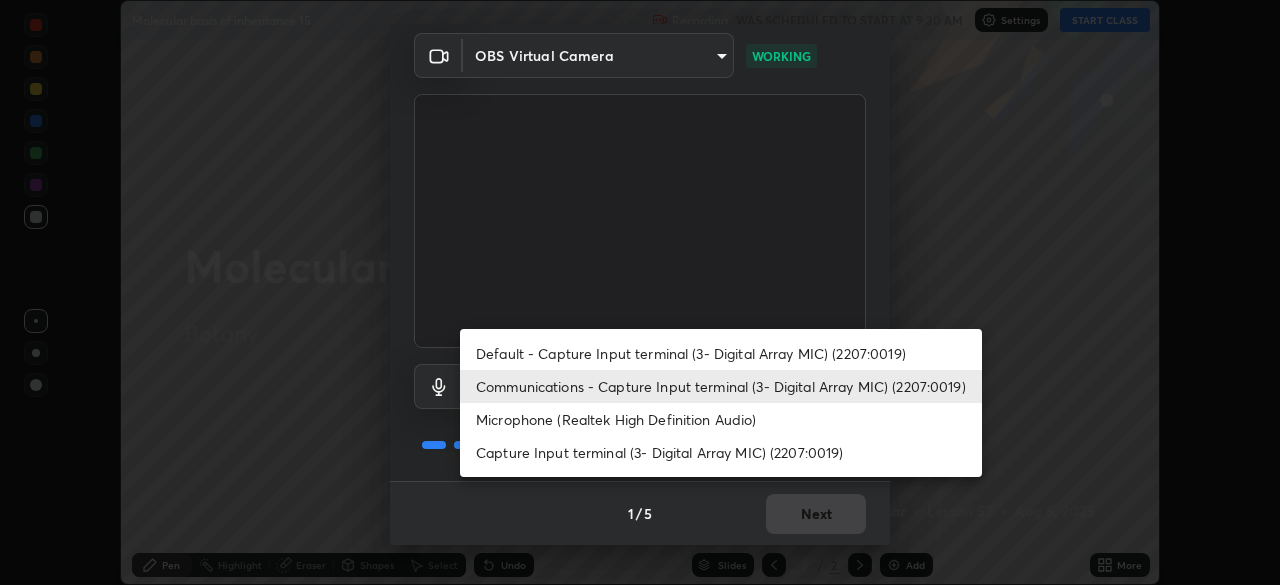 click on "Microphone (Realtek High Definition Audio)" at bounding box center (721, 419) 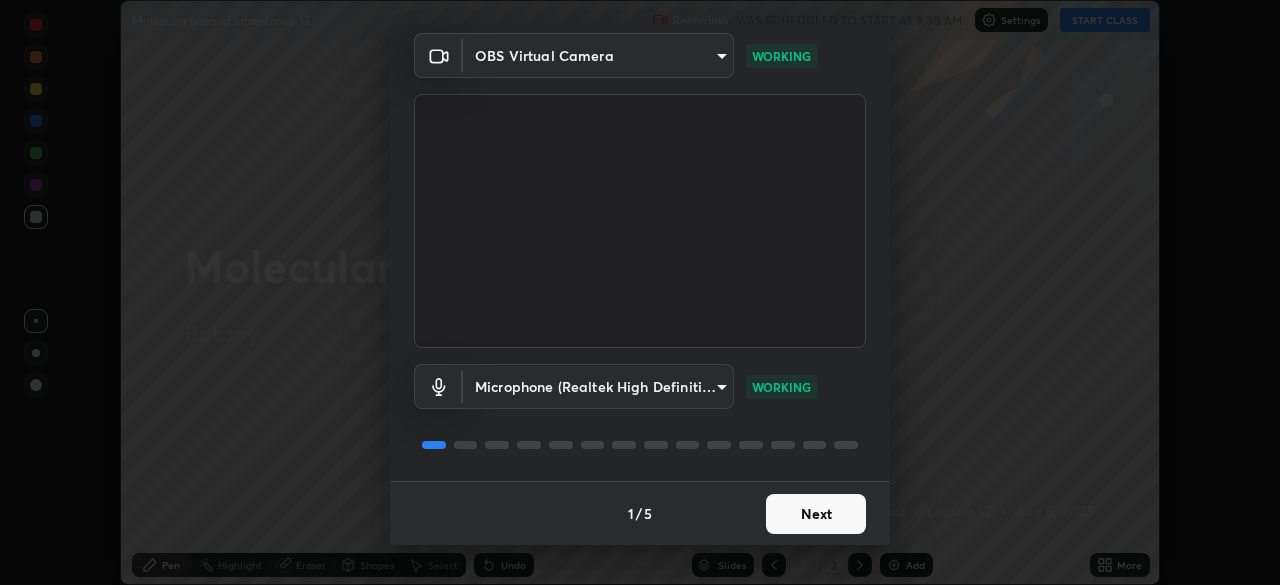click on "Next" at bounding box center [816, 514] 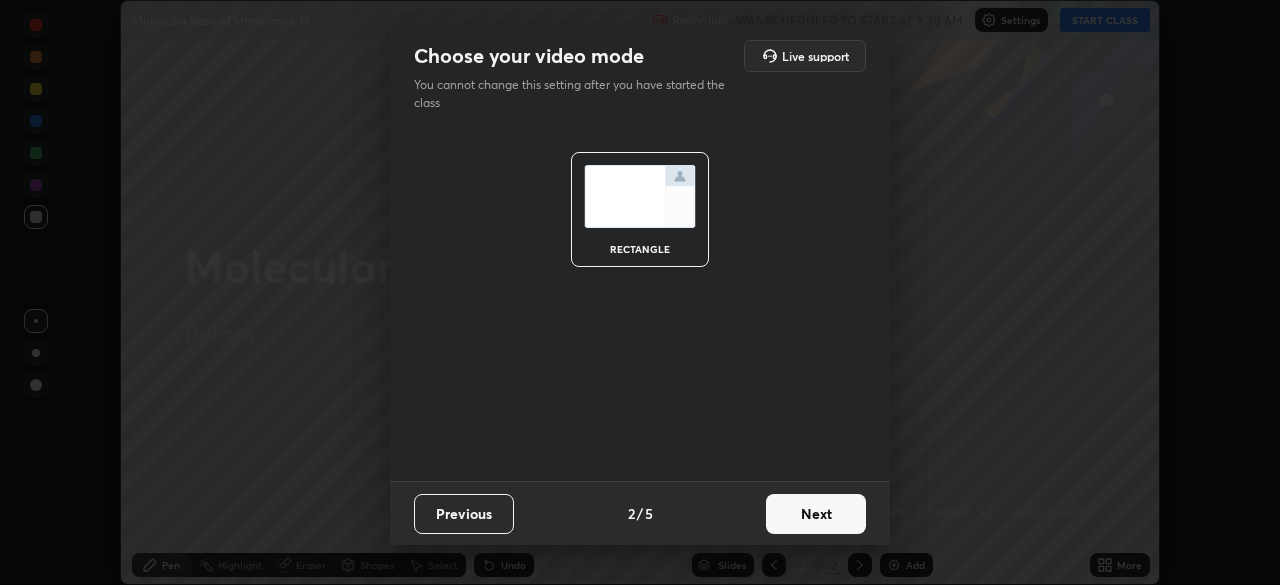 scroll, scrollTop: 0, scrollLeft: 0, axis: both 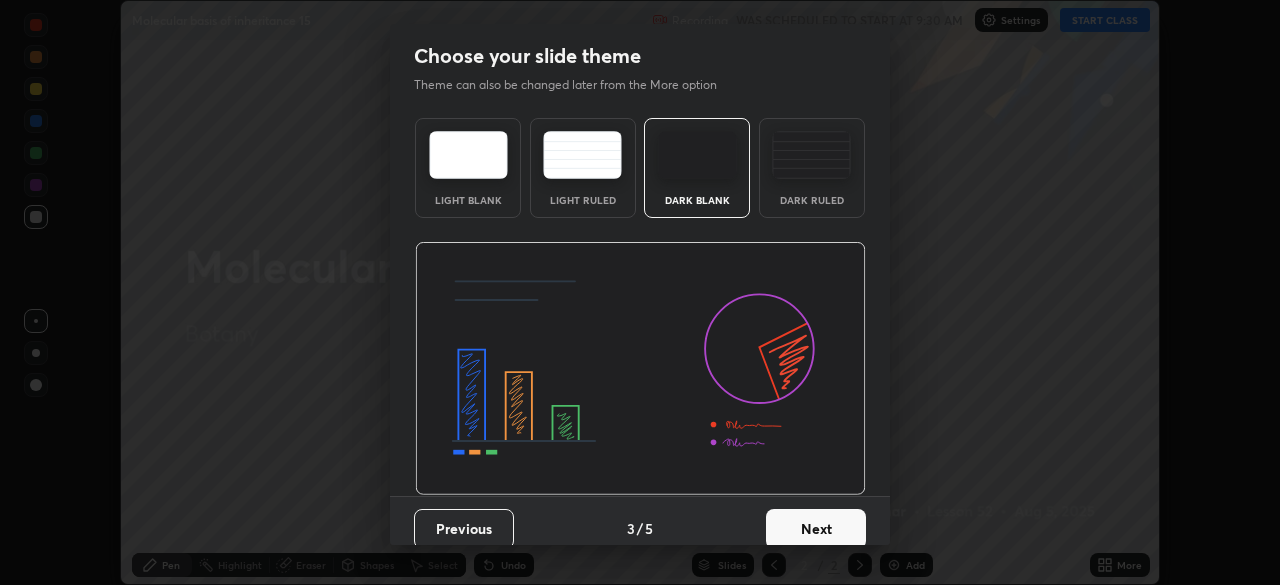 click on "Next" at bounding box center [816, 529] 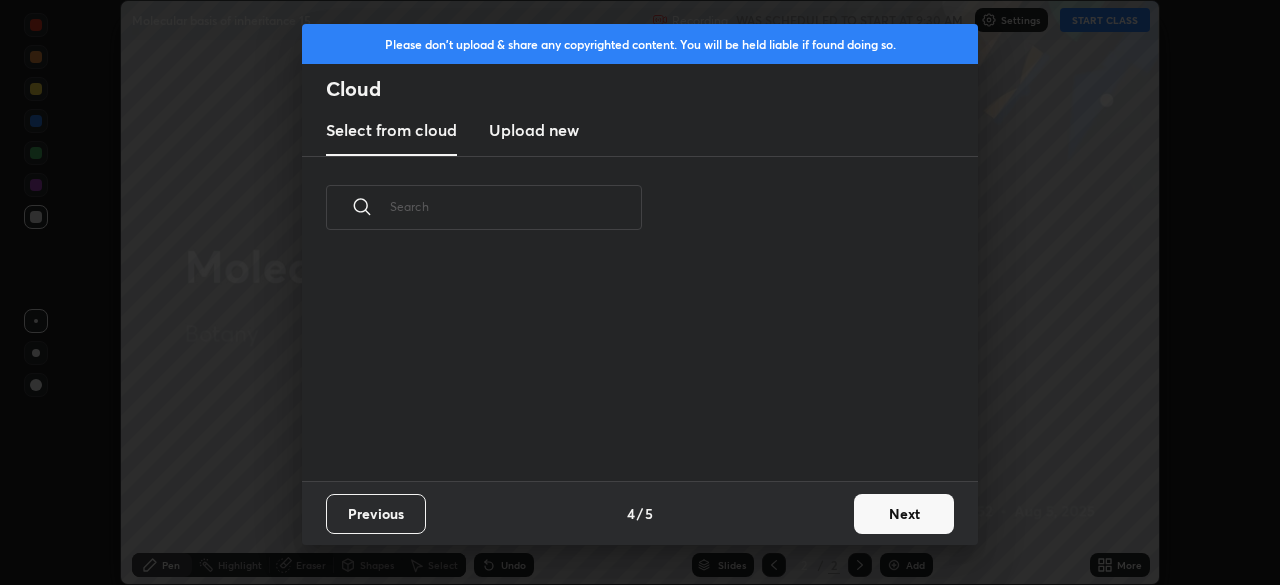 click on "Next" at bounding box center [904, 514] 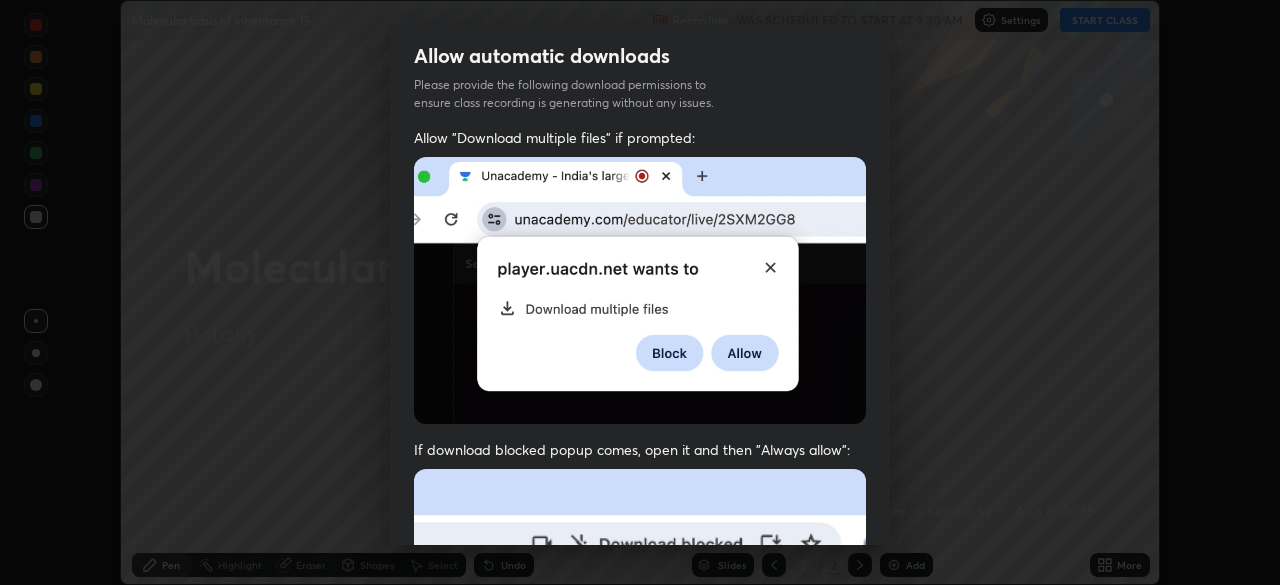 click on "Previous 5 / 5 Done" at bounding box center (640, 1002) 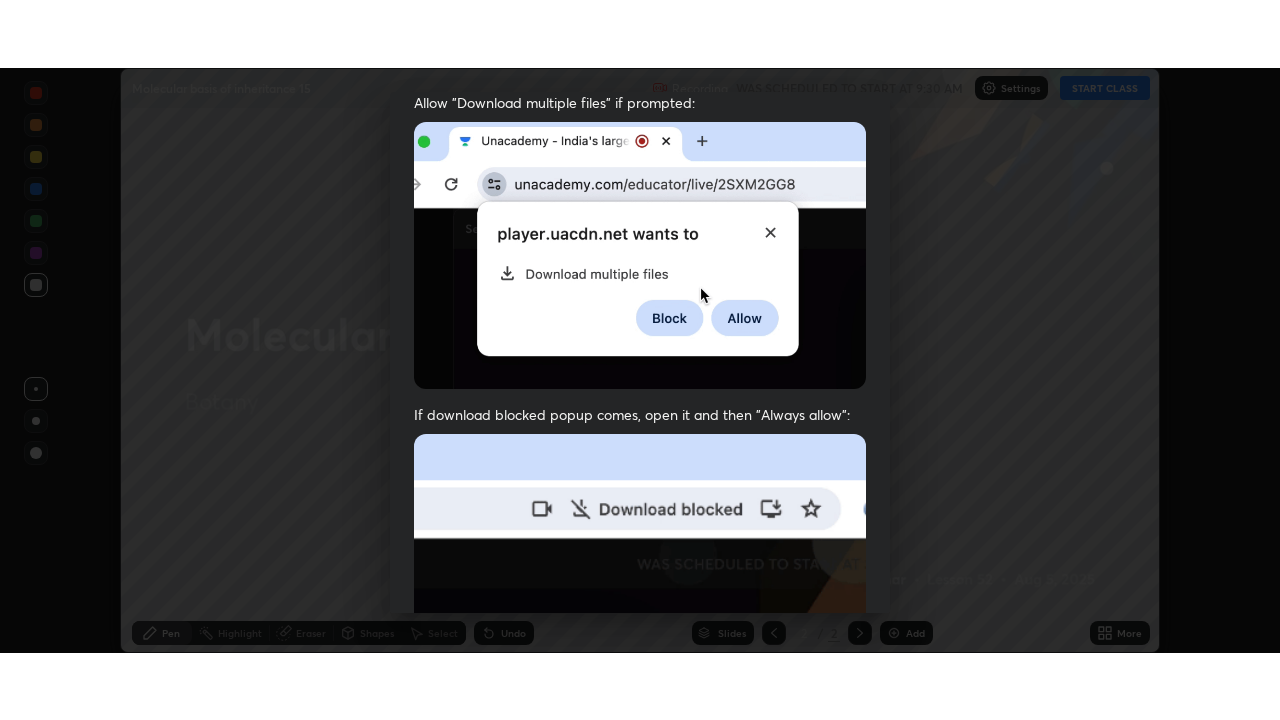 scroll, scrollTop: 479, scrollLeft: 0, axis: vertical 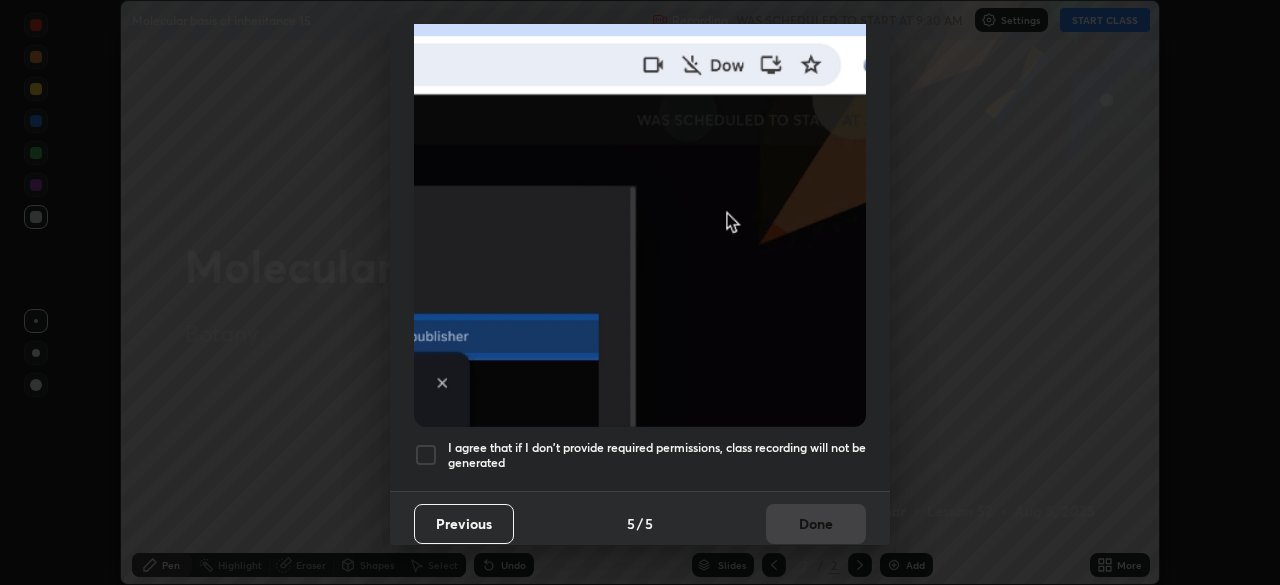 click on "I agree that if I don't provide required permissions, class recording will not be generated" at bounding box center (657, 455) 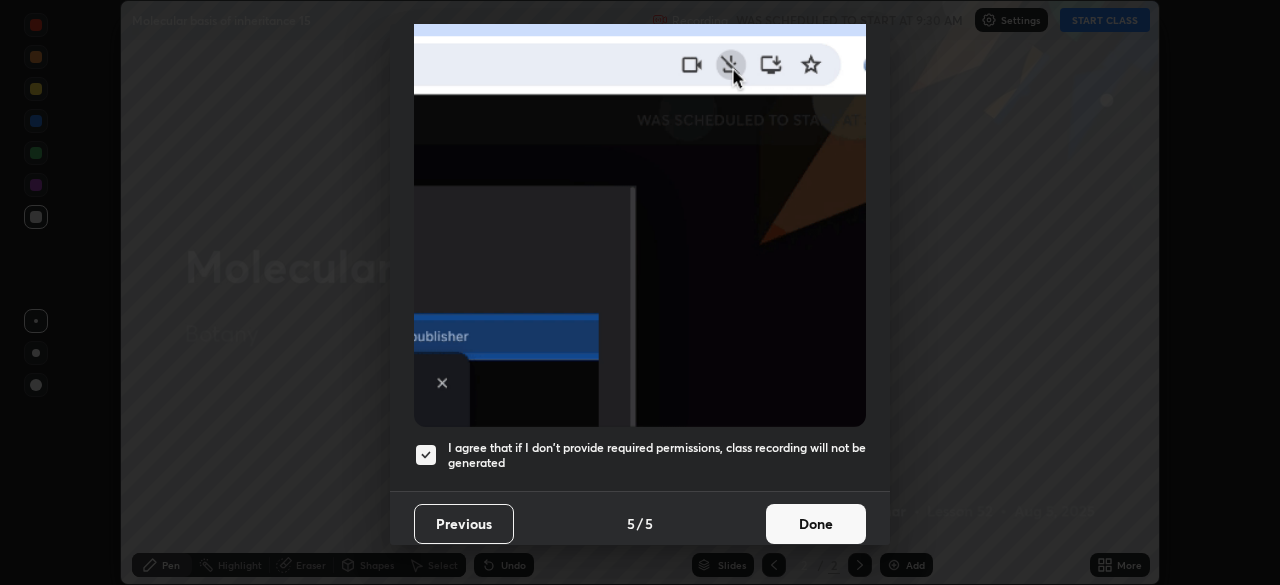 click on "Done" at bounding box center [816, 524] 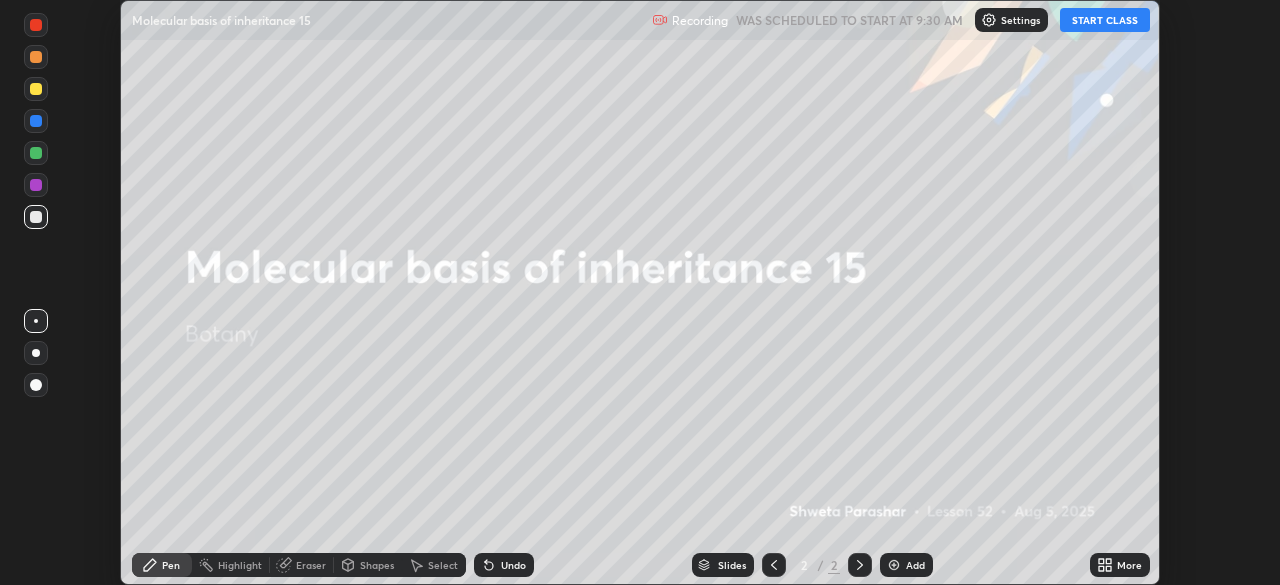 click on "START CLASS" at bounding box center [1105, 20] 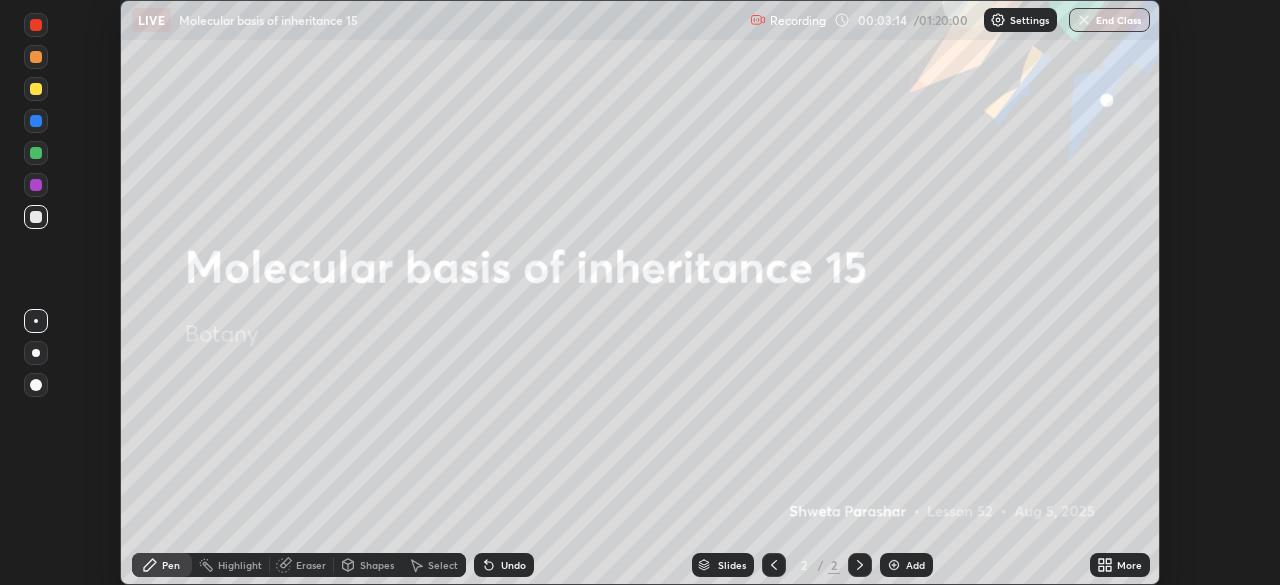 click on "More" at bounding box center (1129, 565) 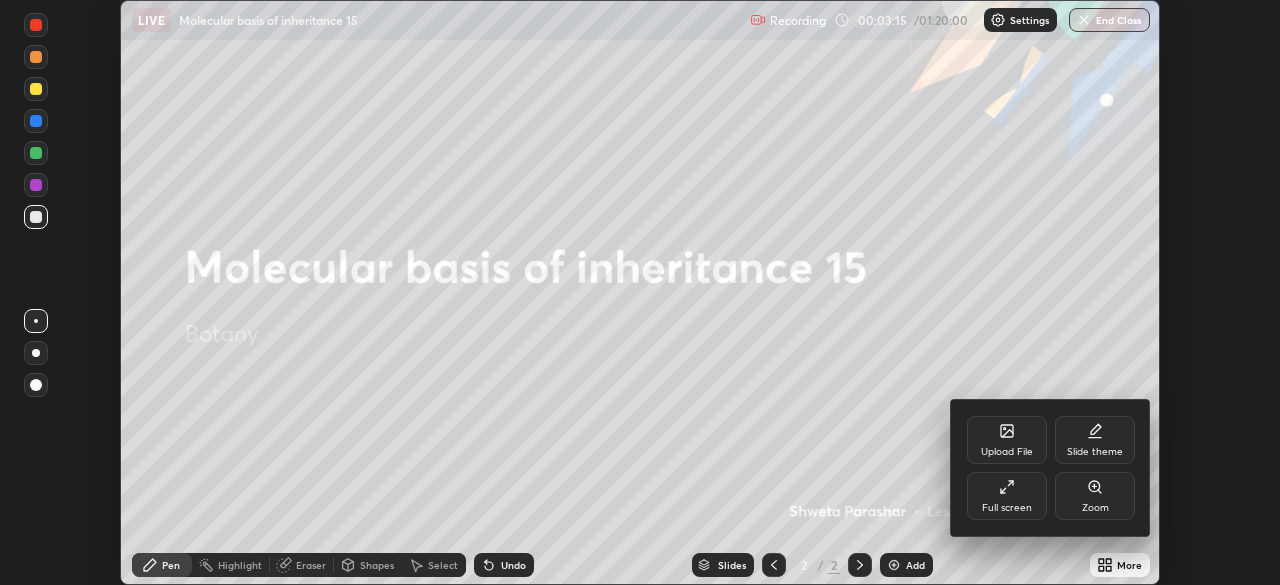 click on "Full screen" at bounding box center (1007, 508) 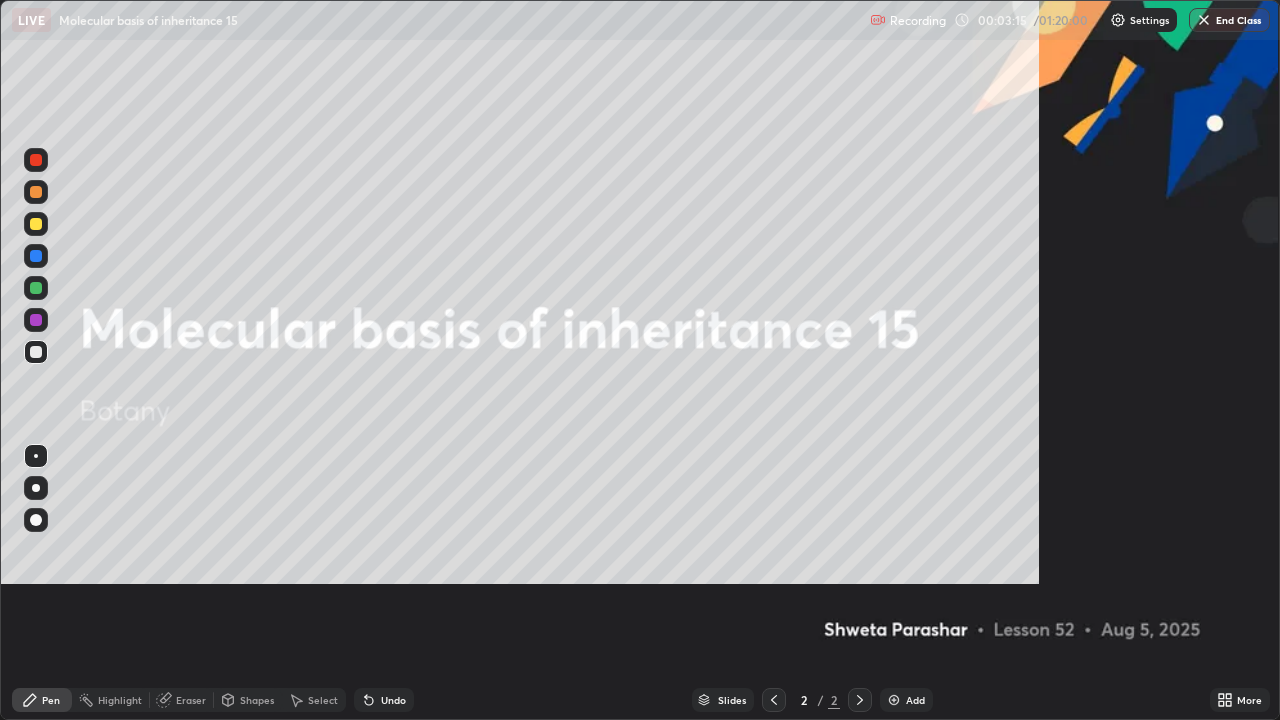 scroll, scrollTop: 99280, scrollLeft: 98720, axis: both 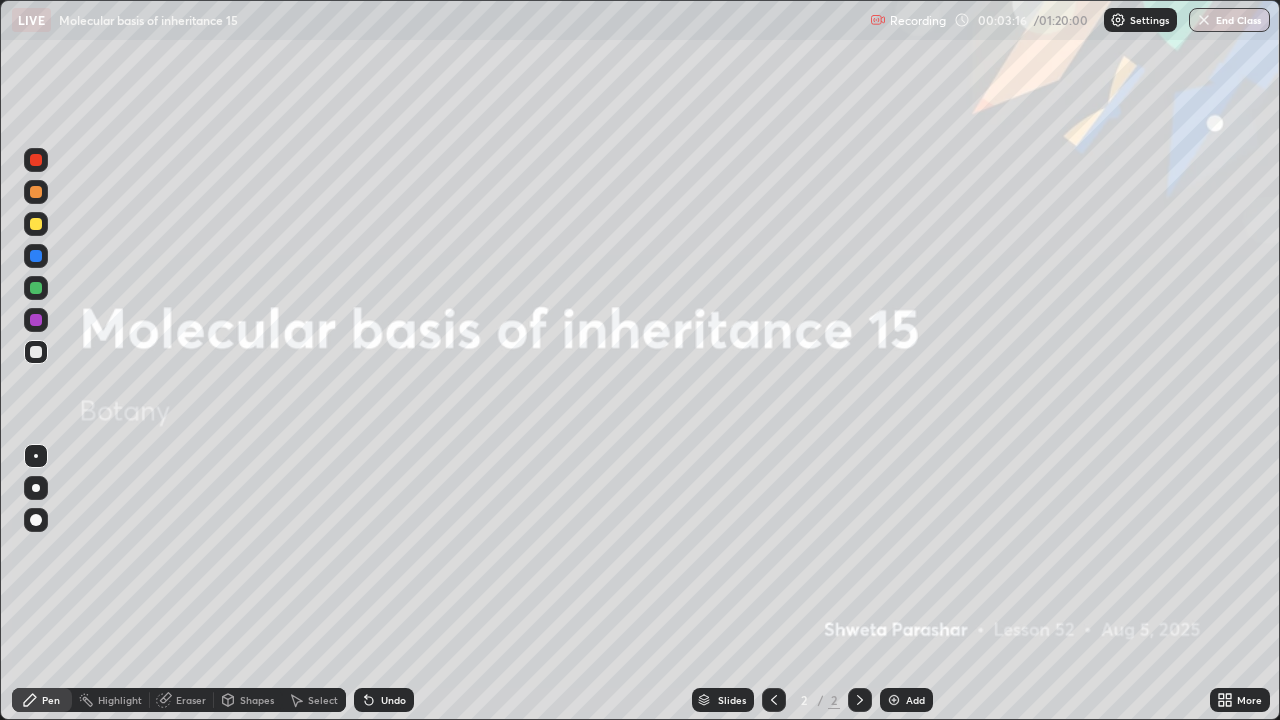 click on "Add" at bounding box center (906, 700) 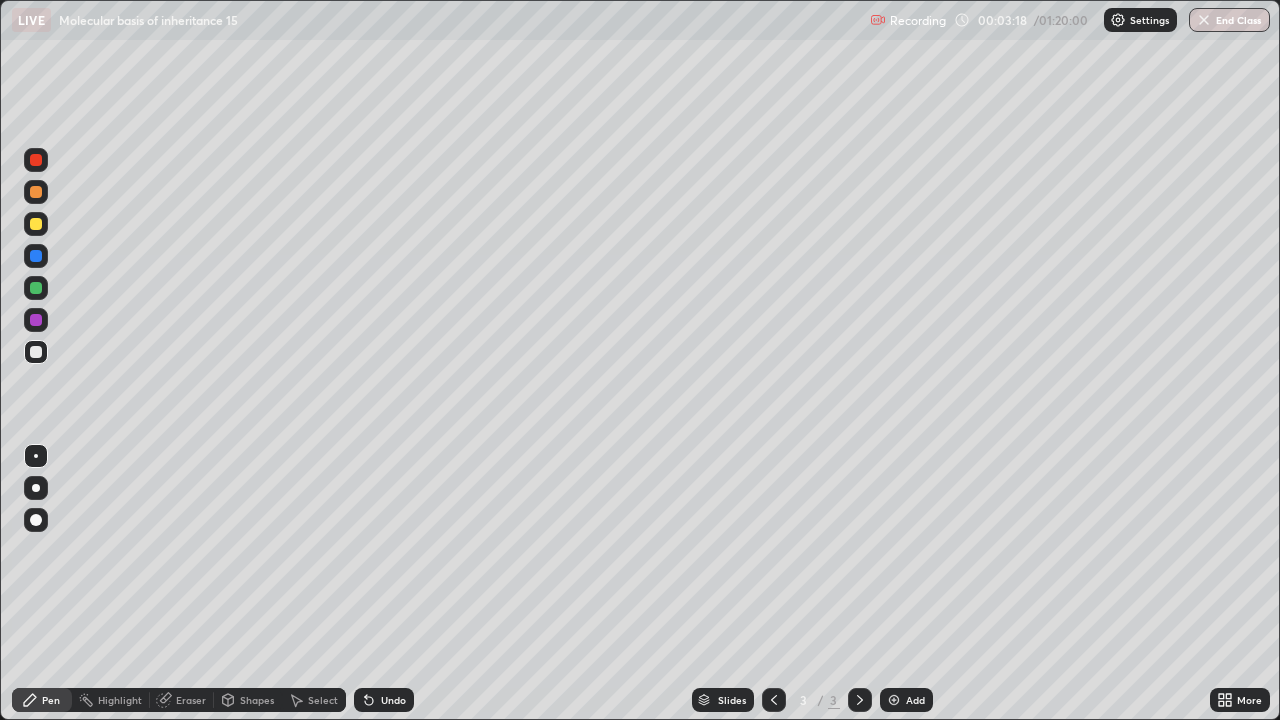 click at bounding box center (36, 488) 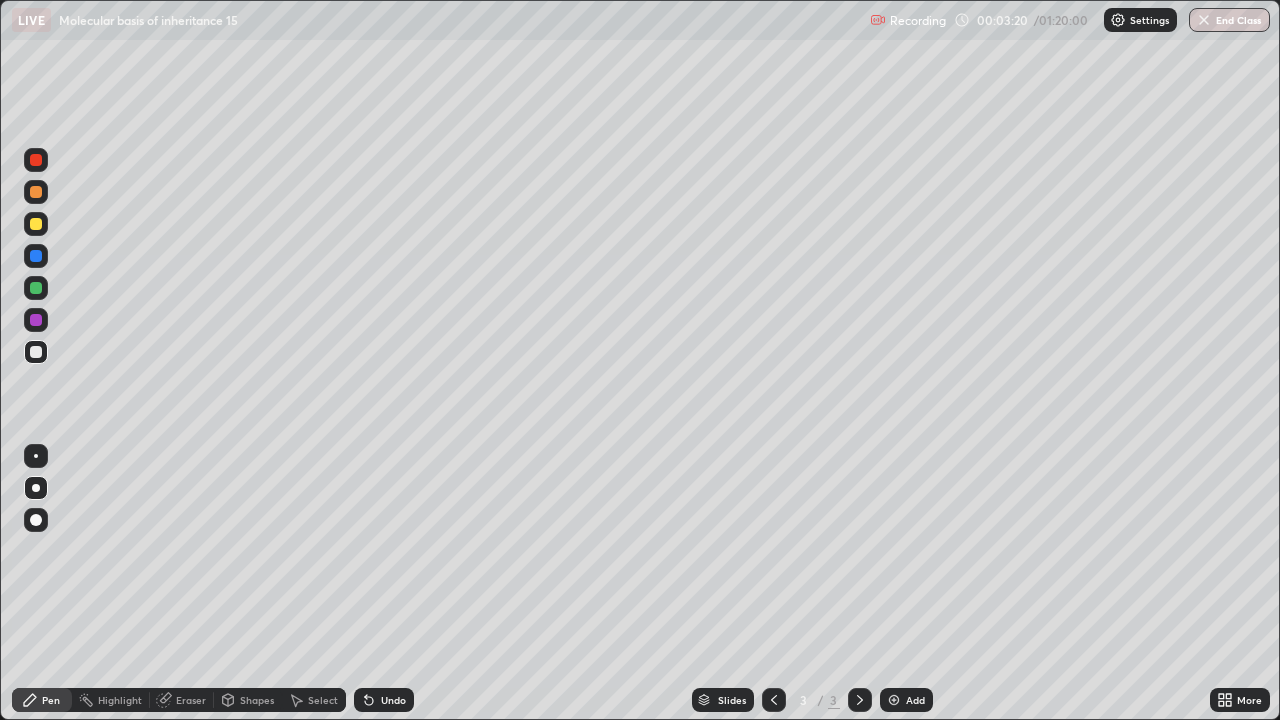 click at bounding box center (36, 320) 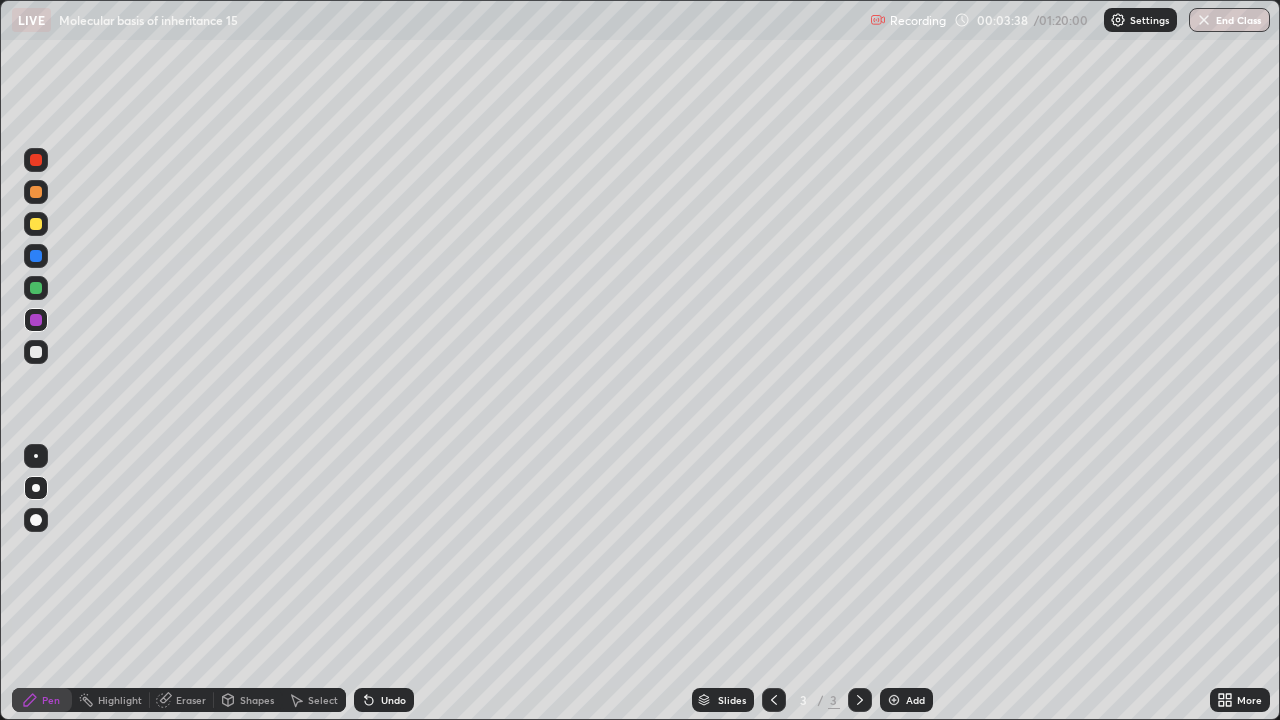 click at bounding box center (36, 352) 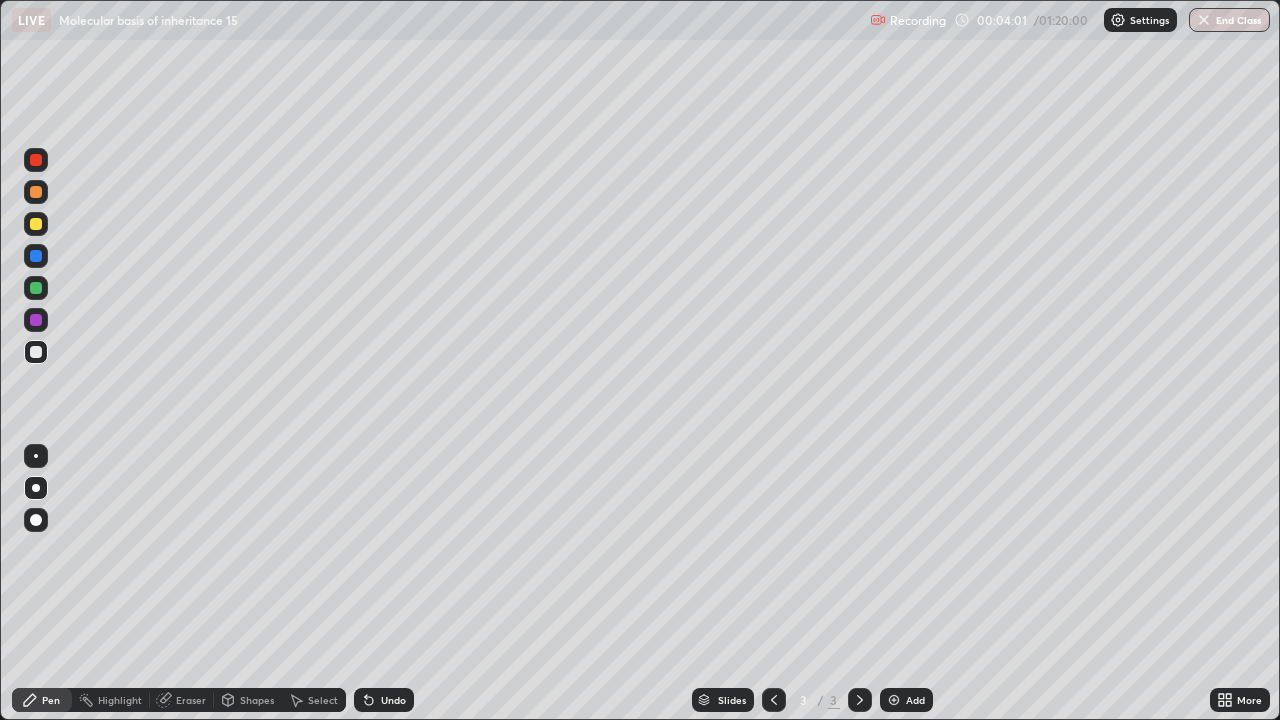 click on "Select" at bounding box center (323, 700) 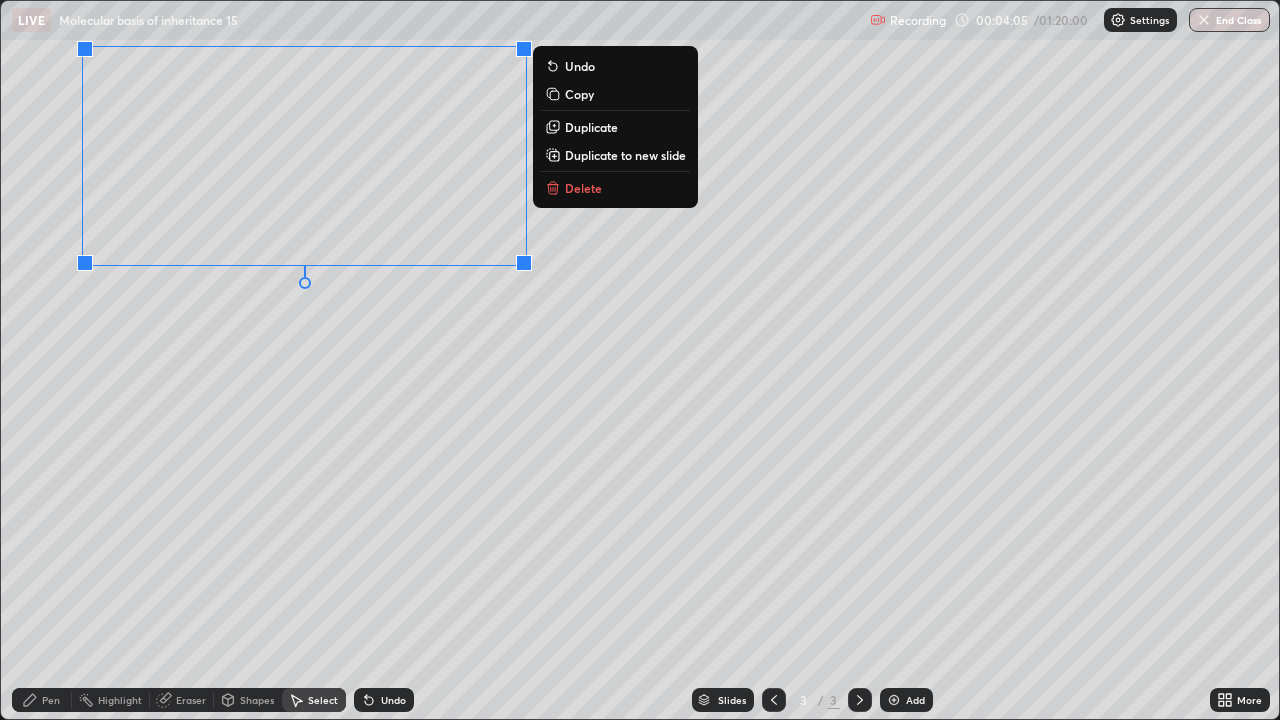 click on "0 ° Undo Copy Duplicate Duplicate to new slide Delete" at bounding box center (640, 360) 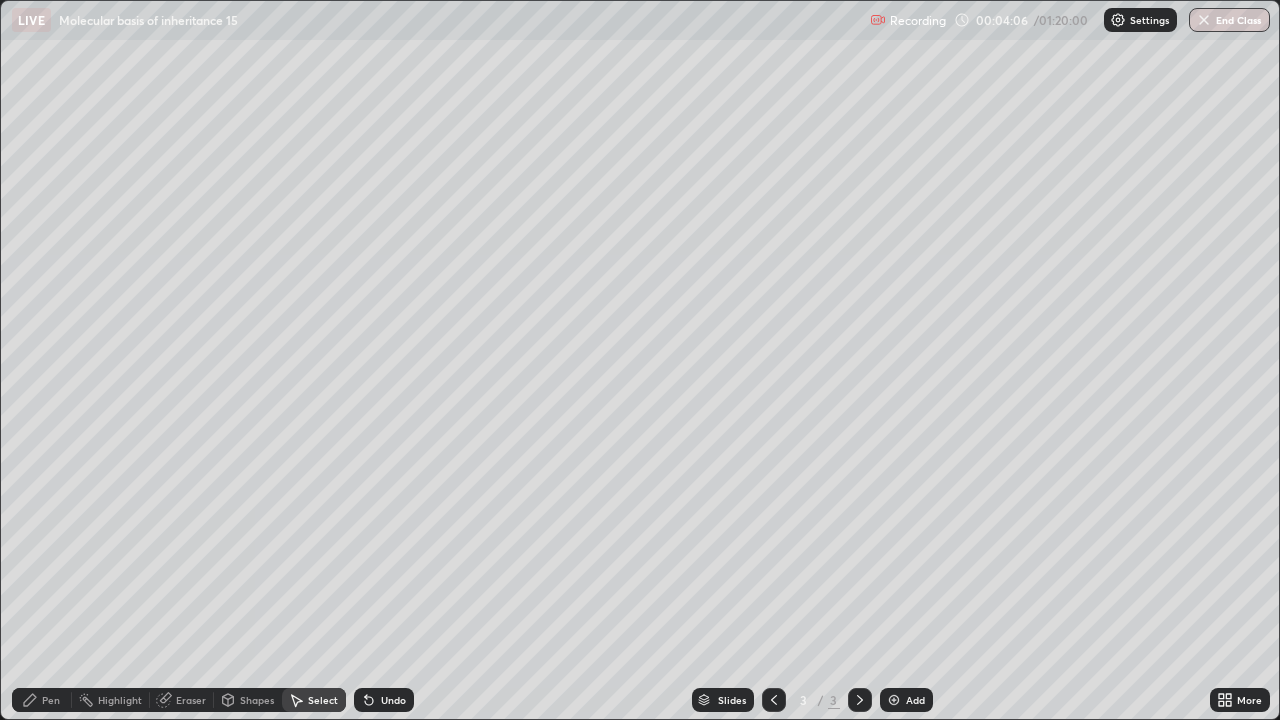 click on "Pen" at bounding box center (42, 700) 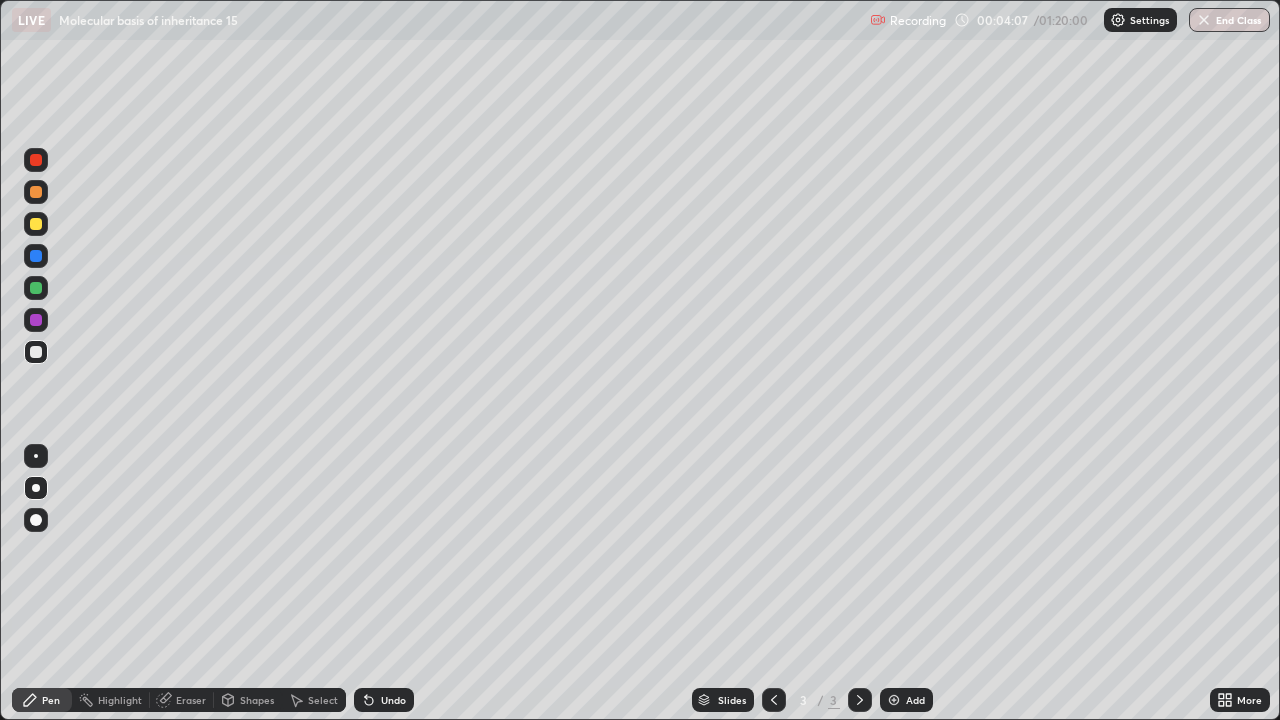 click at bounding box center (36, 320) 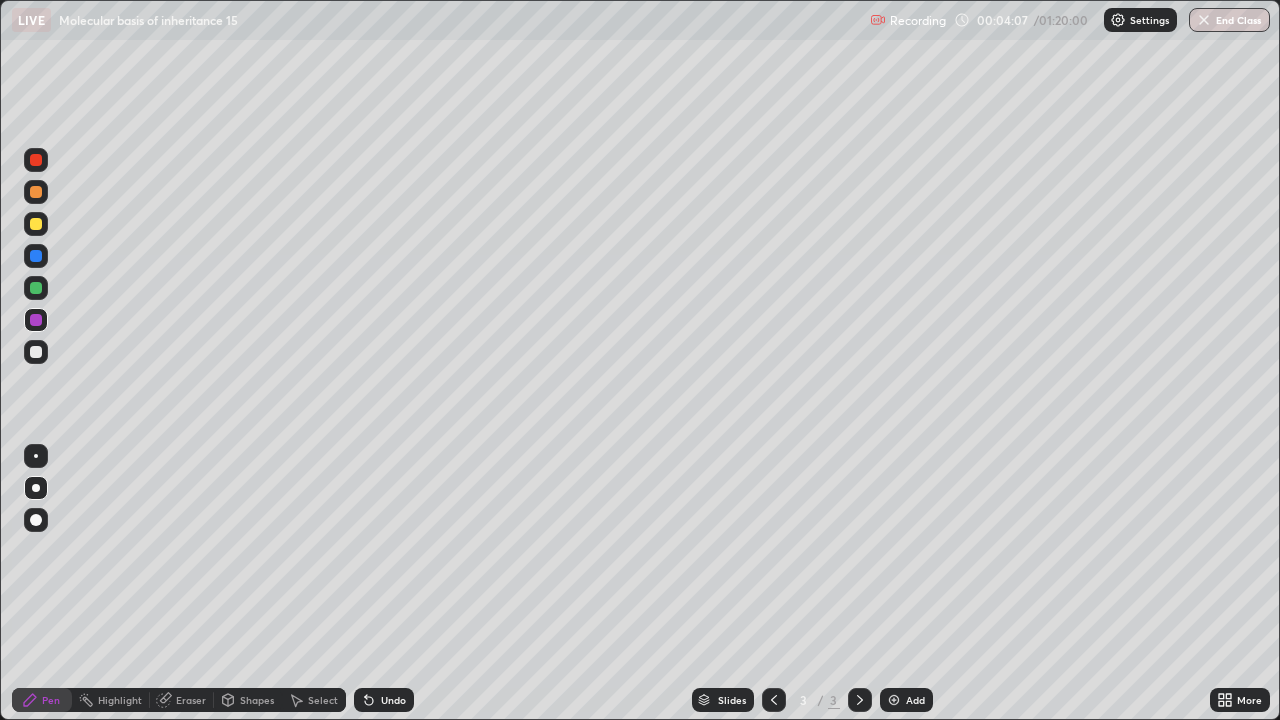 click at bounding box center (36, 288) 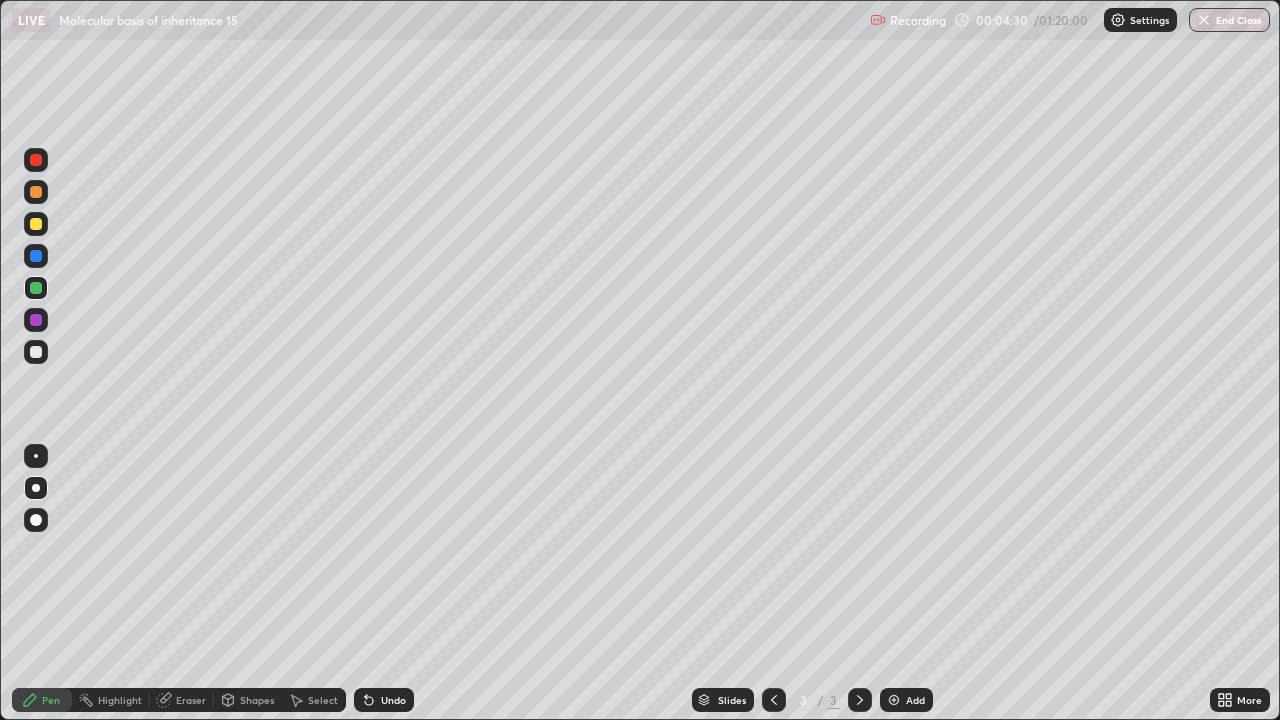 click on "Undo" at bounding box center (393, 700) 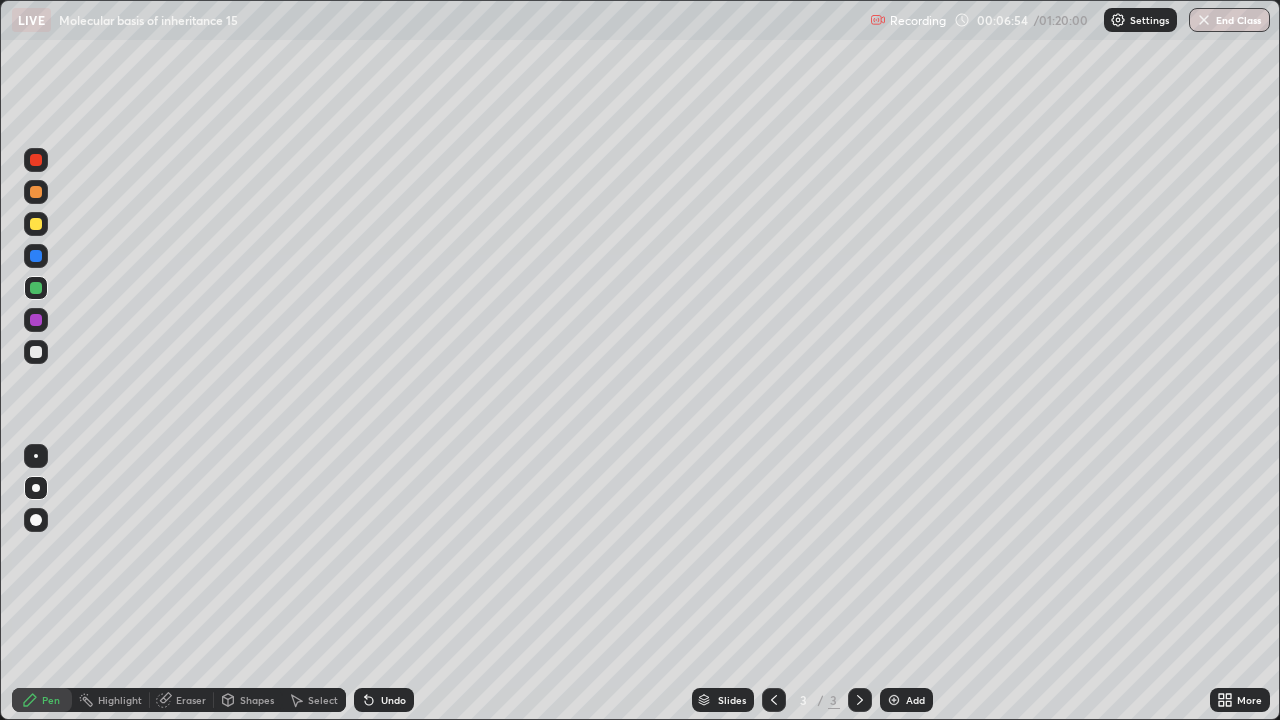 click at bounding box center [36, 192] 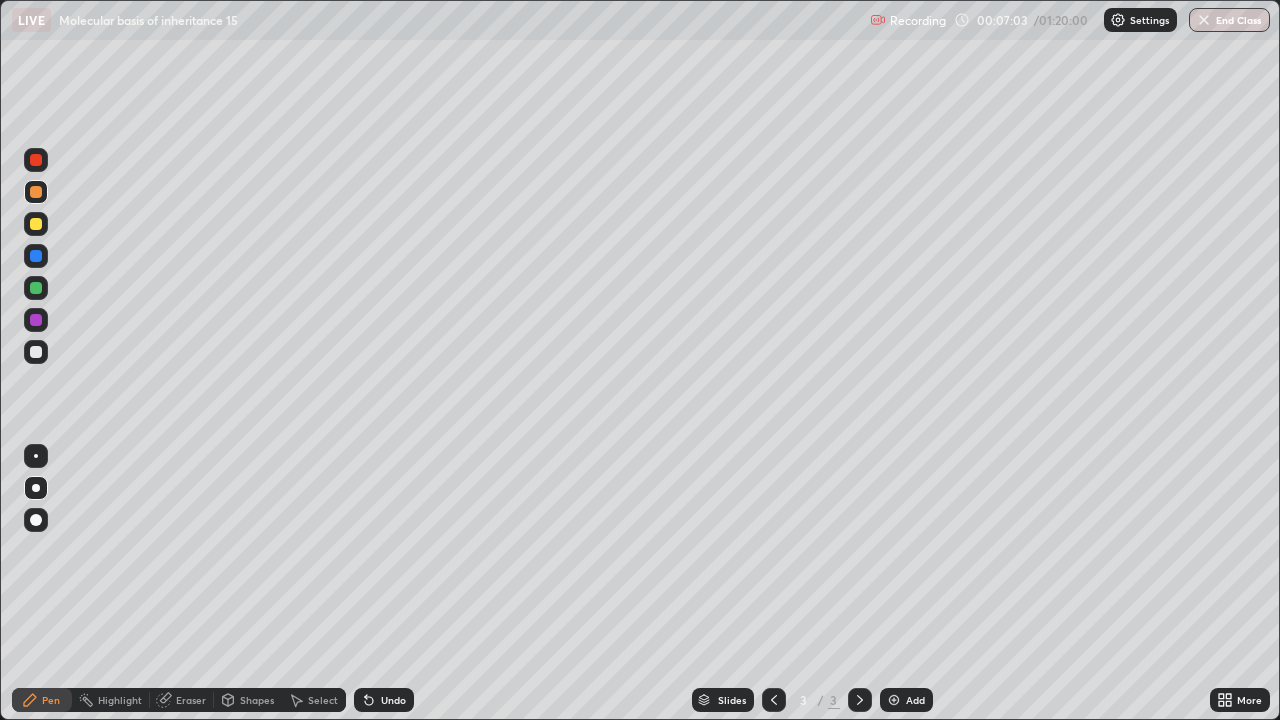 click on "Undo" at bounding box center [393, 700] 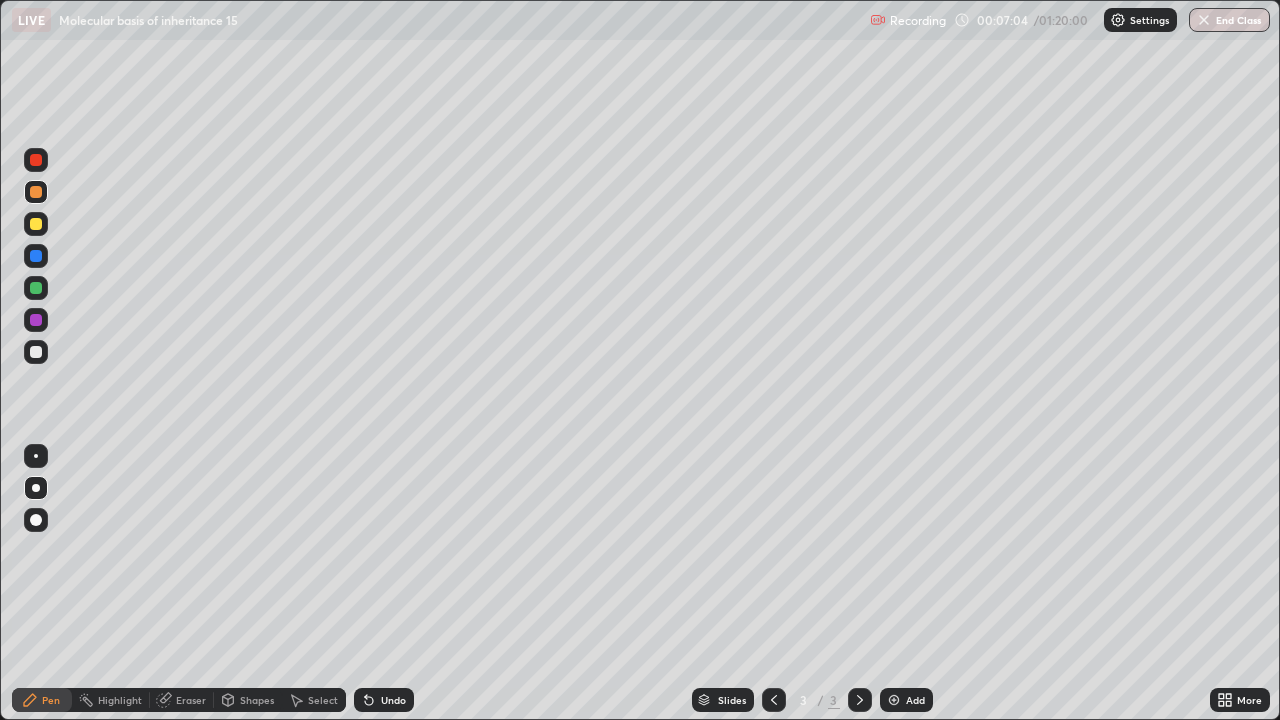 click on "Undo" at bounding box center [393, 700] 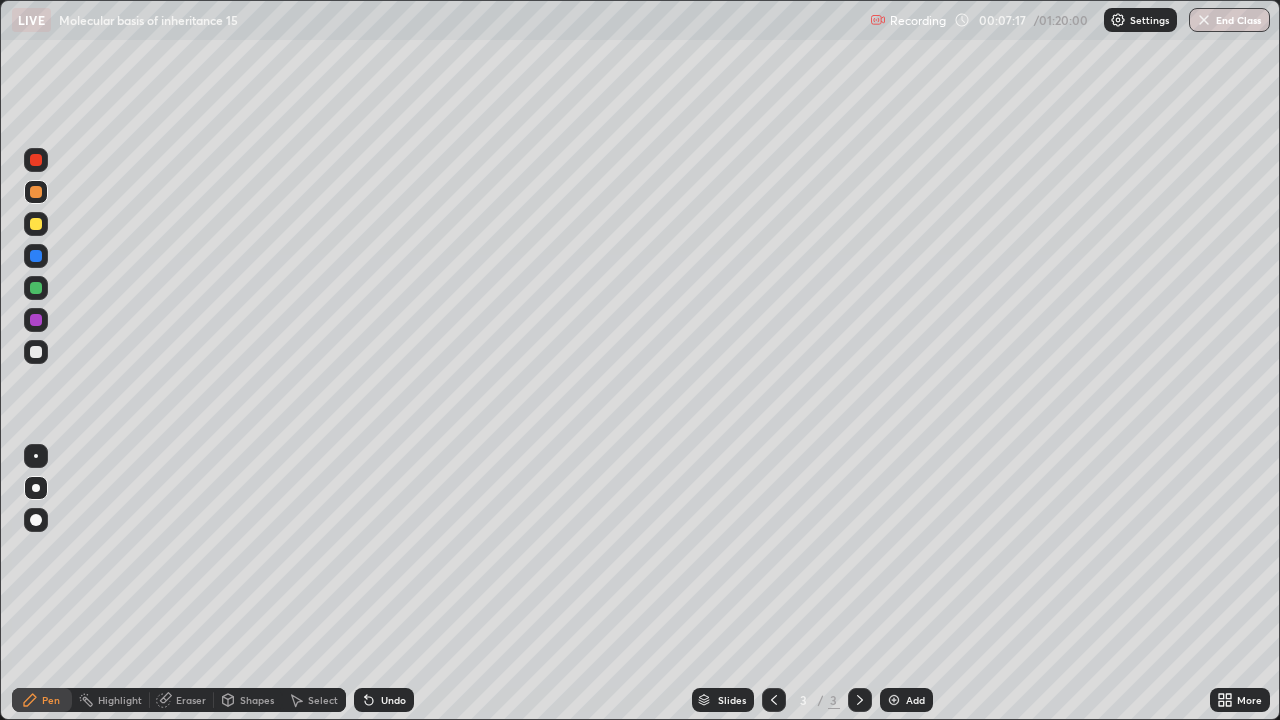 click on "Shapes" at bounding box center (257, 700) 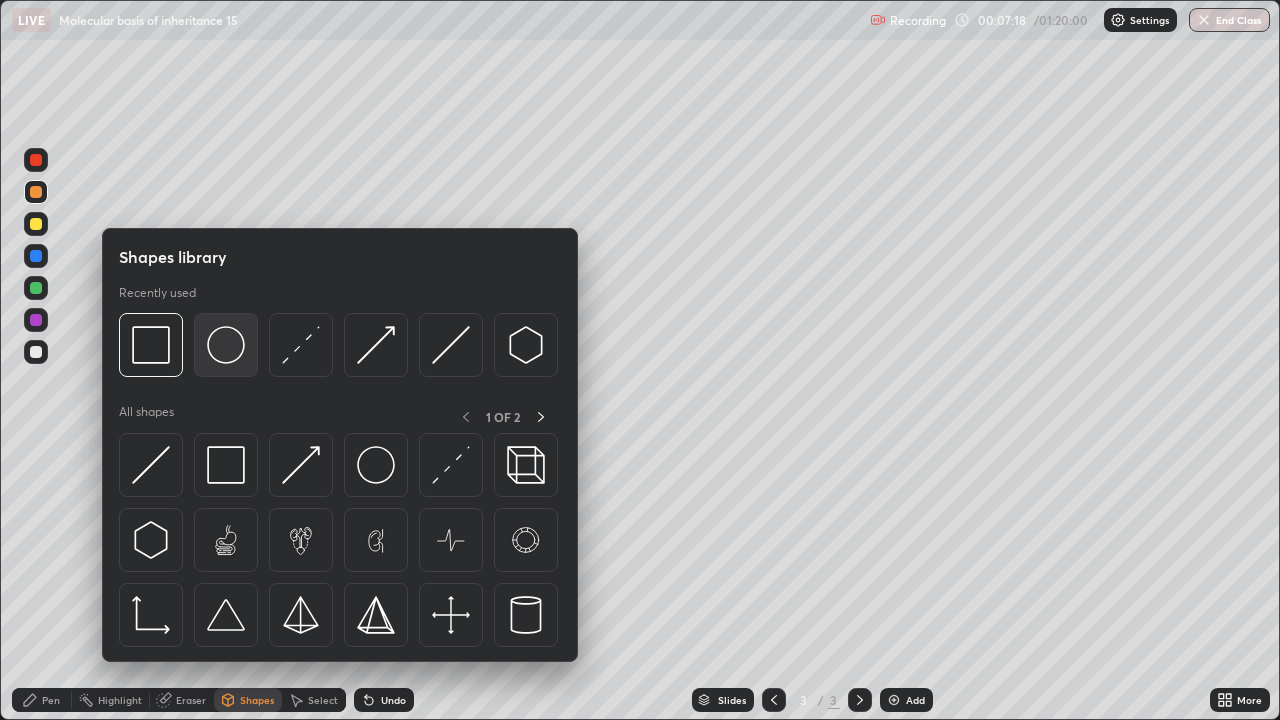 click at bounding box center (226, 345) 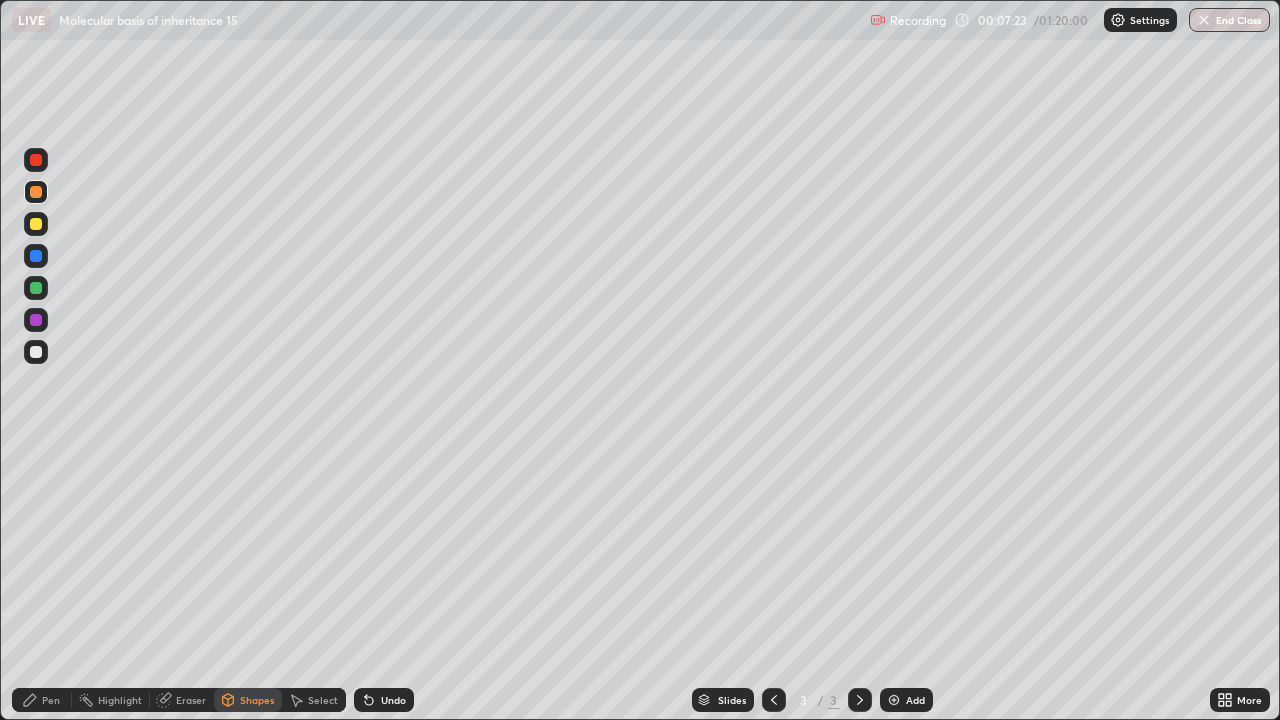 click on "Pen" at bounding box center (51, 700) 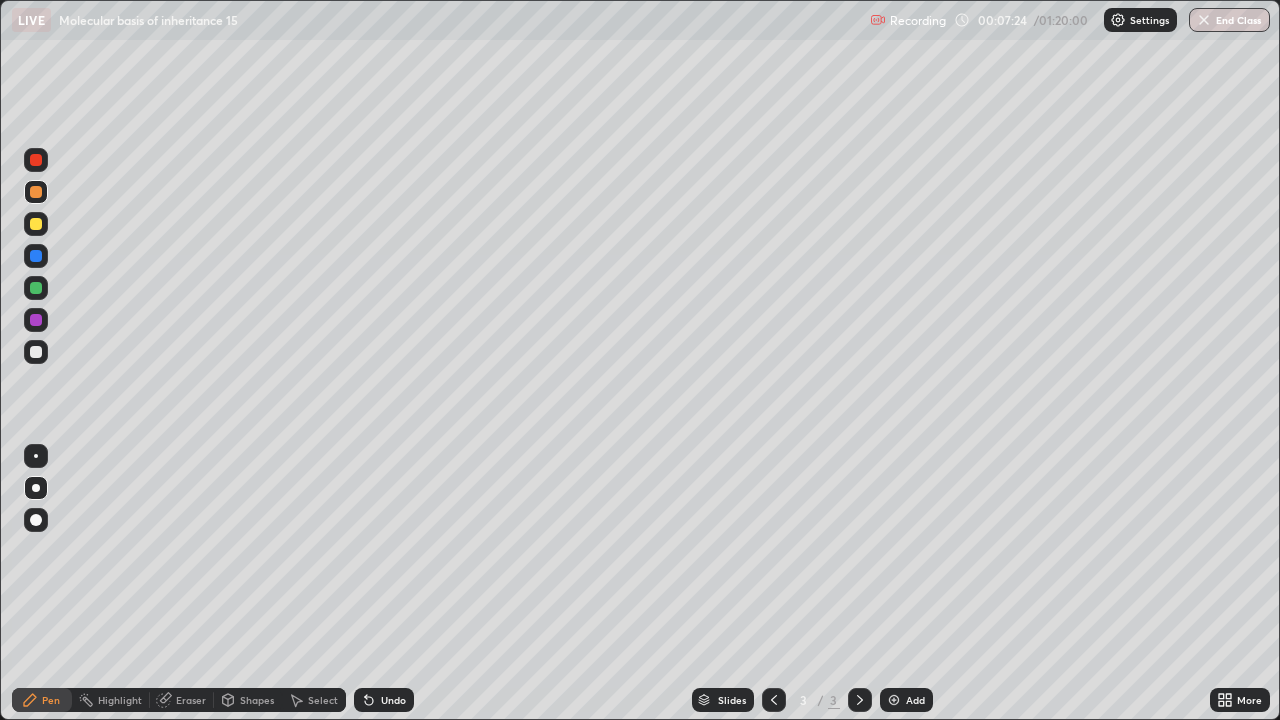 click at bounding box center (36, 352) 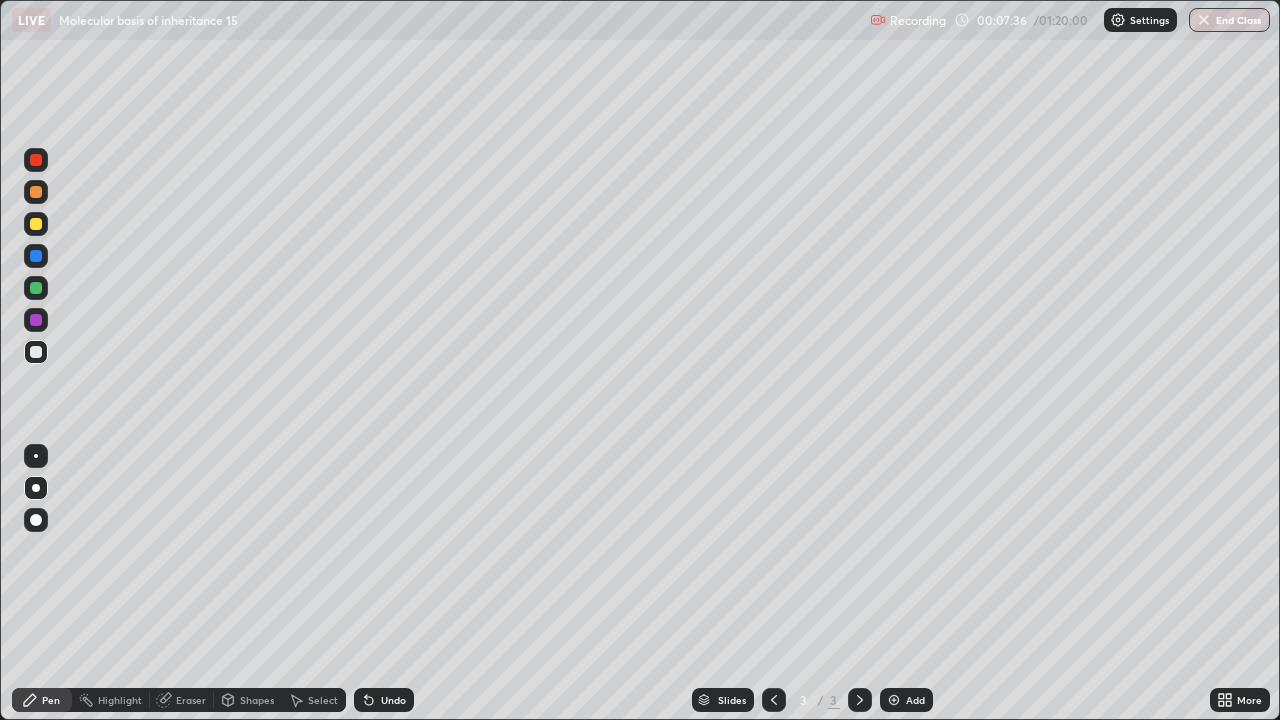 click on "Undo" at bounding box center [393, 700] 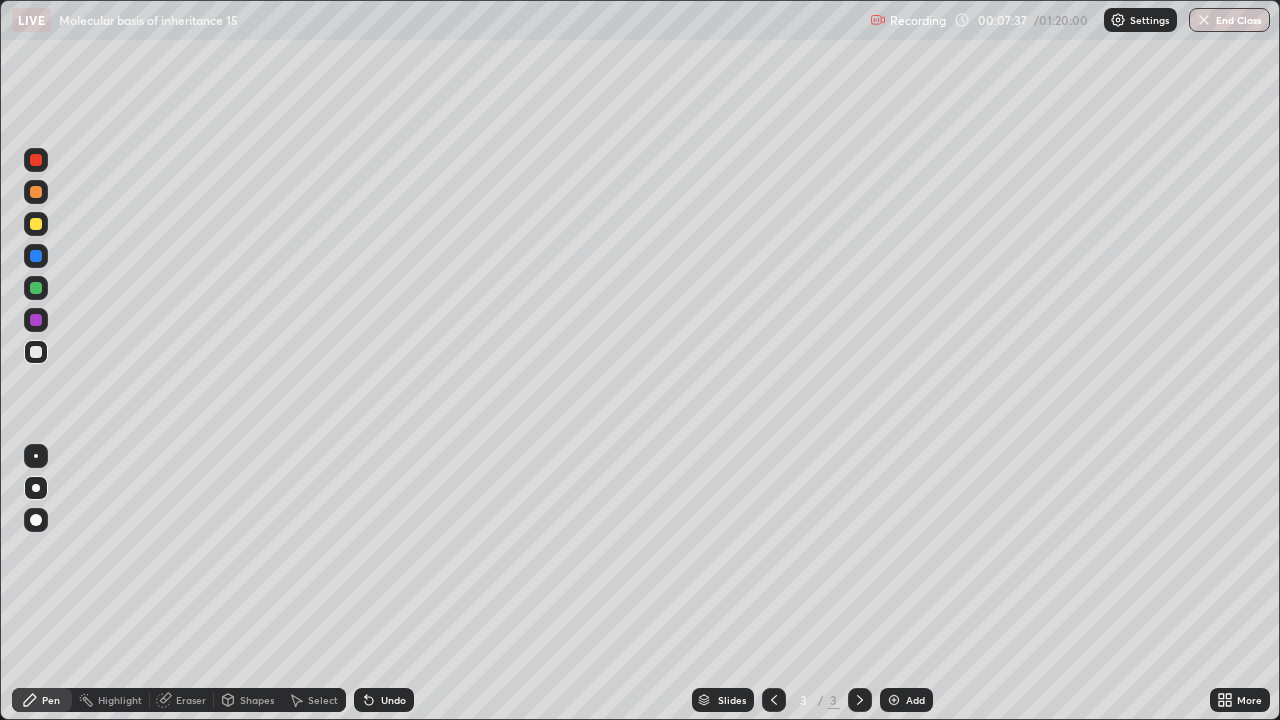 click on "Undo" at bounding box center (393, 700) 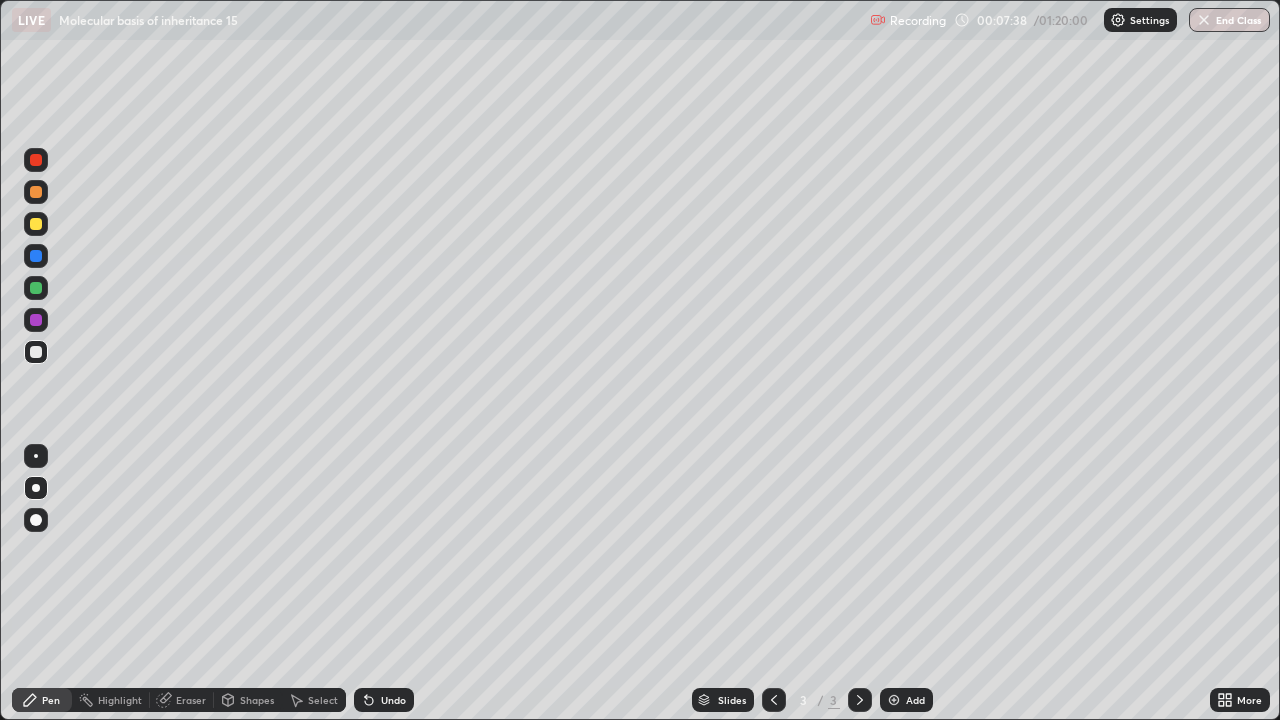click on "Undo" at bounding box center (384, 700) 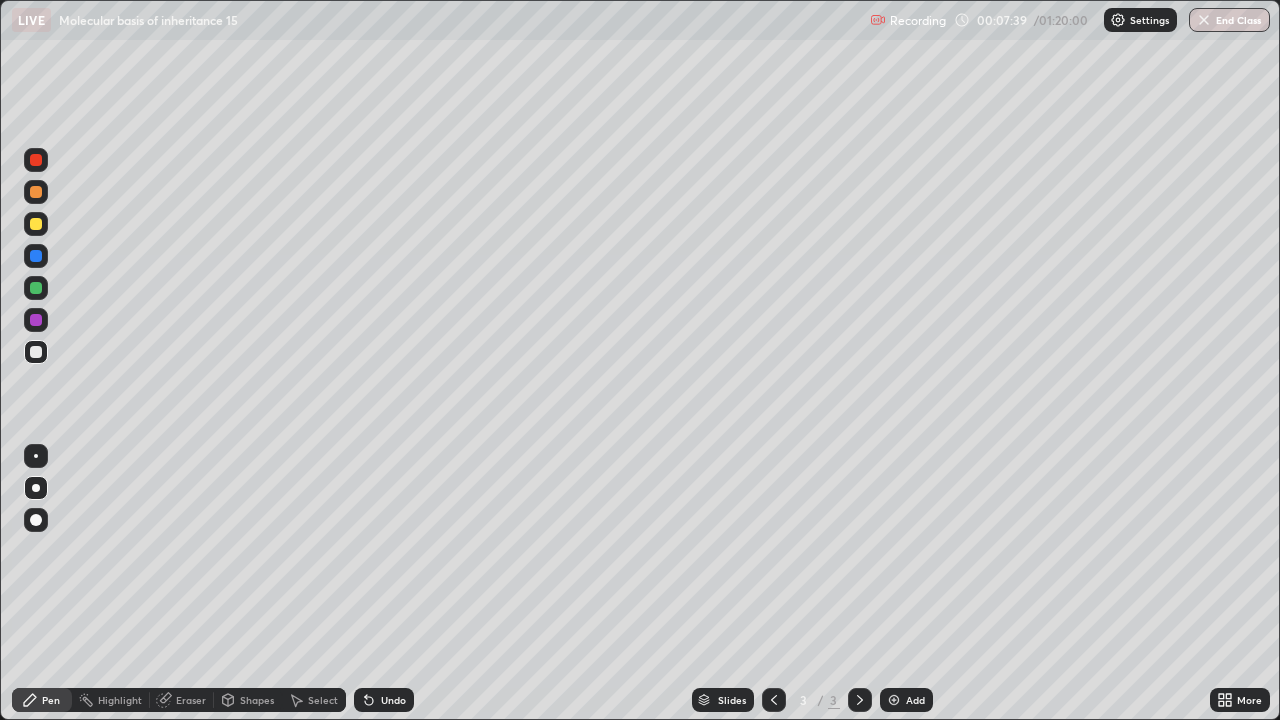 click on "Undo" at bounding box center [384, 700] 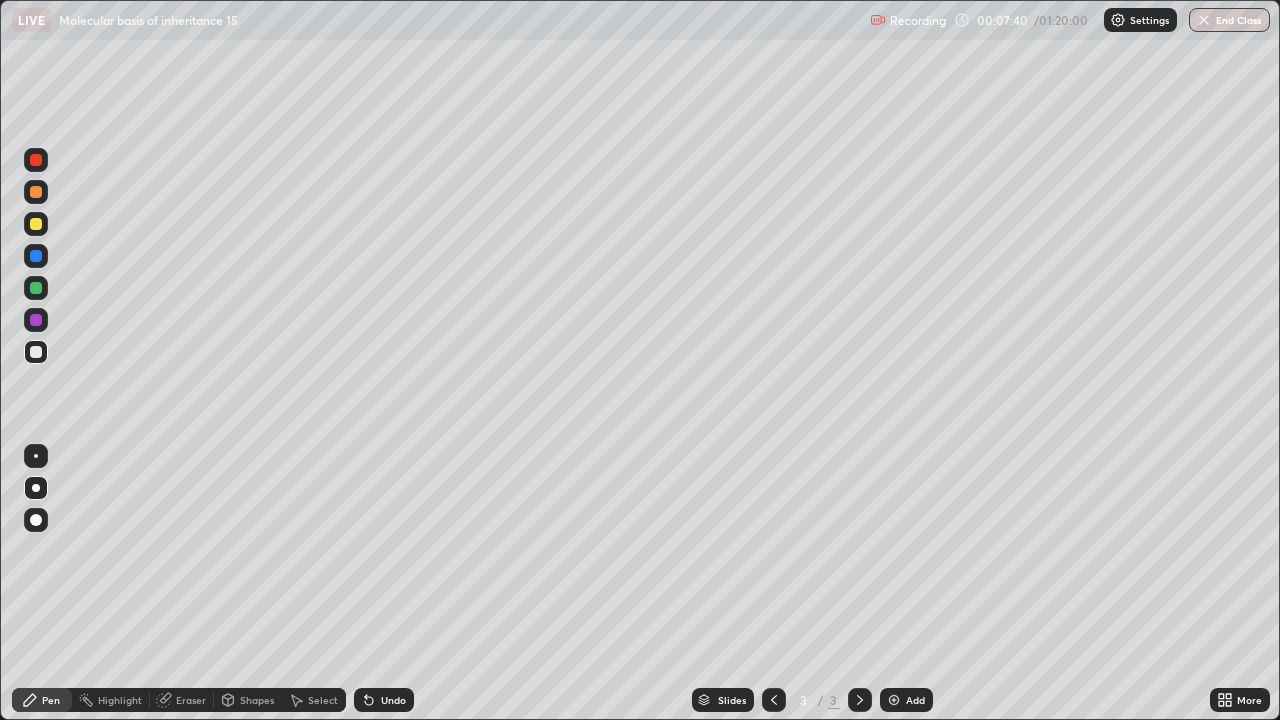 click on "Highlight" at bounding box center (120, 700) 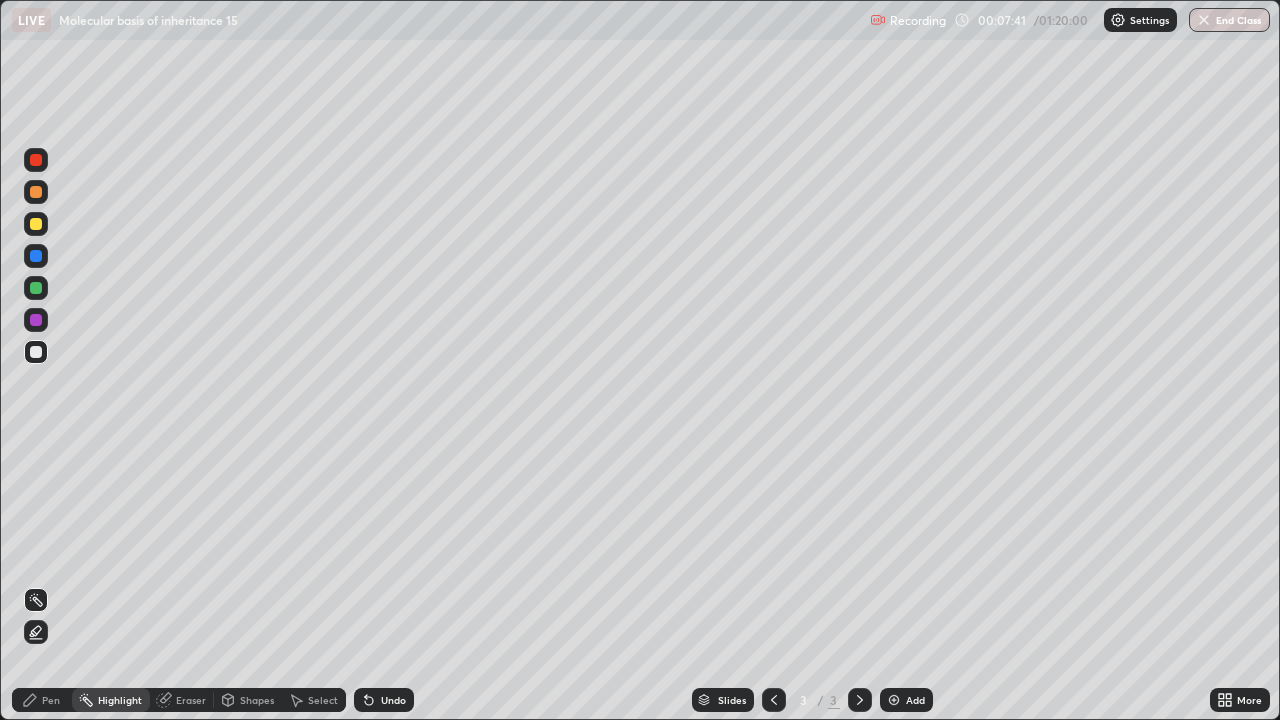 click 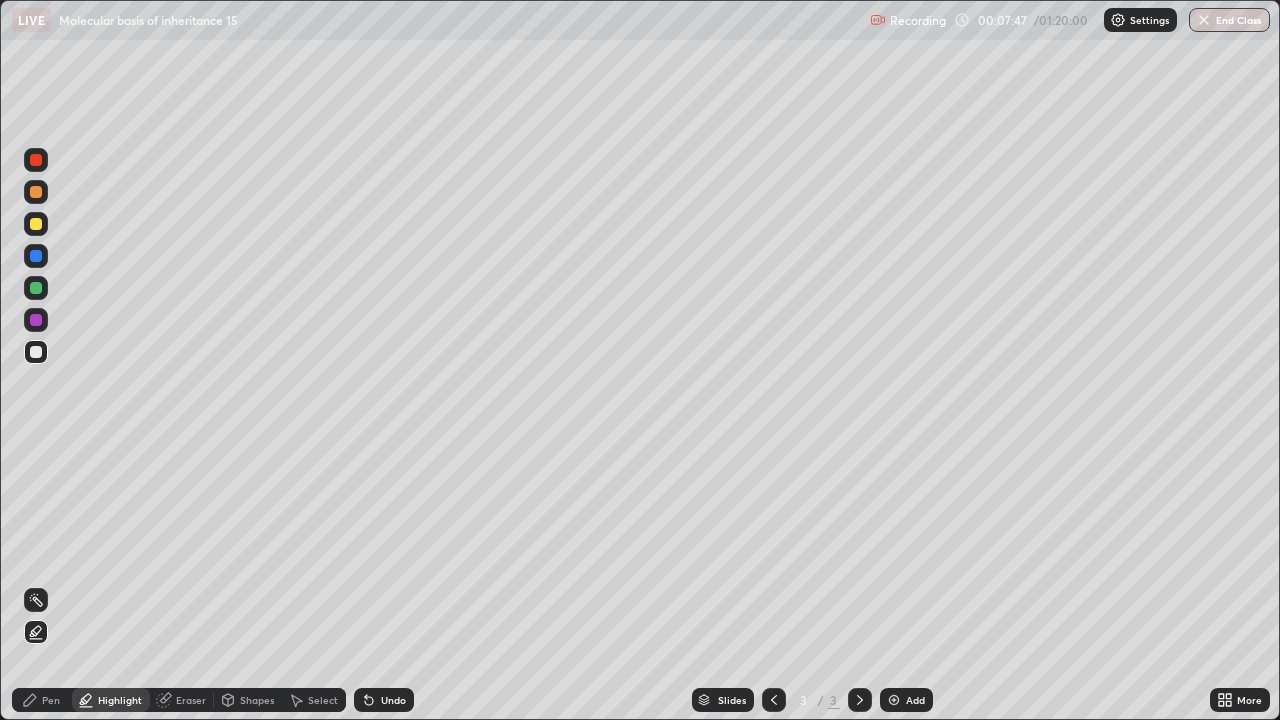 click on "Pen" at bounding box center (42, 700) 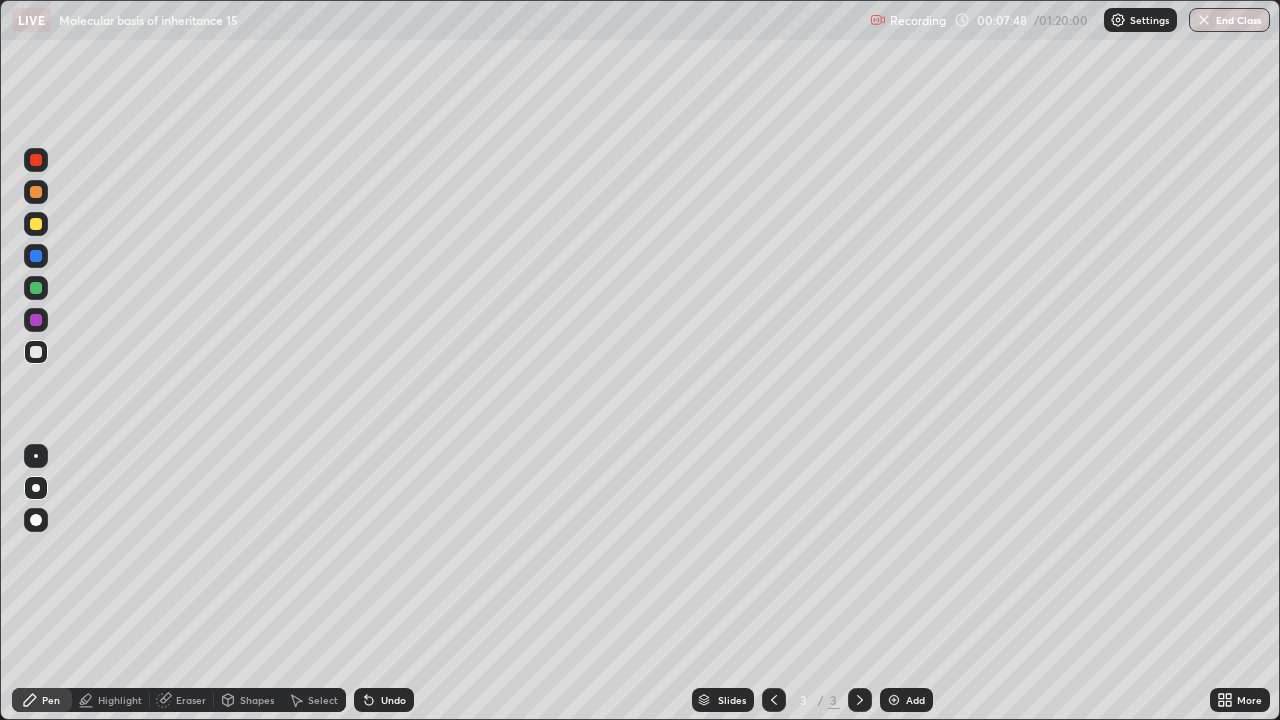 click at bounding box center [36, 320] 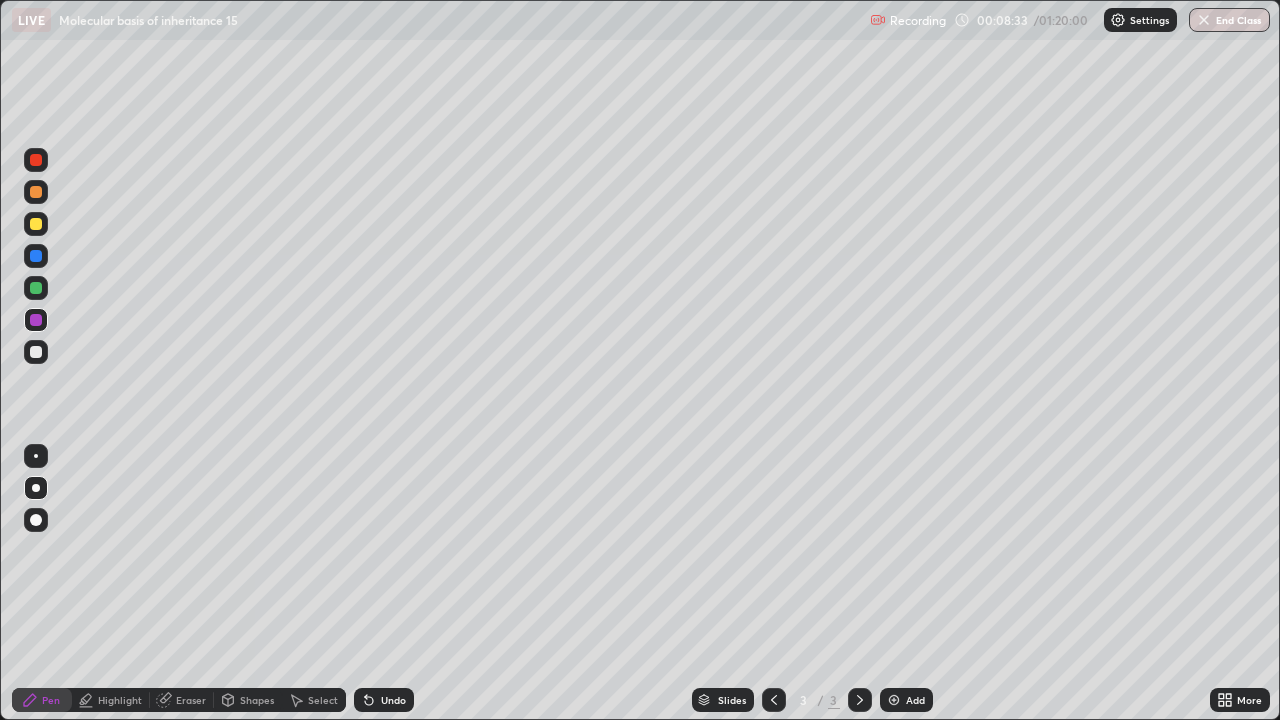 click at bounding box center (36, 256) 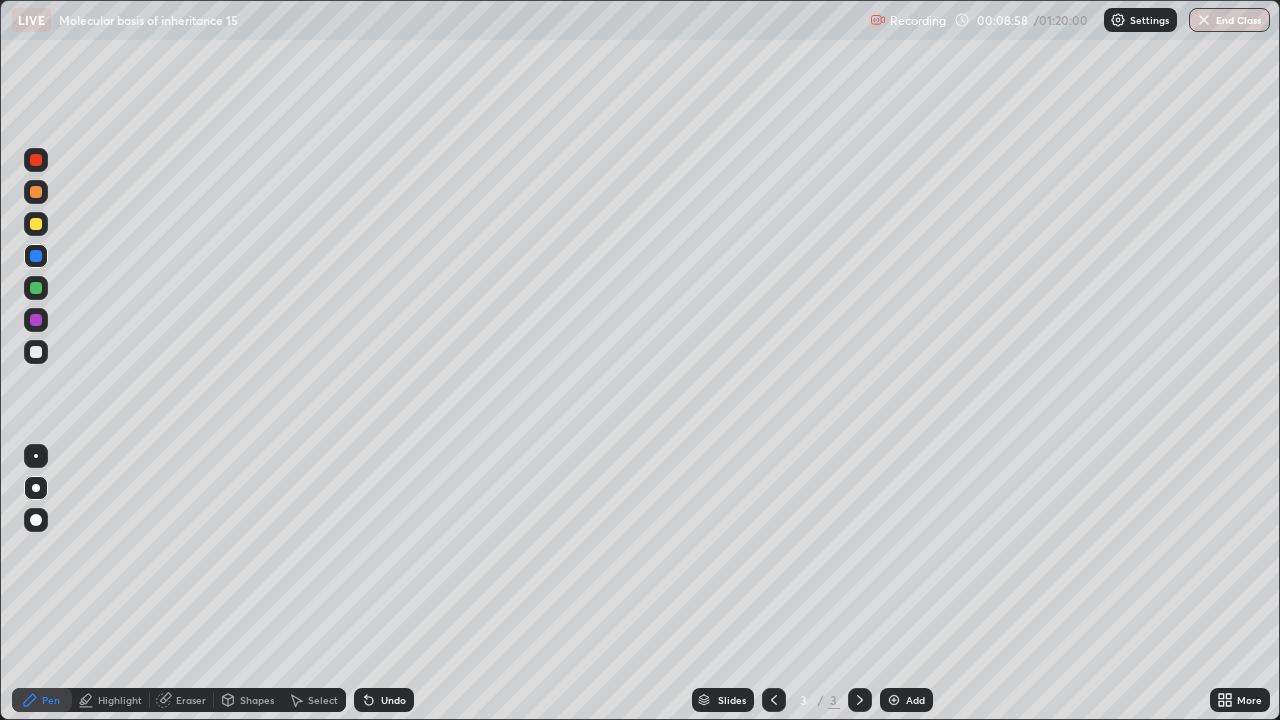 click on "Undo" at bounding box center [384, 700] 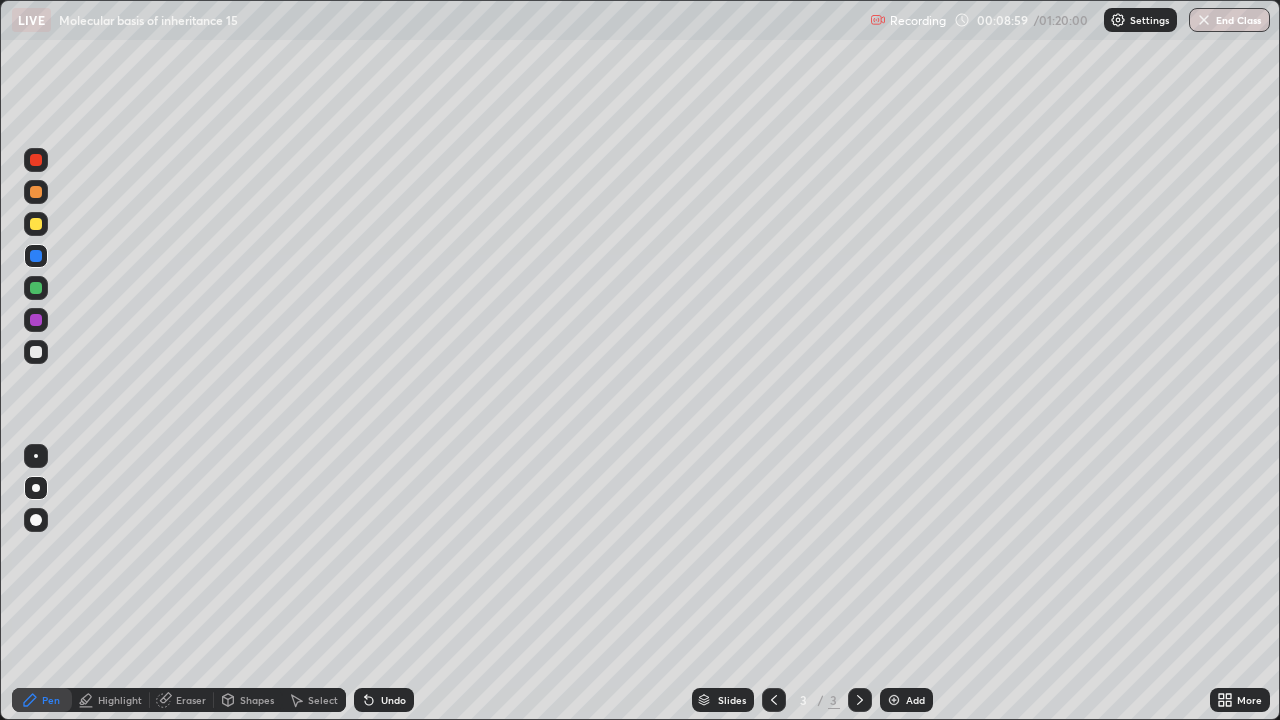 click on "Undo" at bounding box center (384, 700) 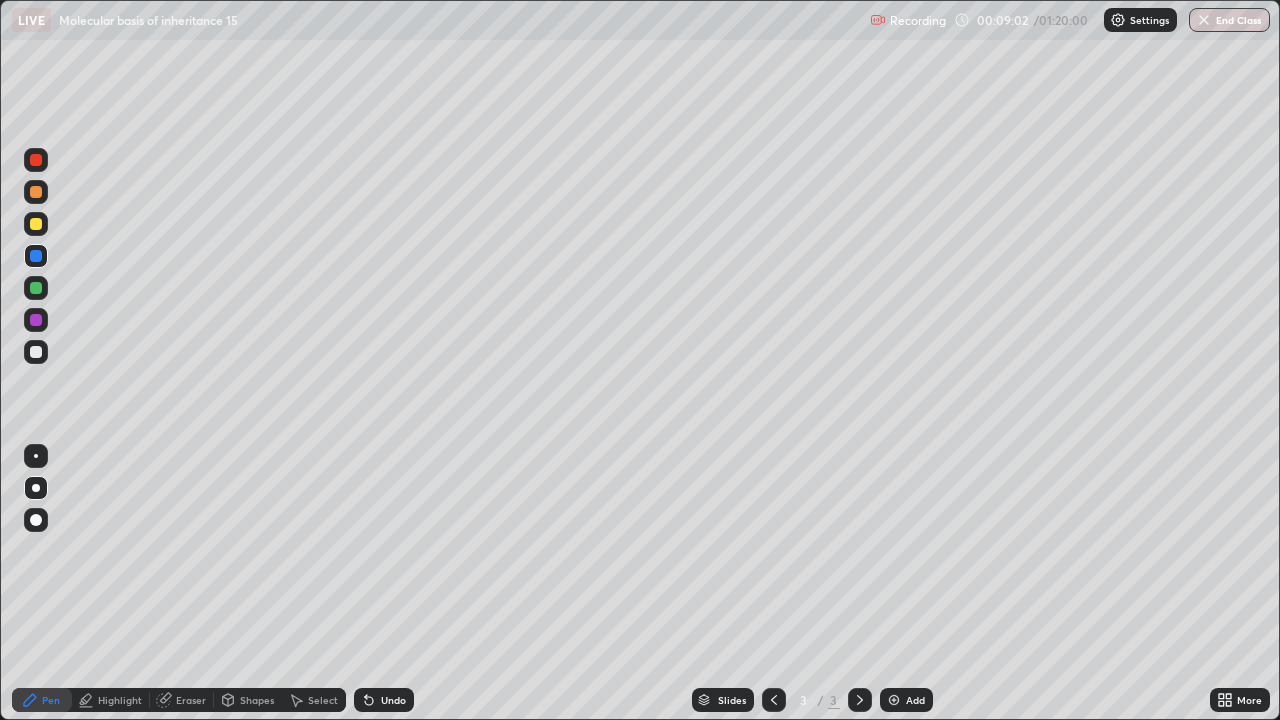 click on "Undo" at bounding box center [384, 700] 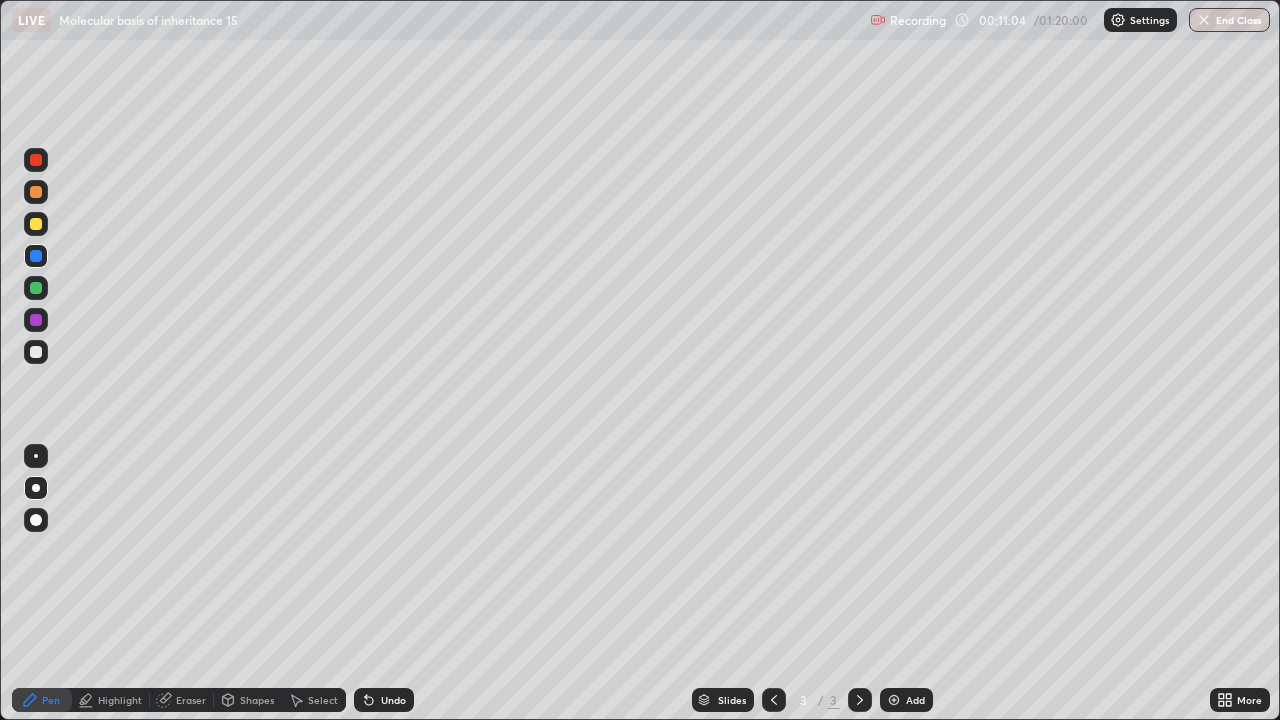 click at bounding box center [36, 352] 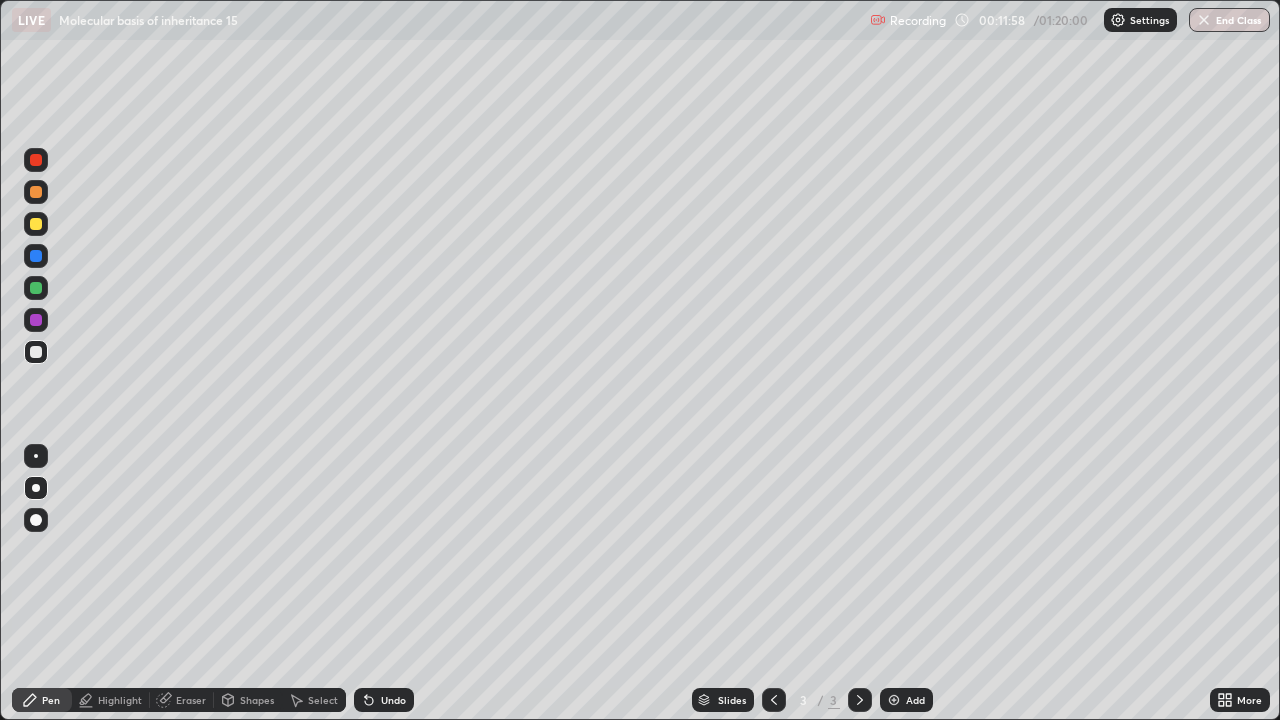 click on "Add" at bounding box center [915, 700] 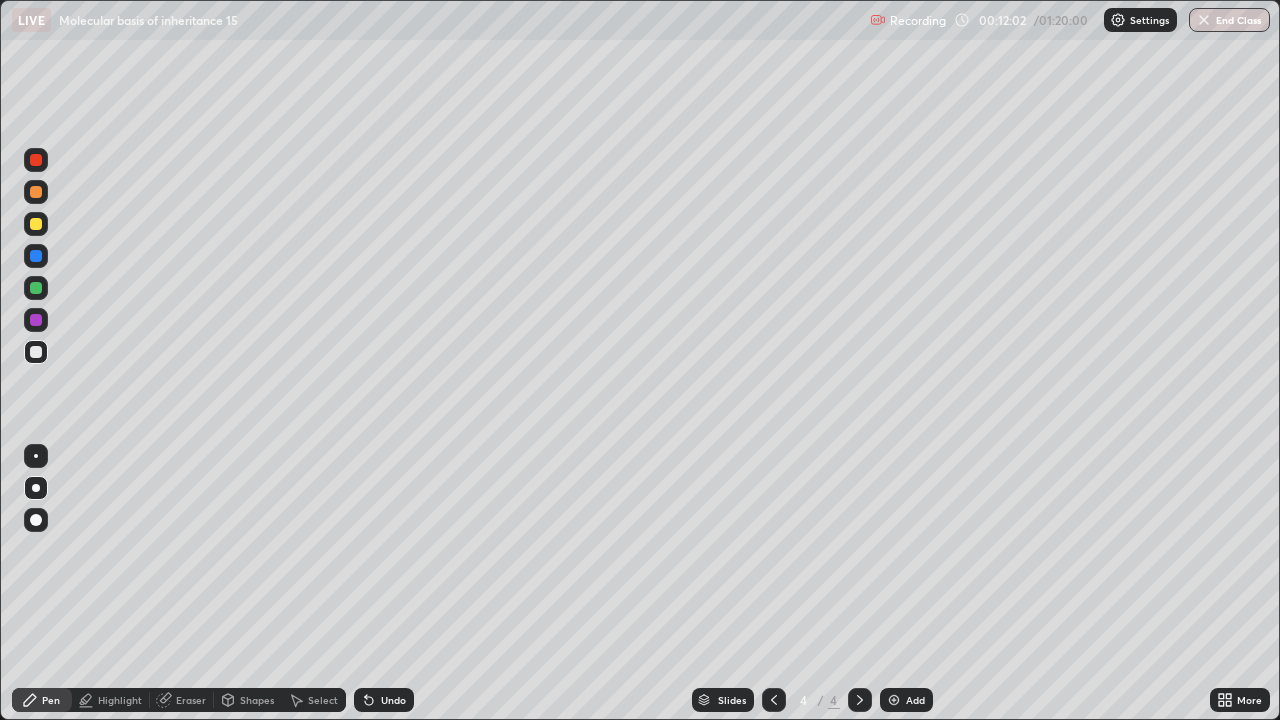 click at bounding box center (36, 192) 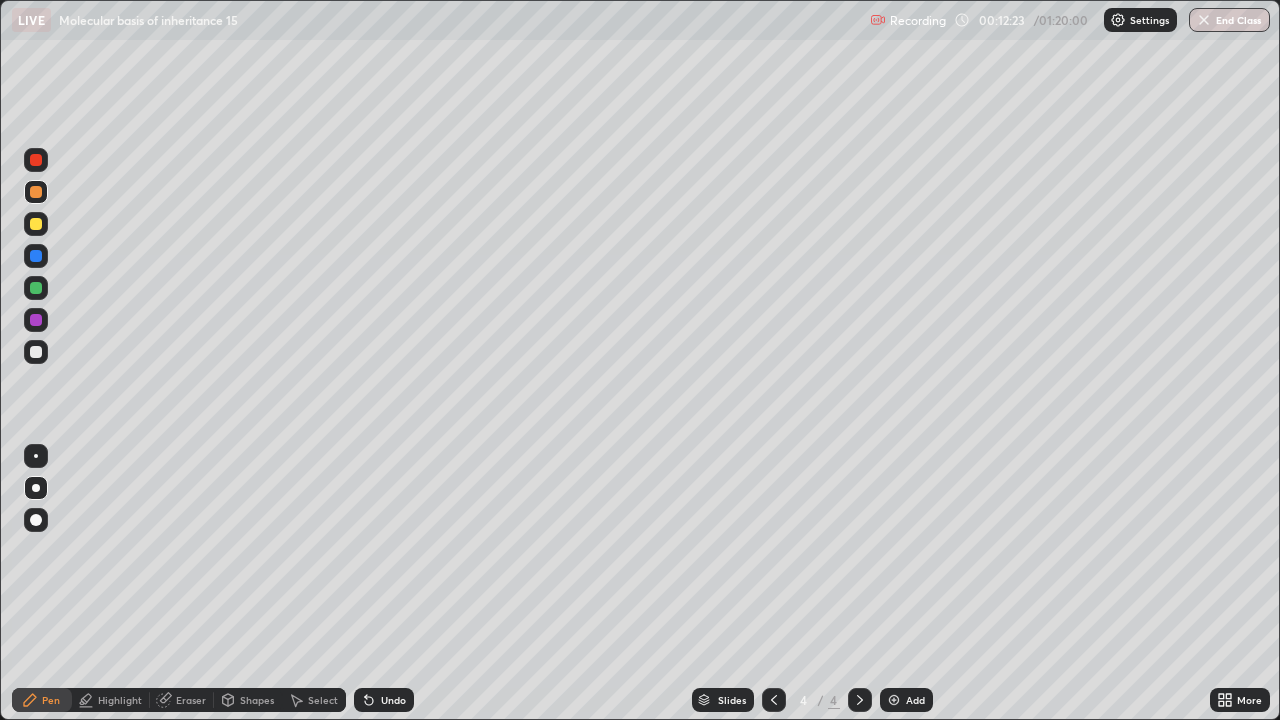 click on "Eraser" at bounding box center (191, 700) 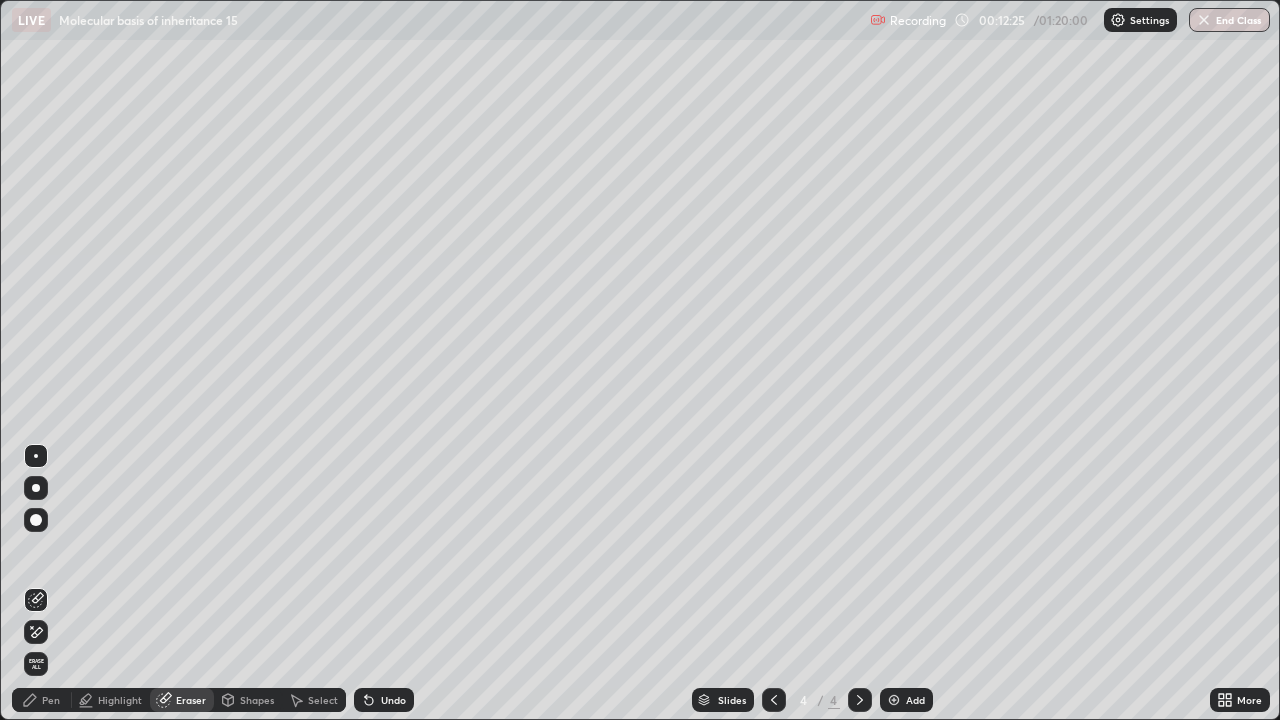 click 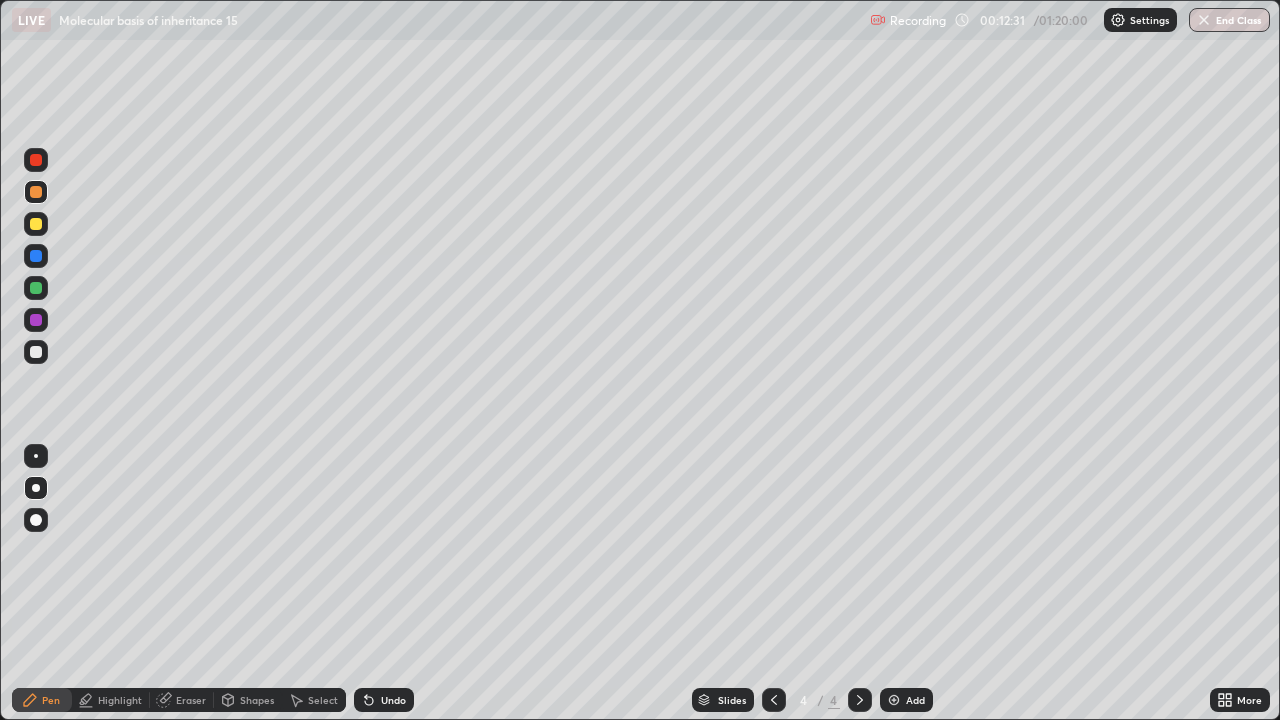 click at bounding box center [36, 256] 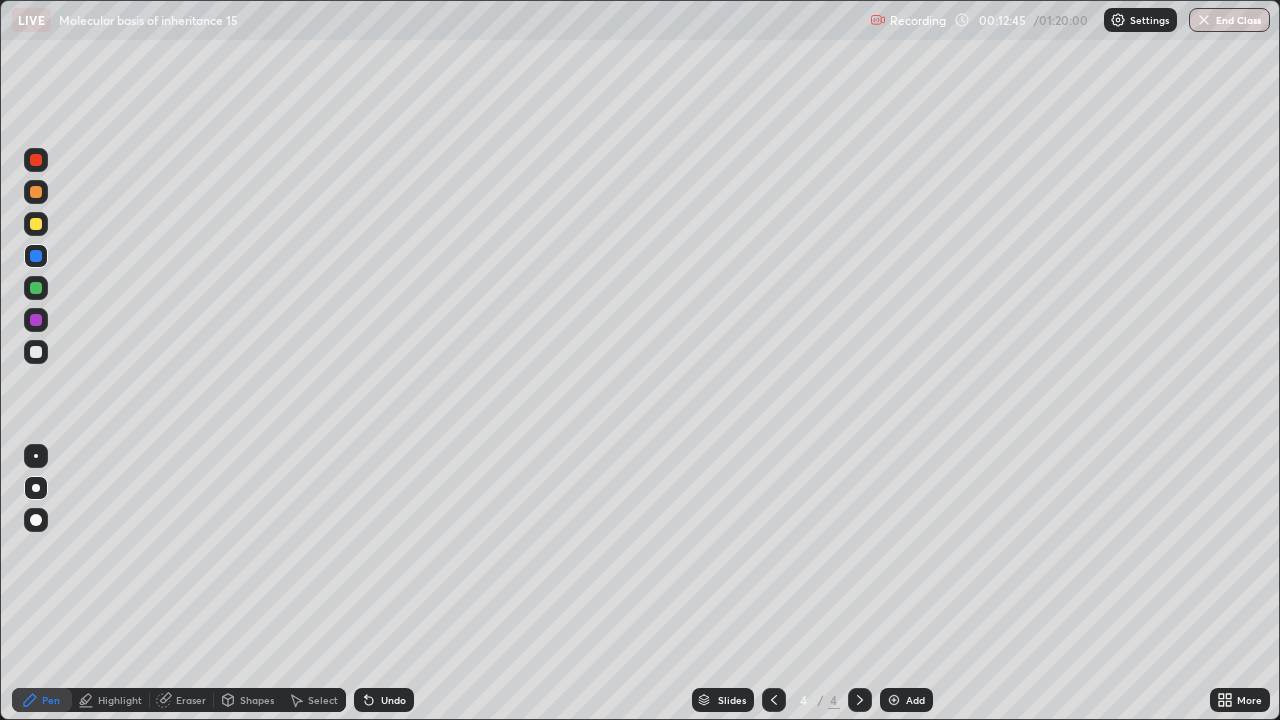 click on "Undo" at bounding box center [393, 700] 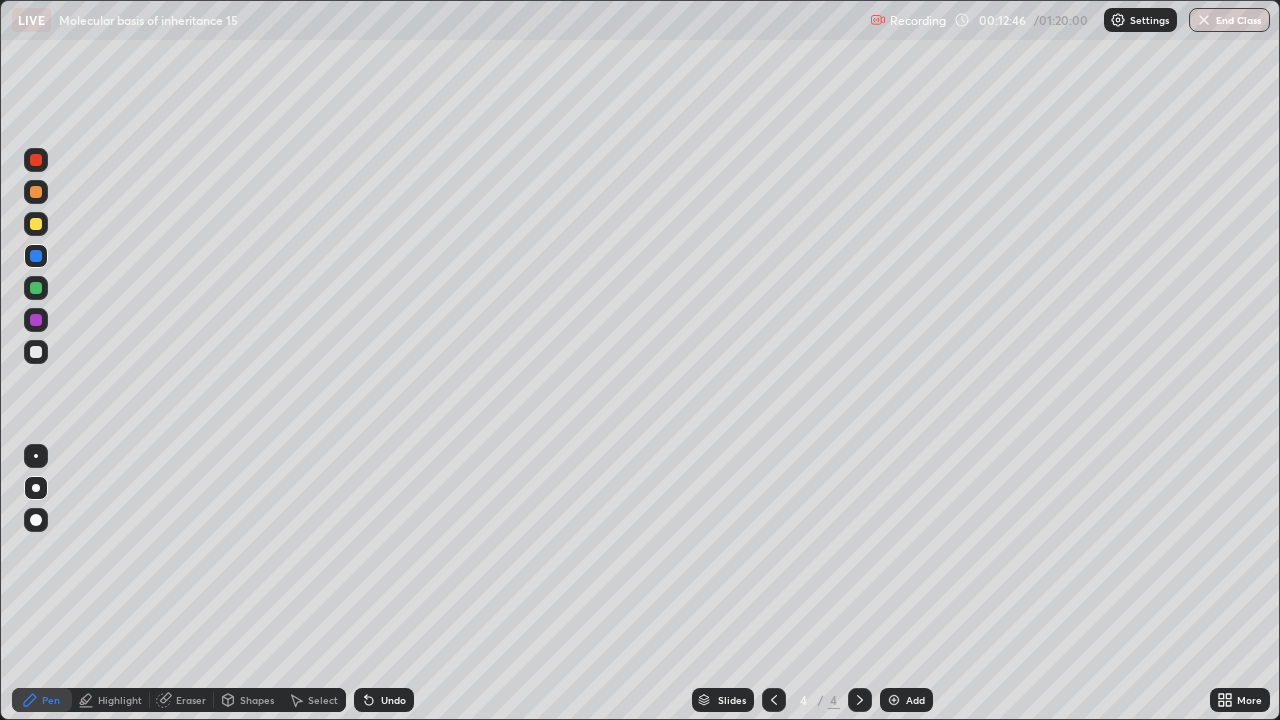 click at bounding box center [36, 192] 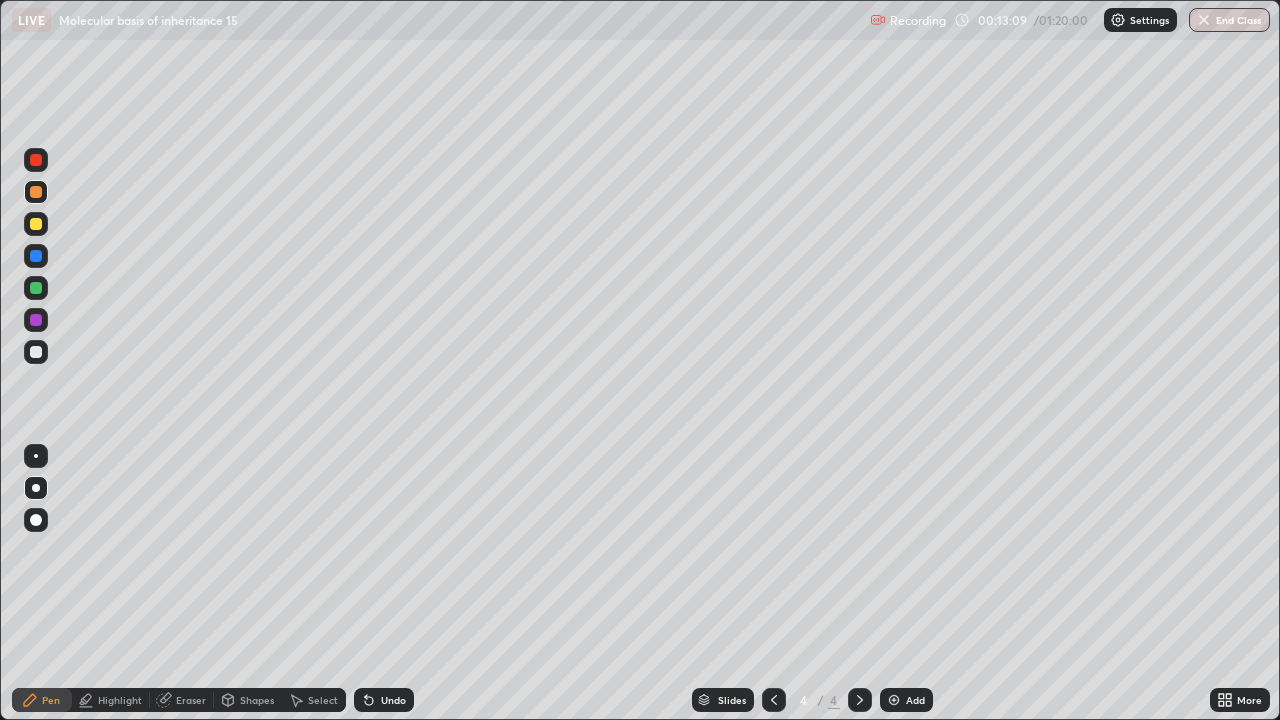 click at bounding box center [36, 352] 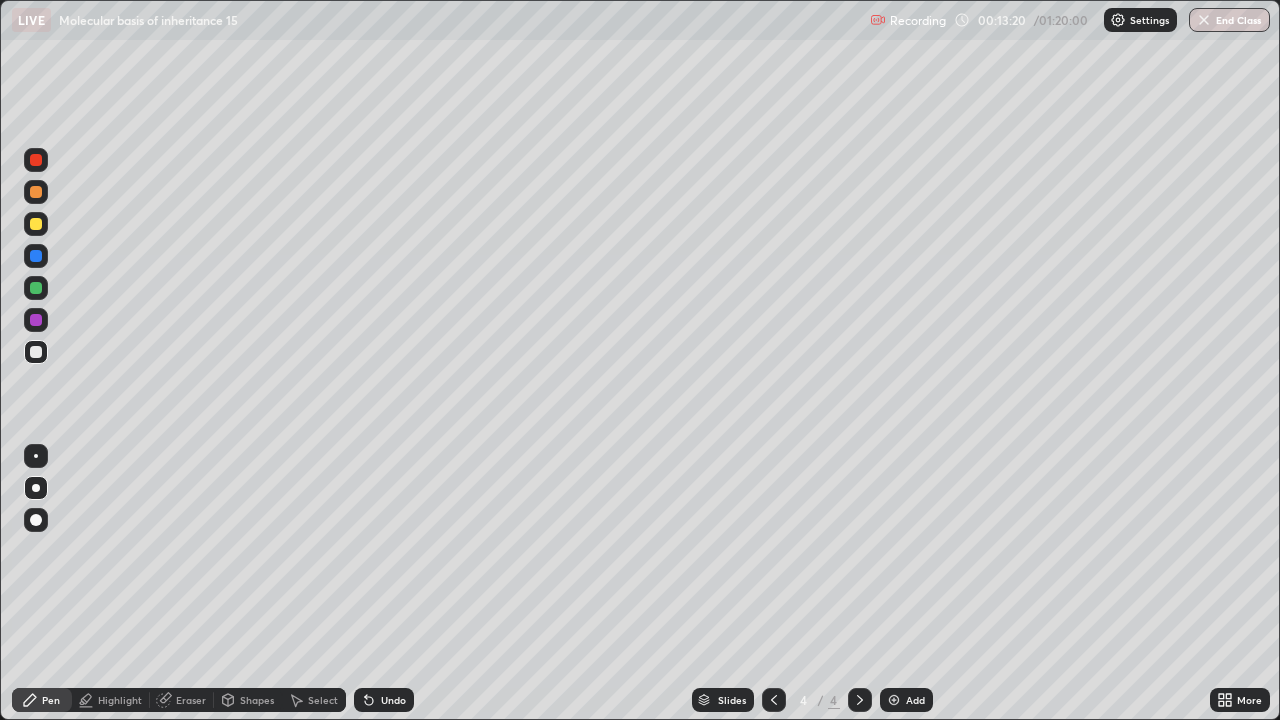 click on "Undo" at bounding box center [393, 700] 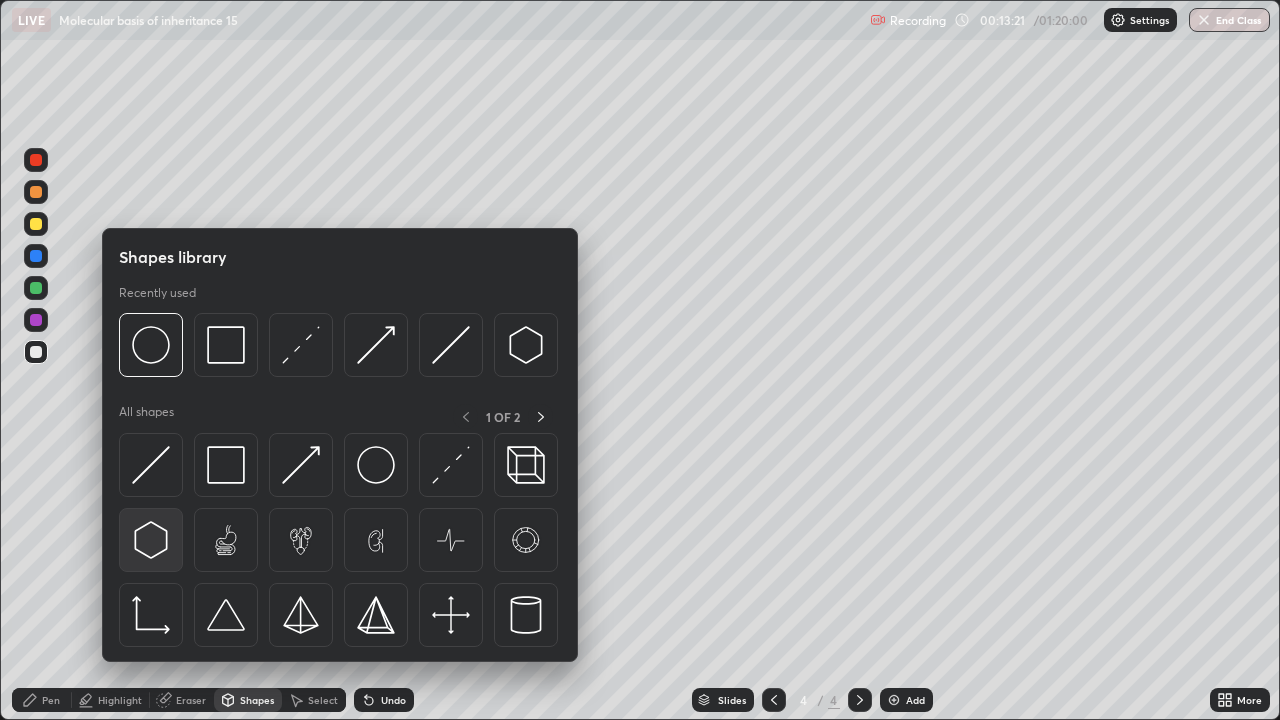 click at bounding box center (151, 540) 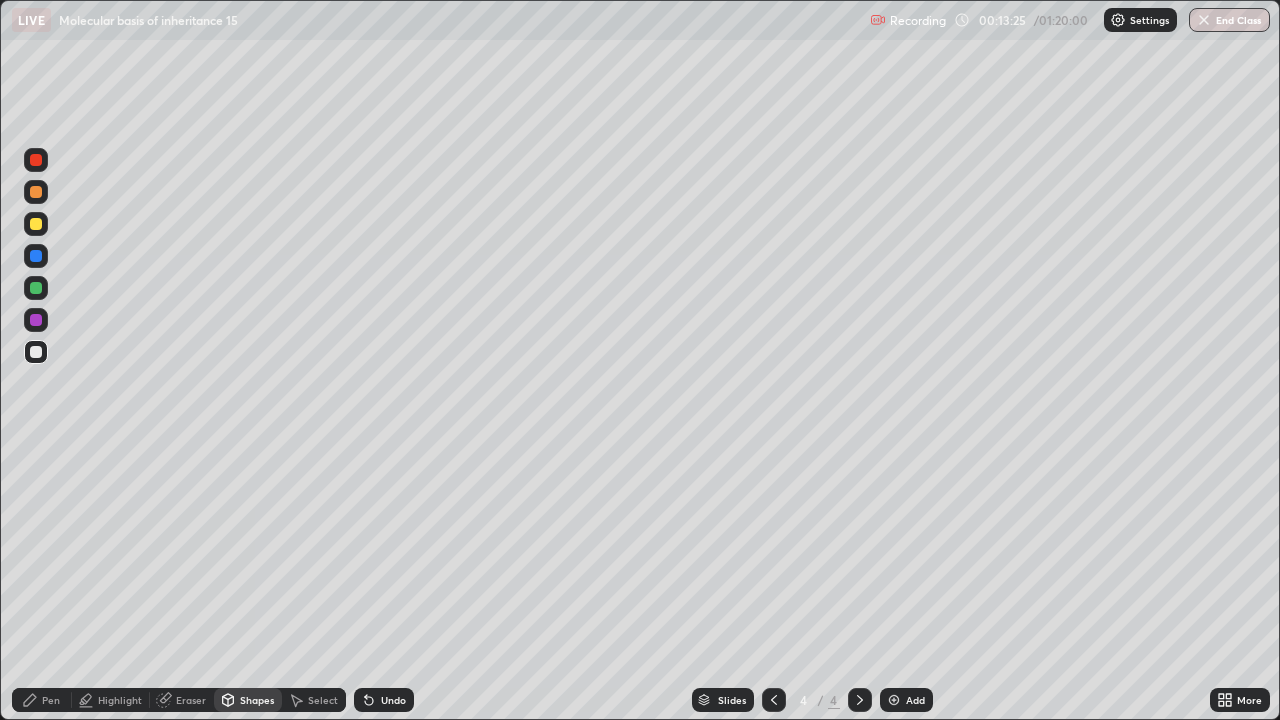 click on "Pen" at bounding box center (51, 700) 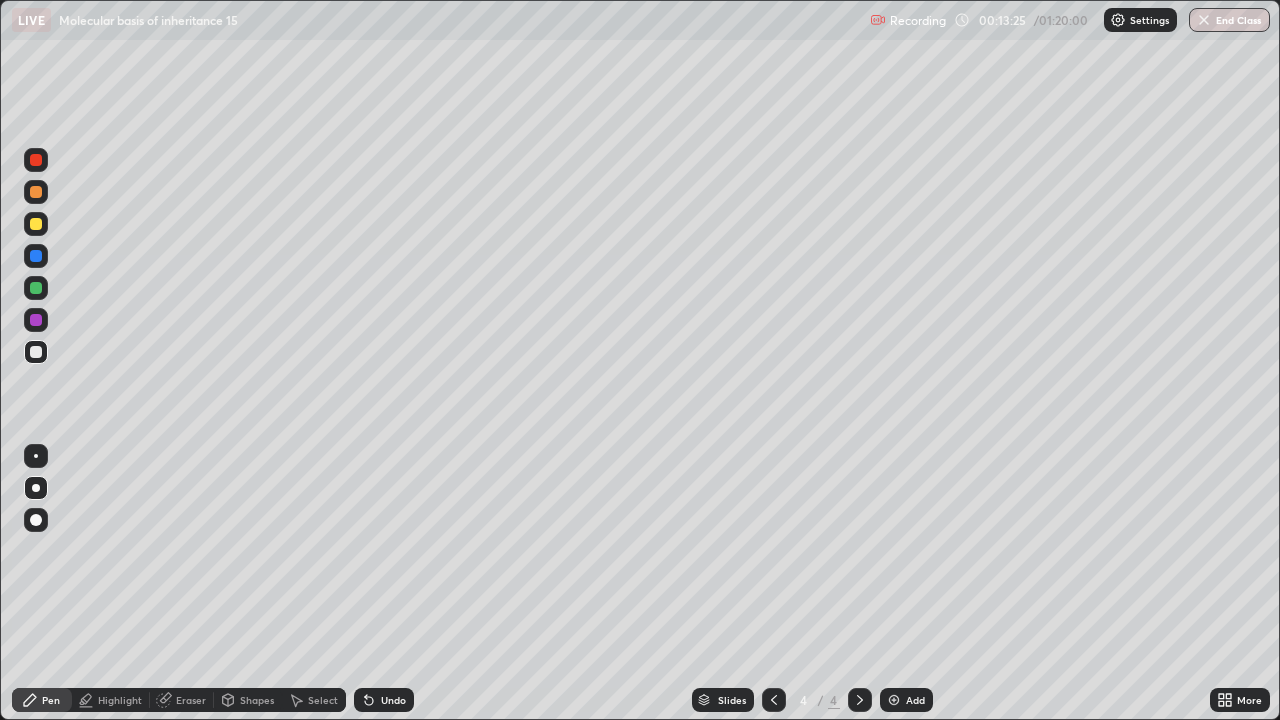 click at bounding box center [36, 320] 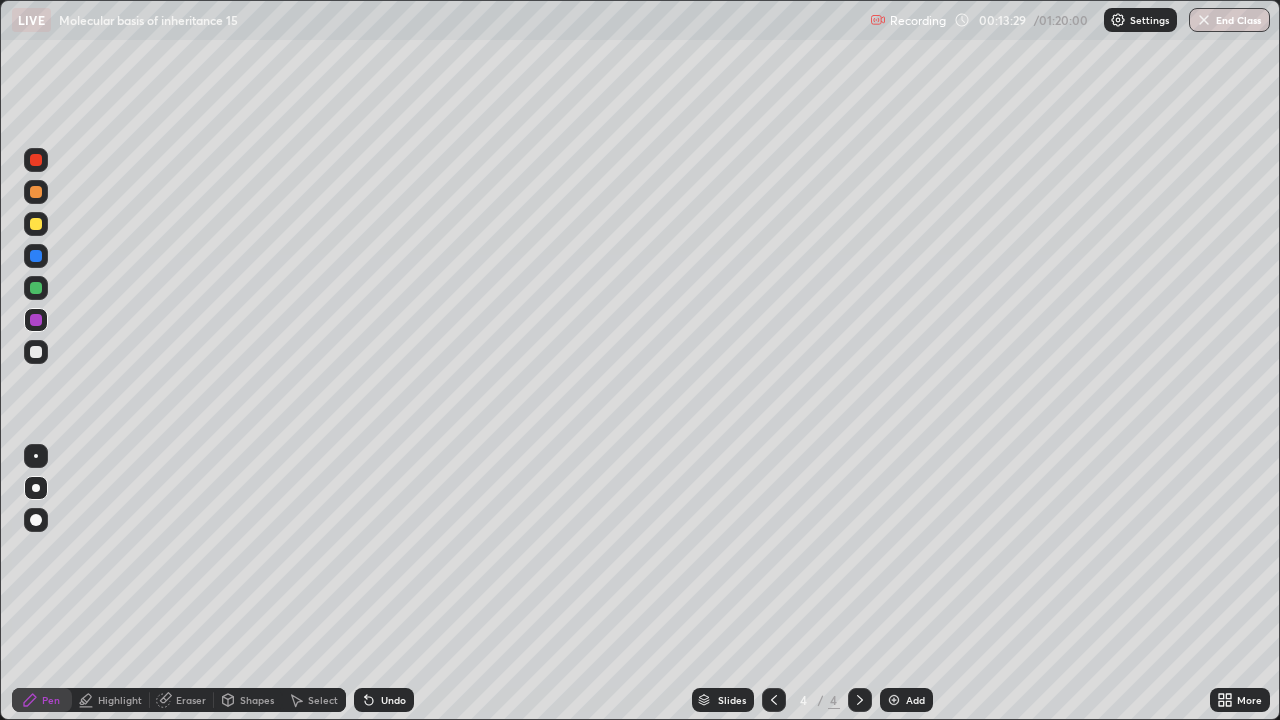 click at bounding box center (36, 288) 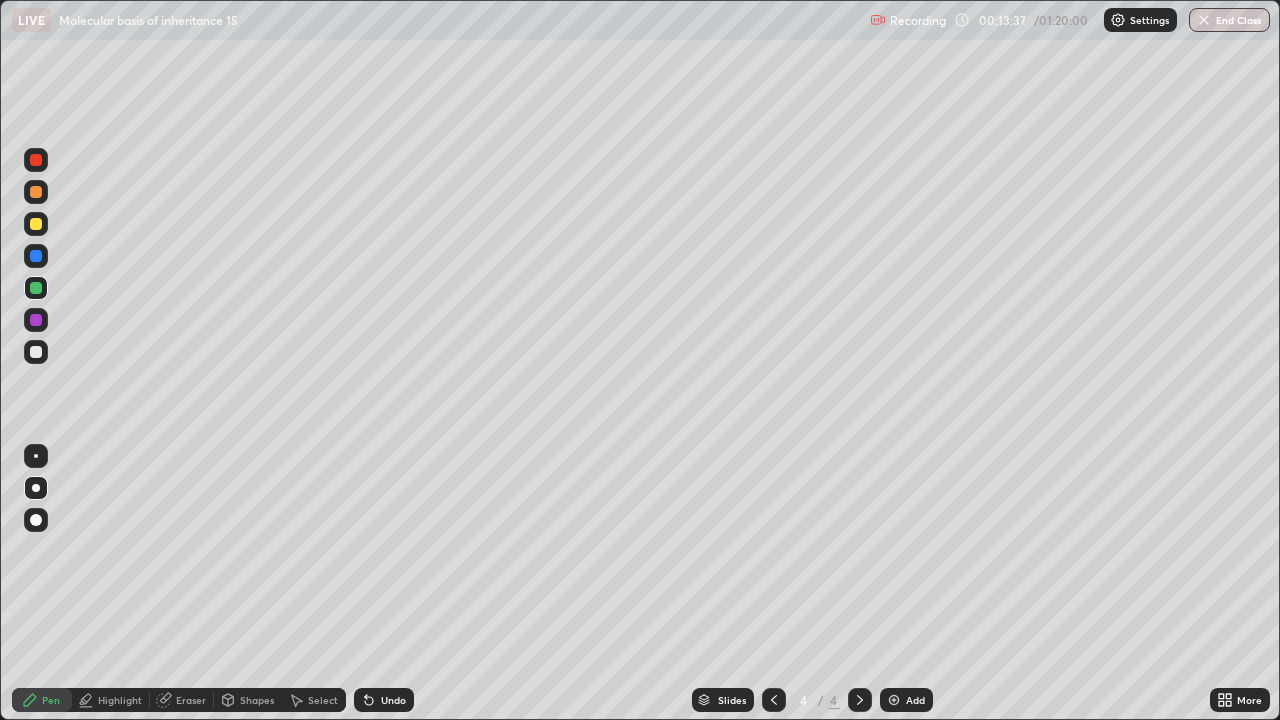 click at bounding box center (36, 352) 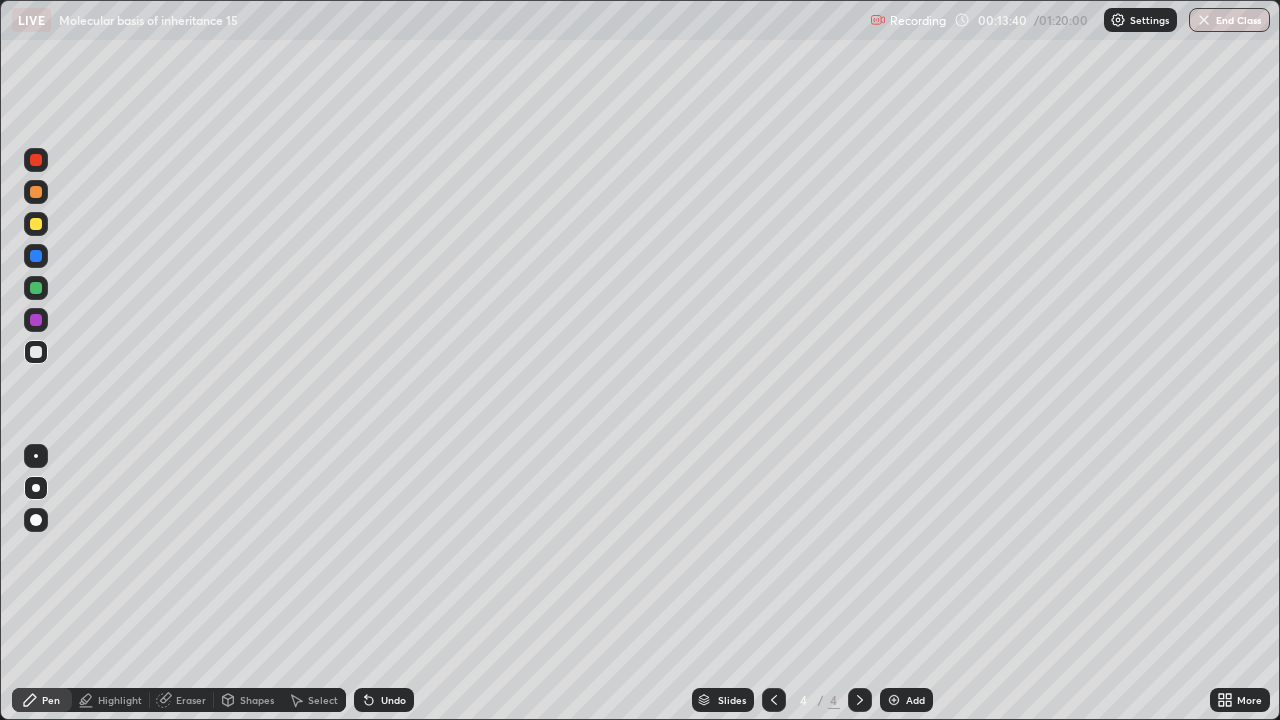 click on "Undo" at bounding box center (384, 700) 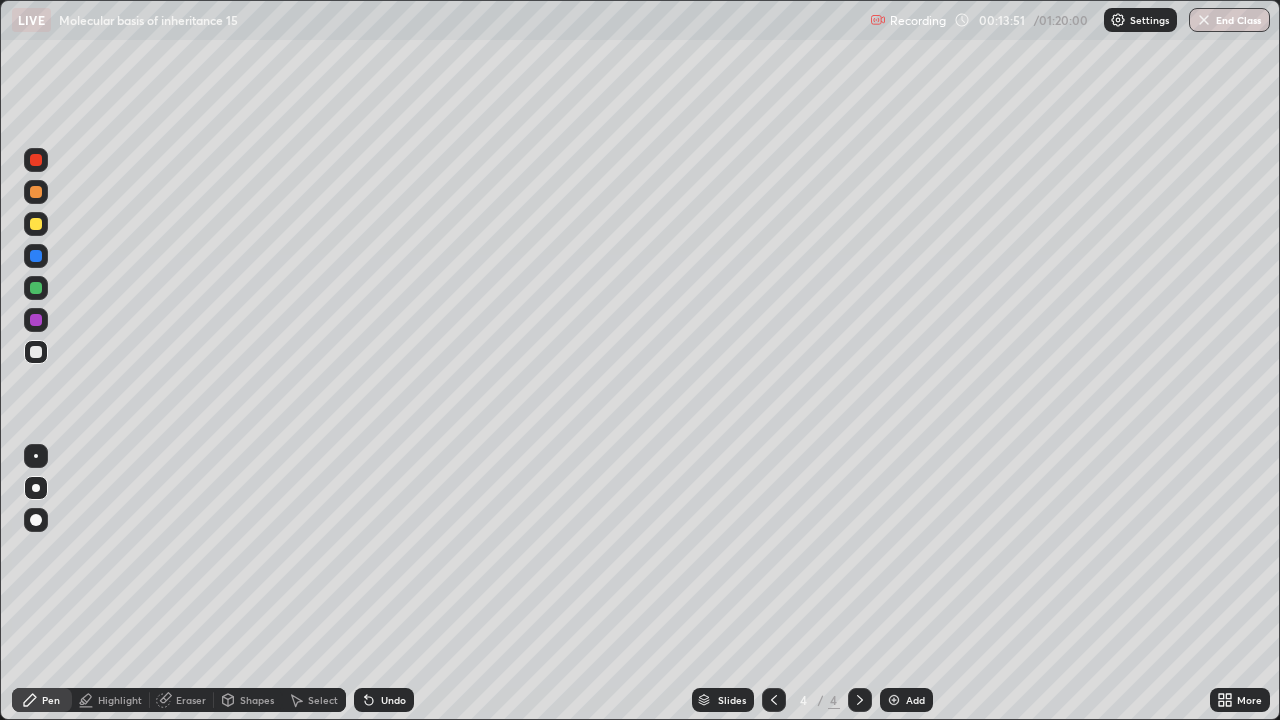 click on "Pen" at bounding box center [51, 700] 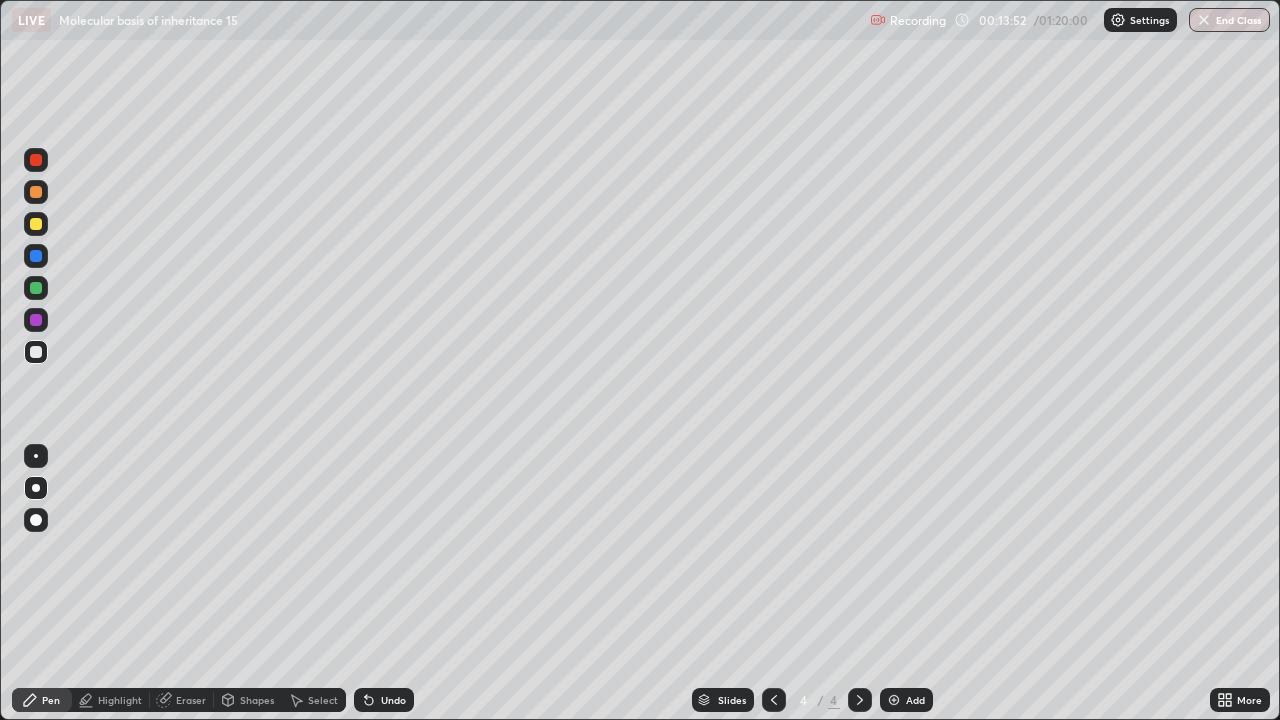 click at bounding box center [36, 320] 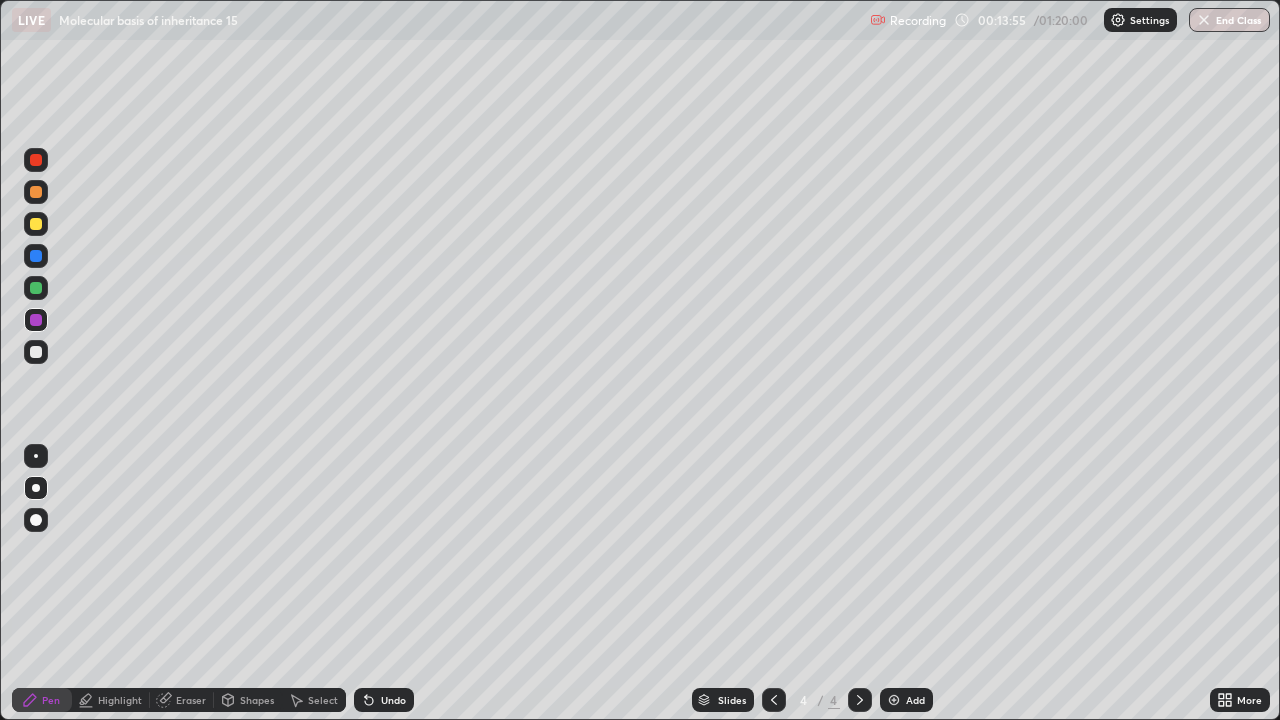 click at bounding box center (36, 288) 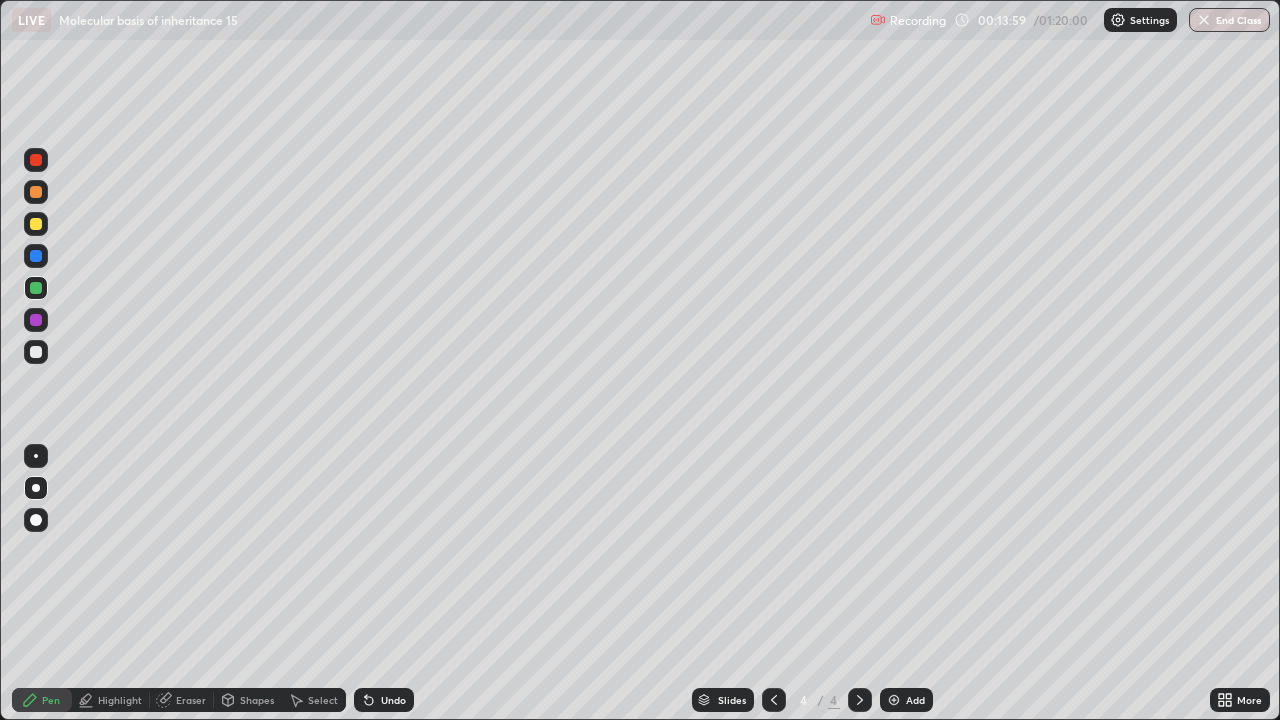 click at bounding box center (36, 224) 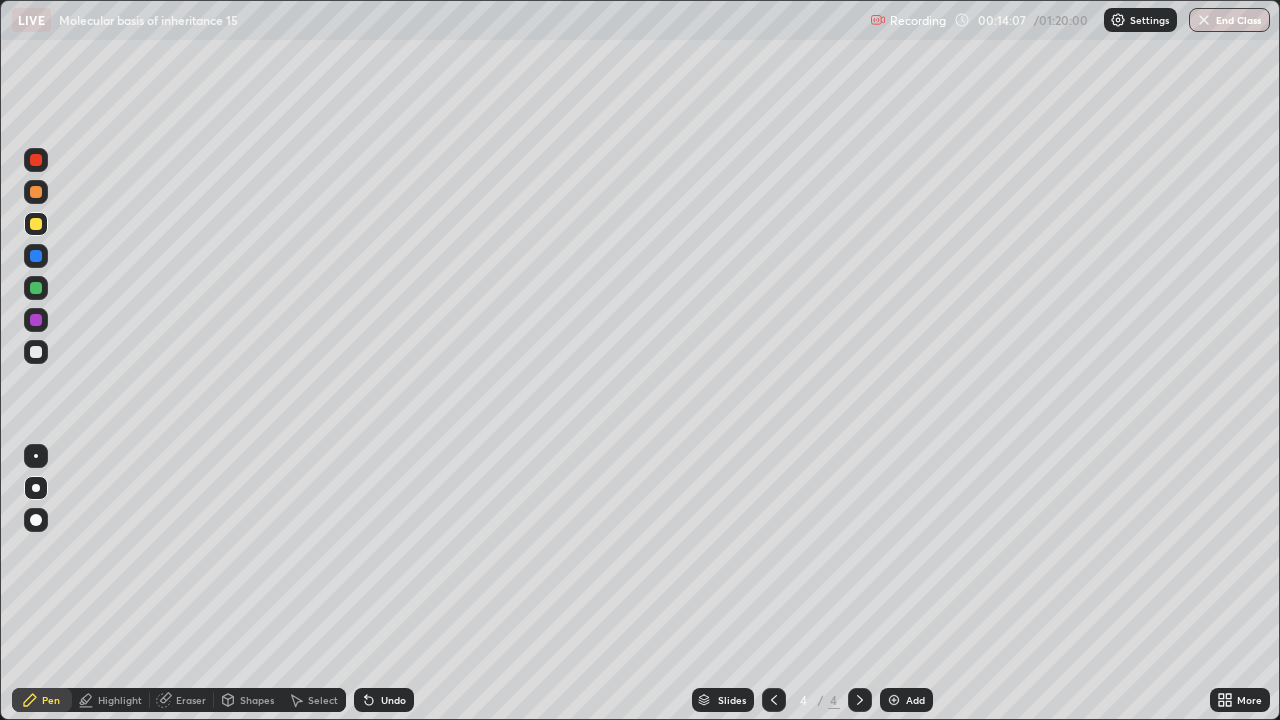 click at bounding box center (36, 352) 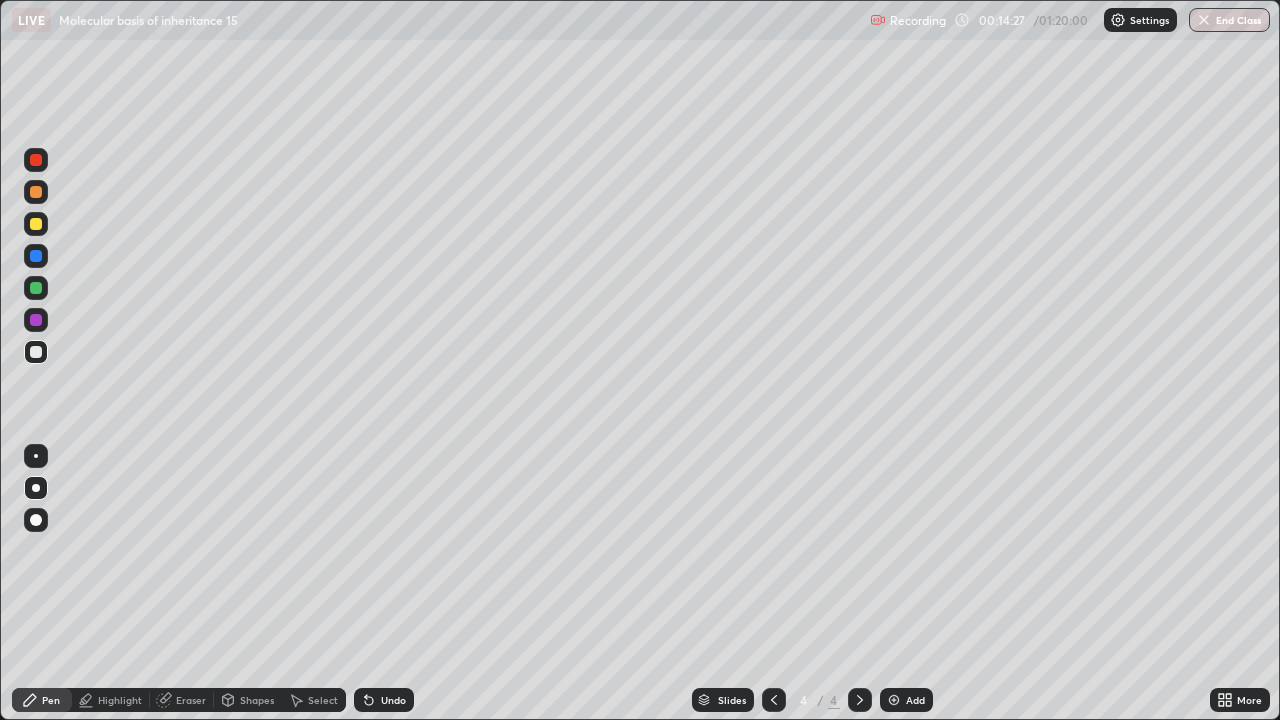 click at bounding box center (36, 256) 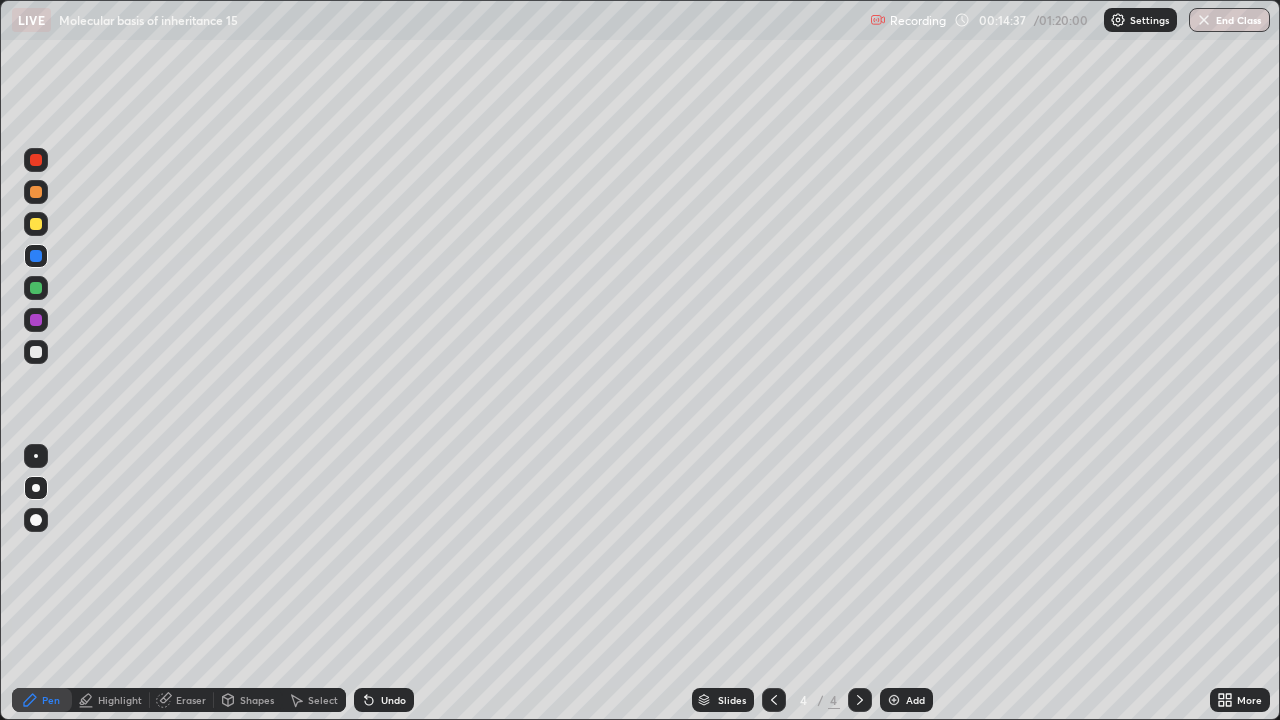 click at bounding box center [36, 320] 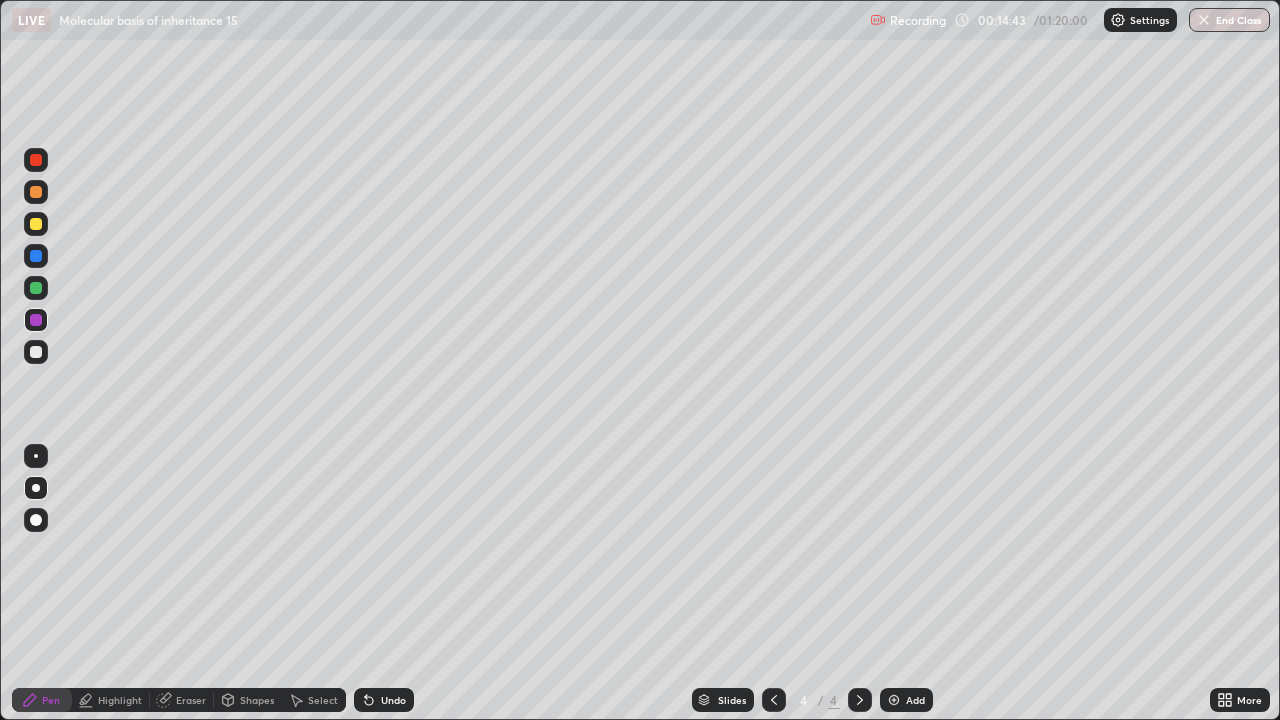 click at bounding box center [36, 288] 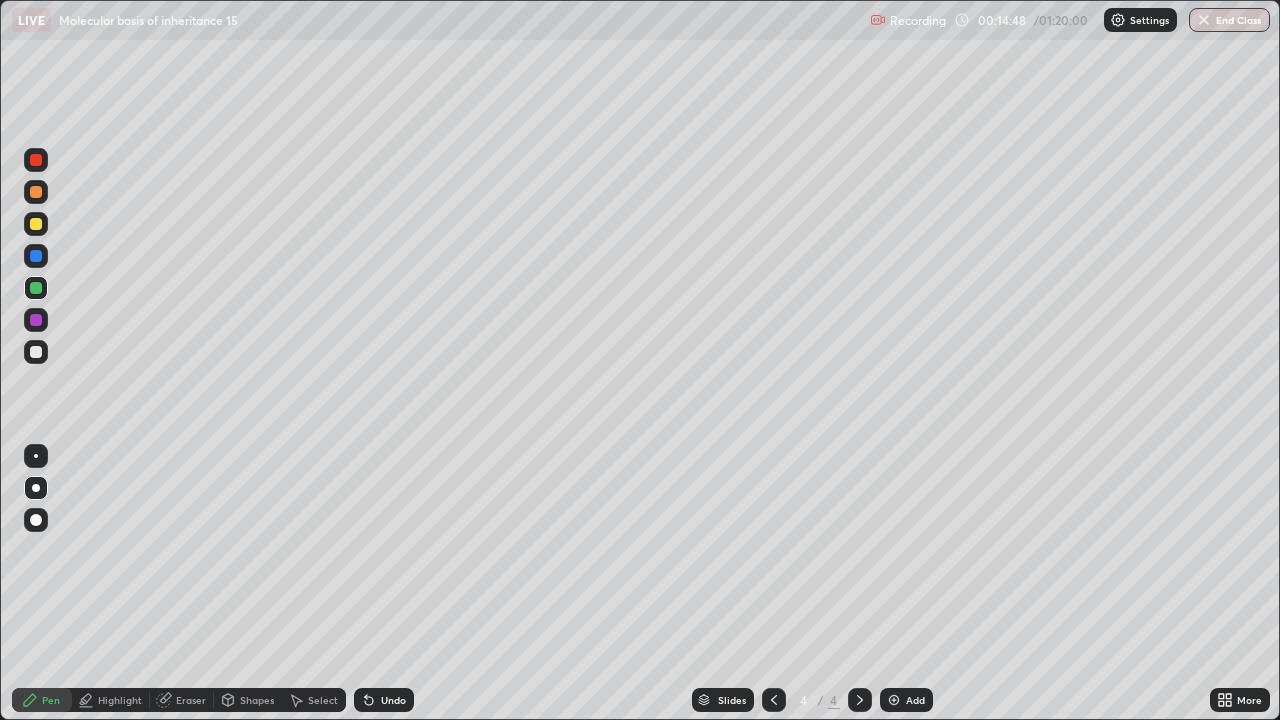 click at bounding box center [36, 352] 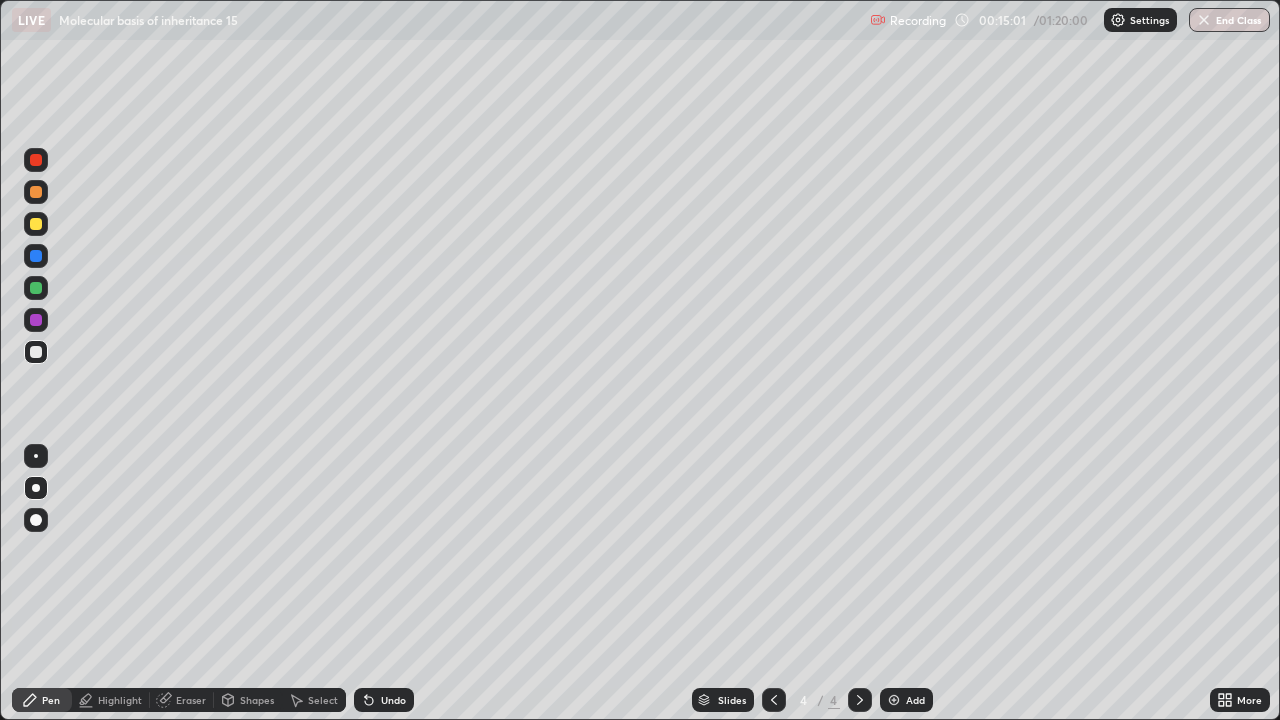 click at bounding box center [36, 288] 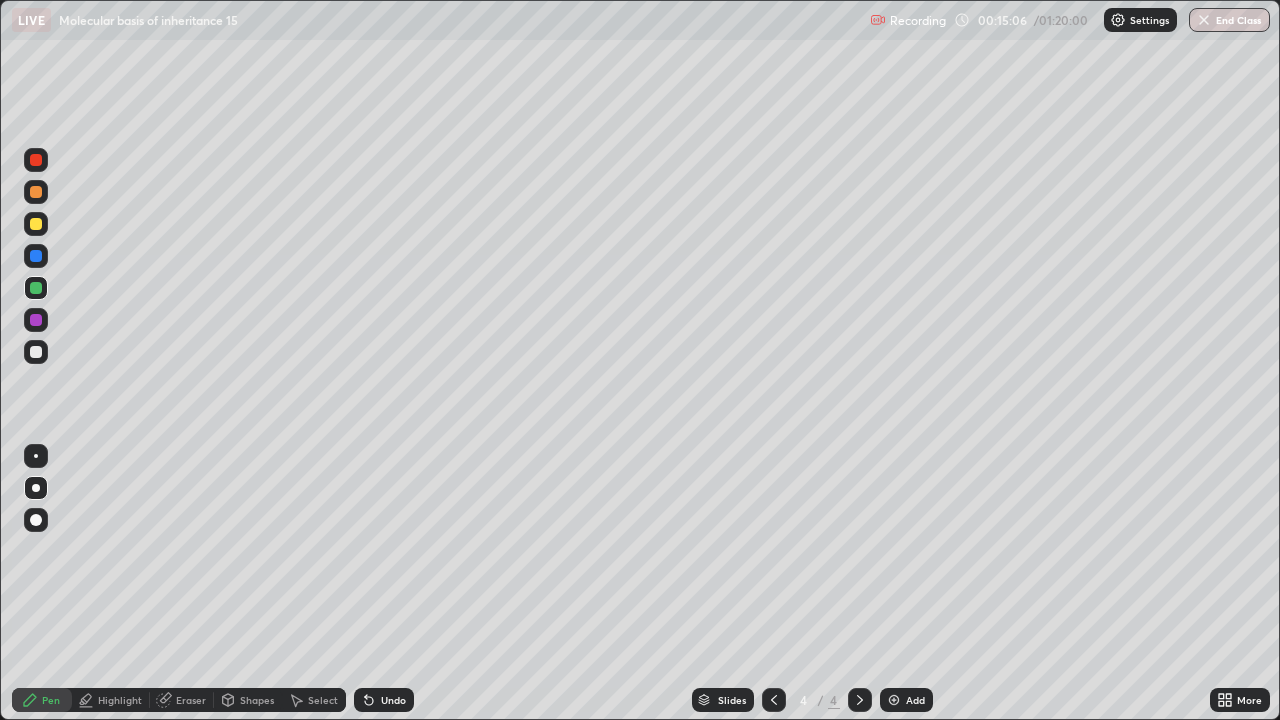 click at bounding box center (36, 320) 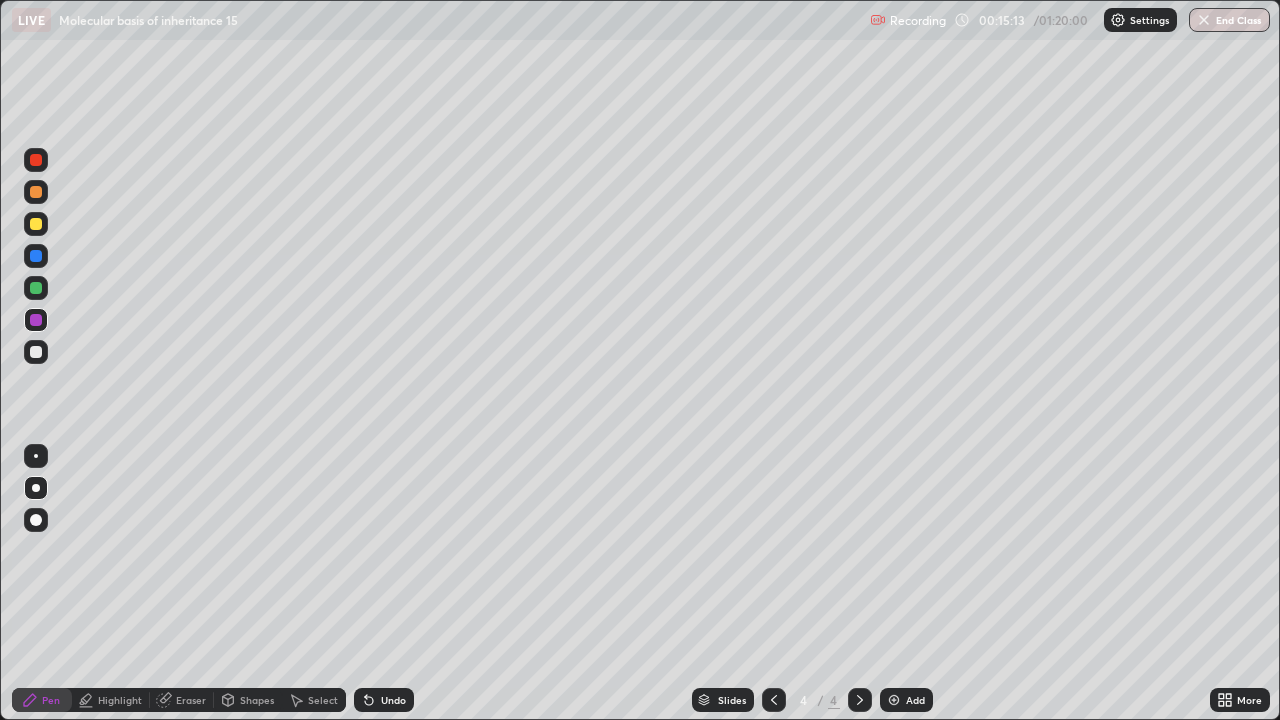 click at bounding box center (36, 224) 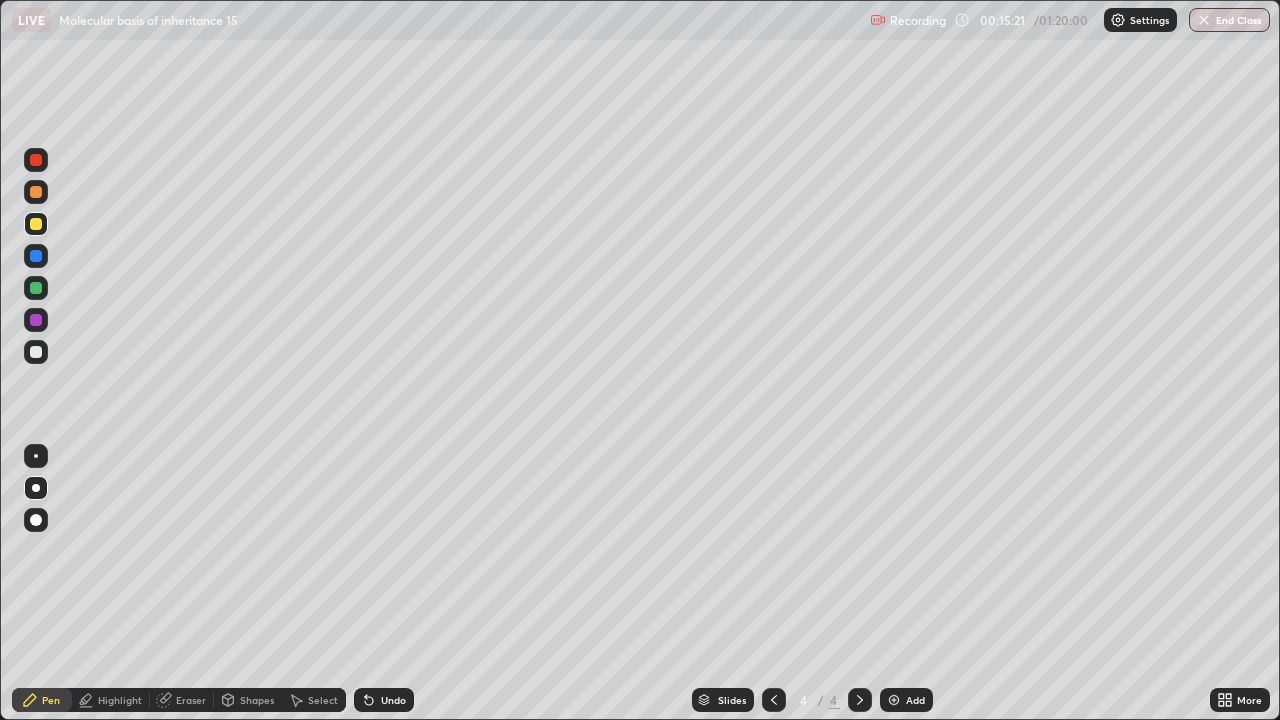 click at bounding box center [36, 352] 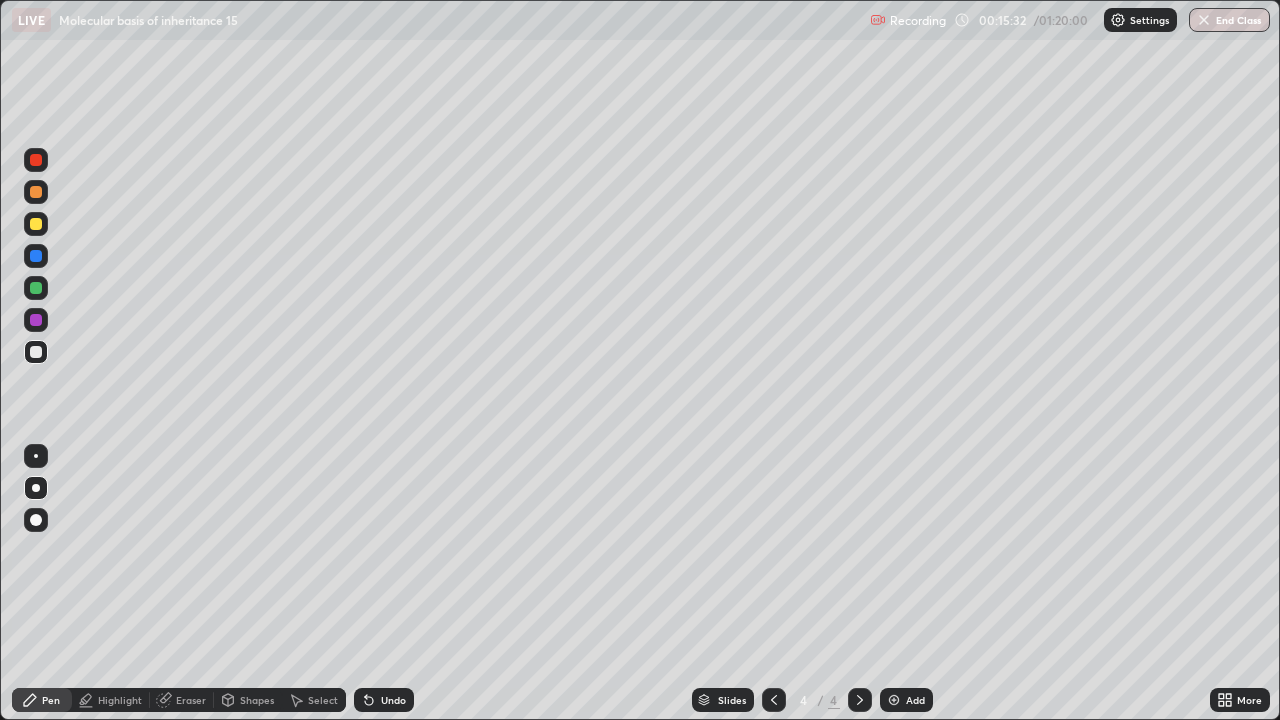 click on "Select" at bounding box center [323, 700] 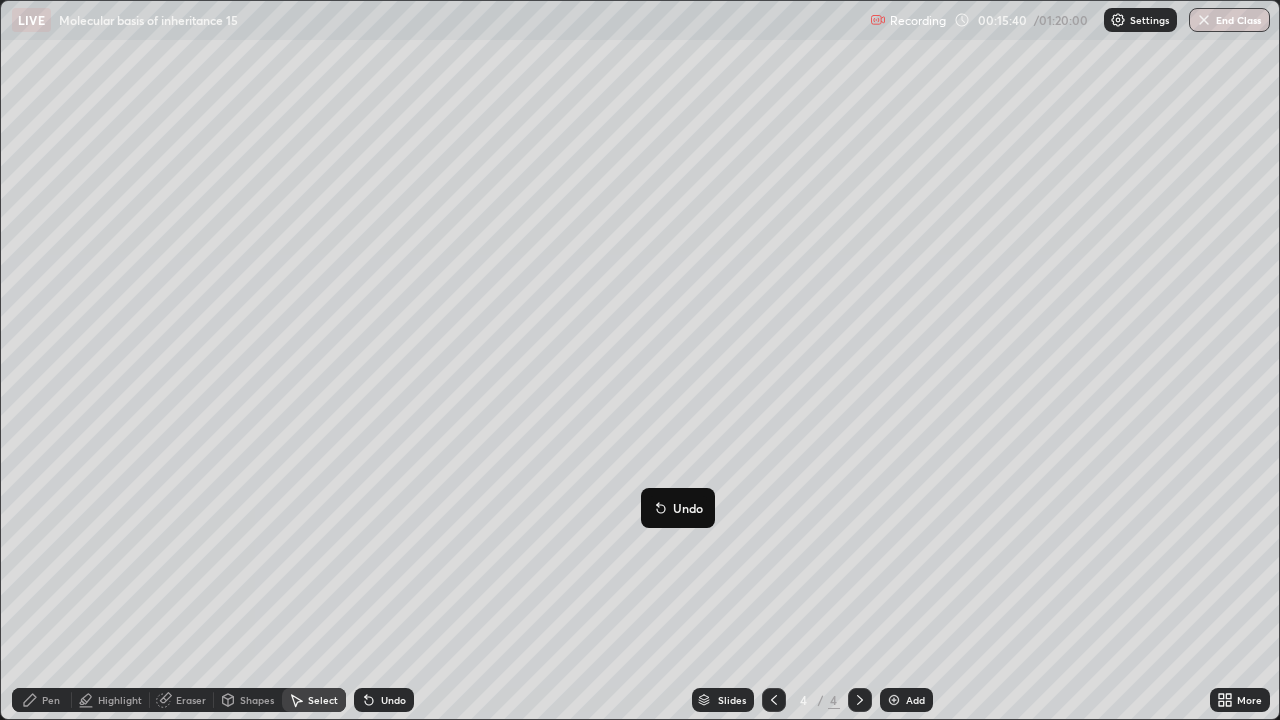 click on "0 ° Undo Copy Duplicate Duplicate to new slide Delete" at bounding box center [640, 360] 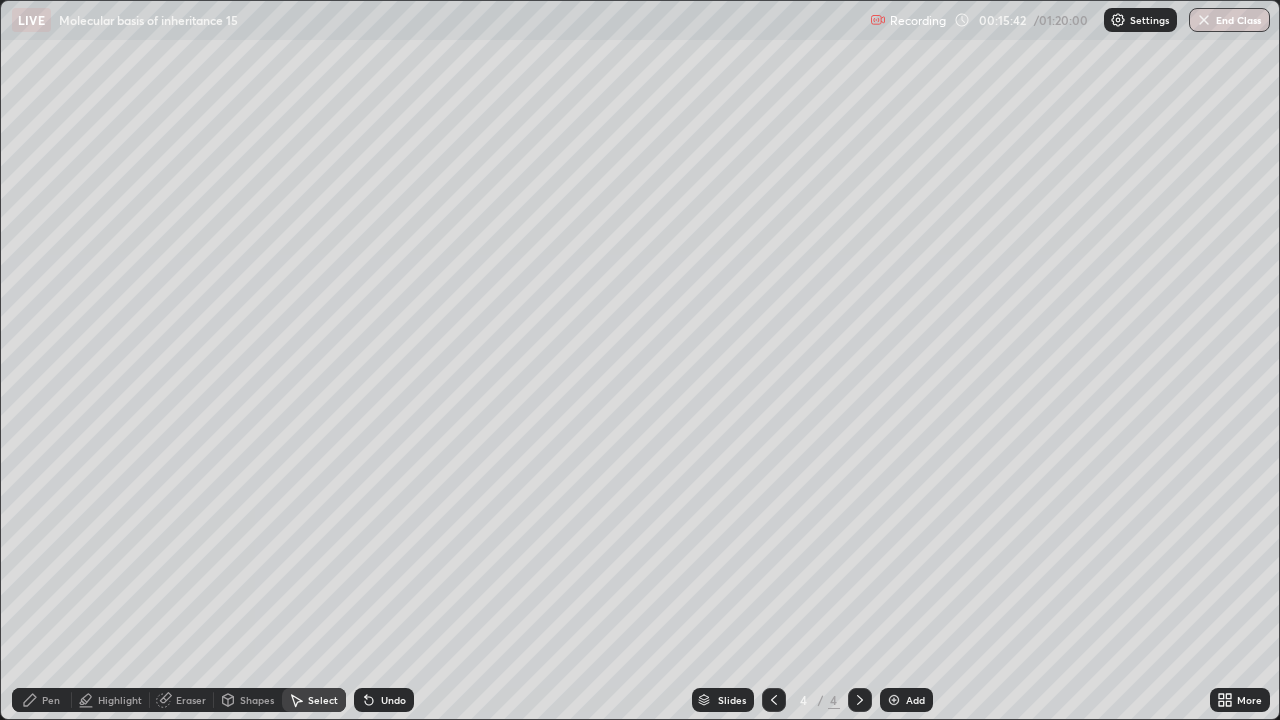 click on "Pen" at bounding box center (51, 700) 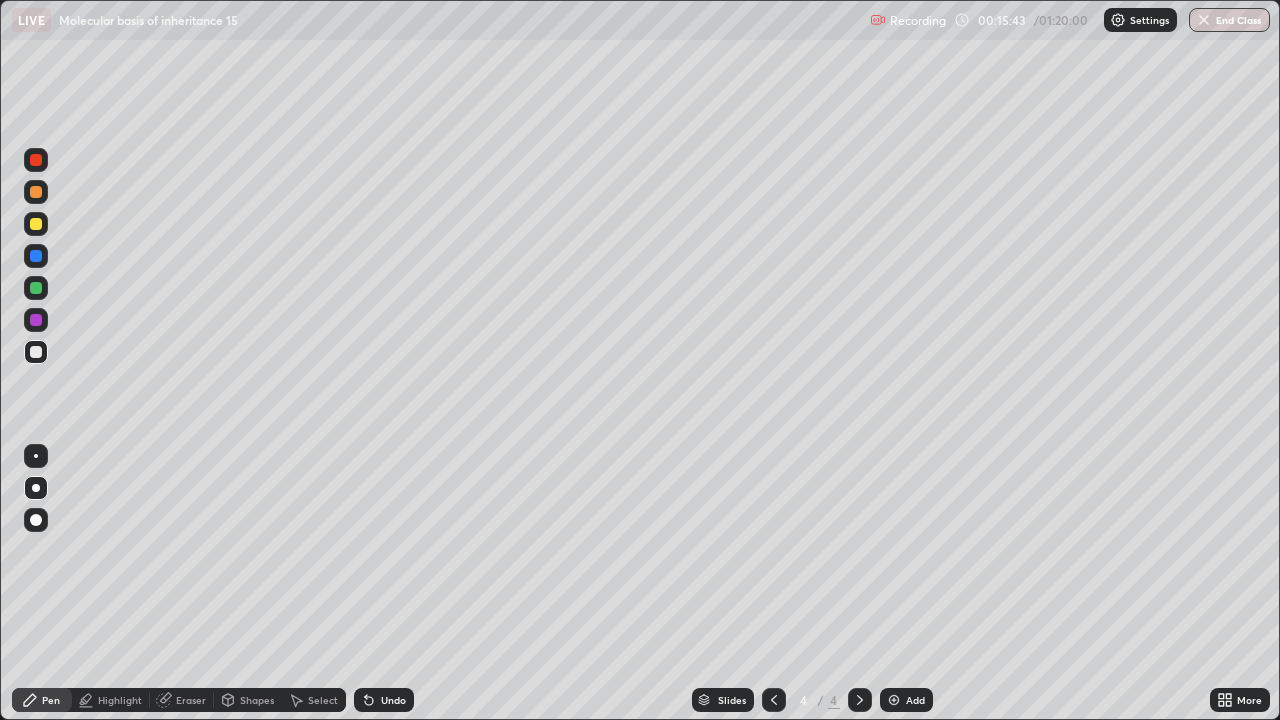 click at bounding box center (36, 192) 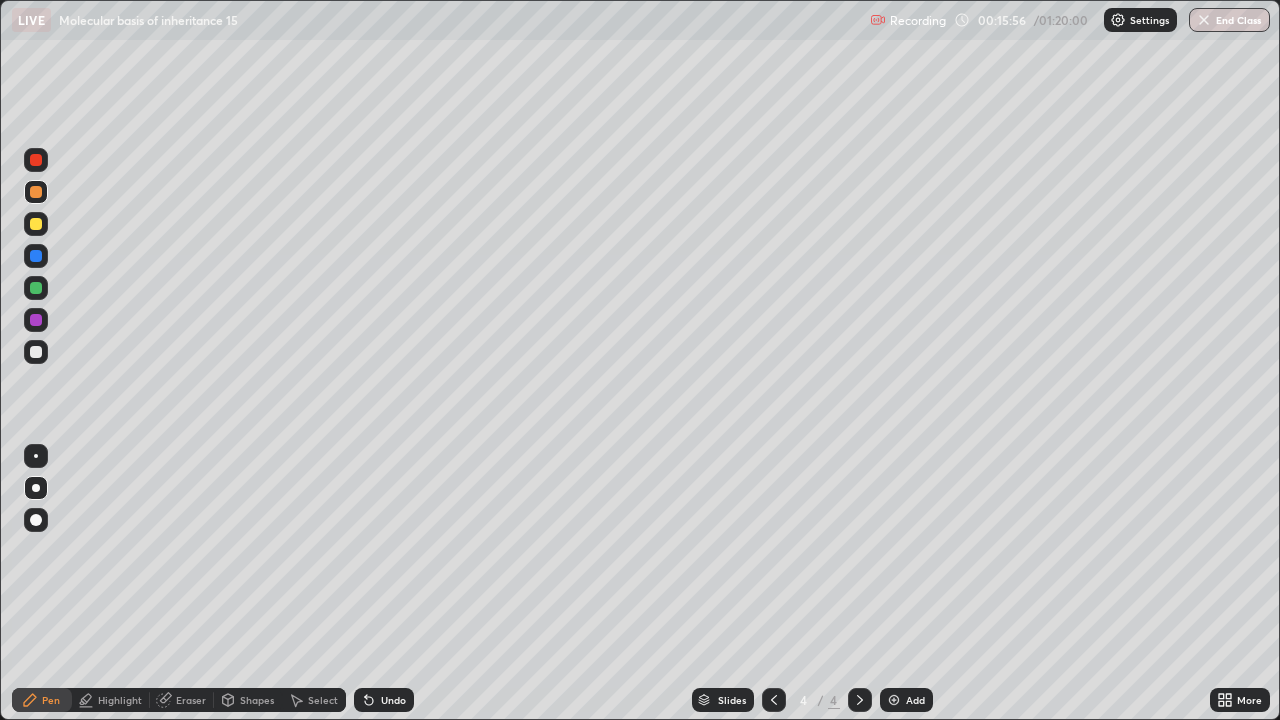 click on "Select" at bounding box center (314, 700) 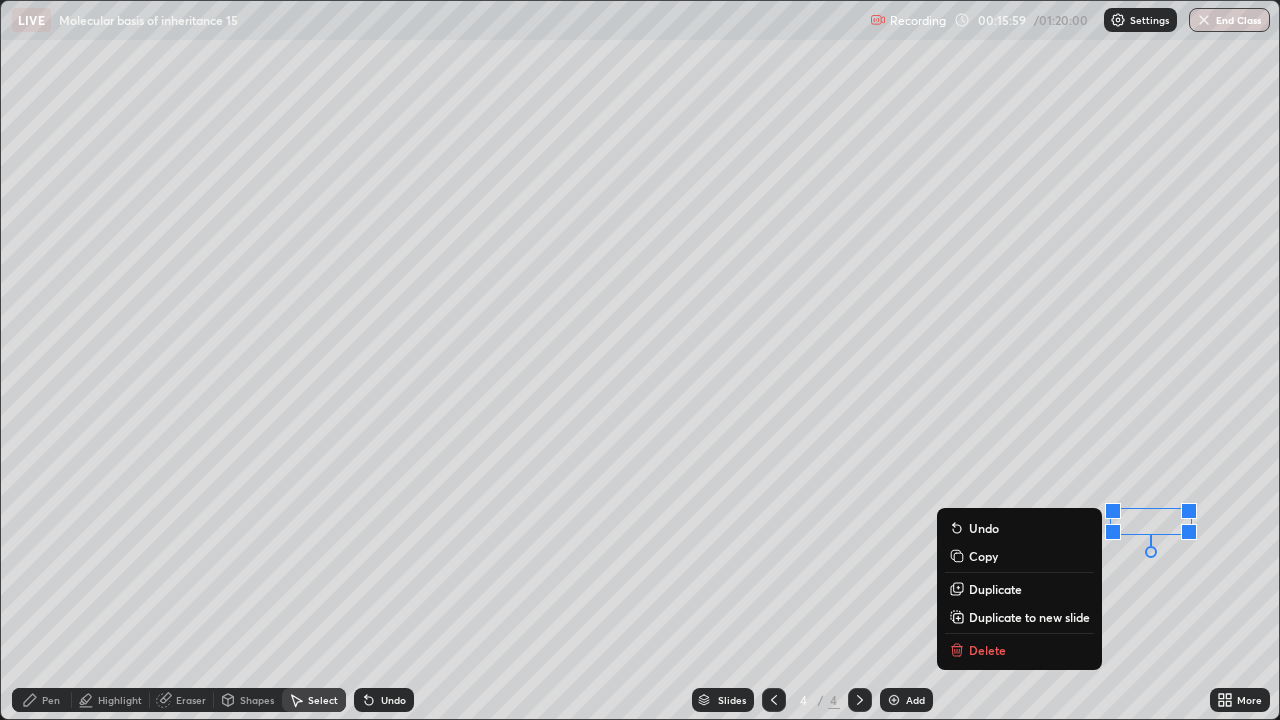 click on "0 ° Undo Copy Duplicate Duplicate to new slide Delete" at bounding box center (640, 360) 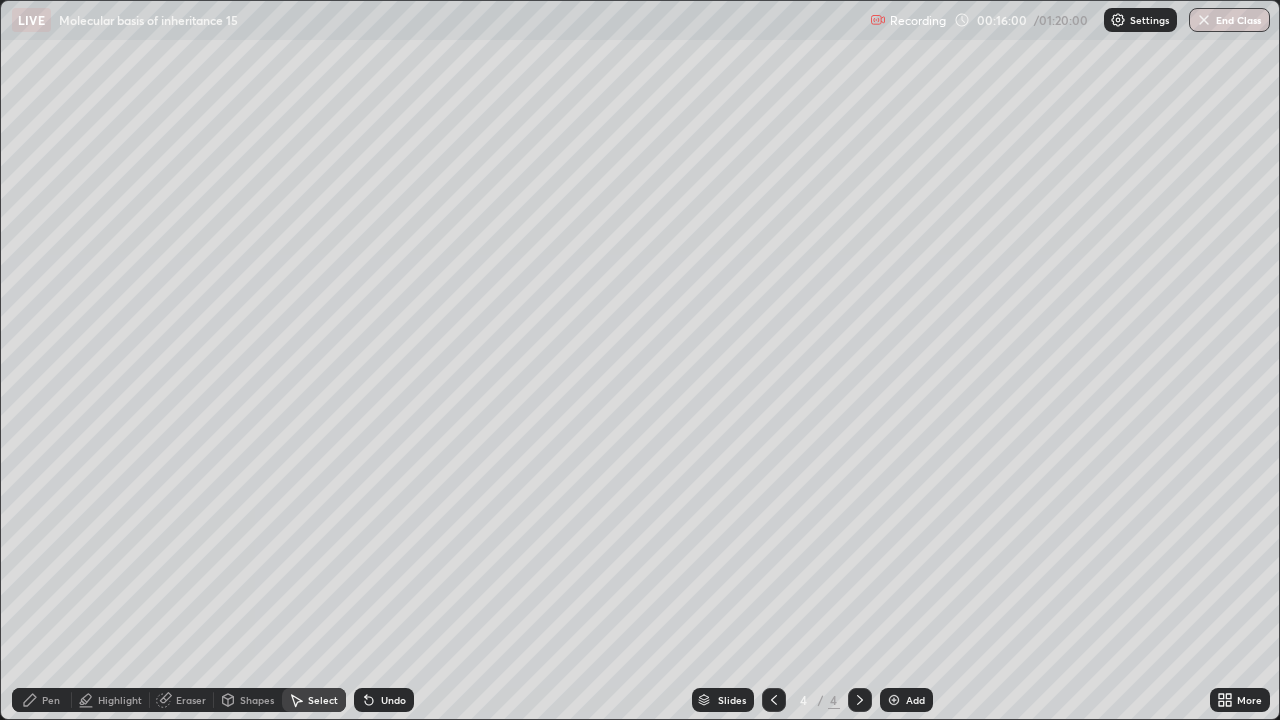 click on "Pen" at bounding box center [42, 700] 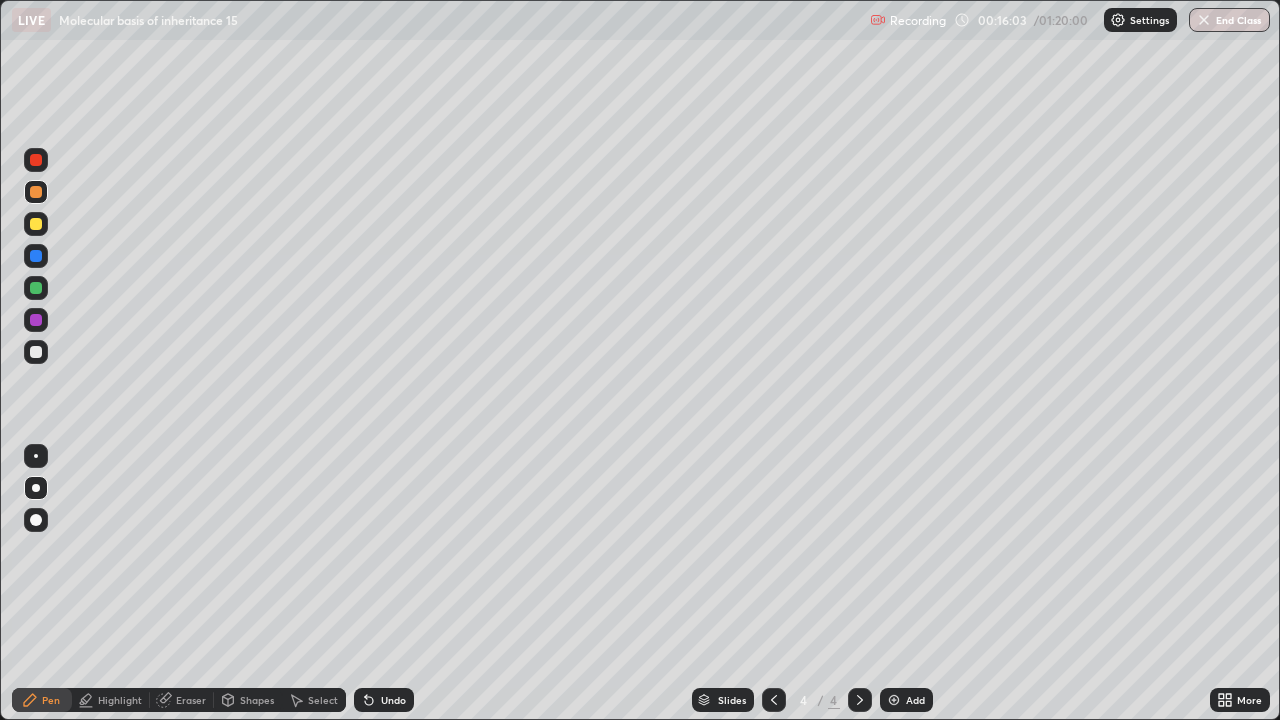 click on "Undo" at bounding box center (384, 700) 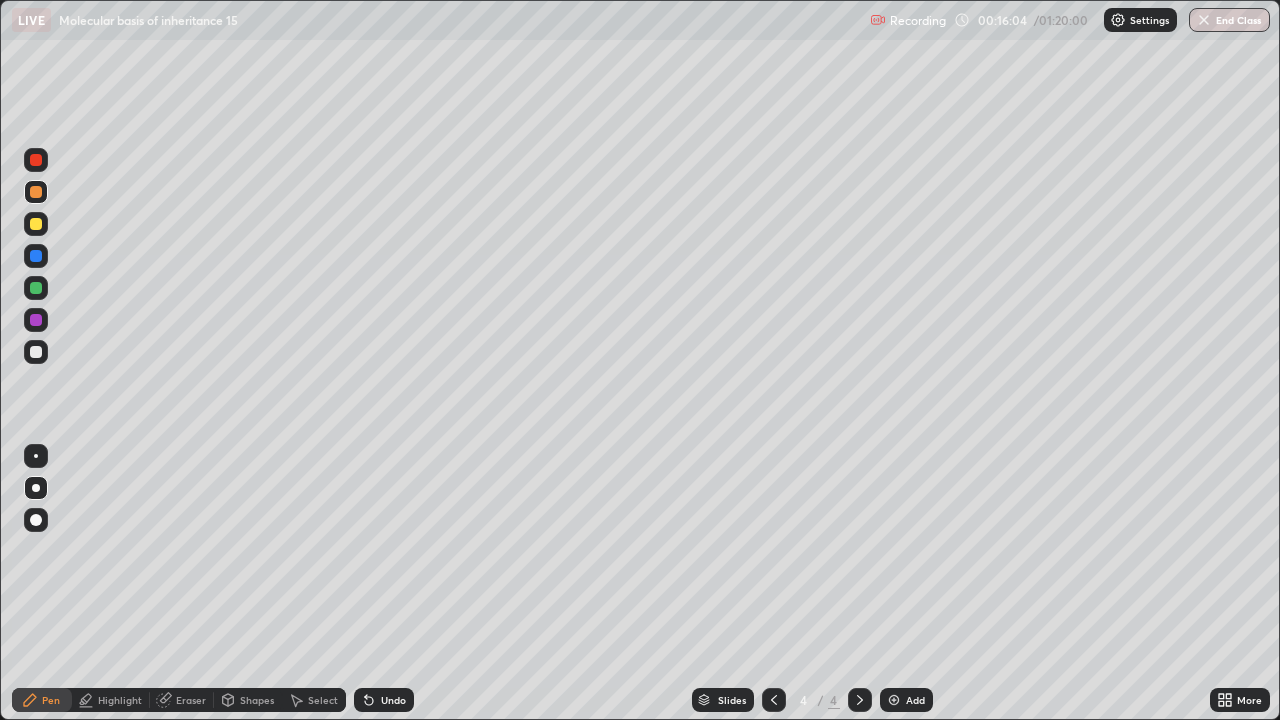 click on "Undo" at bounding box center [384, 700] 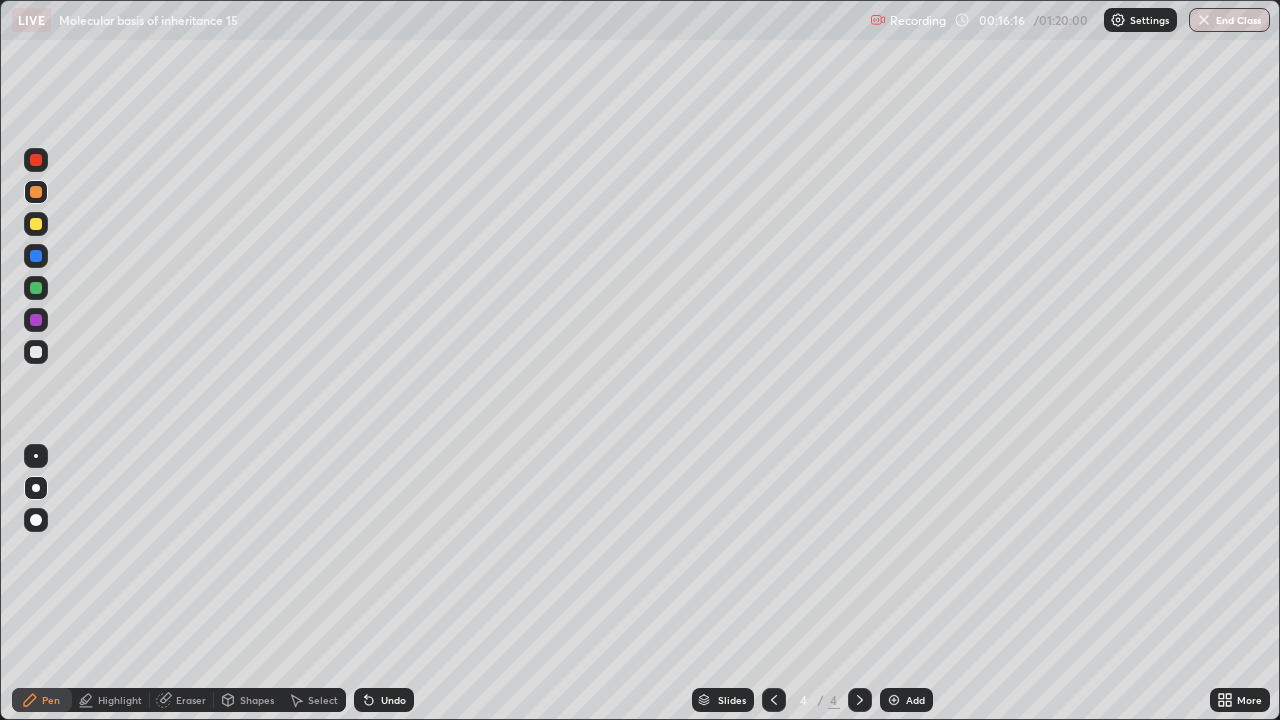 click at bounding box center [36, 352] 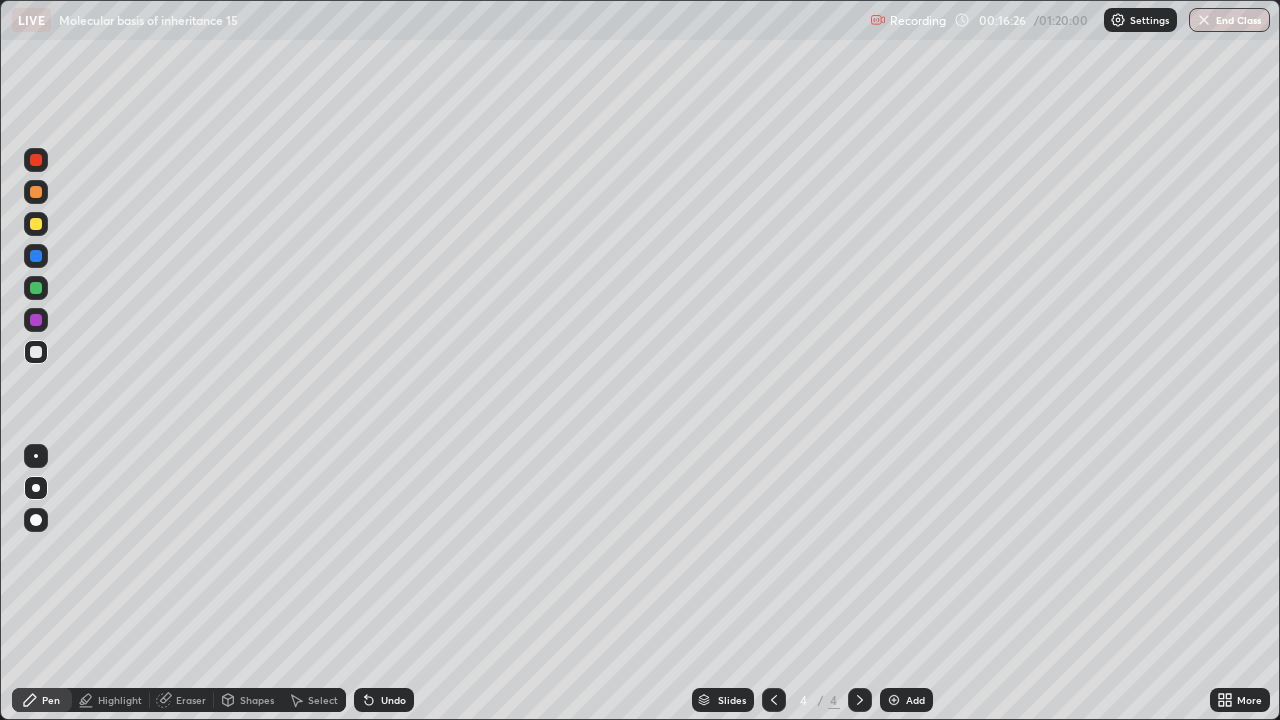 click at bounding box center [36, 320] 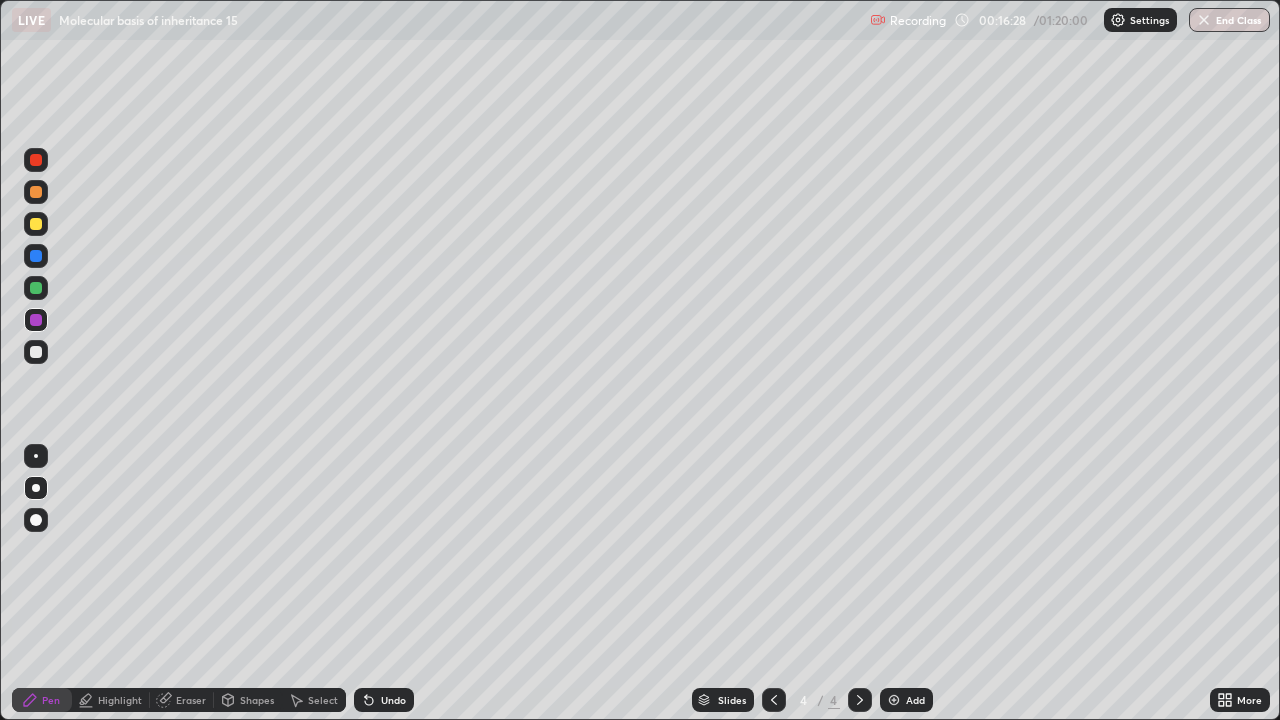 click on "Shapes" at bounding box center [257, 700] 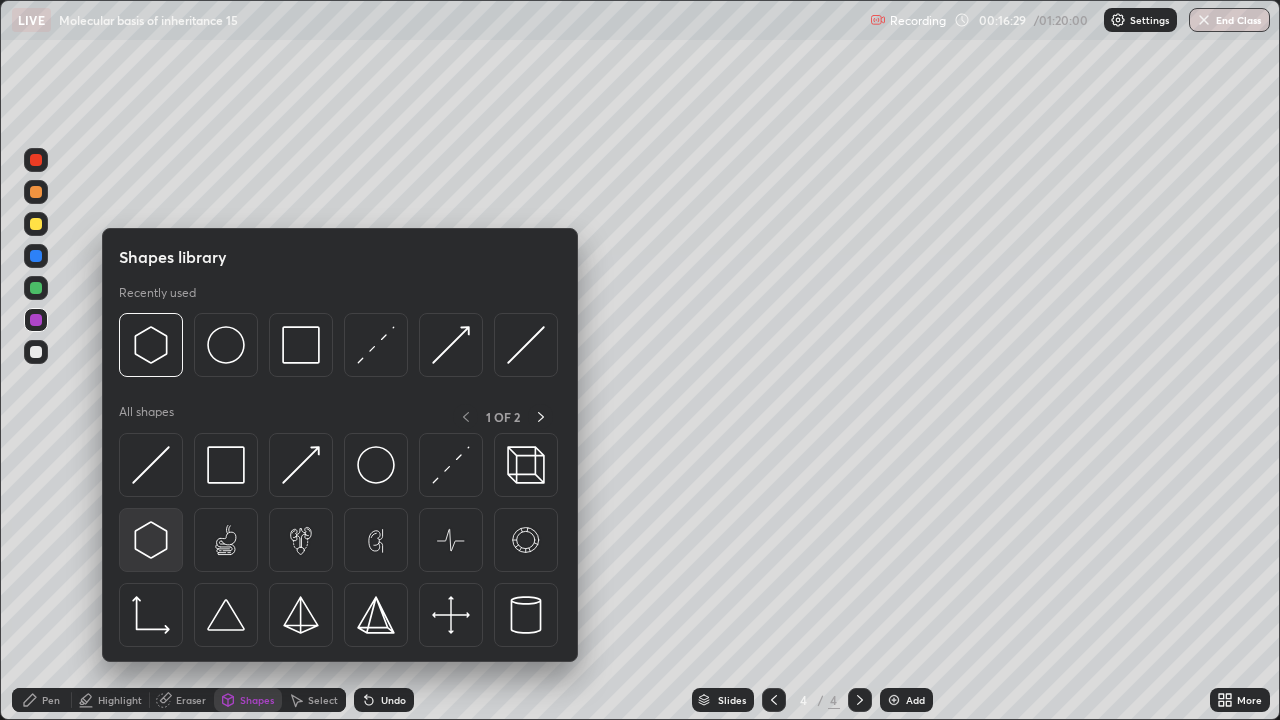click at bounding box center [151, 540] 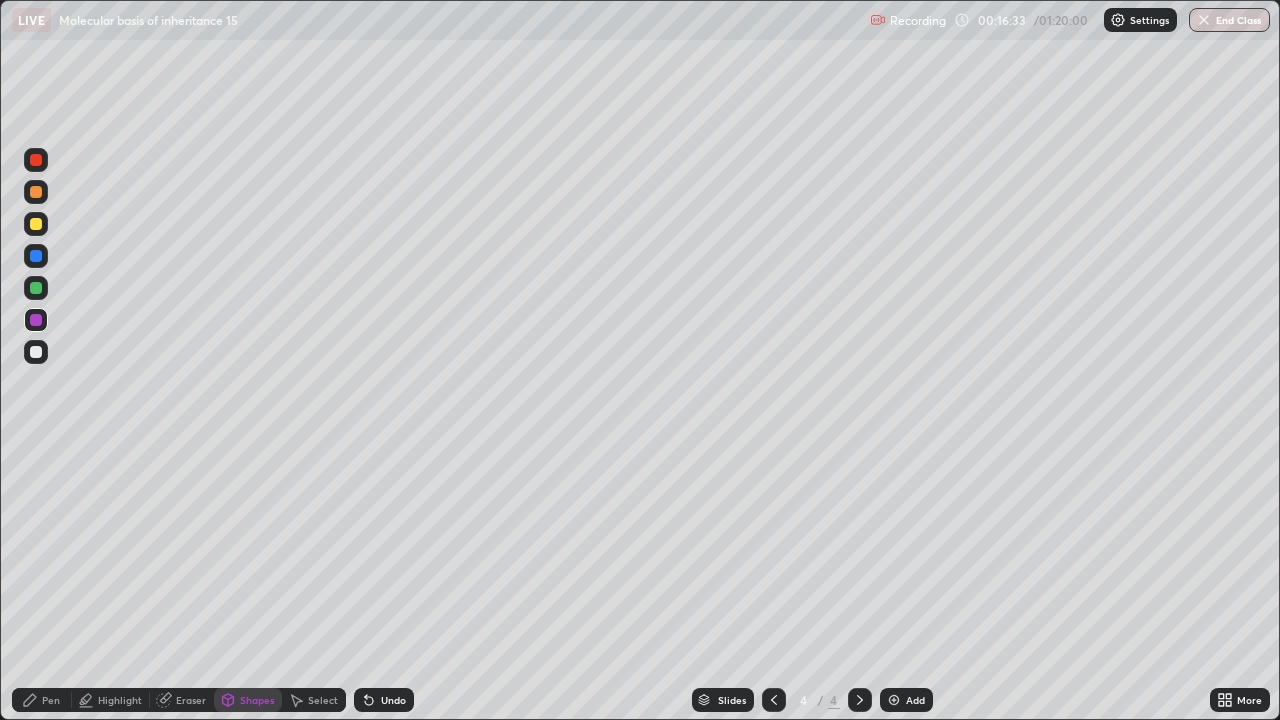 click on "Pen" at bounding box center (51, 700) 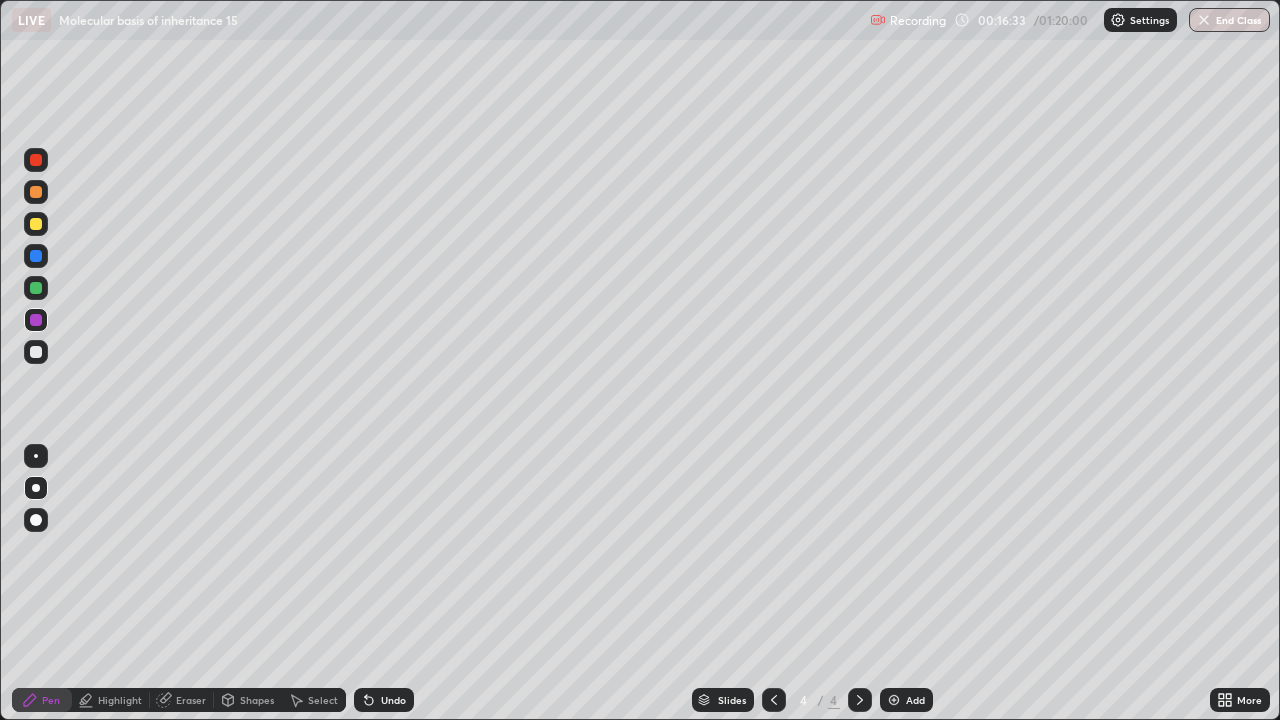 click at bounding box center (36, 352) 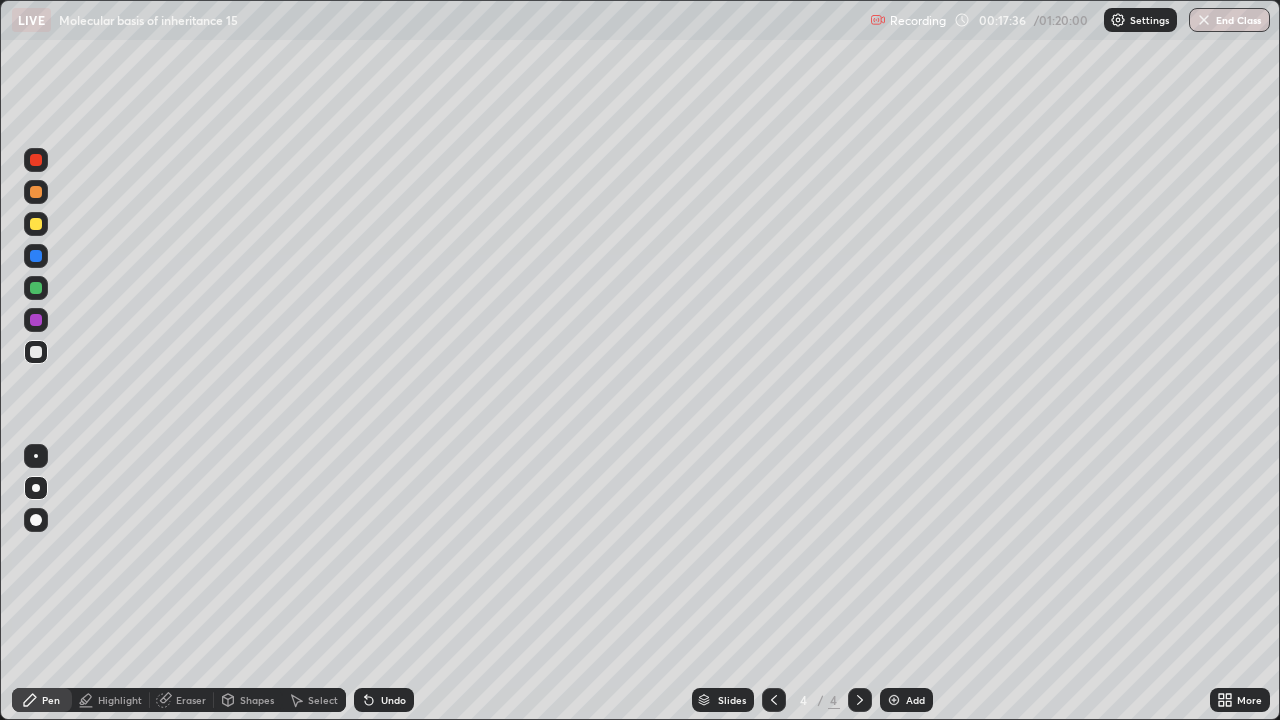 click at bounding box center (36, 320) 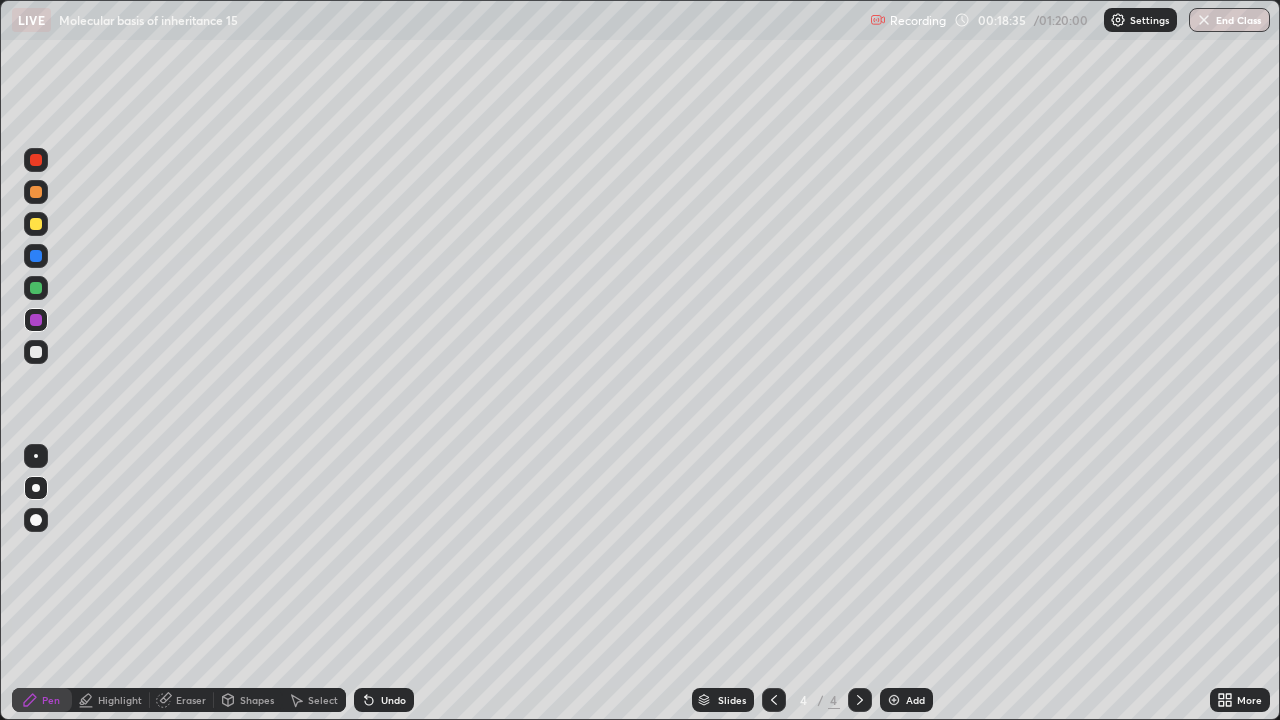 click at bounding box center (36, 224) 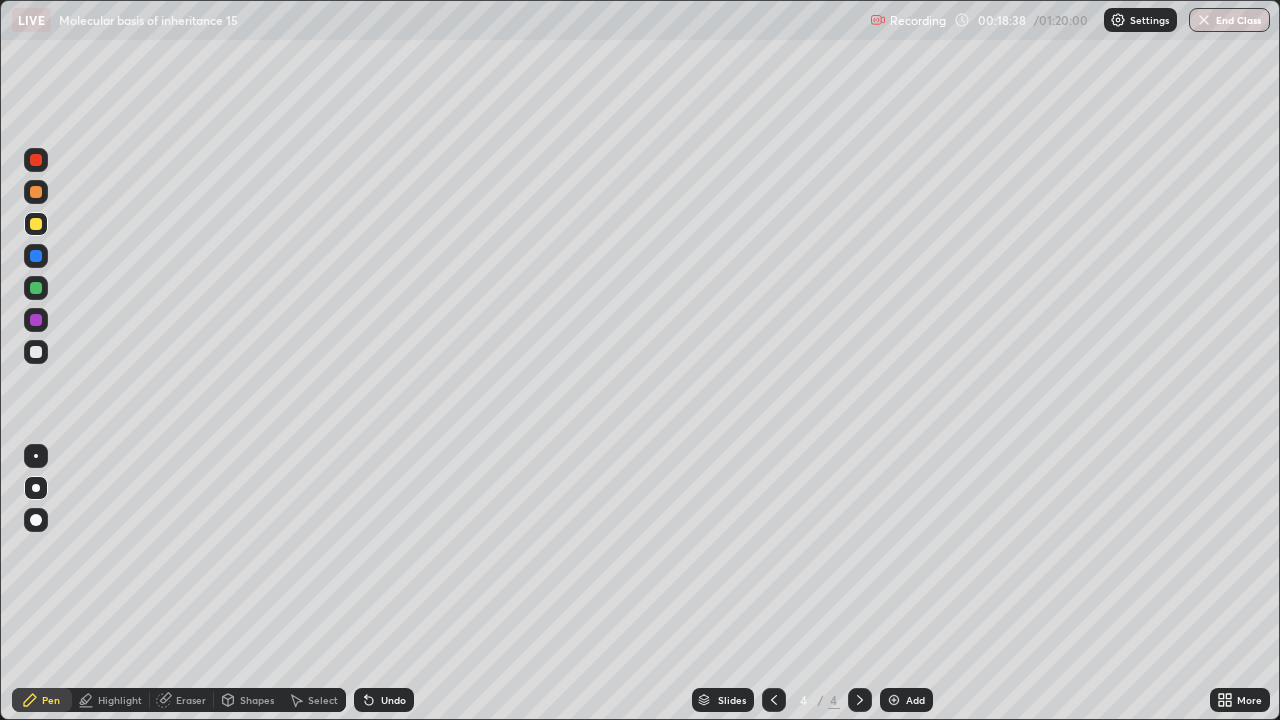 click on "Select" at bounding box center (323, 700) 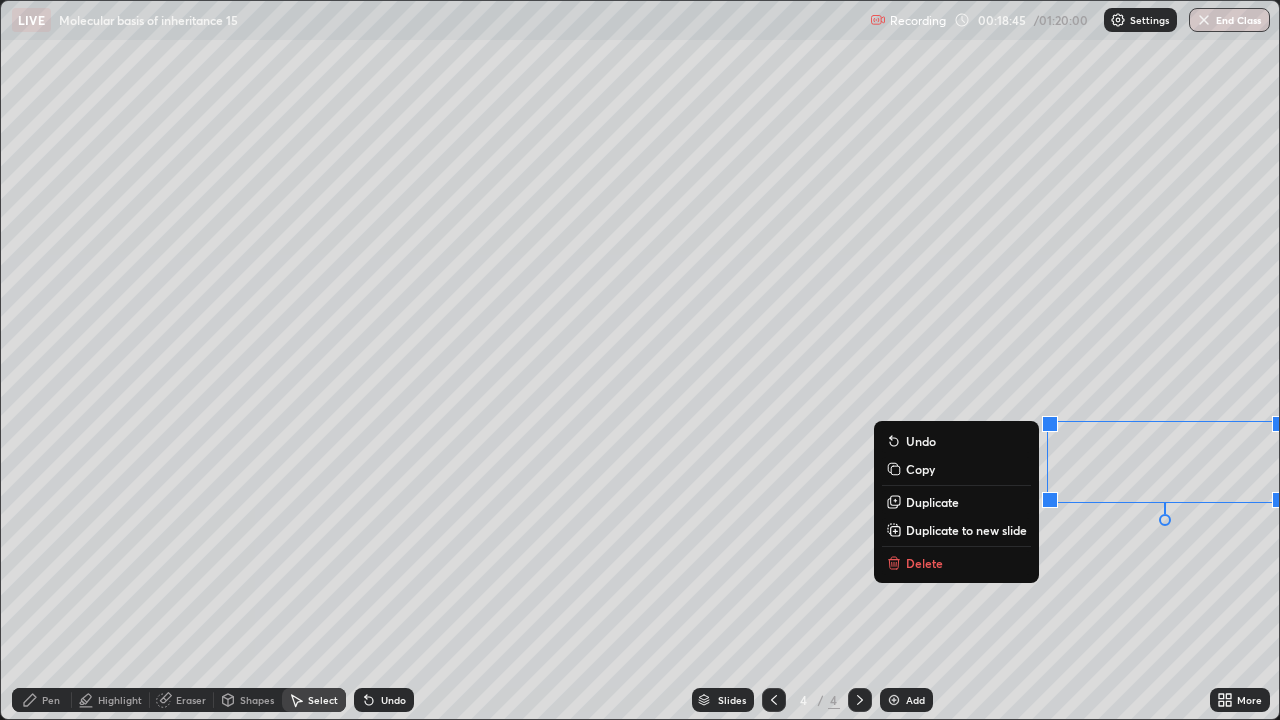 click on "0 ° Undo Copy Duplicate Duplicate to new slide Delete" at bounding box center [640, 360] 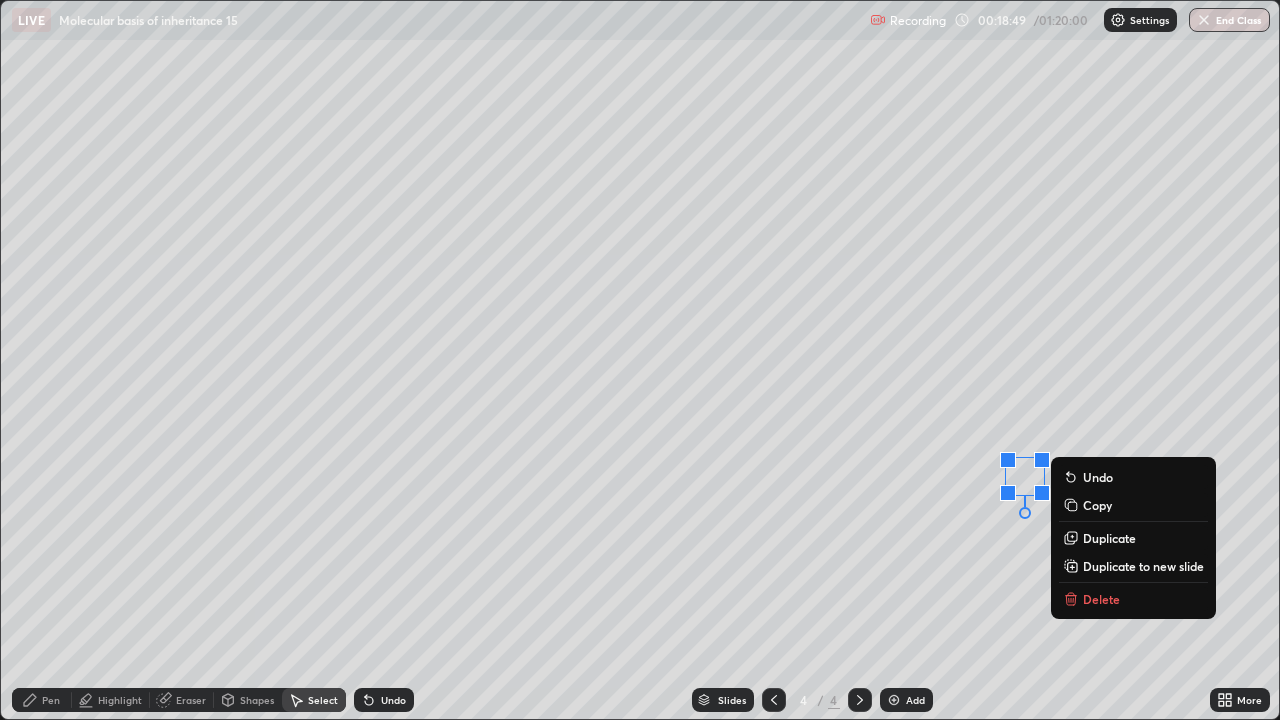click on "0 ° Undo Copy Duplicate Duplicate to new slide Delete" at bounding box center [640, 360] 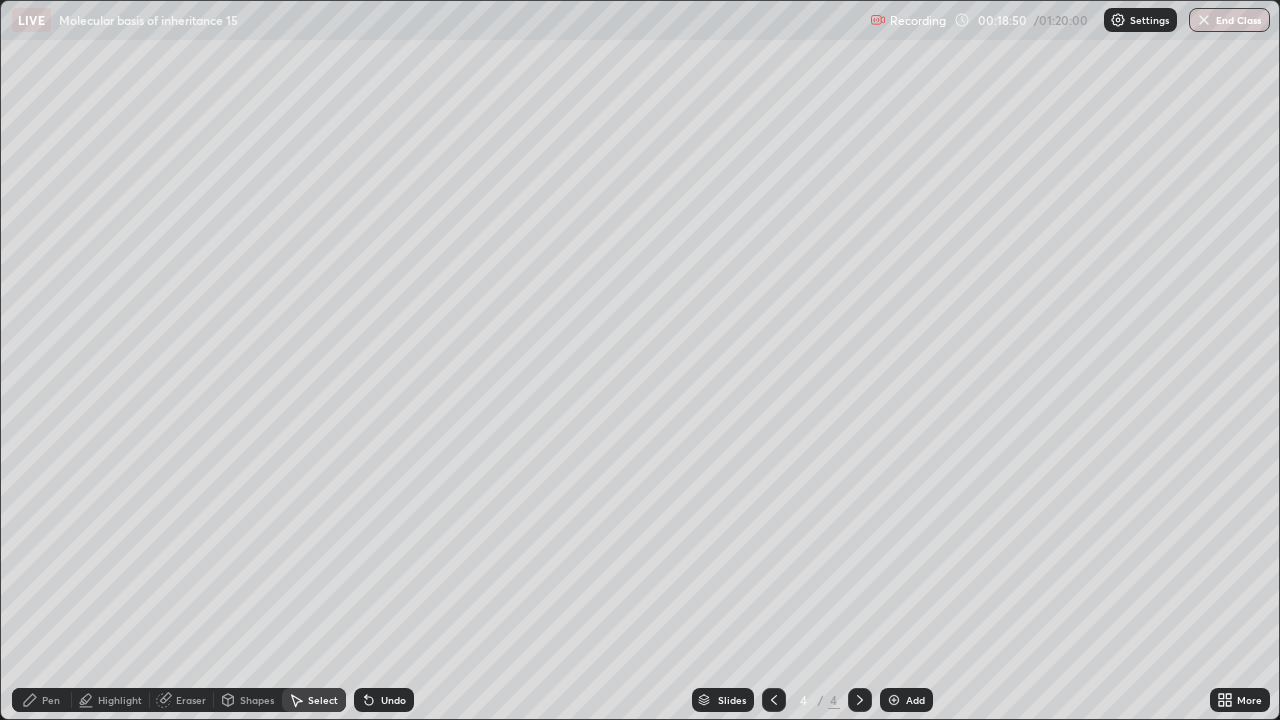 click on "Pen" at bounding box center [42, 700] 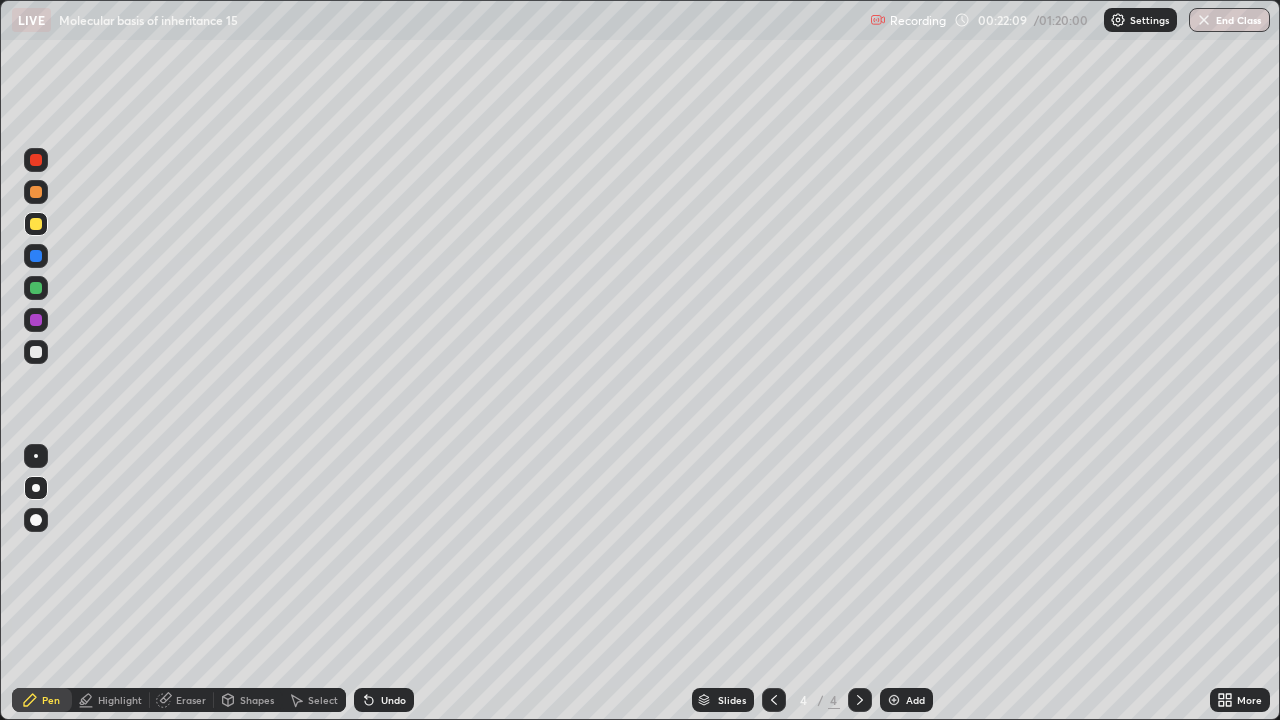 click on "Add" at bounding box center [906, 700] 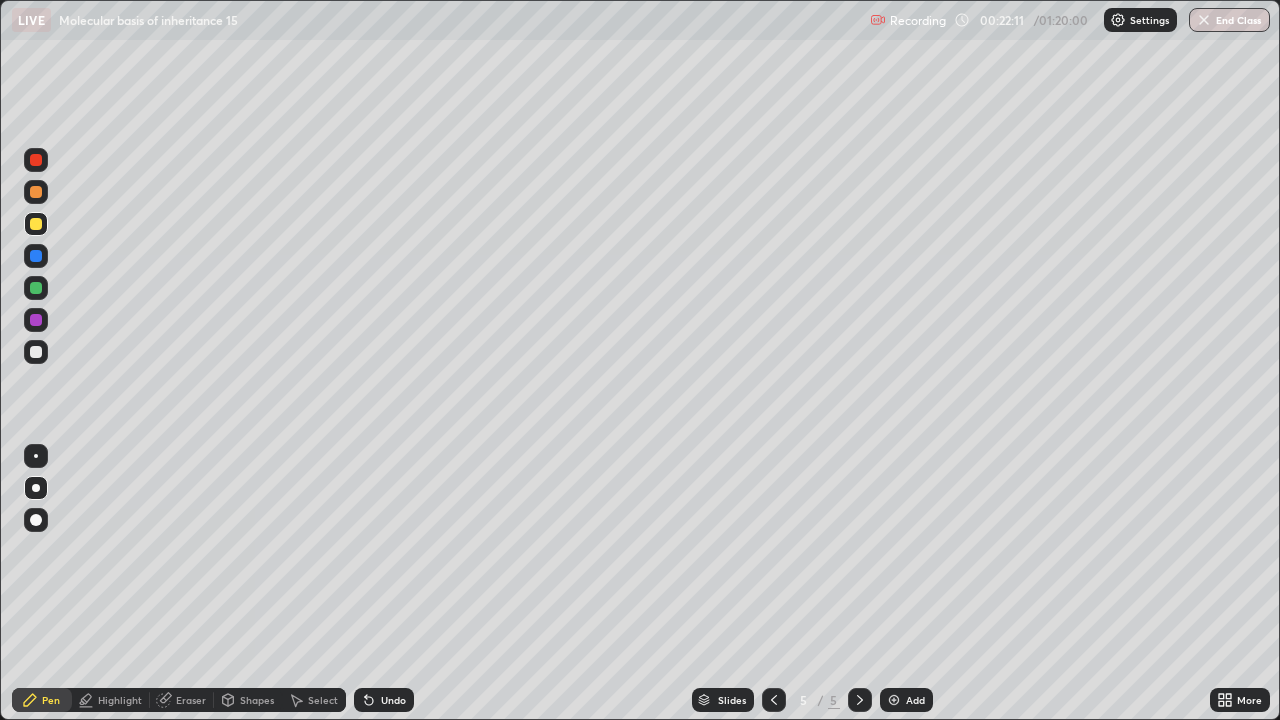 click at bounding box center [36, 192] 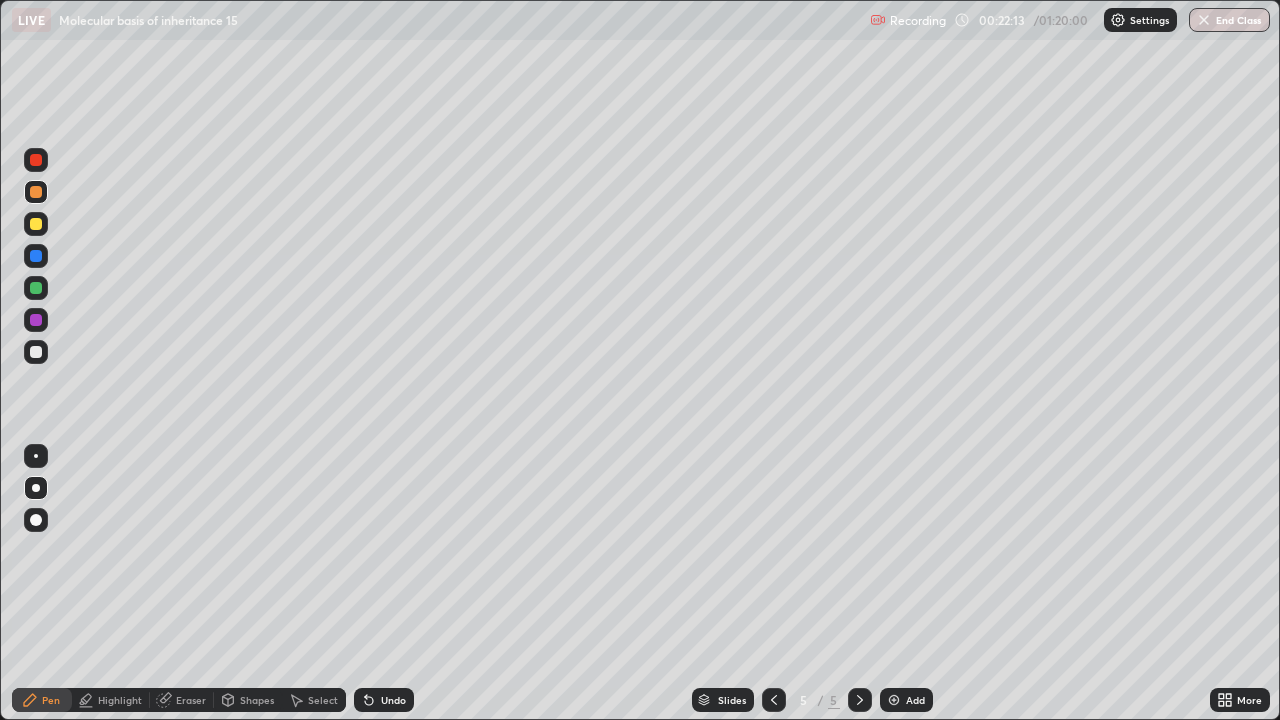 click on "Shapes" at bounding box center [257, 700] 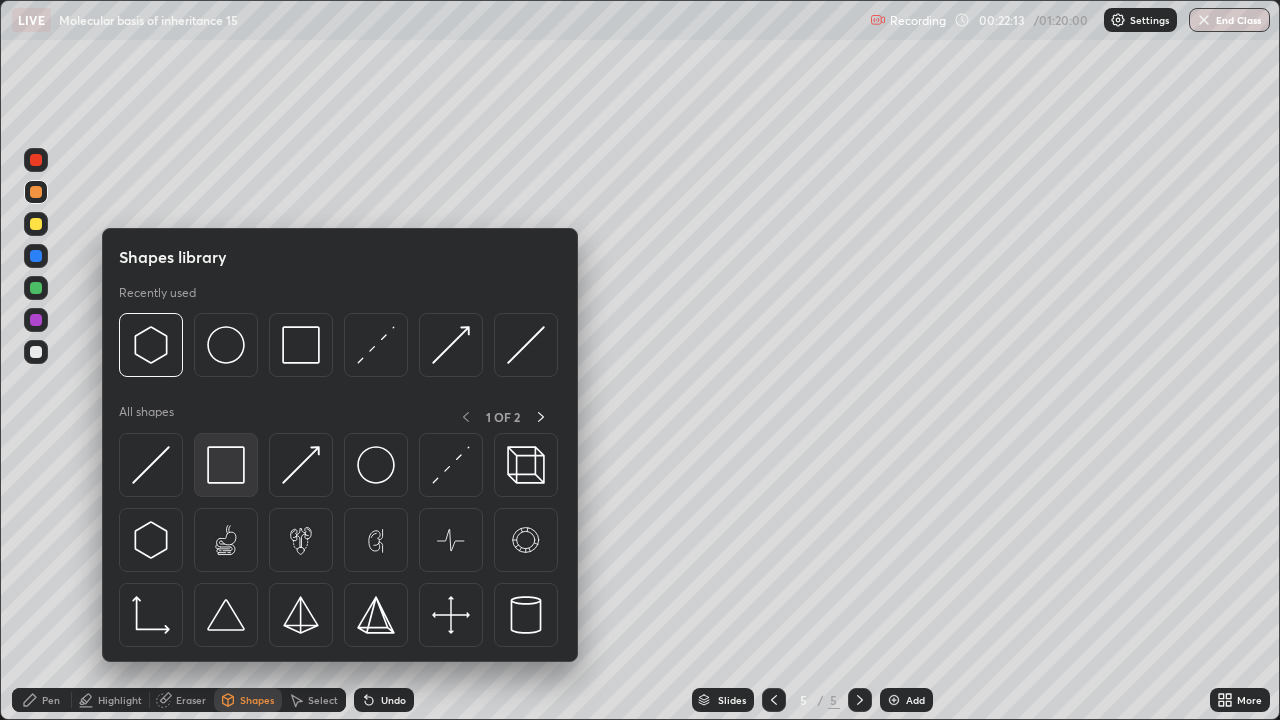 click at bounding box center (226, 465) 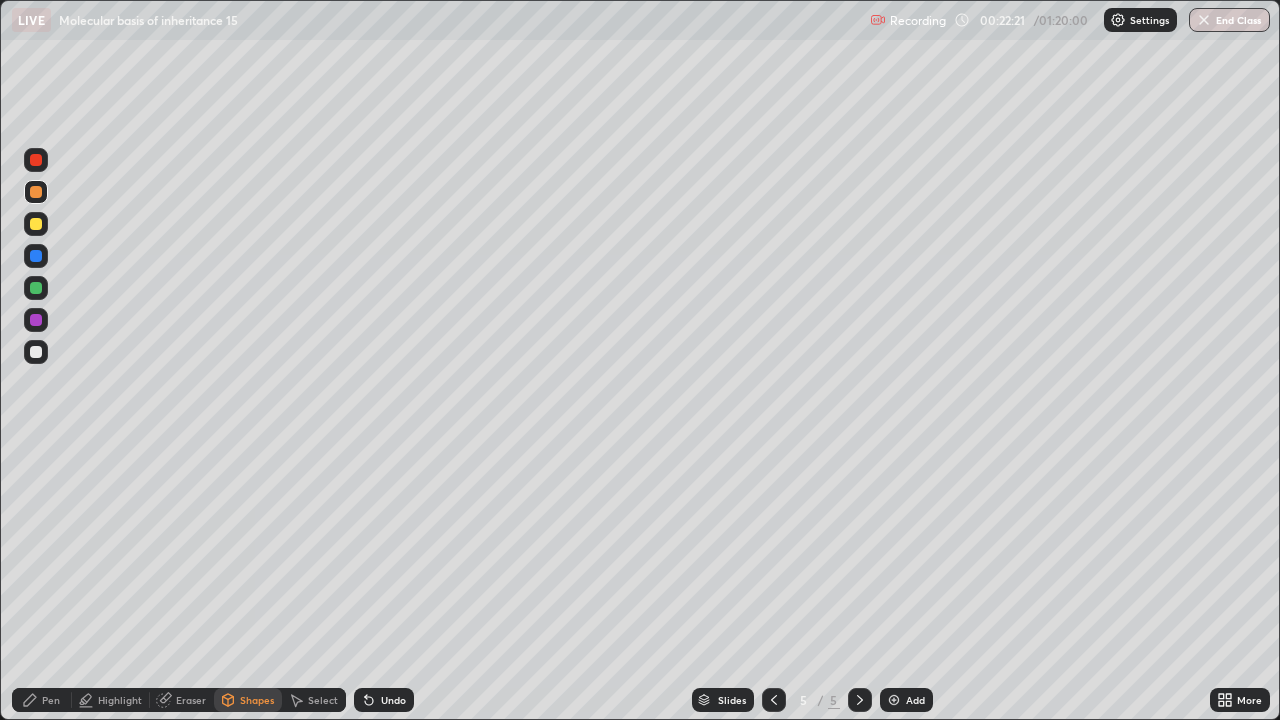 click 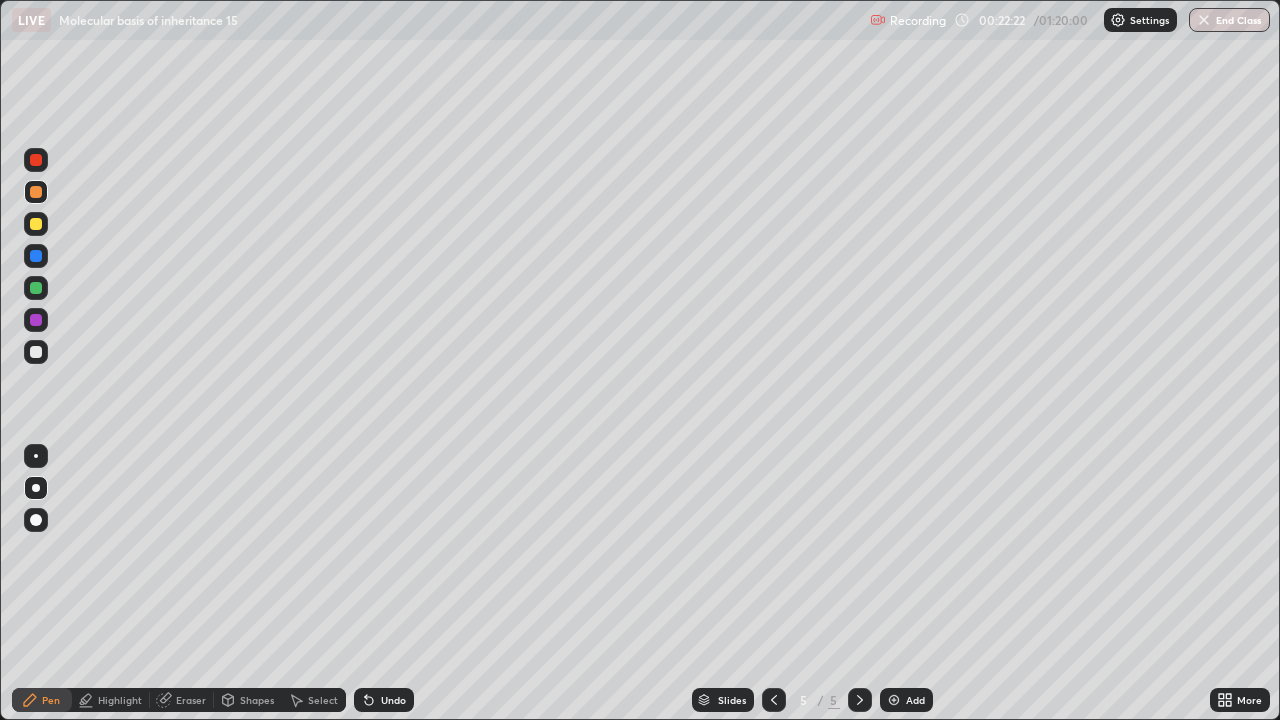 click at bounding box center [36, 352] 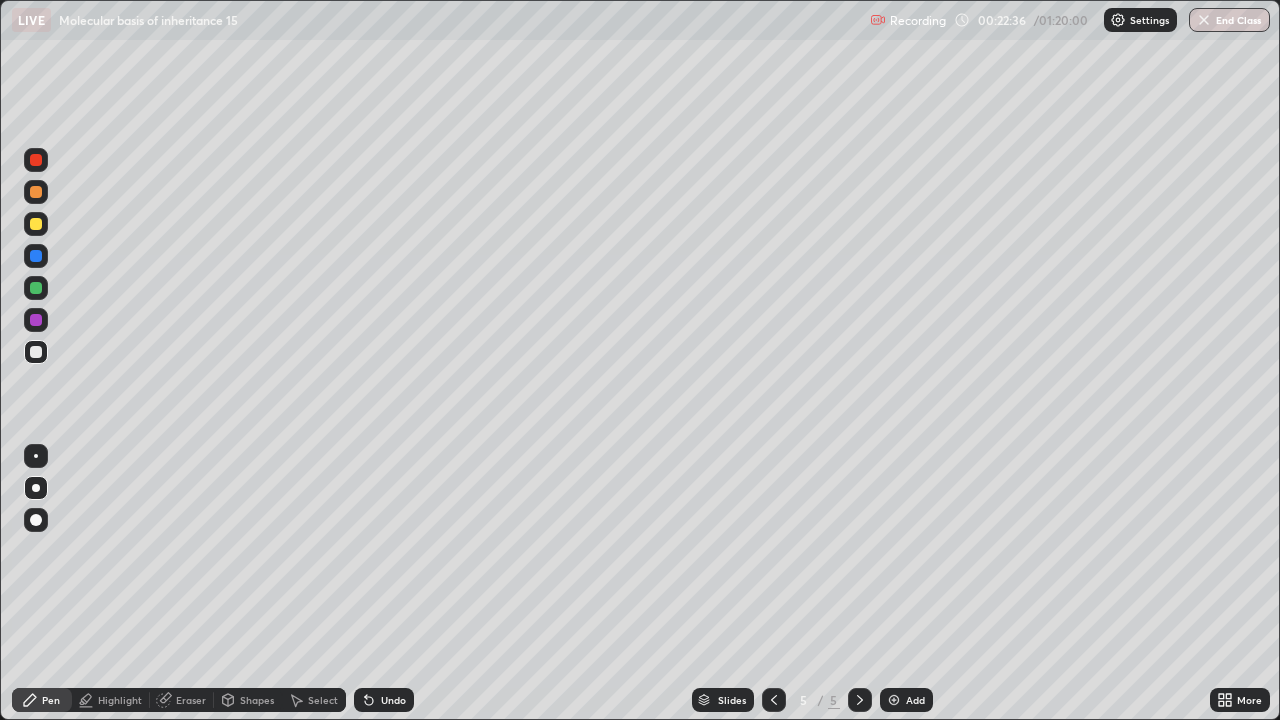 click at bounding box center (36, 320) 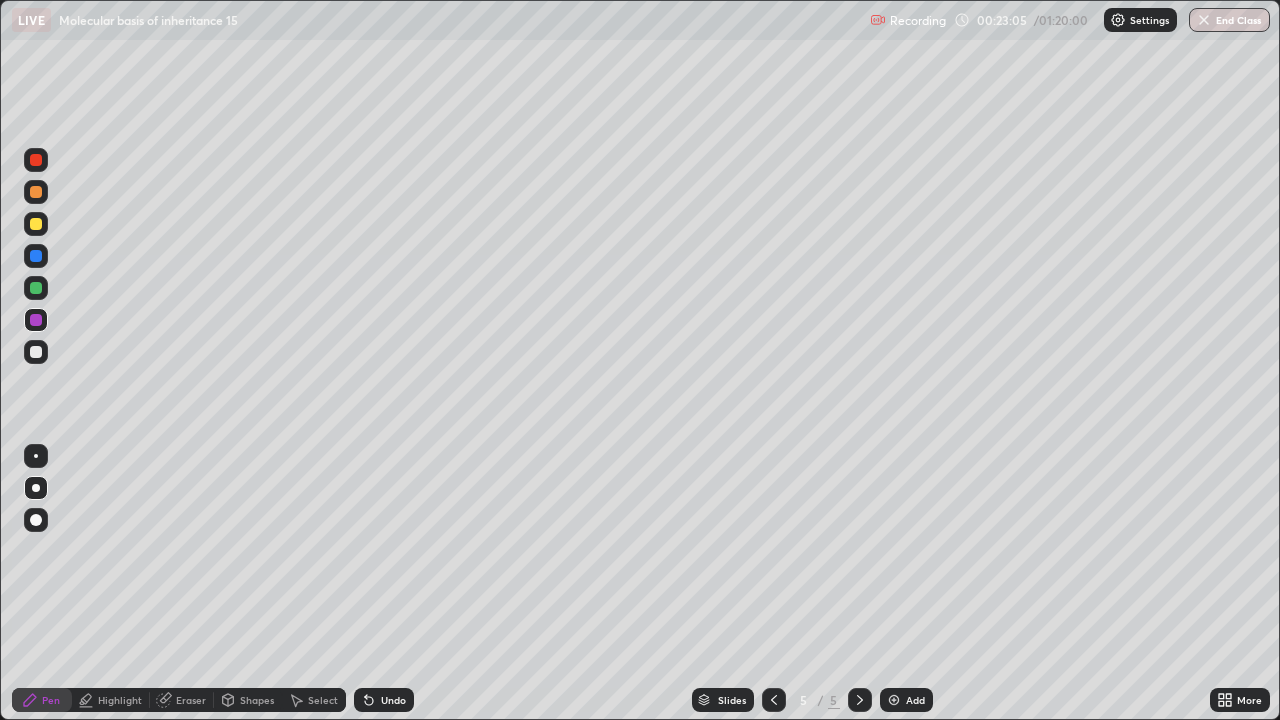 click at bounding box center [36, 352] 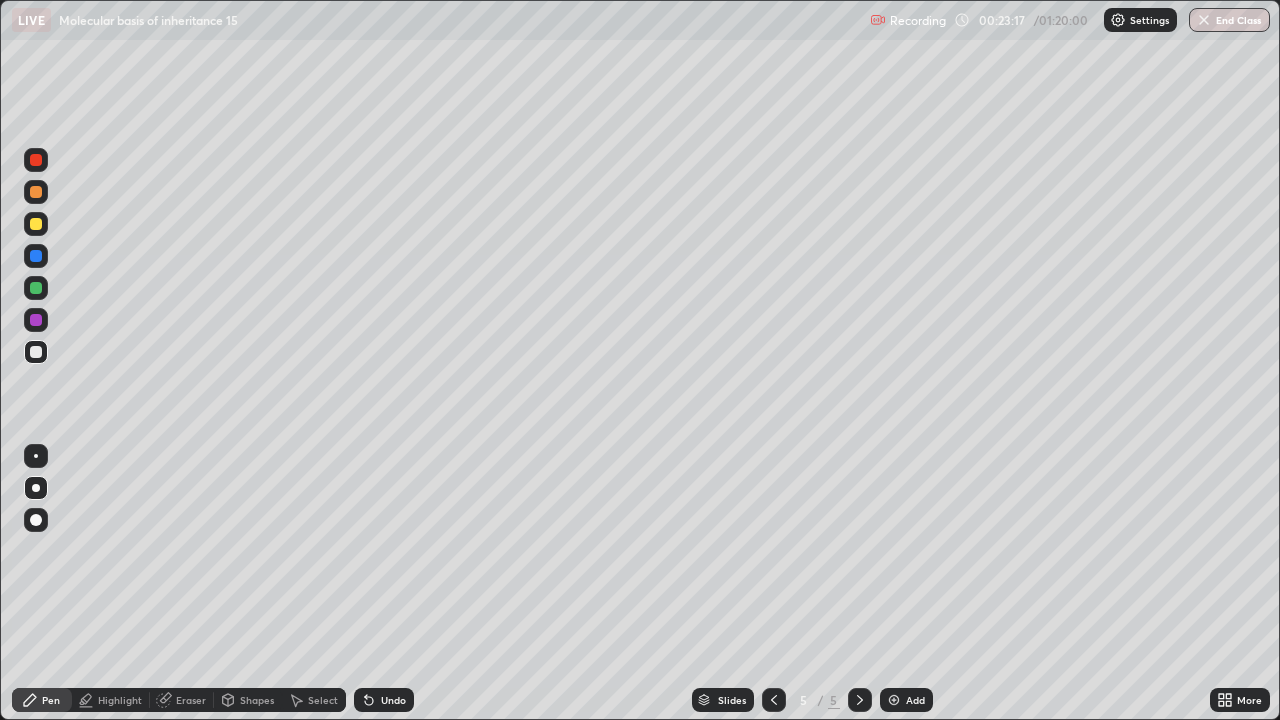 click on "Select" at bounding box center (314, 700) 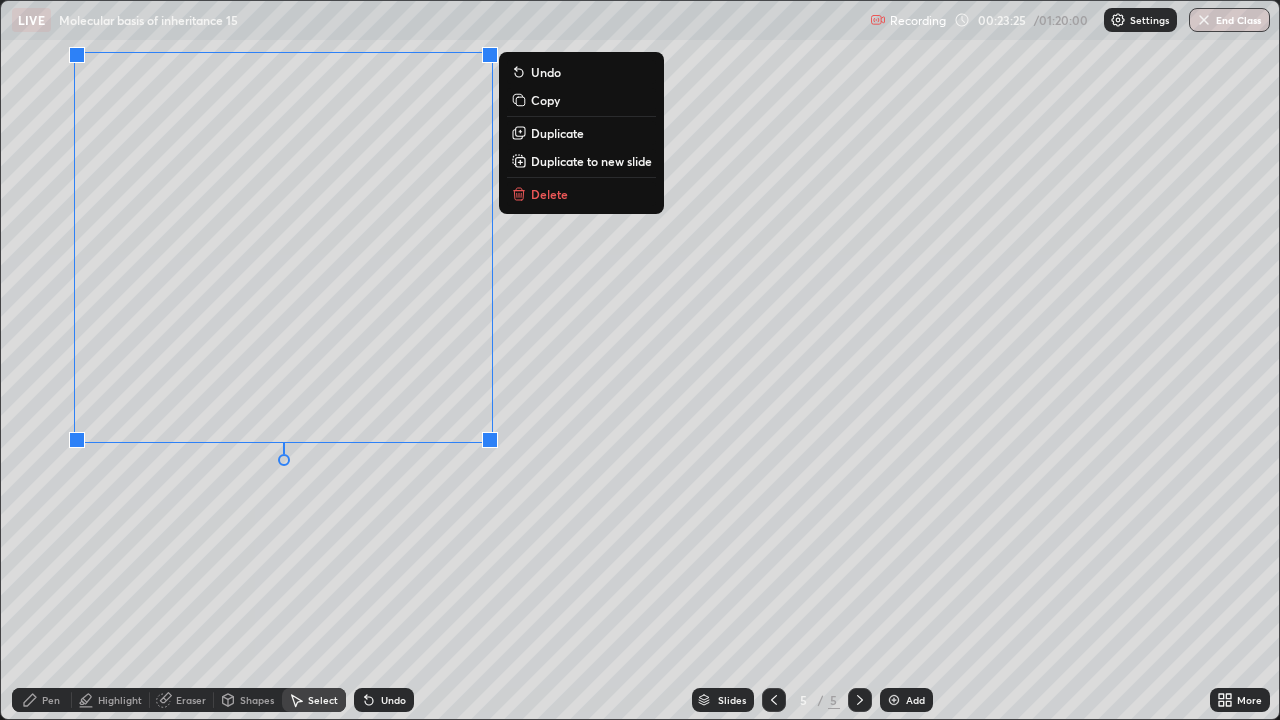 click on "0 ° Undo Copy Duplicate Duplicate to new slide Delete" at bounding box center [640, 360] 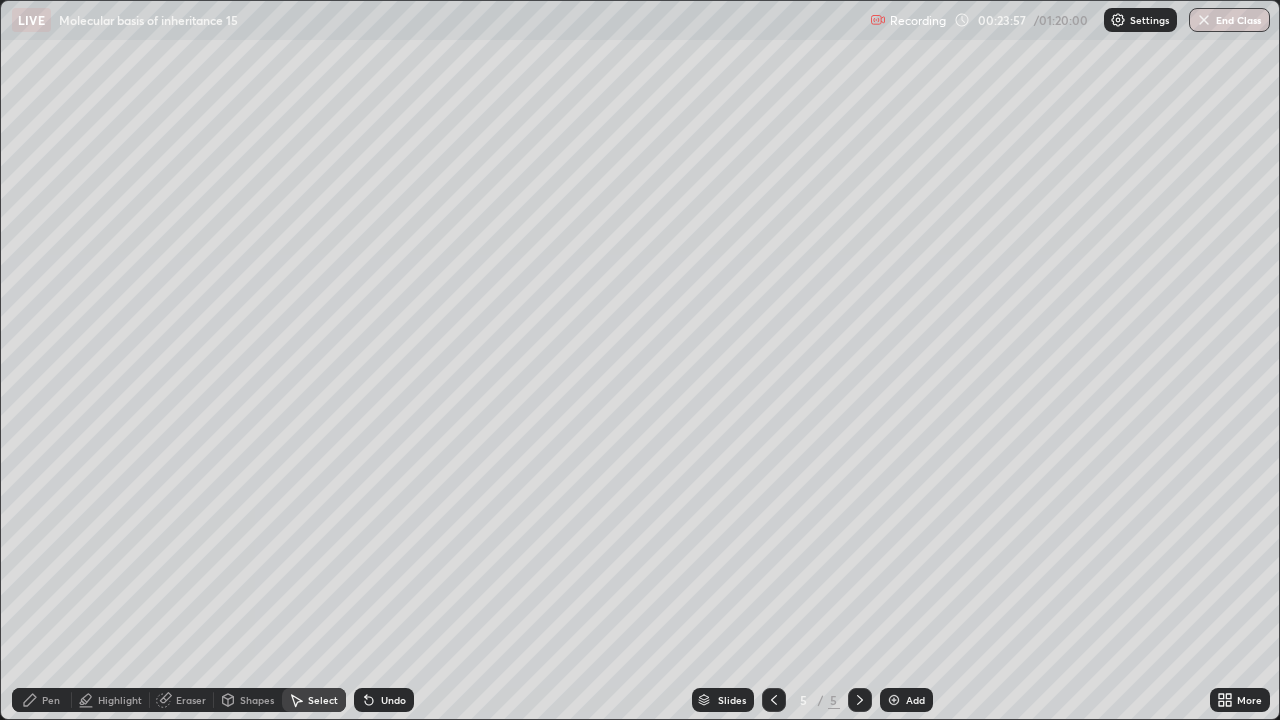 click on "Pen" at bounding box center [51, 700] 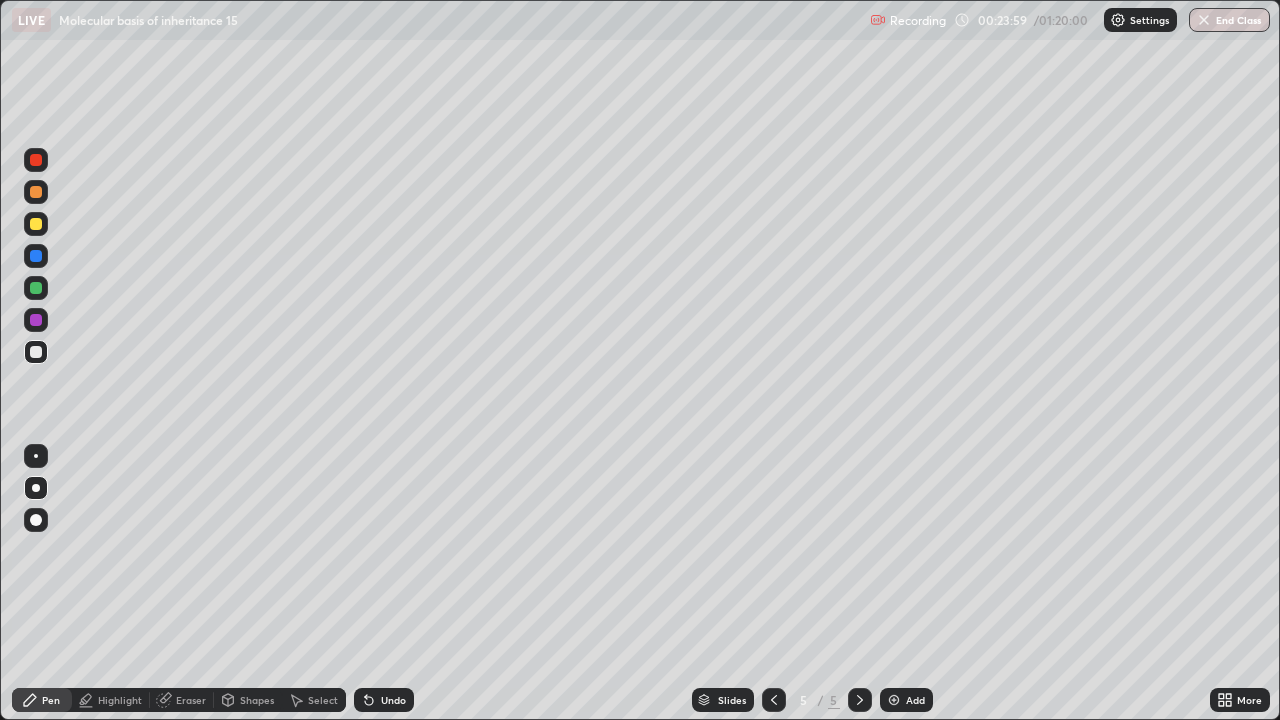 click at bounding box center [36, 352] 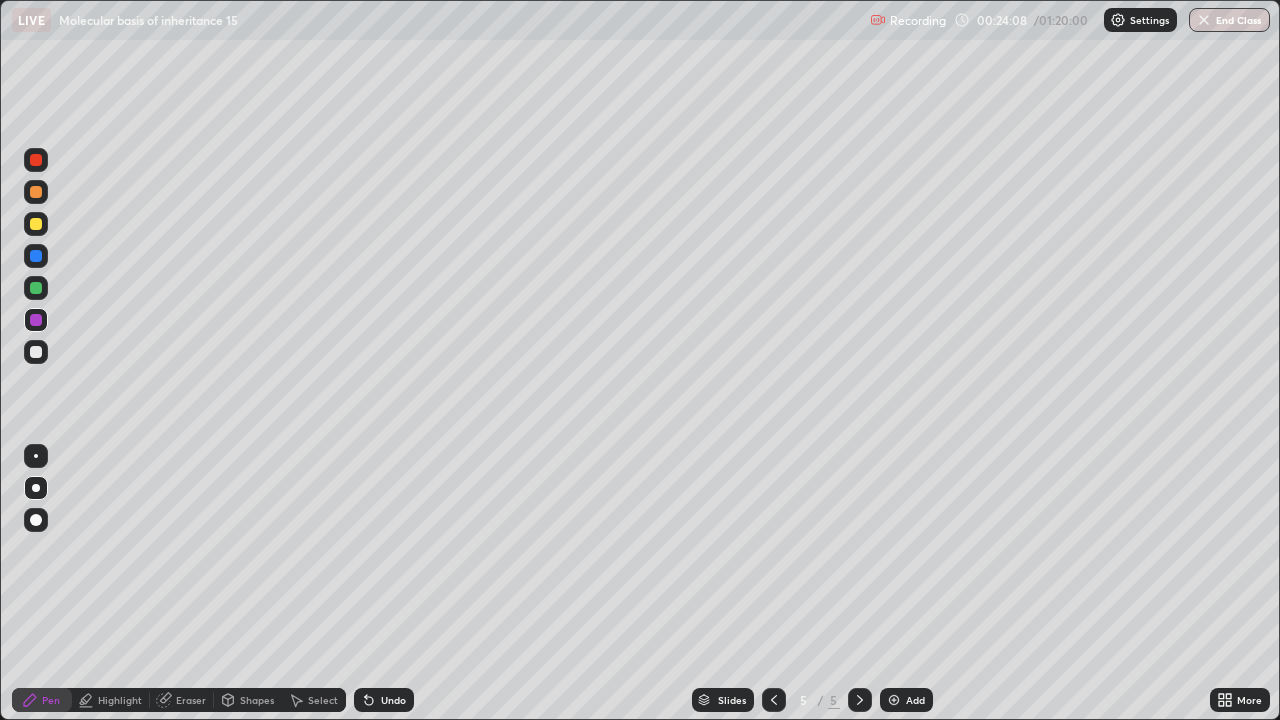 click on "Shapes" at bounding box center [257, 700] 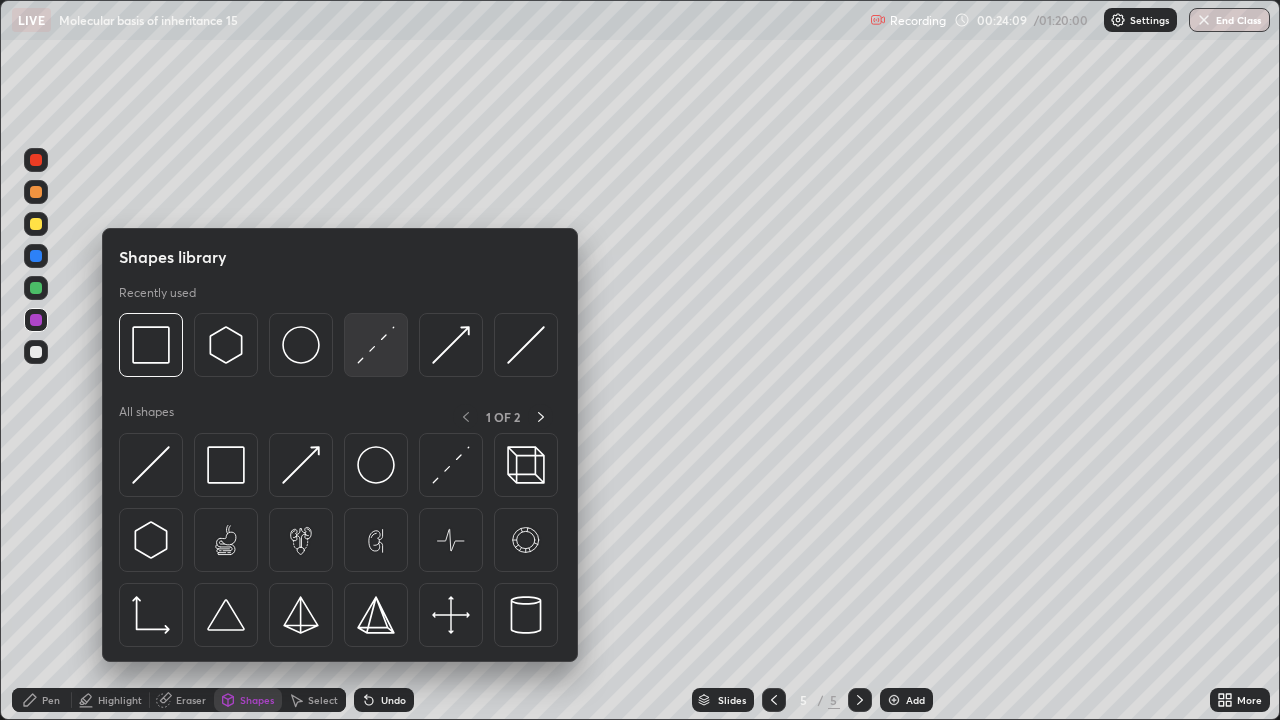 click at bounding box center [376, 345] 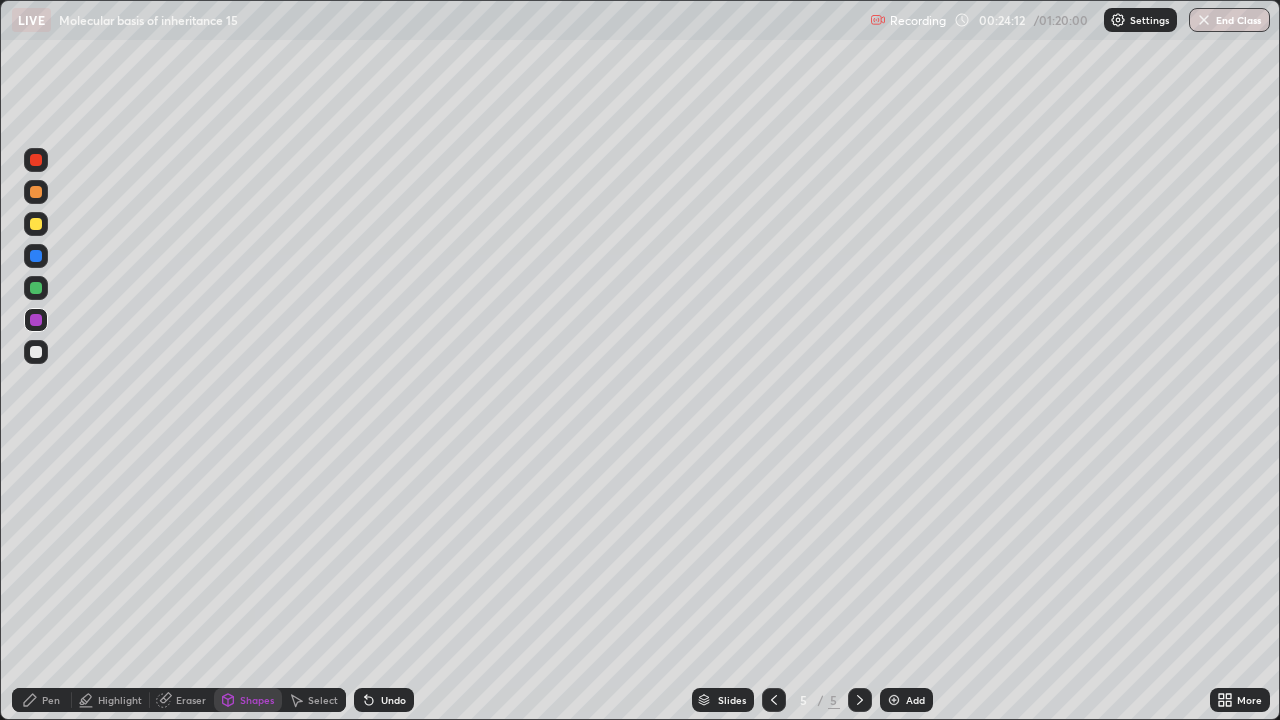 click on "Pen" at bounding box center (42, 700) 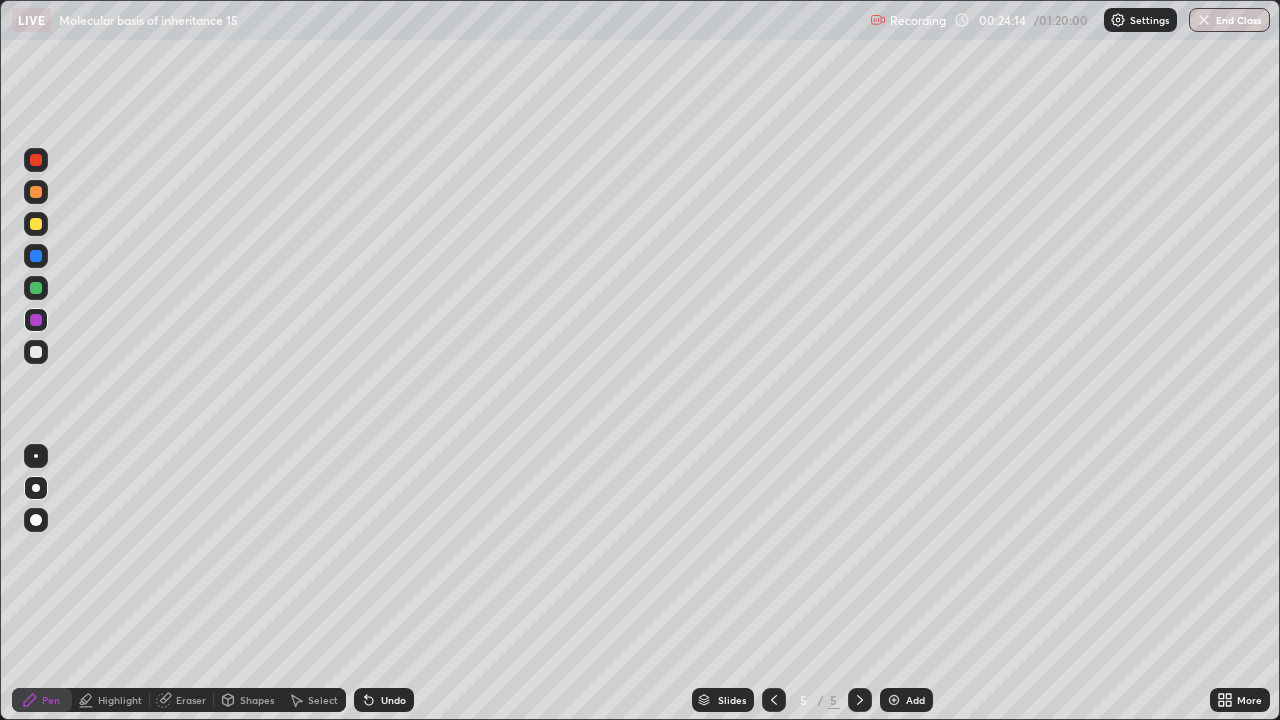 click at bounding box center [36, 224] 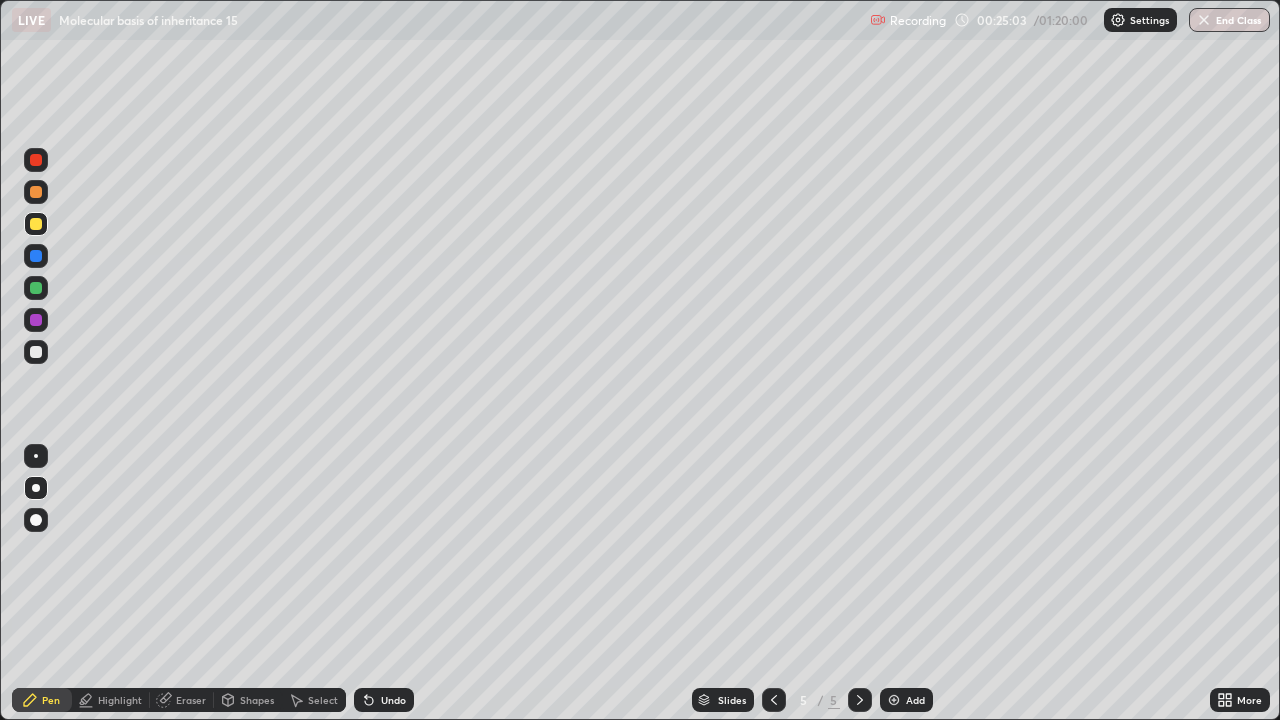 click on "Undo" at bounding box center (384, 700) 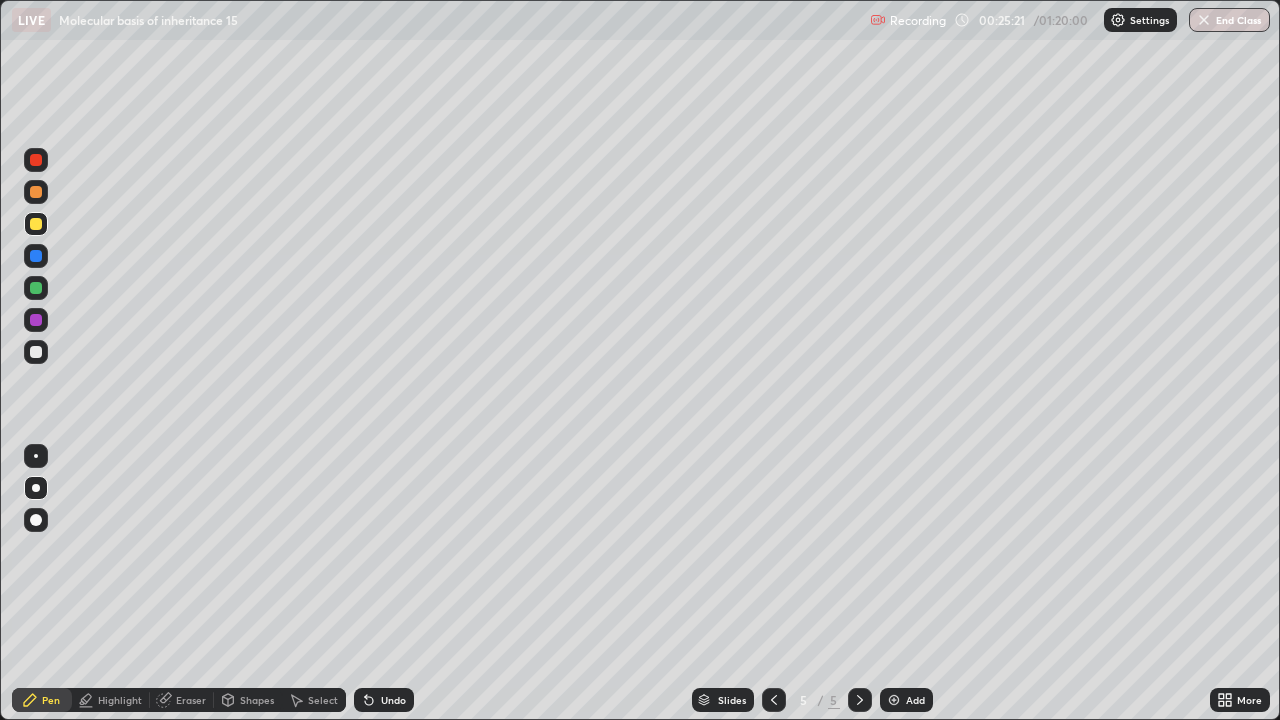 click 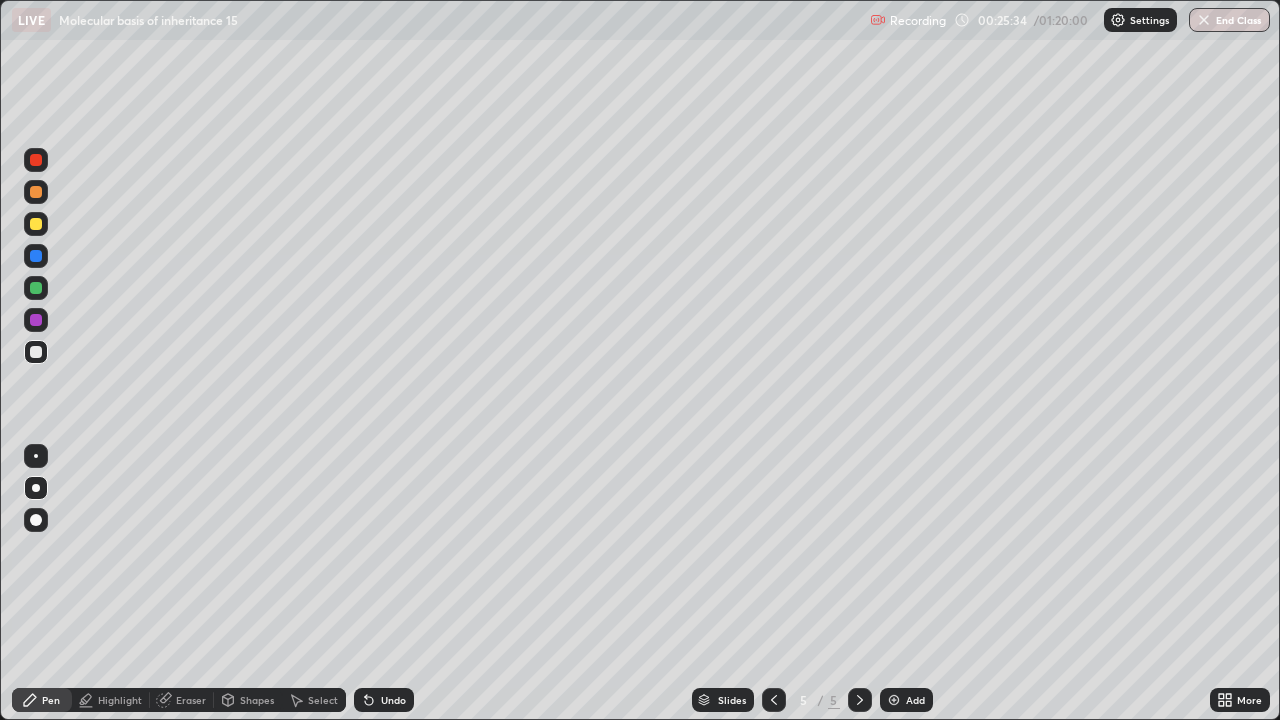 click at bounding box center [36, 320] 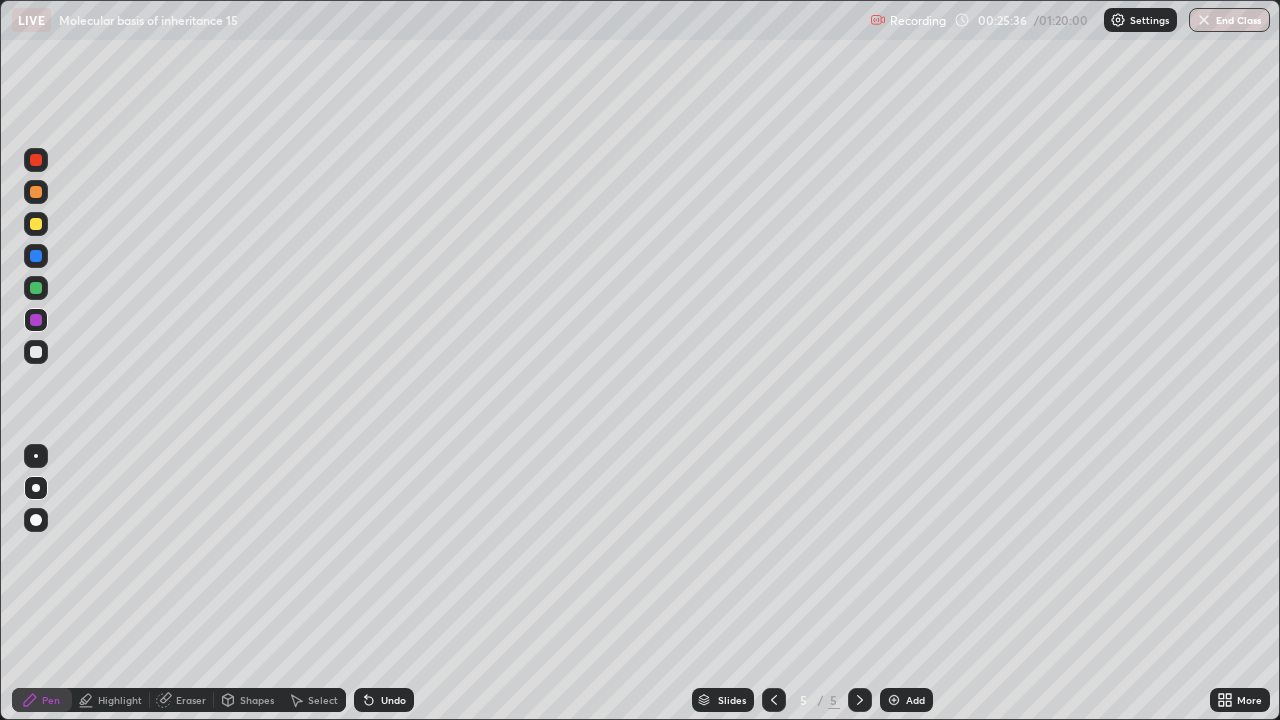 click on "Undo" at bounding box center [384, 700] 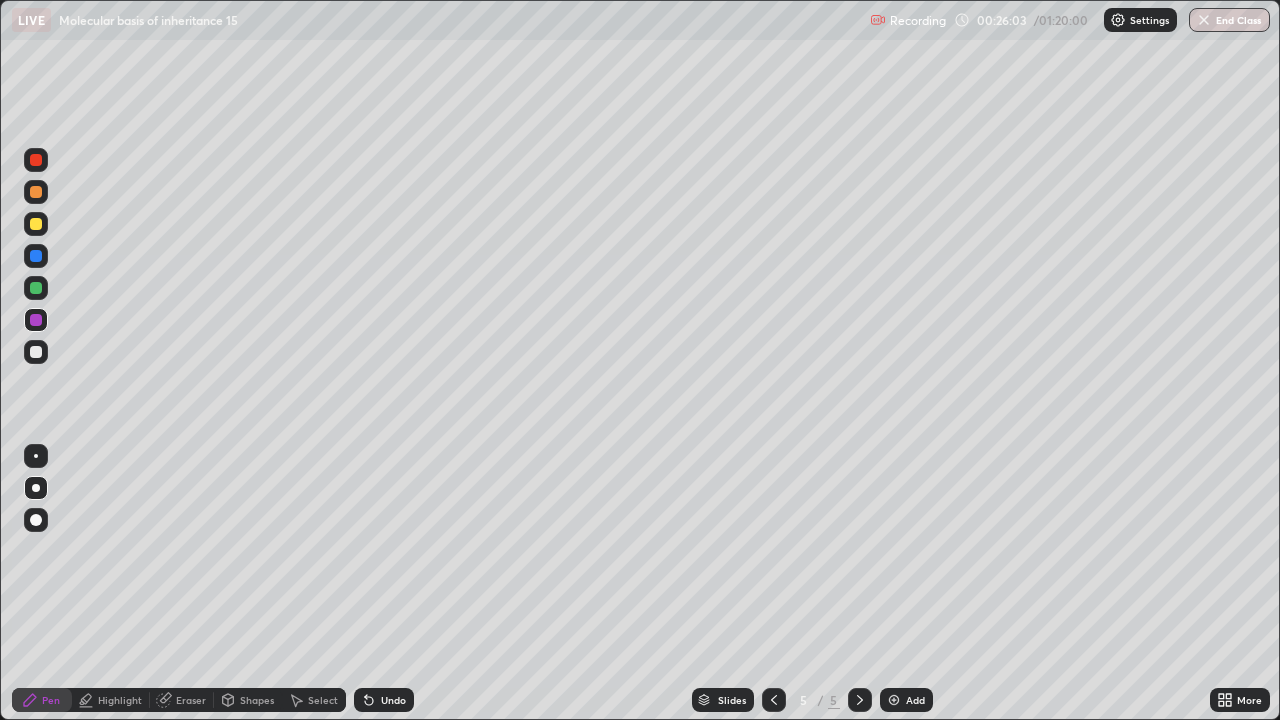 click on "Eraser" at bounding box center (191, 700) 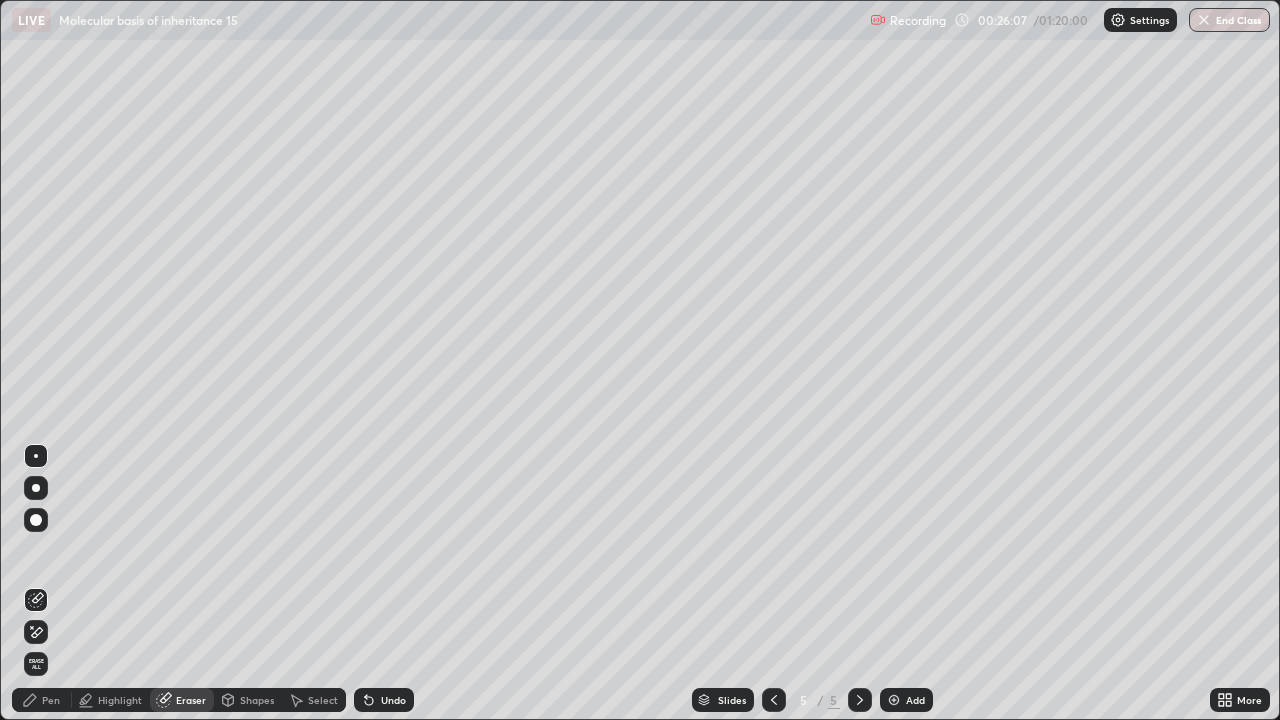 click on "Pen" at bounding box center [51, 700] 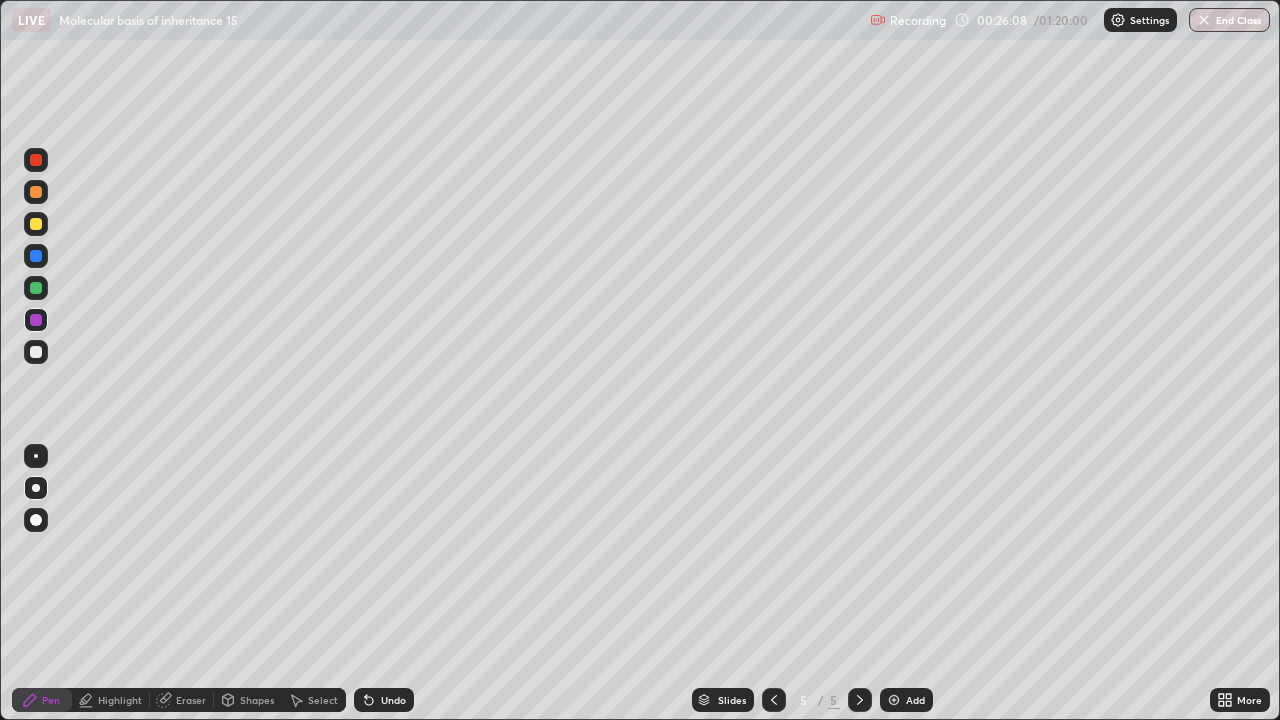 click at bounding box center (36, 320) 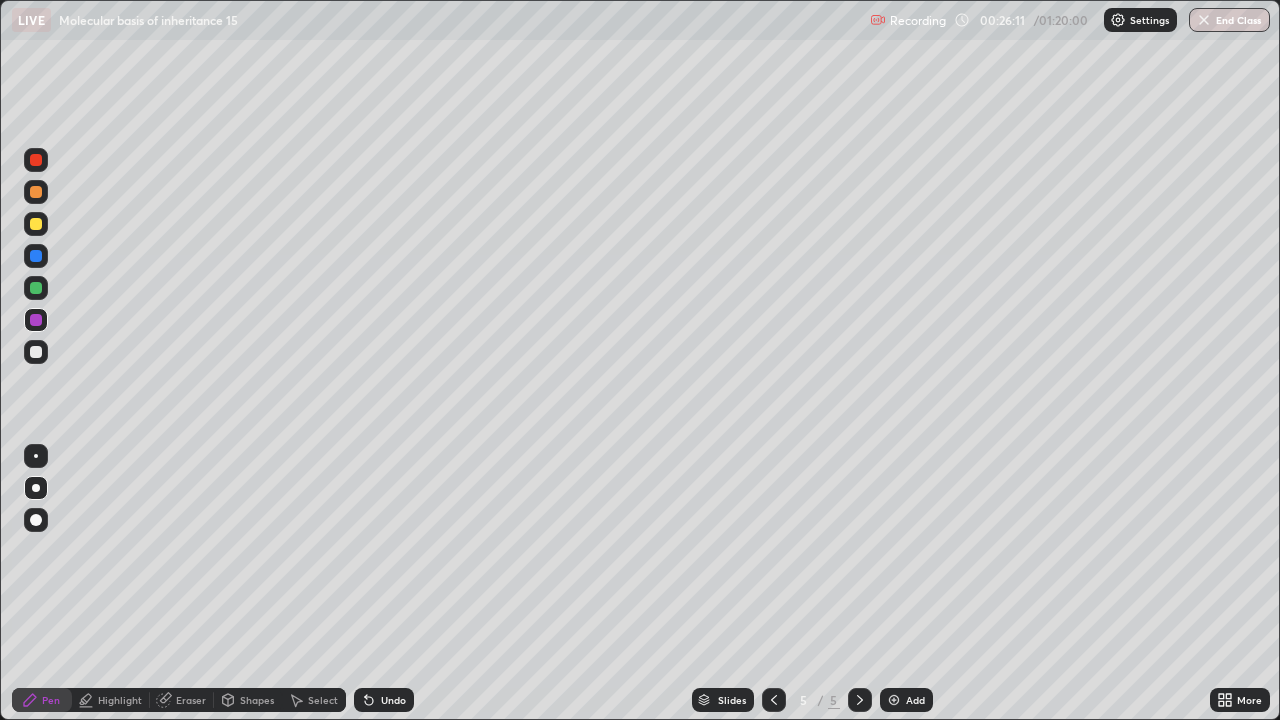 click at bounding box center [36, 288] 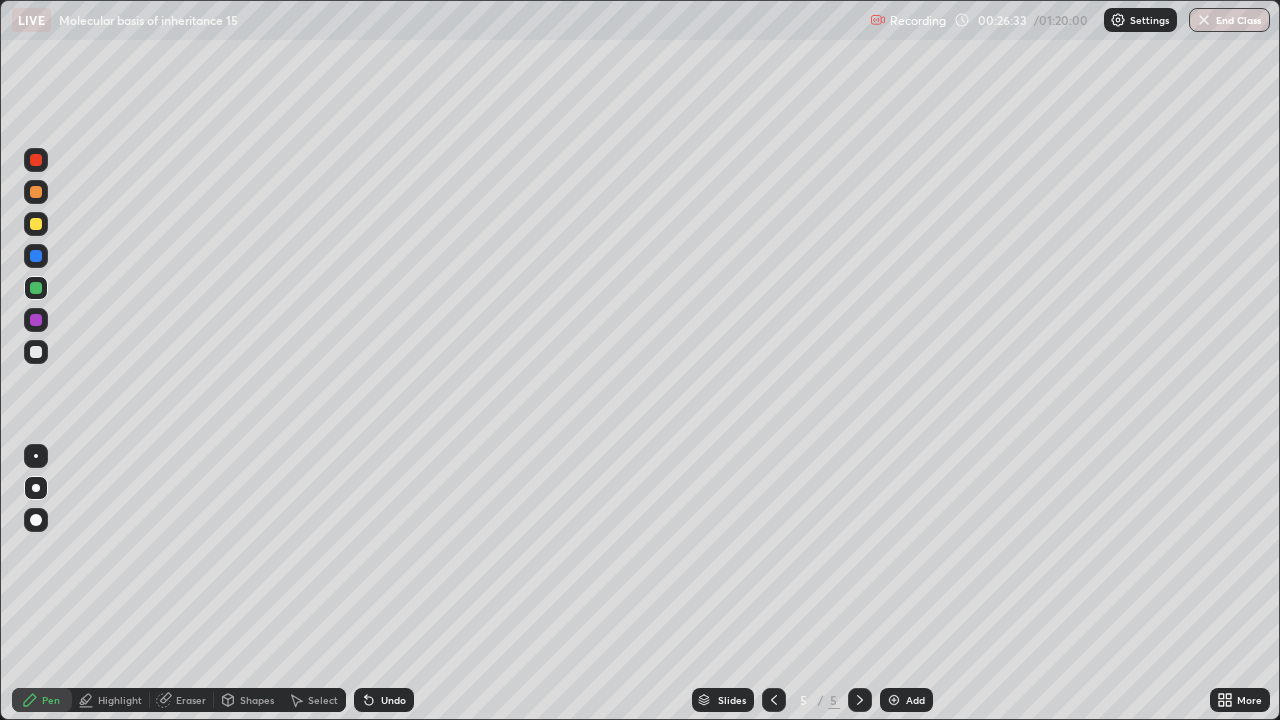 click at bounding box center (36, 256) 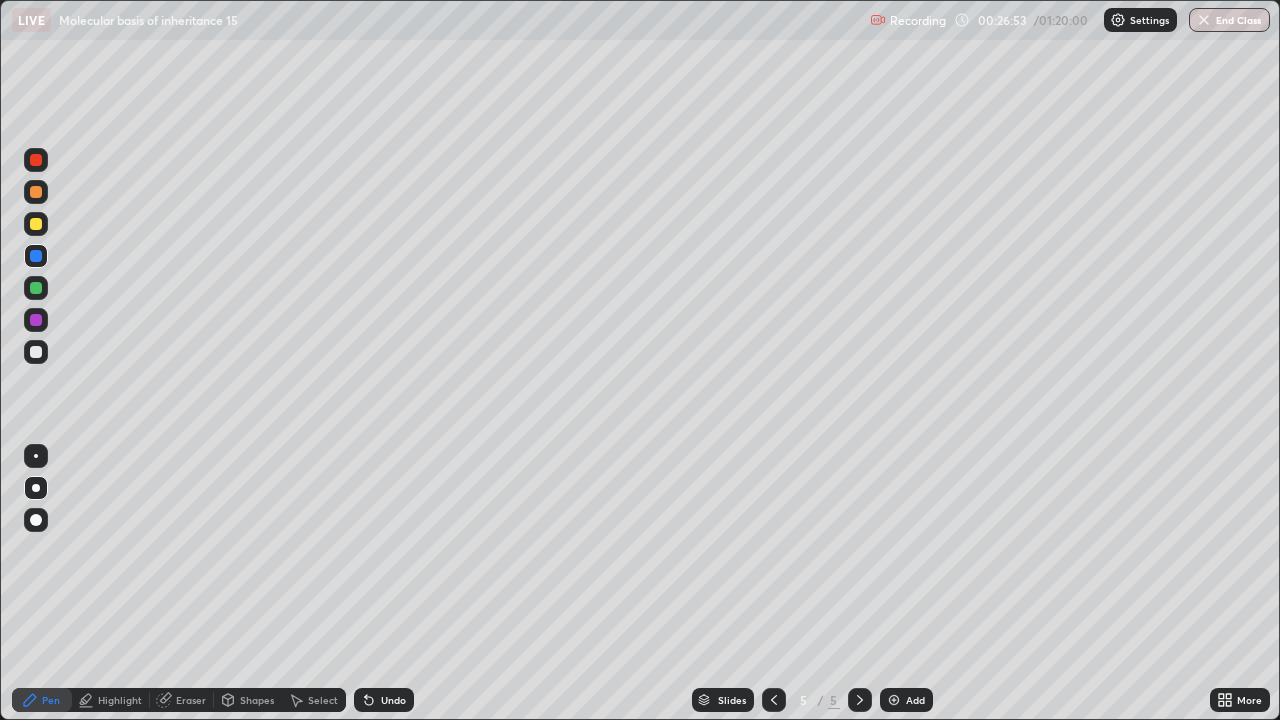 click on "Select" at bounding box center [323, 700] 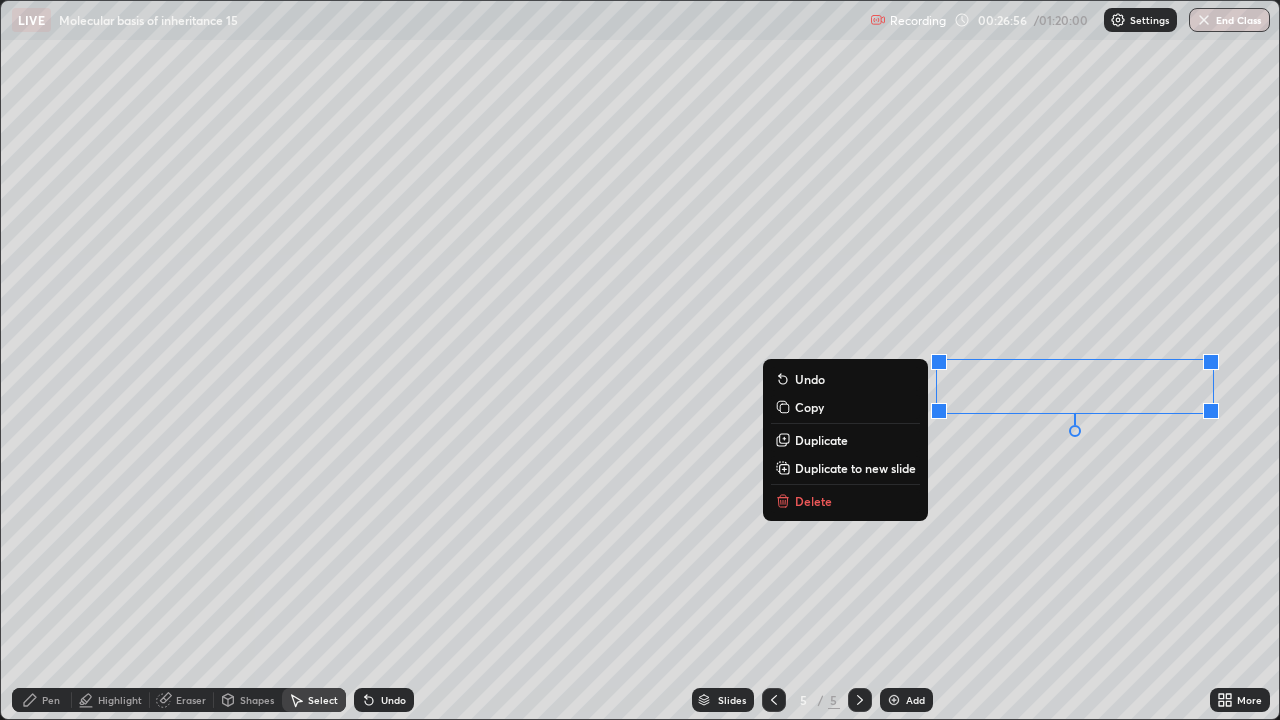 click on "0 ° Undo Copy Duplicate Duplicate to new slide Delete" at bounding box center (640, 360) 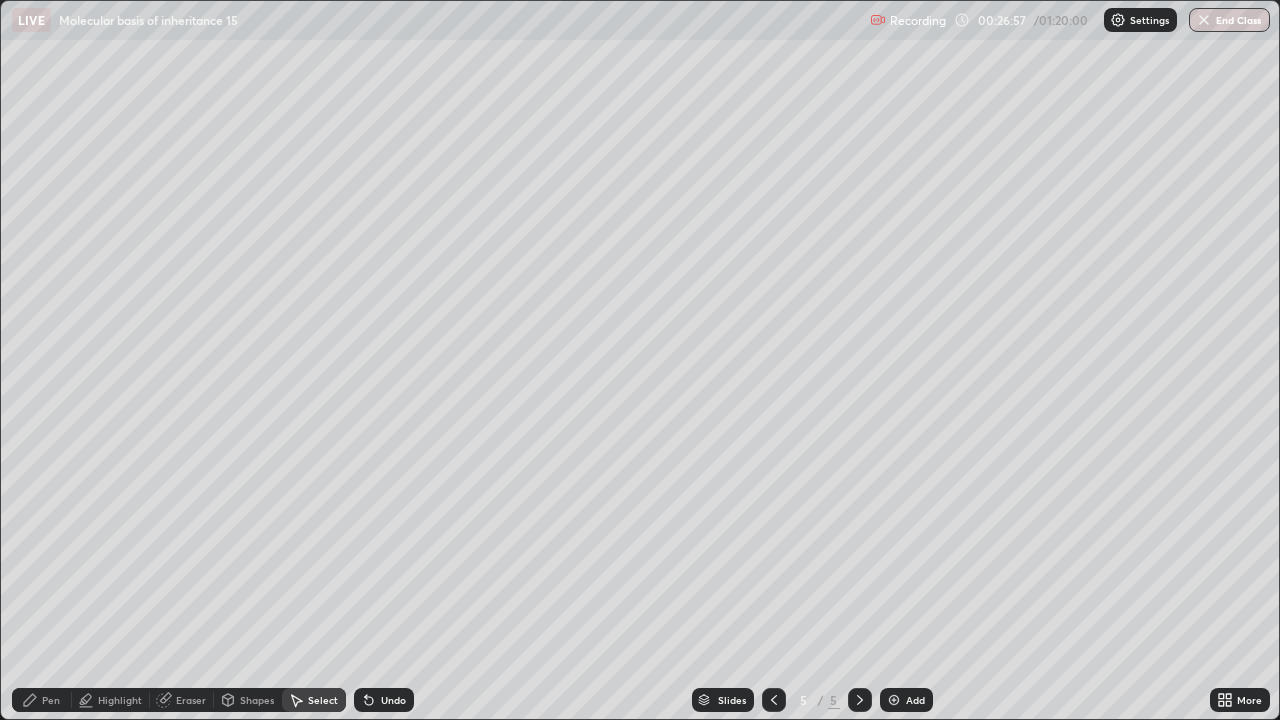 click on "Pen" at bounding box center (51, 700) 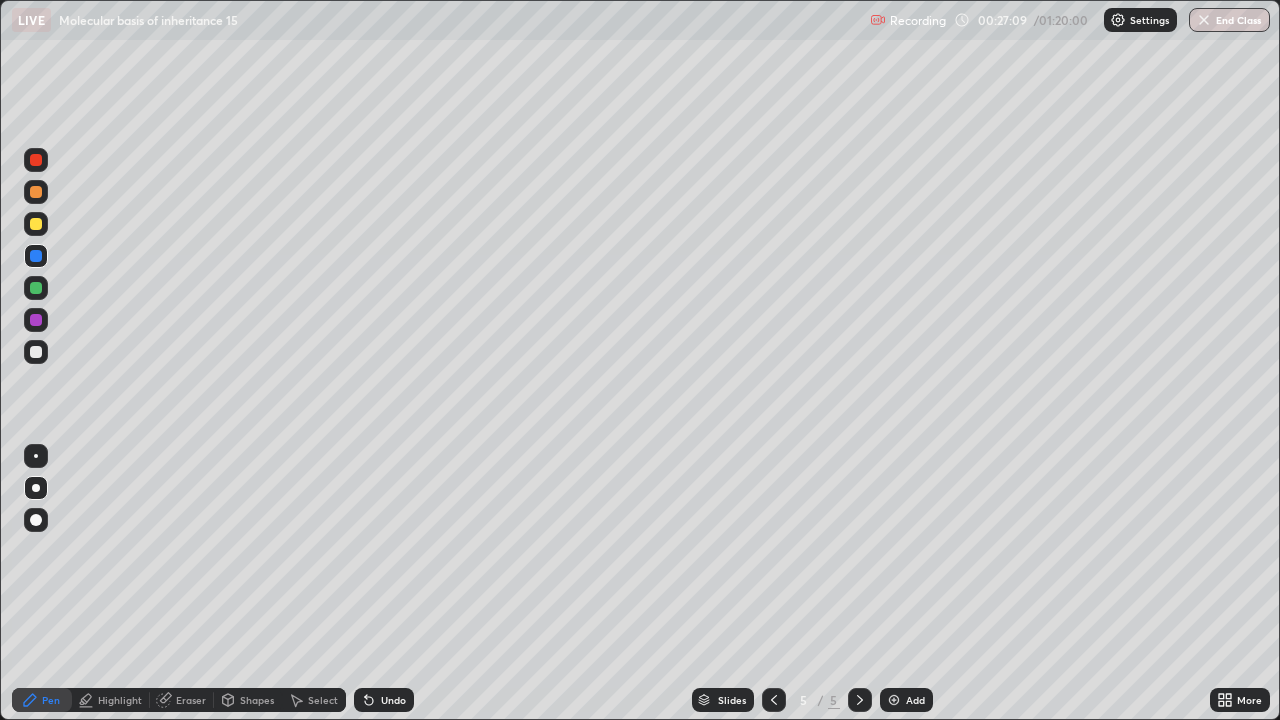 click on "More" at bounding box center (1240, 700) 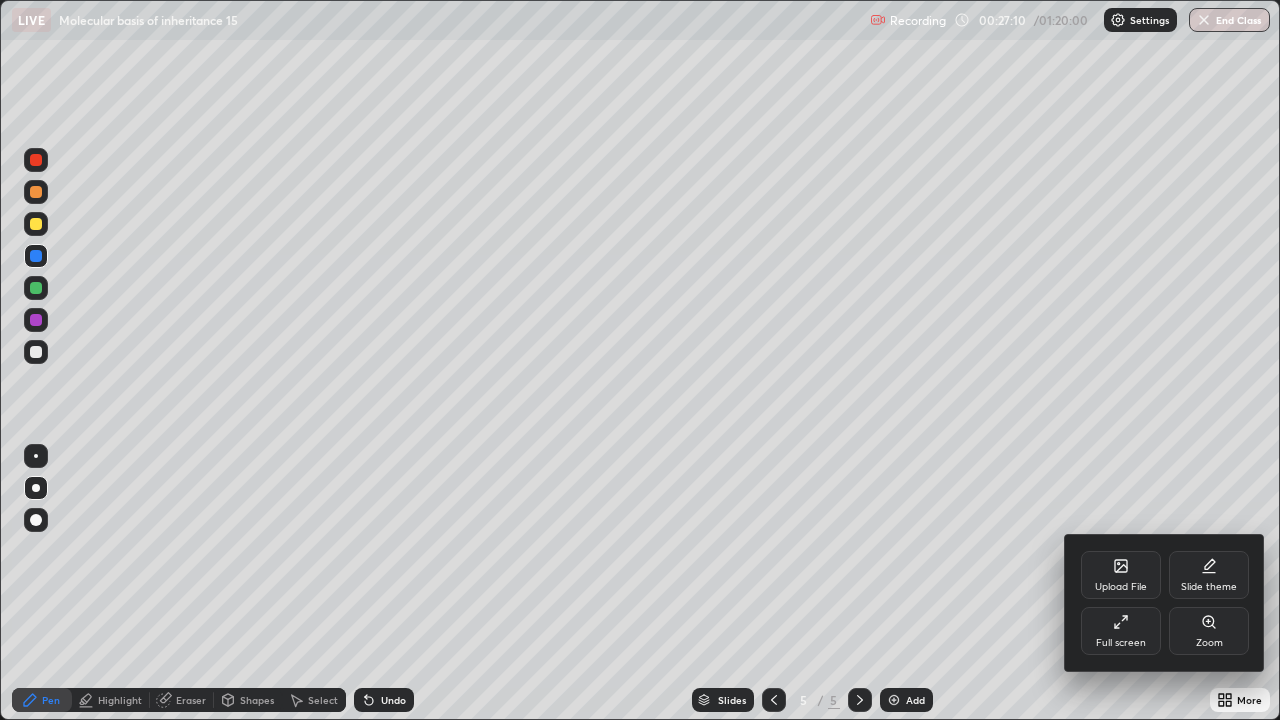 click on "Full screen" at bounding box center (1121, 631) 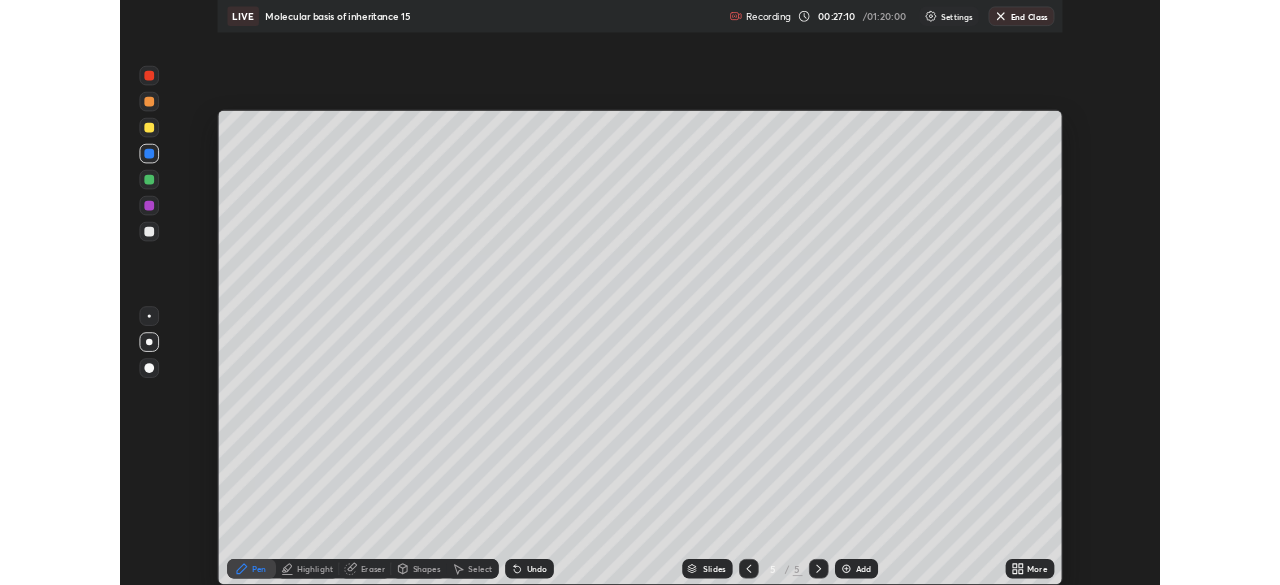 scroll, scrollTop: 585, scrollLeft: 1280, axis: both 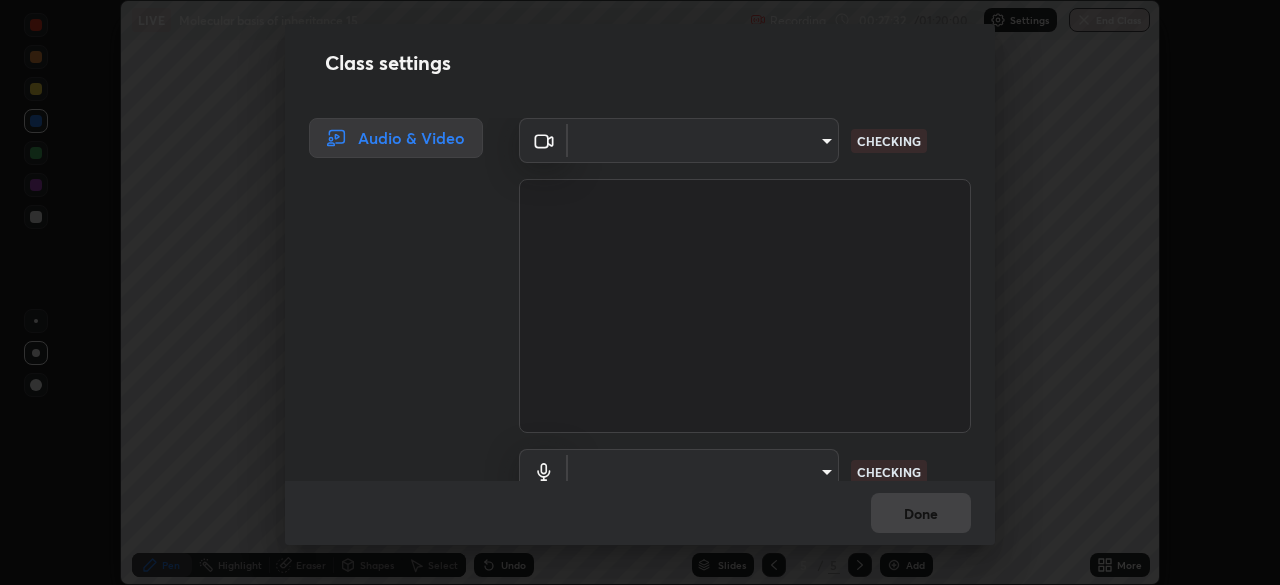 type on "cf4cade584ede8fb560bca5df173c6e0c2fab346f0fe5c0e134d57ffae5dbcad" 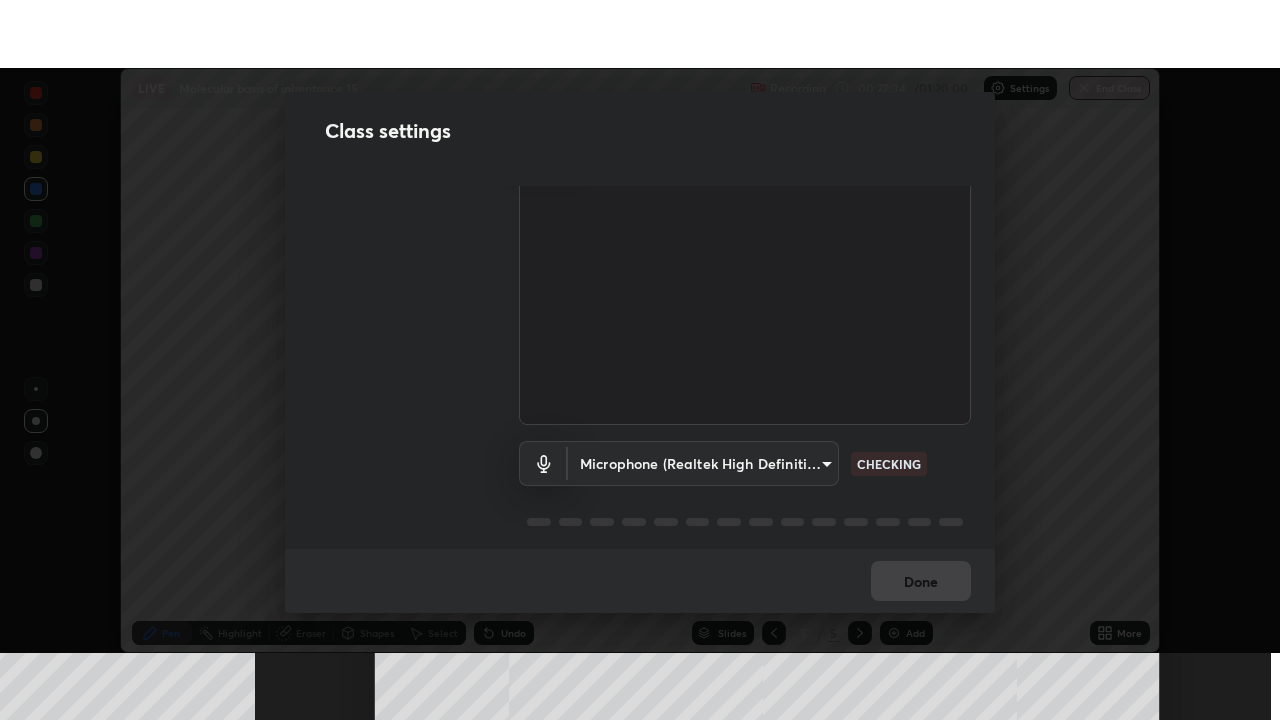 scroll, scrollTop: 91, scrollLeft: 0, axis: vertical 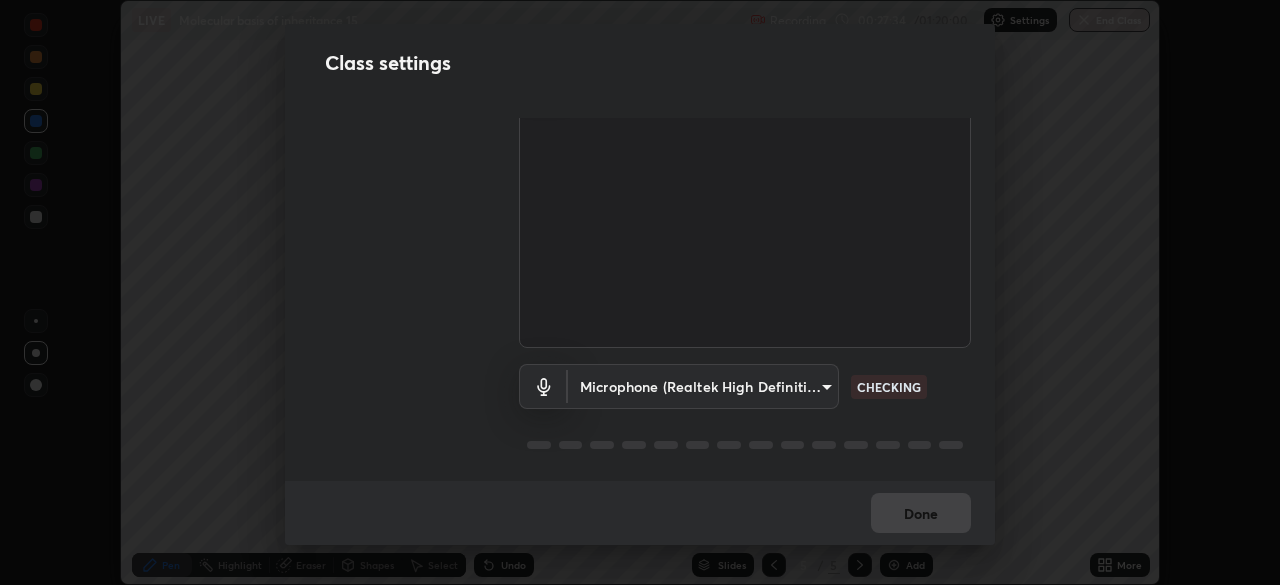 click on "Erase all LIVE Molecular basis of inheritance 15 Recording 00:27:34 /  01:20:00 Settings End Class Setting up your live class Molecular basis of inheritance 15 • L52 of Botany [PERSON] Pen Highlight Eraser Shapes Select Undo Slides 5 / 5 Add More No doubts shared Encourage your learners to ask a doubt for better clarity Report an issue Reason for reporting Buffering Chat not working Audio - Video sync issue Educator video quality low ​ Attach an image Report Class settings Audio & Video OBS Virtual Camera cf4cade584ede8fb560bca5df173c6e0c2fab346f0fe5c0e134d57ffae5dbcad CHECKING Microphone (Realtek High Definition Audio) 2c7ce03bf44361b7ba6d686ec062d0a68e8820996cf89e2862210030541b57e2 CHECKING Done" at bounding box center [640, 292] 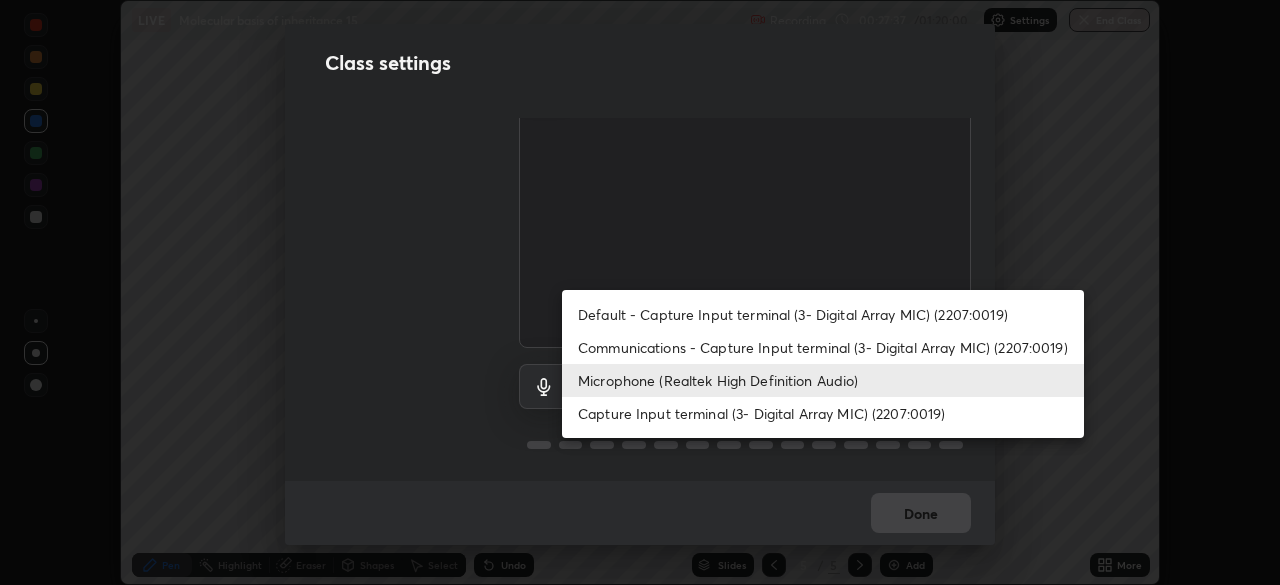 click on "Default - Capture Input terminal (3- Digital Array MIC) (2207:0019)" at bounding box center (823, 314) 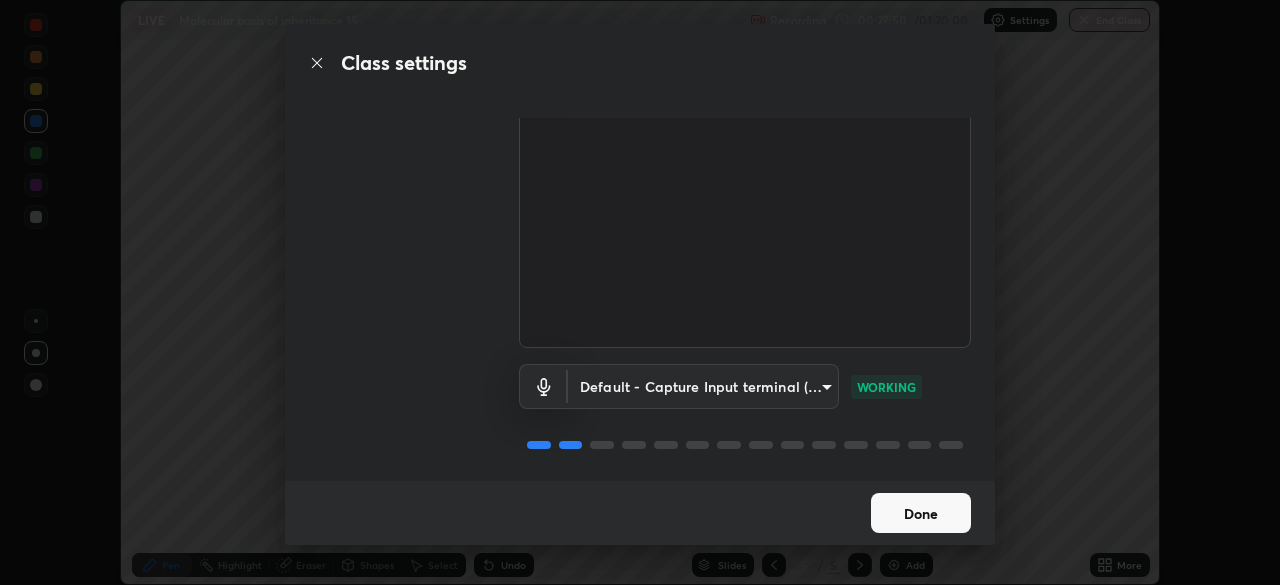 click on "Done" at bounding box center (921, 513) 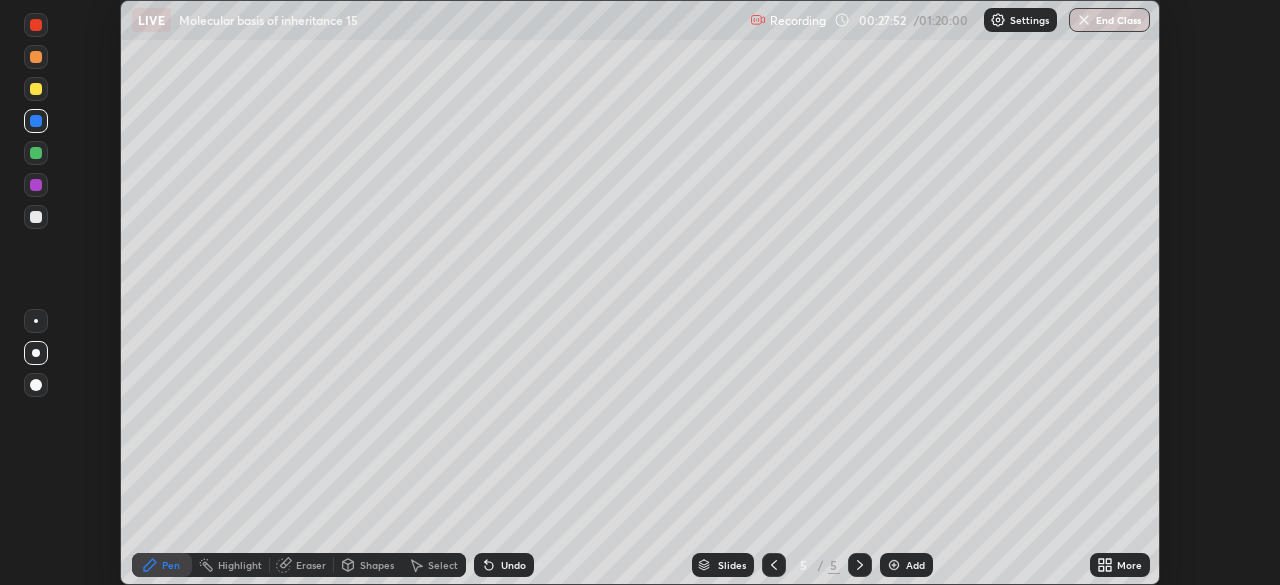 click 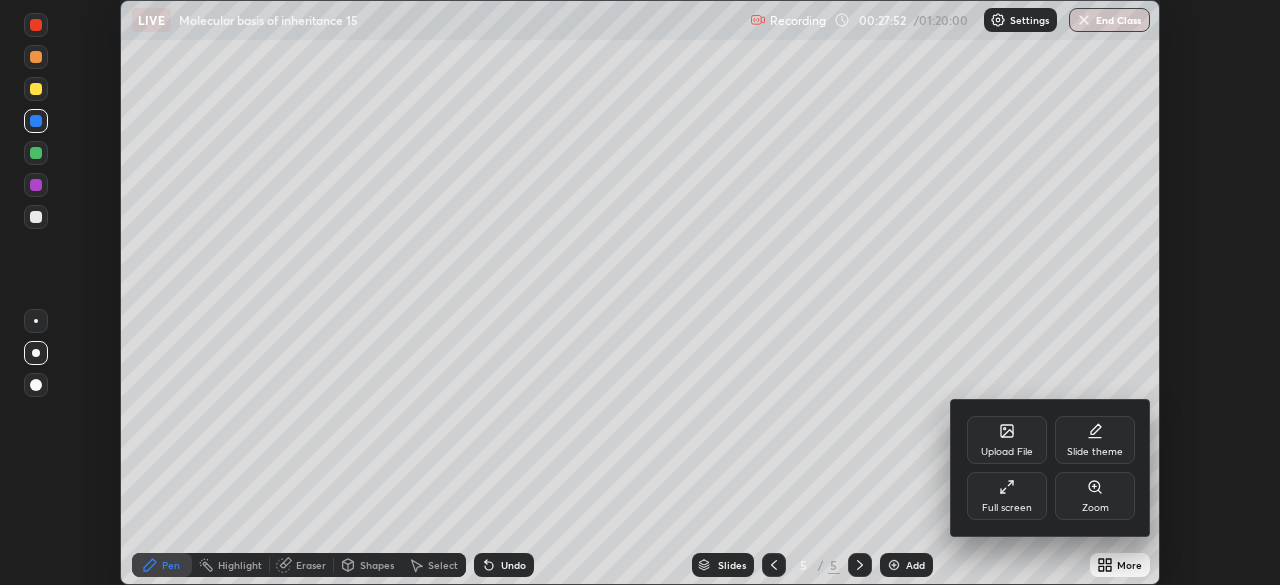 click on "Full screen" at bounding box center [1007, 508] 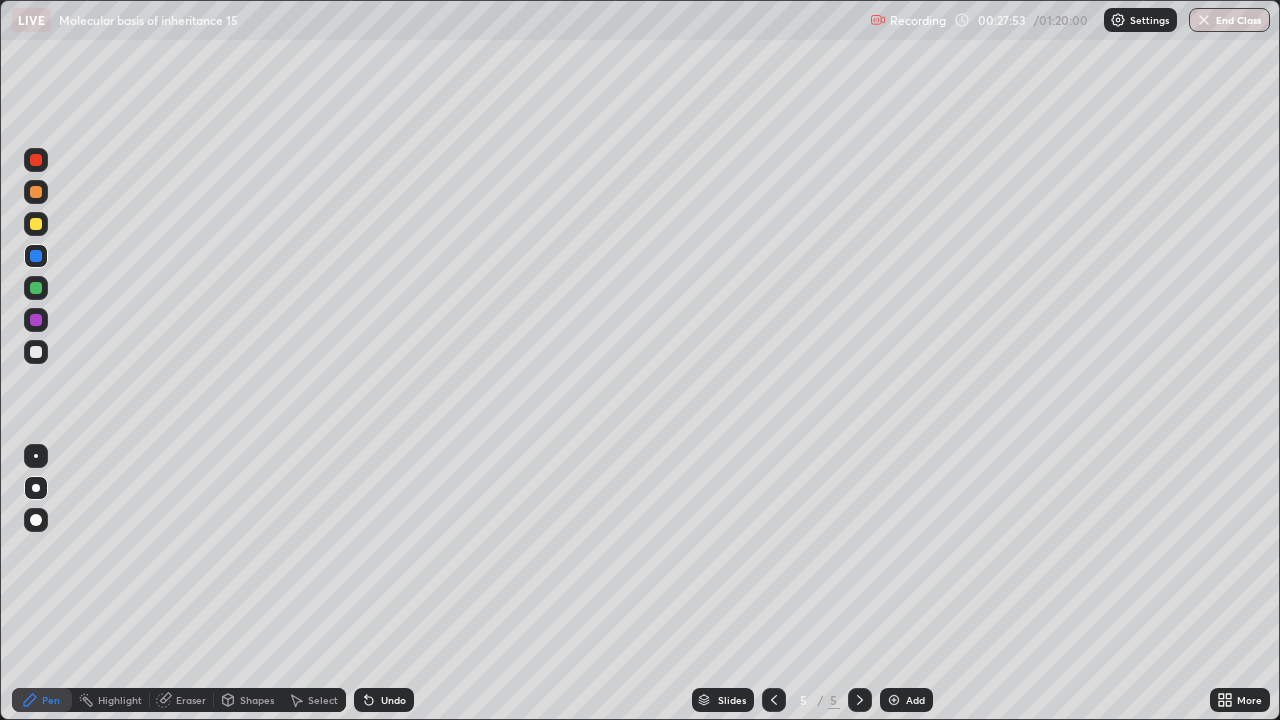 scroll, scrollTop: 99280, scrollLeft: 98720, axis: both 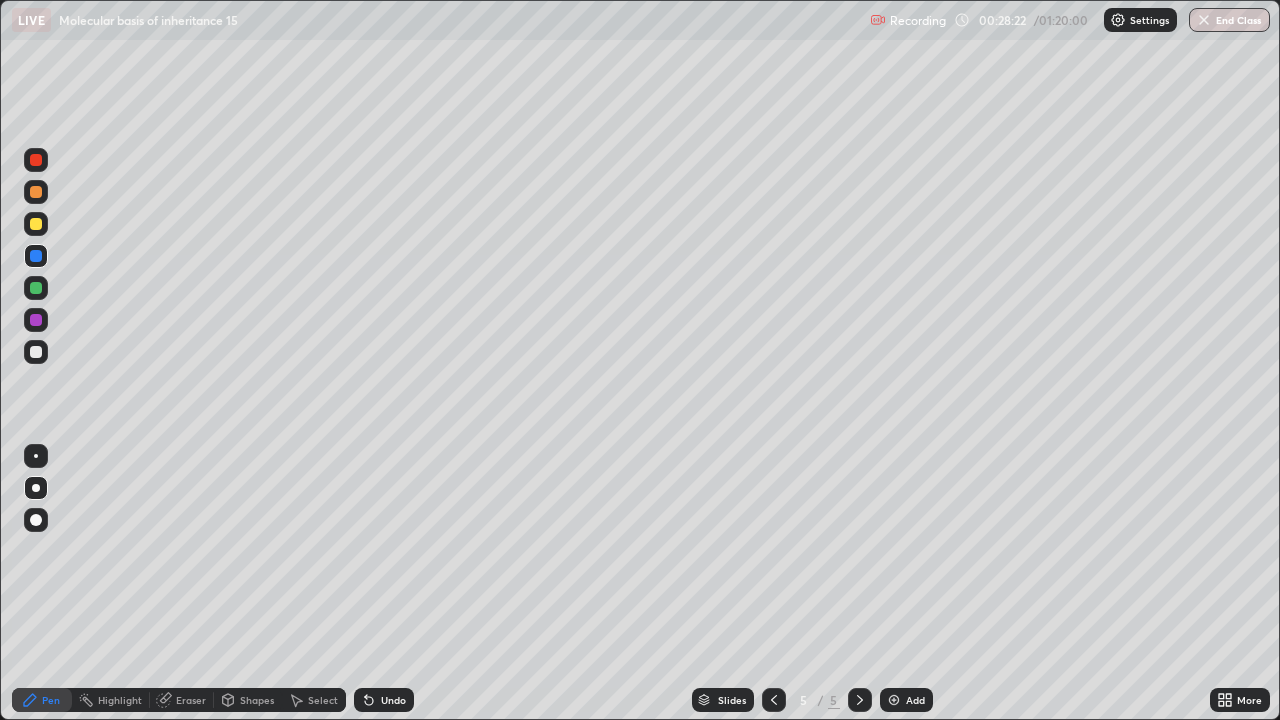 click at bounding box center (36, 192) 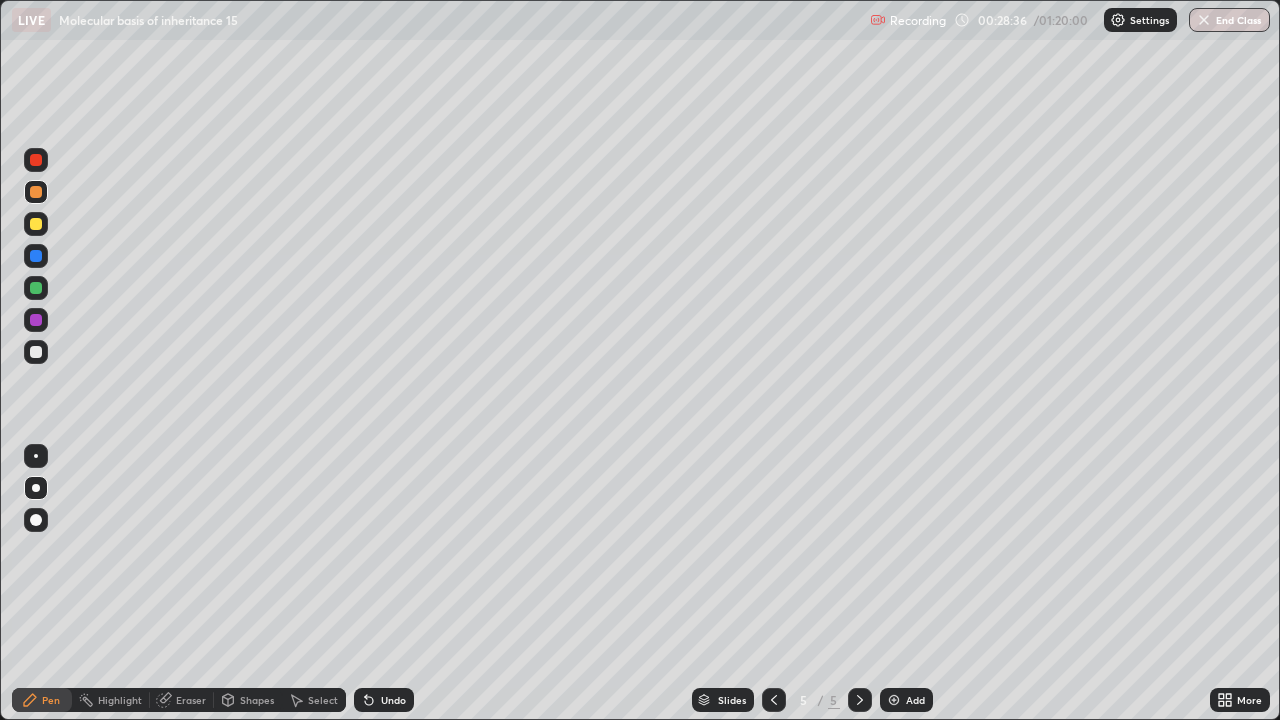 click on "Undo" at bounding box center [384, 700] 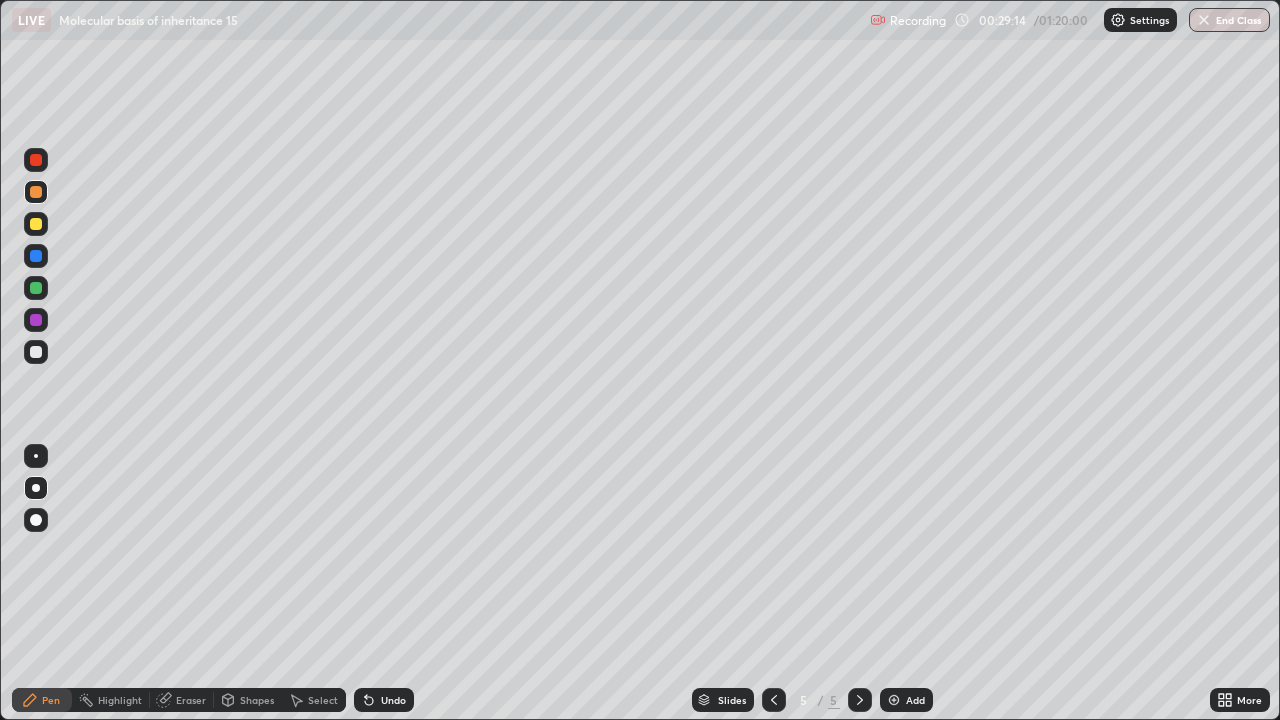 click at bounding box center [36, 320] 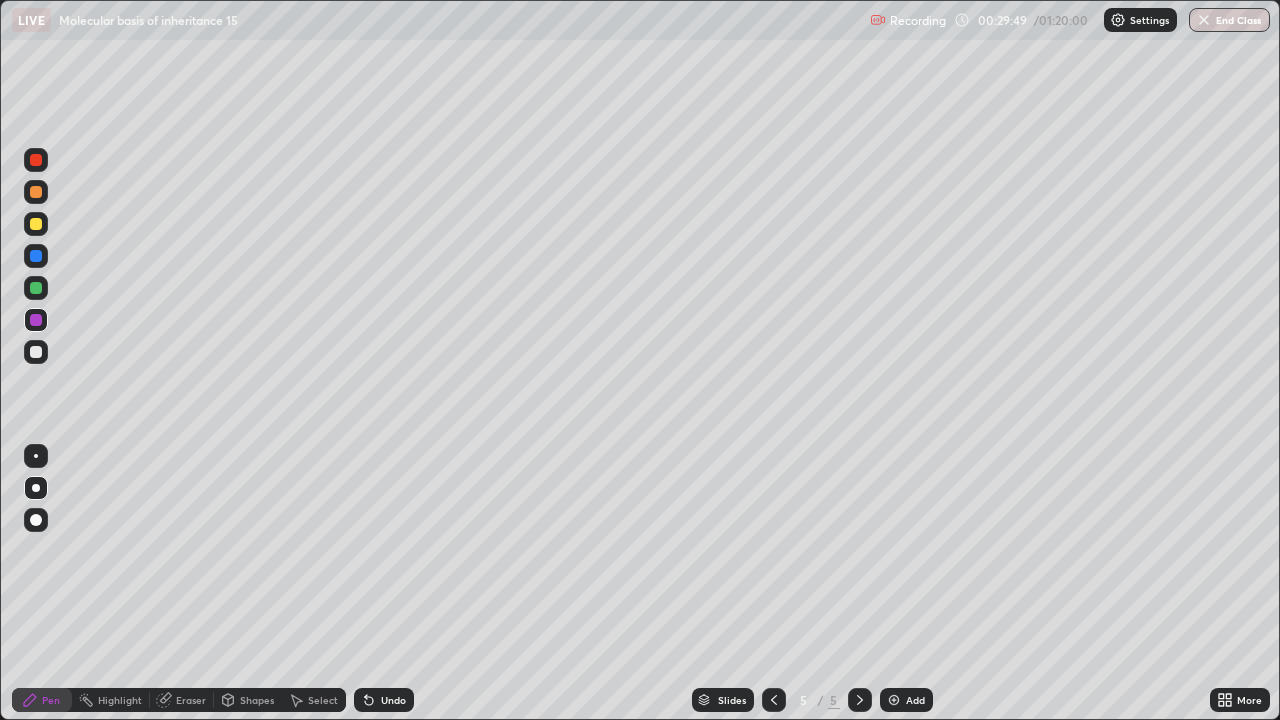 click on "Undo" at bounding box center (384, 700) 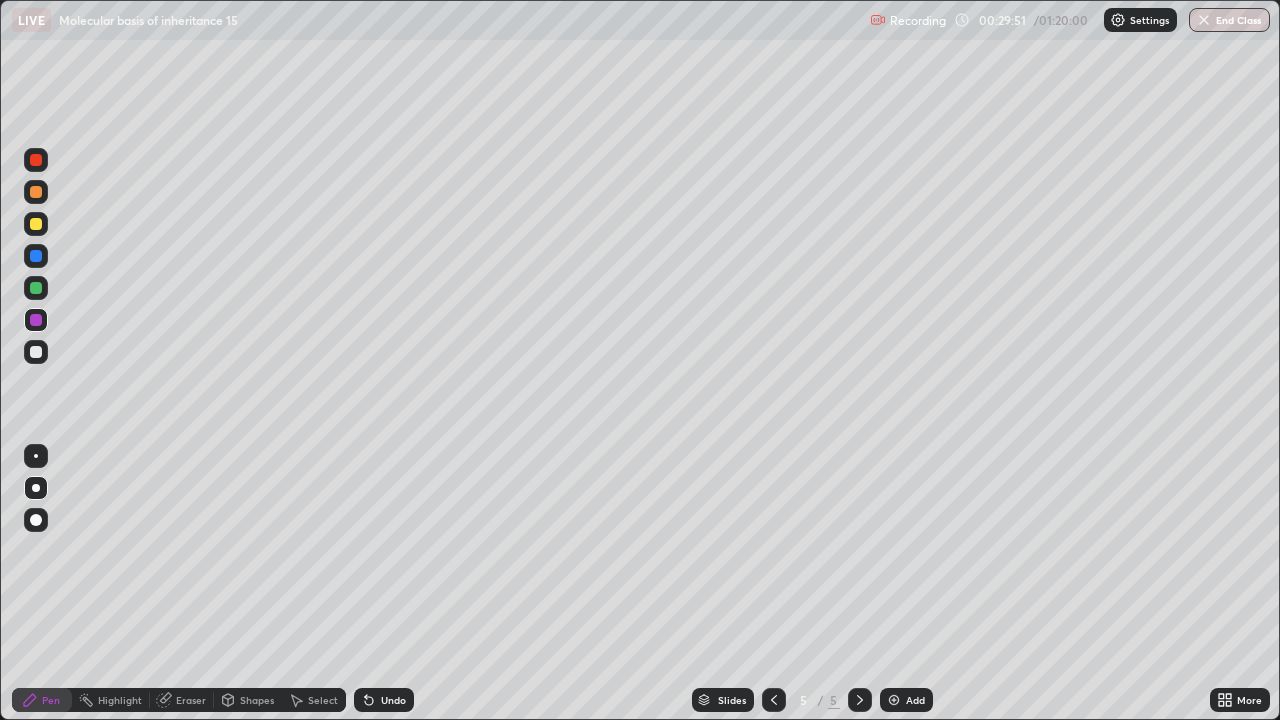 click on "Undo" at bounding box center (384, 700) 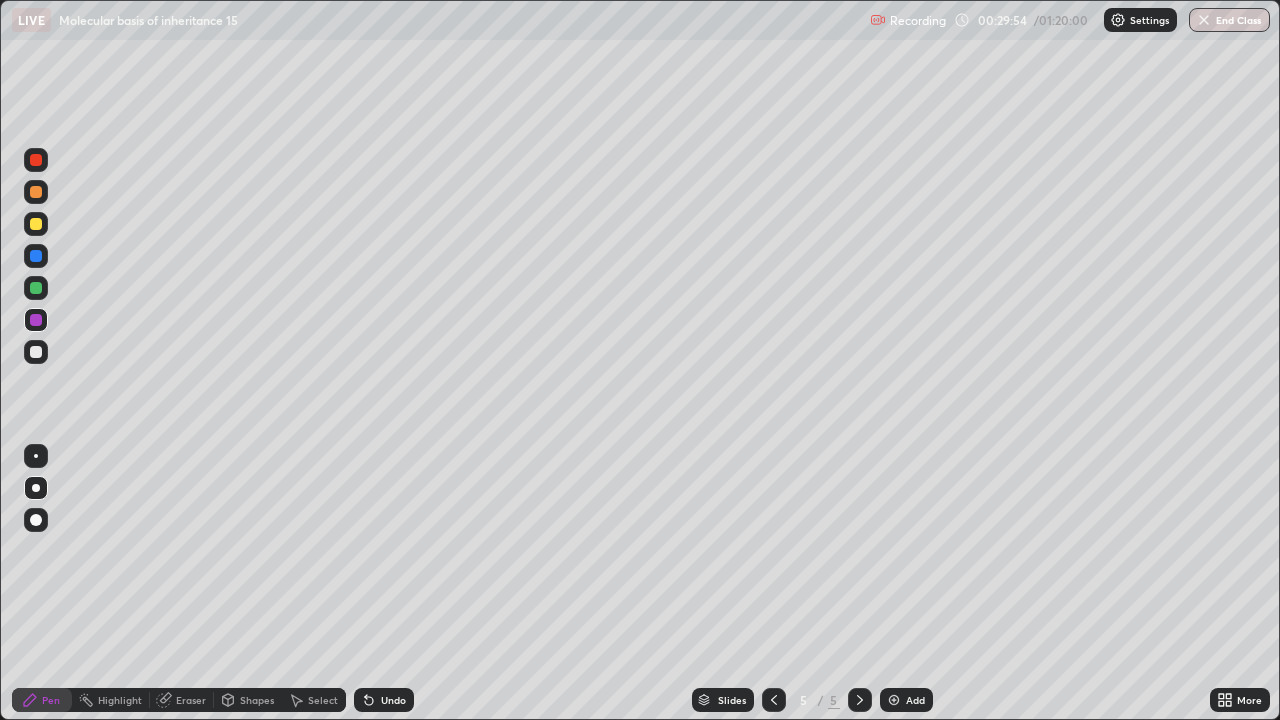 click on "Undo" at bounding box center [384, 700] 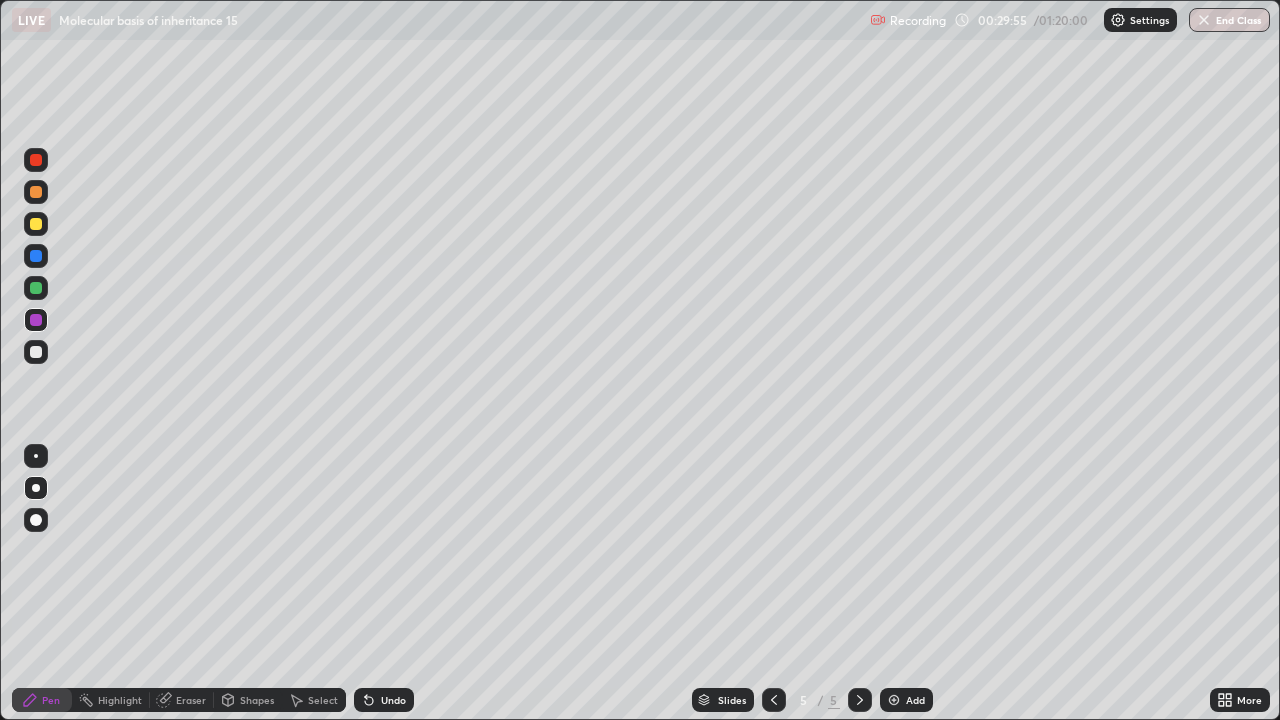 click on "Undo" at bounding box center [393, 700] 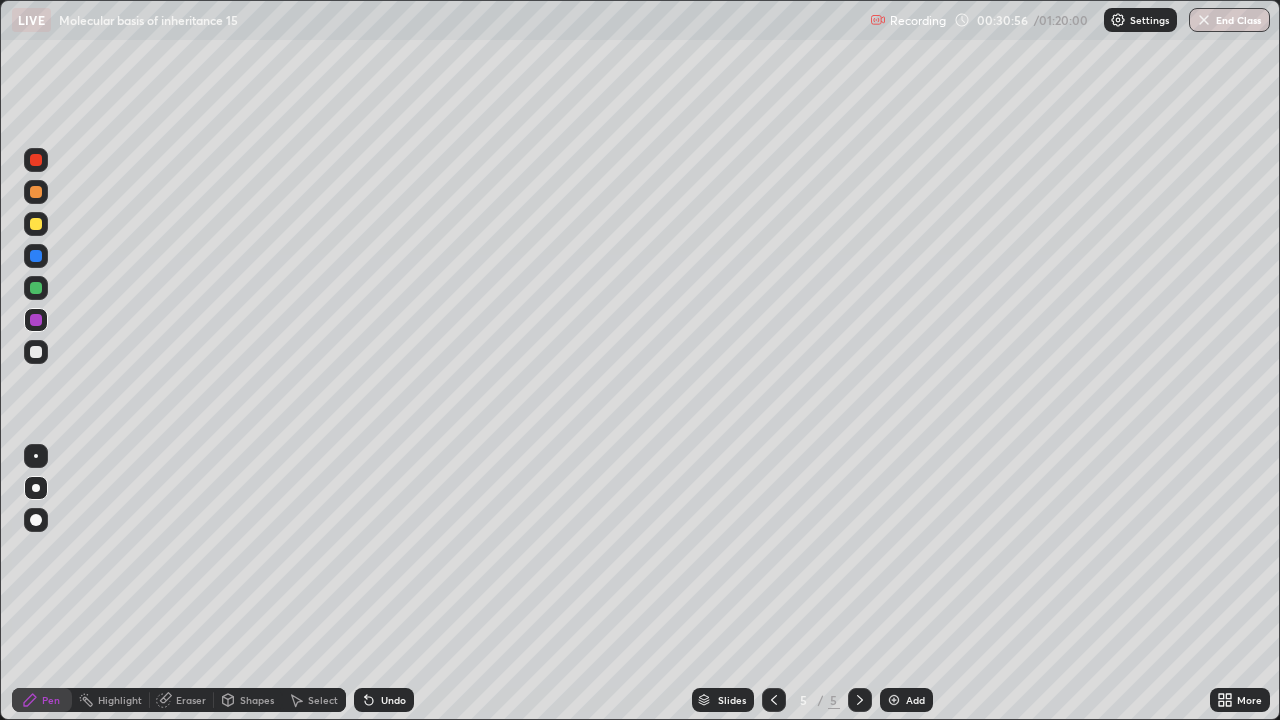 click 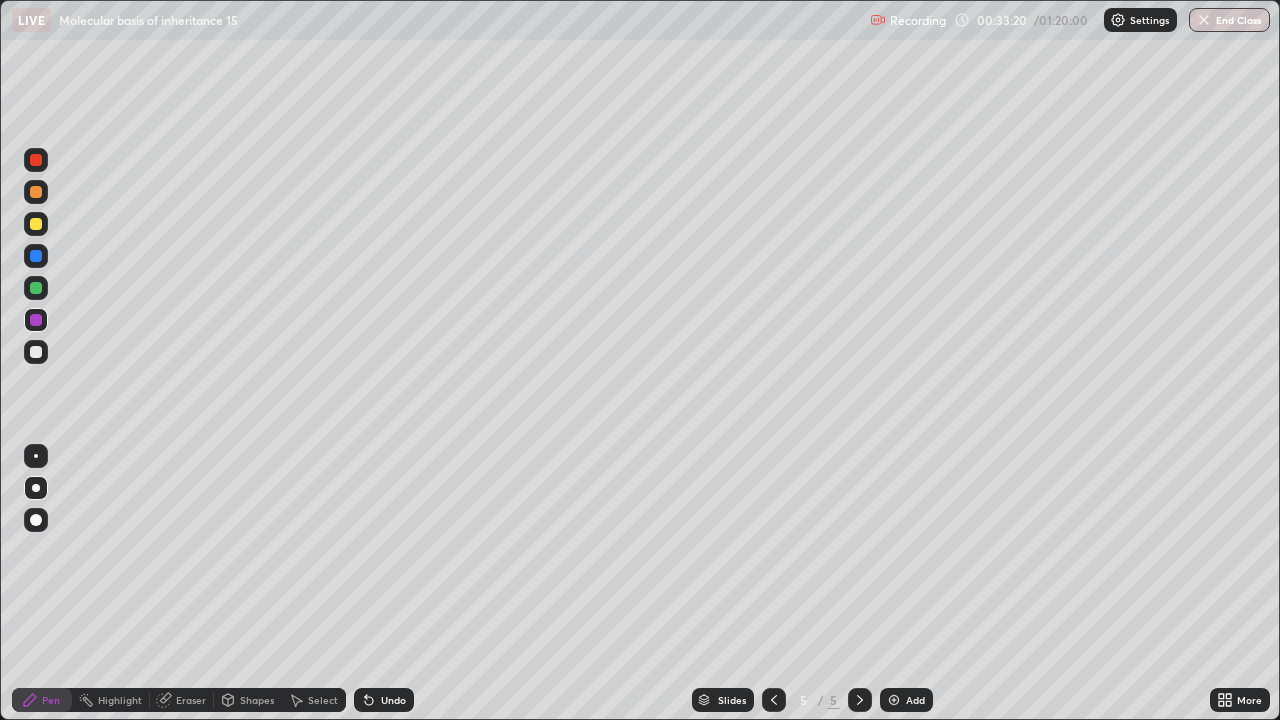 click on "Pen" at bounding box center (51, 700) 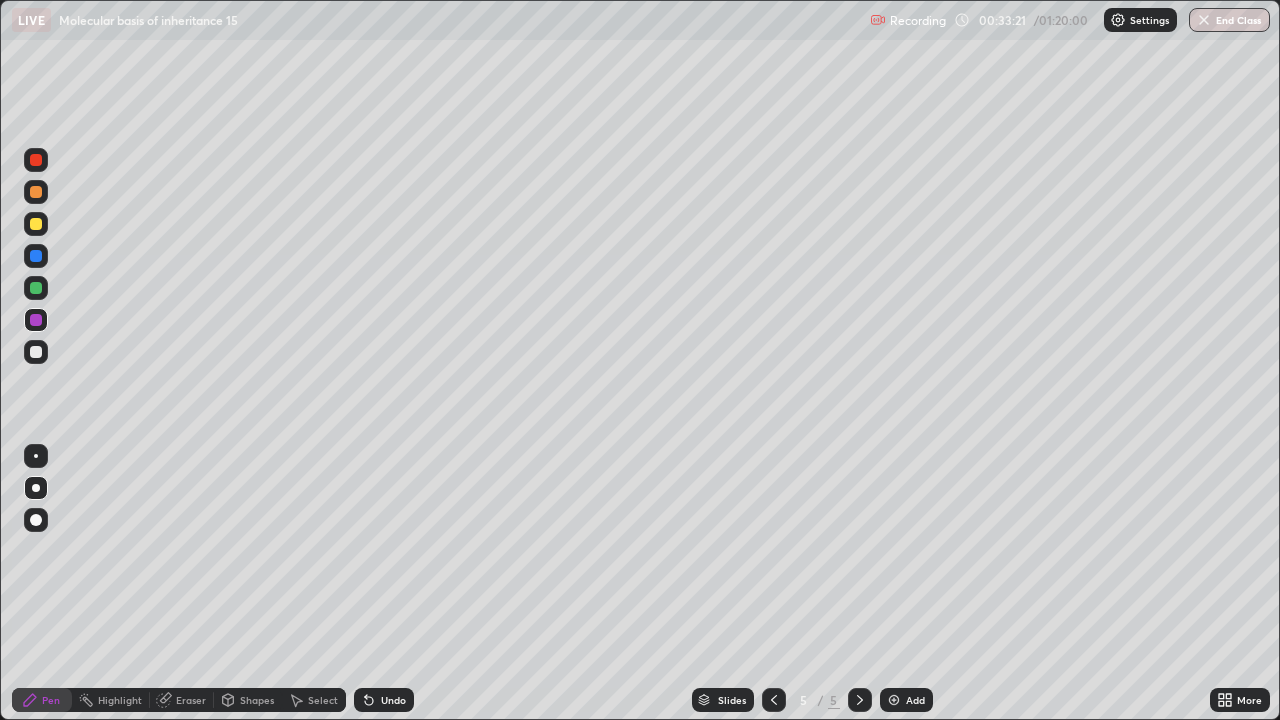 click at bounding box center [36, 160] 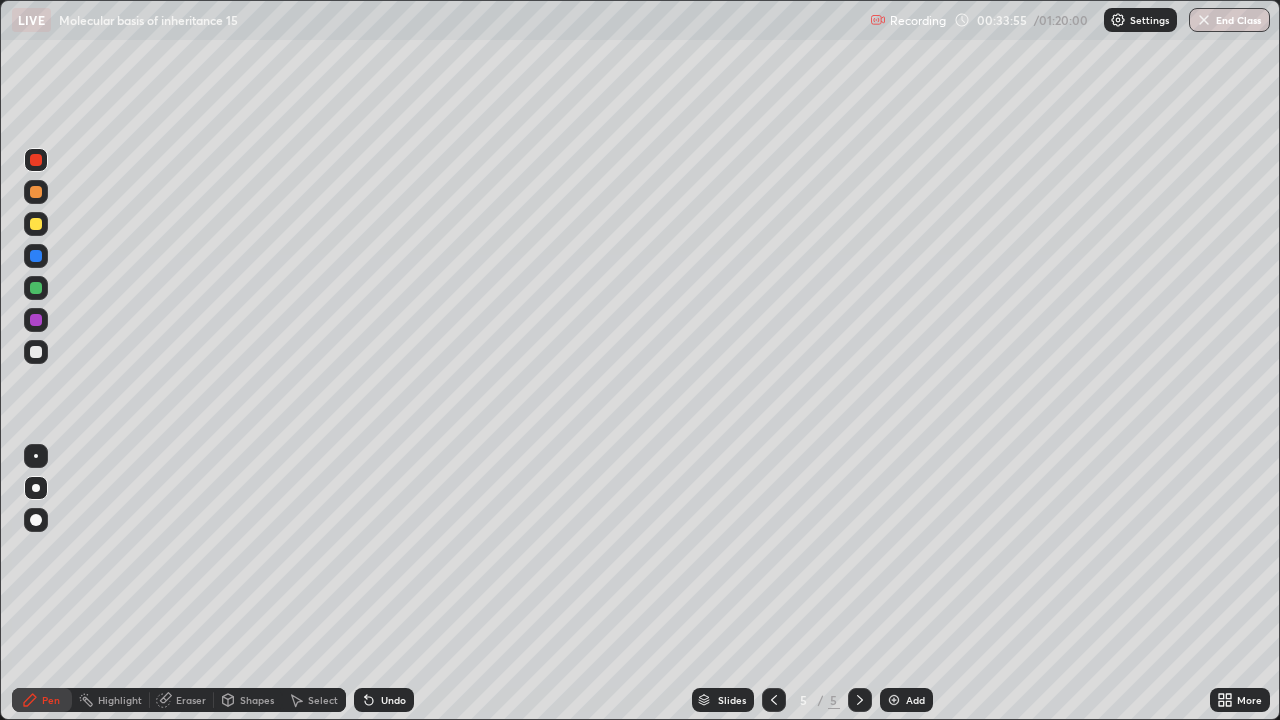 click on "Add" at bounding box center [915, 700] 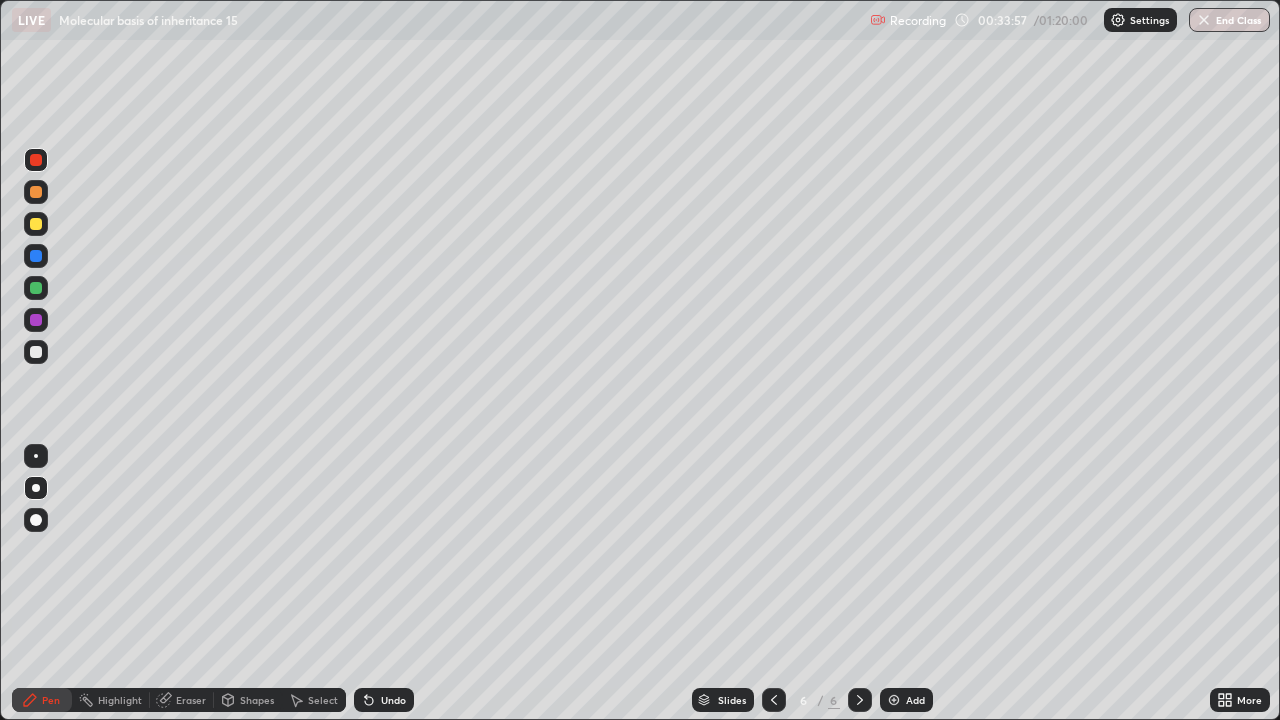 click at bounding box center (36, 352) 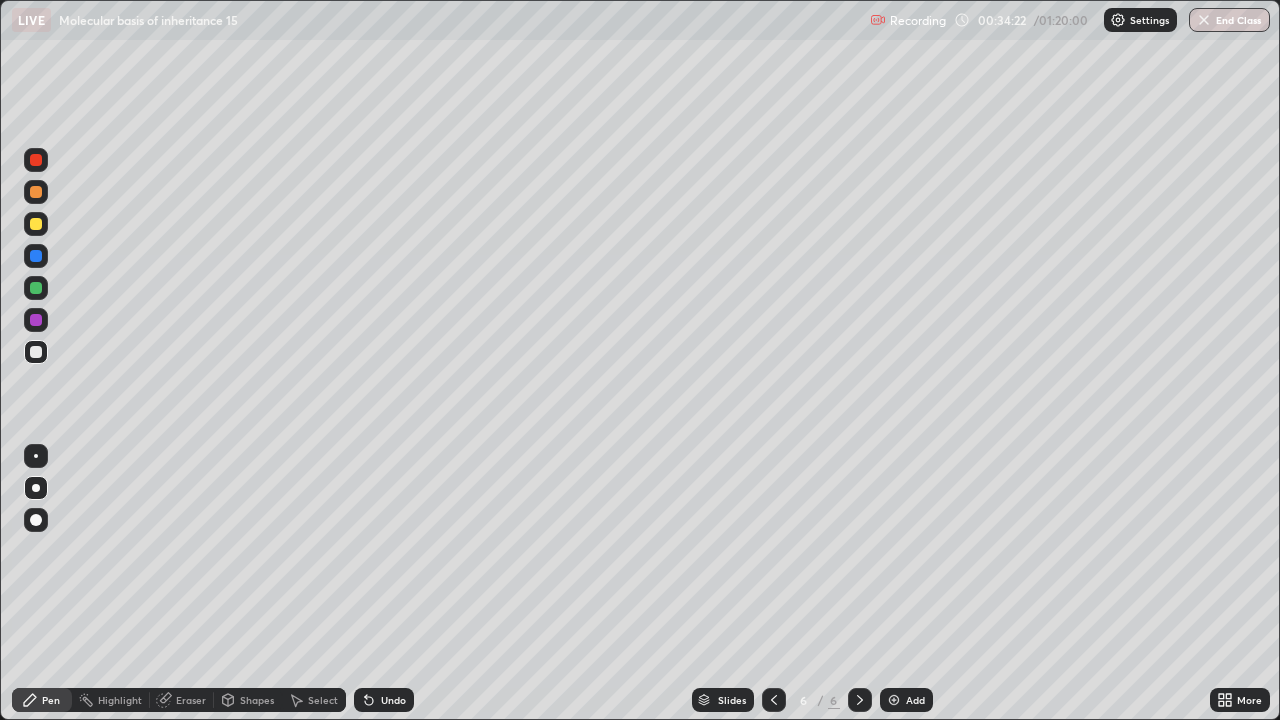 click at bounding box center (36, 288) 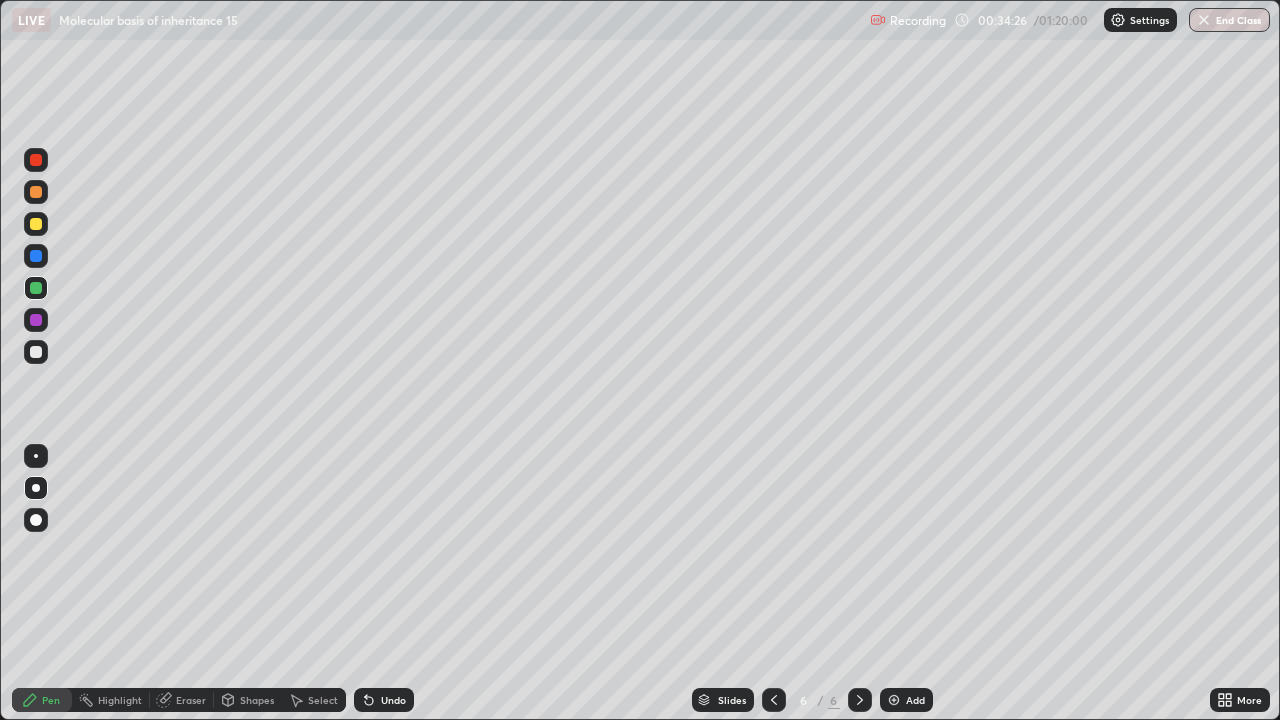 click on "Undo" at bounding box center [393, 700] 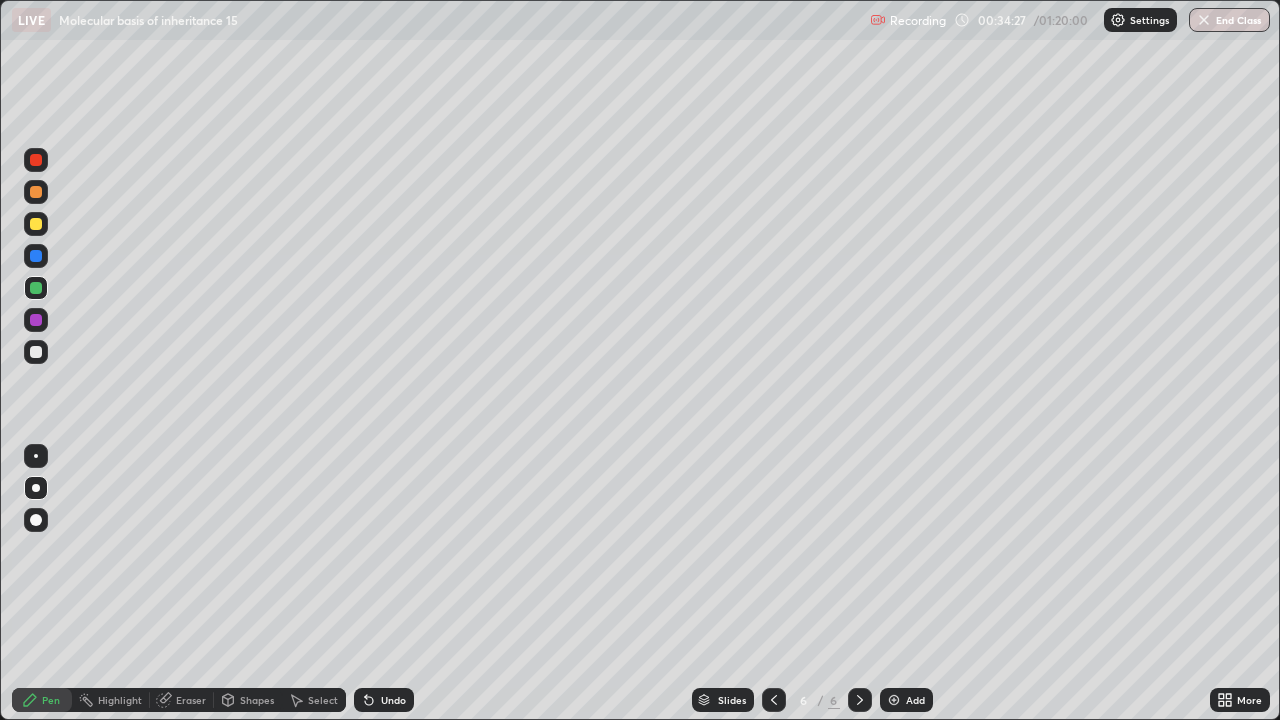 click on "Undo" at bounding box center [393, 700] 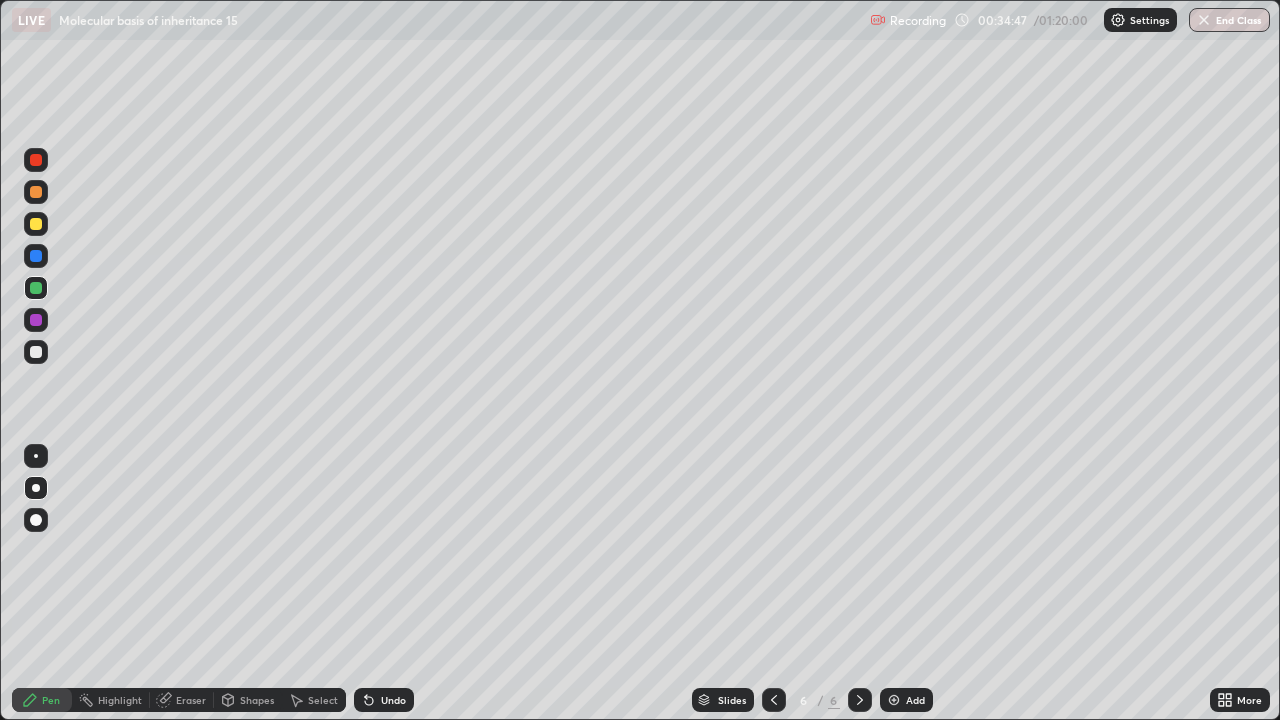 click at bounding box center [36, 320] 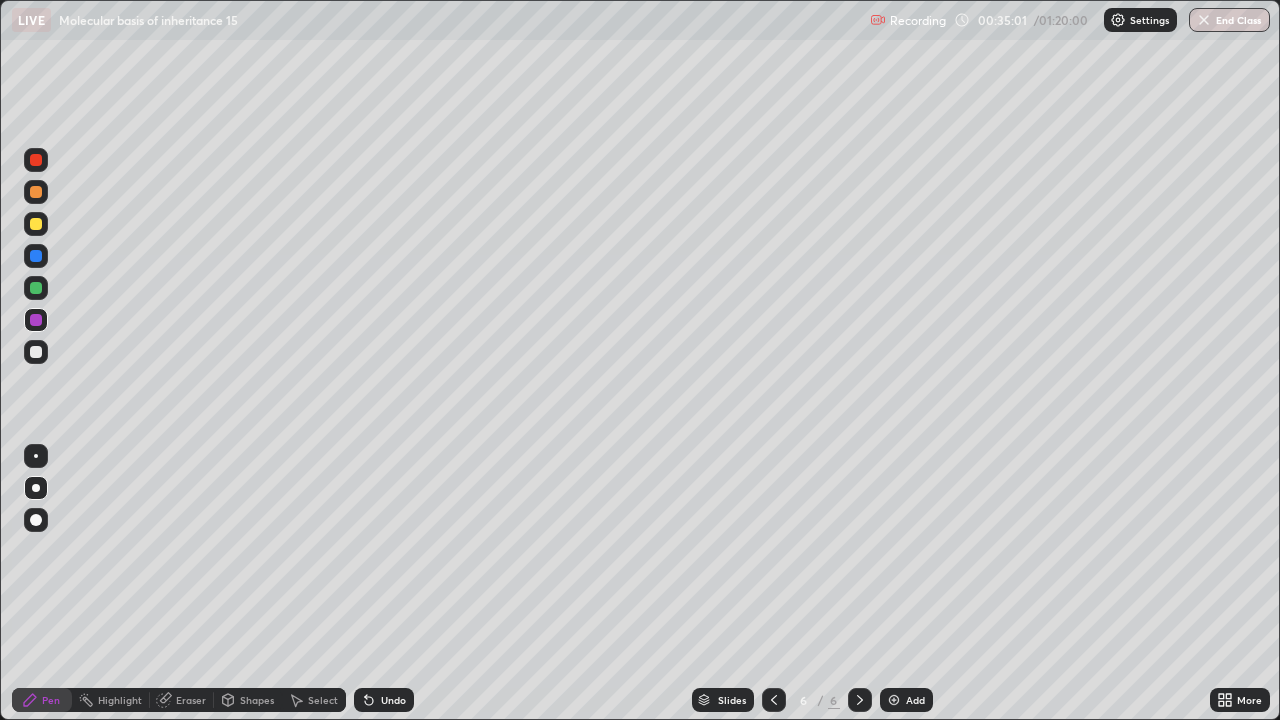 click at bounding box center (36, 352) 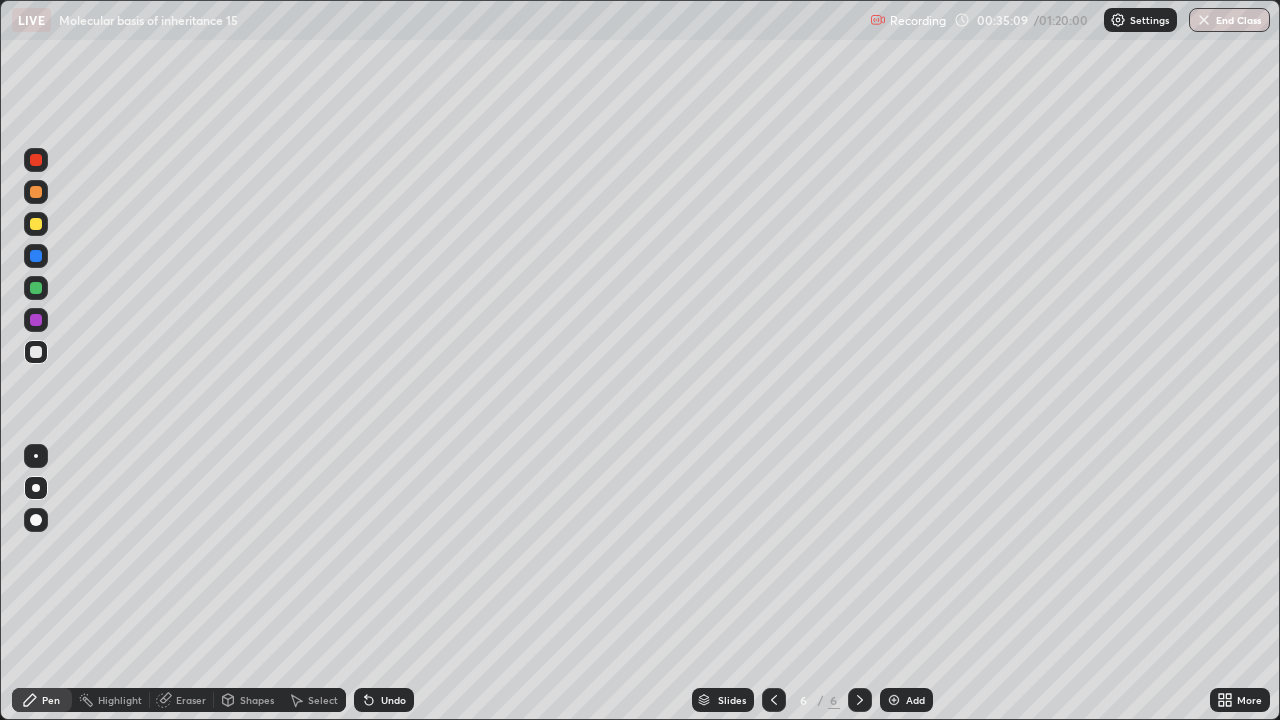 click at bounding box center [36, 288] 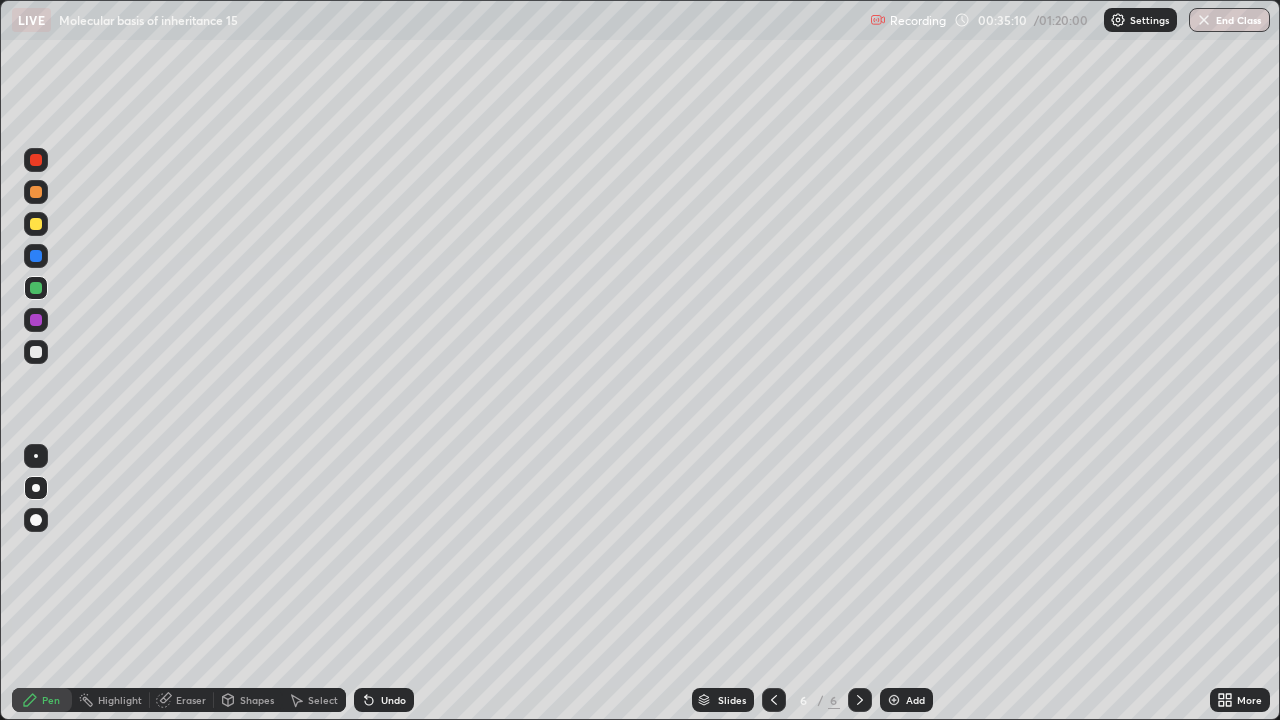 click at bounding box center [36, 256] 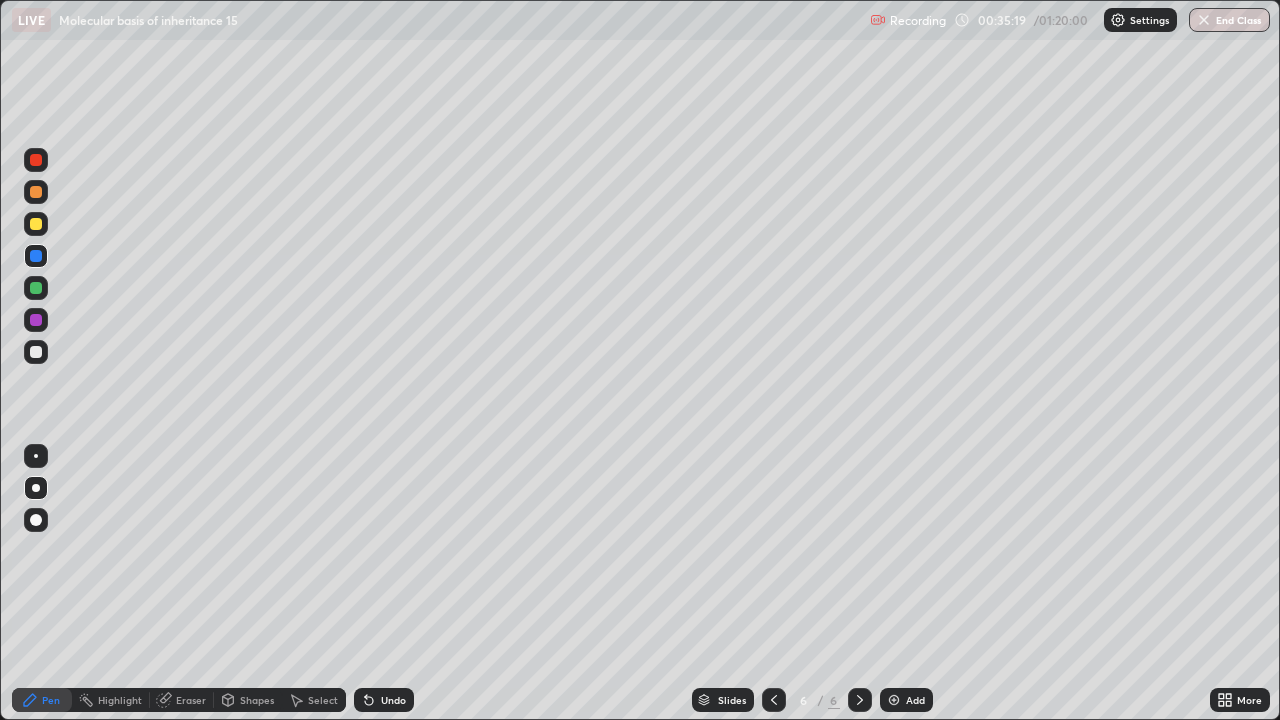 click at bounding box center [36, 160] 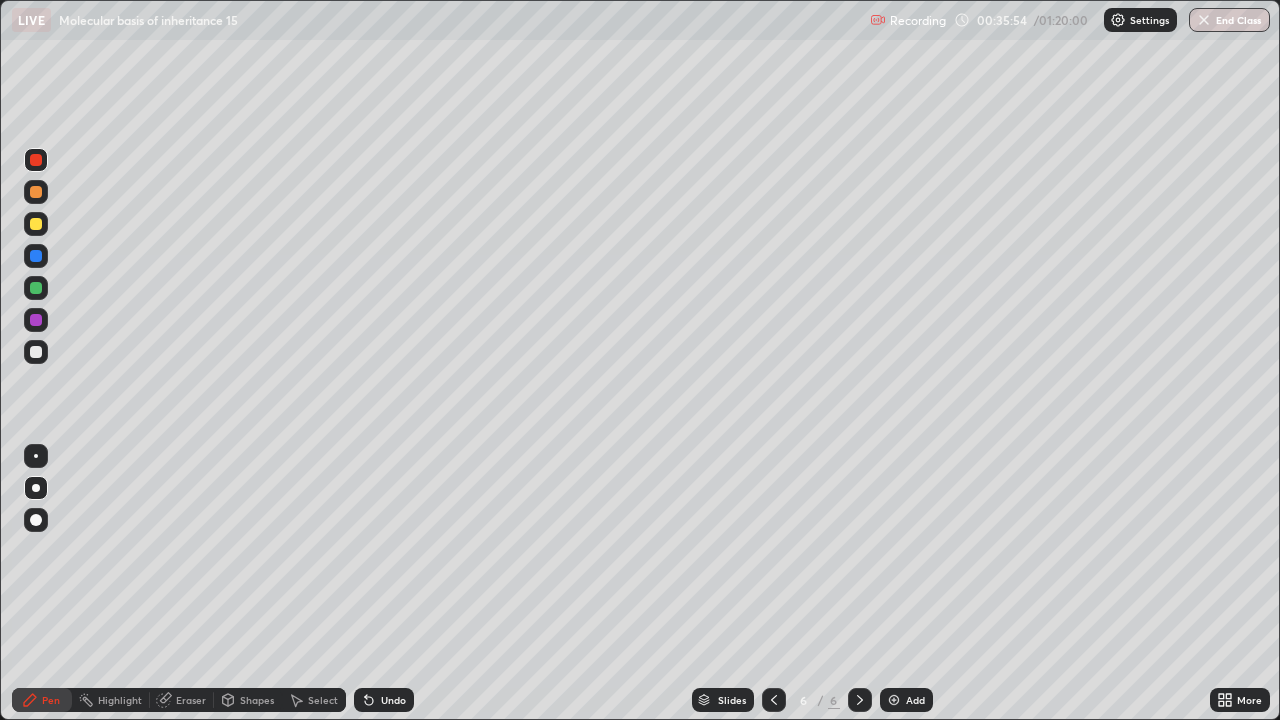click on "Select" at bounding box center [314, 700] 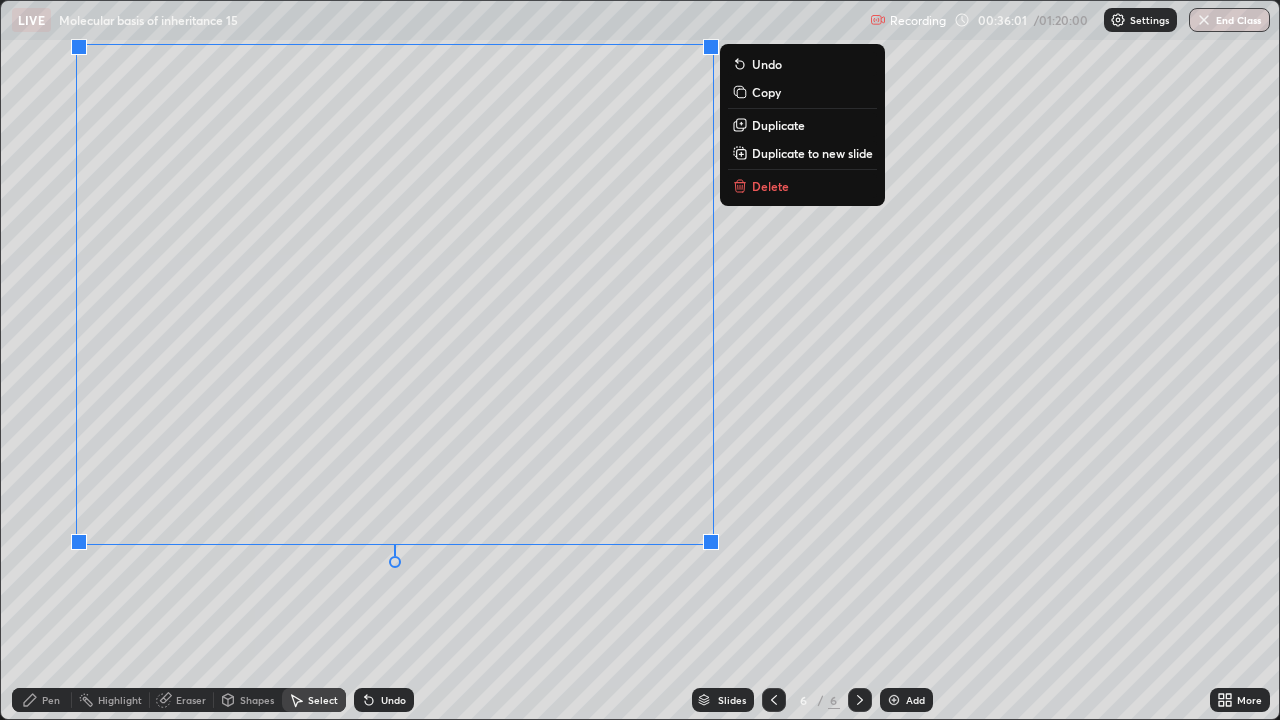 click on "0 ° Undo Copy Duplicate Duplicate to new slide Delete" at bounding box center (640, 360) 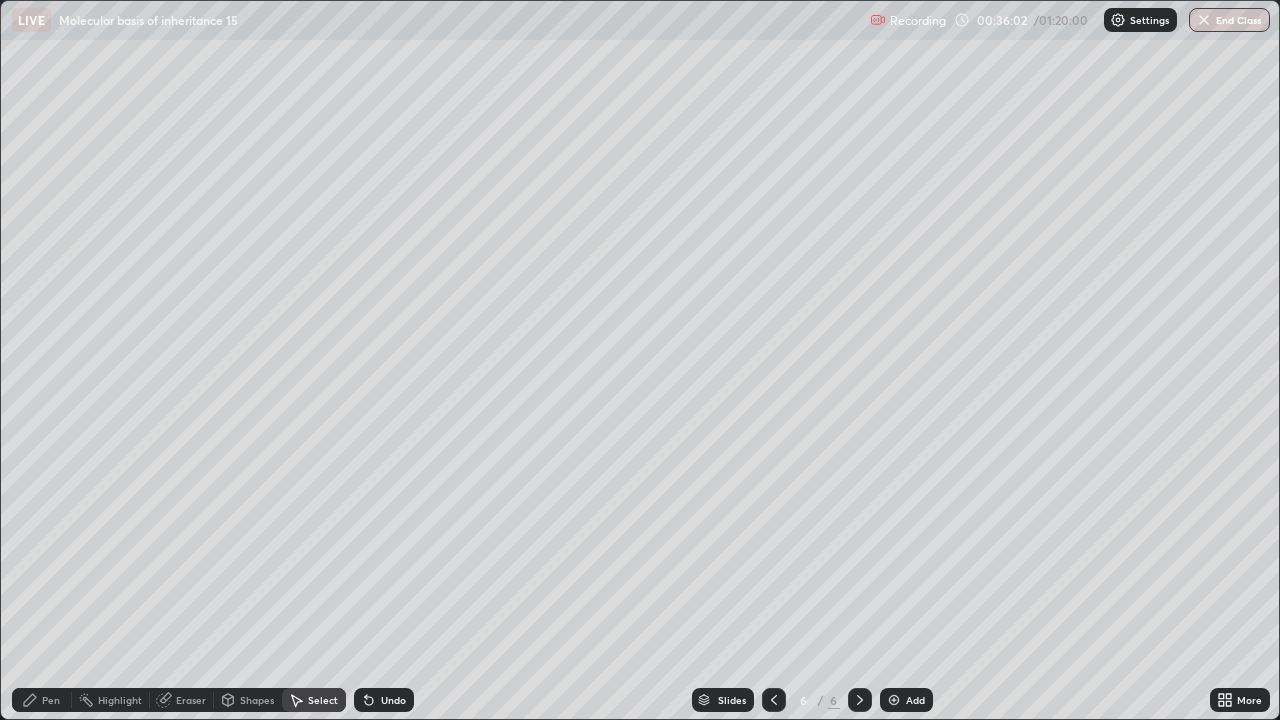 click on "Pen" at bounding box center [51, 700] 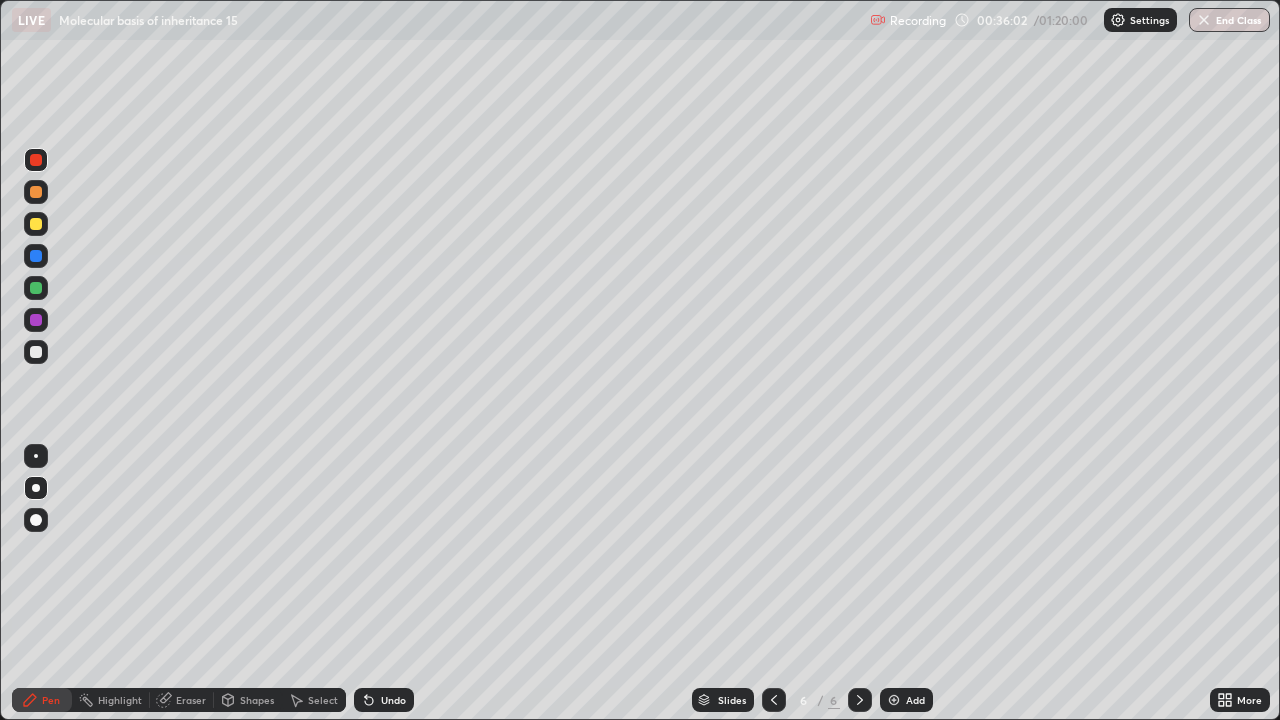 click at bounding box center [36, 320] 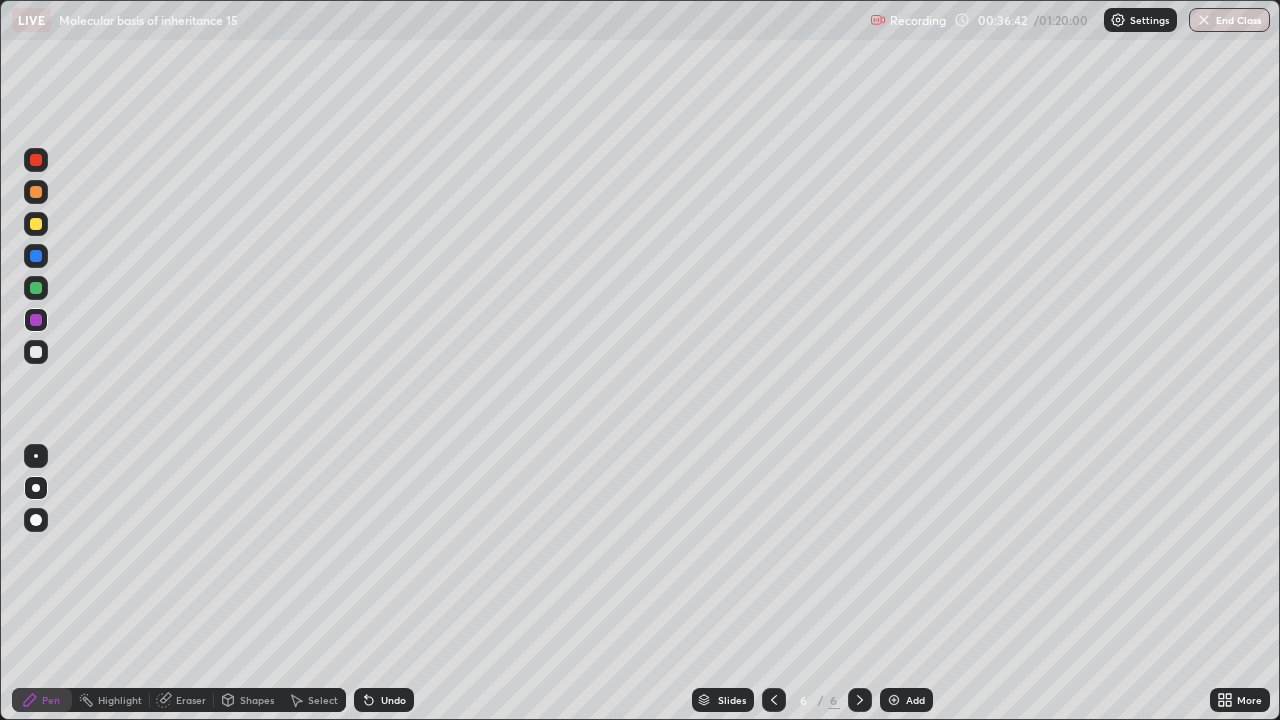 click at bounding box center (36, 256) 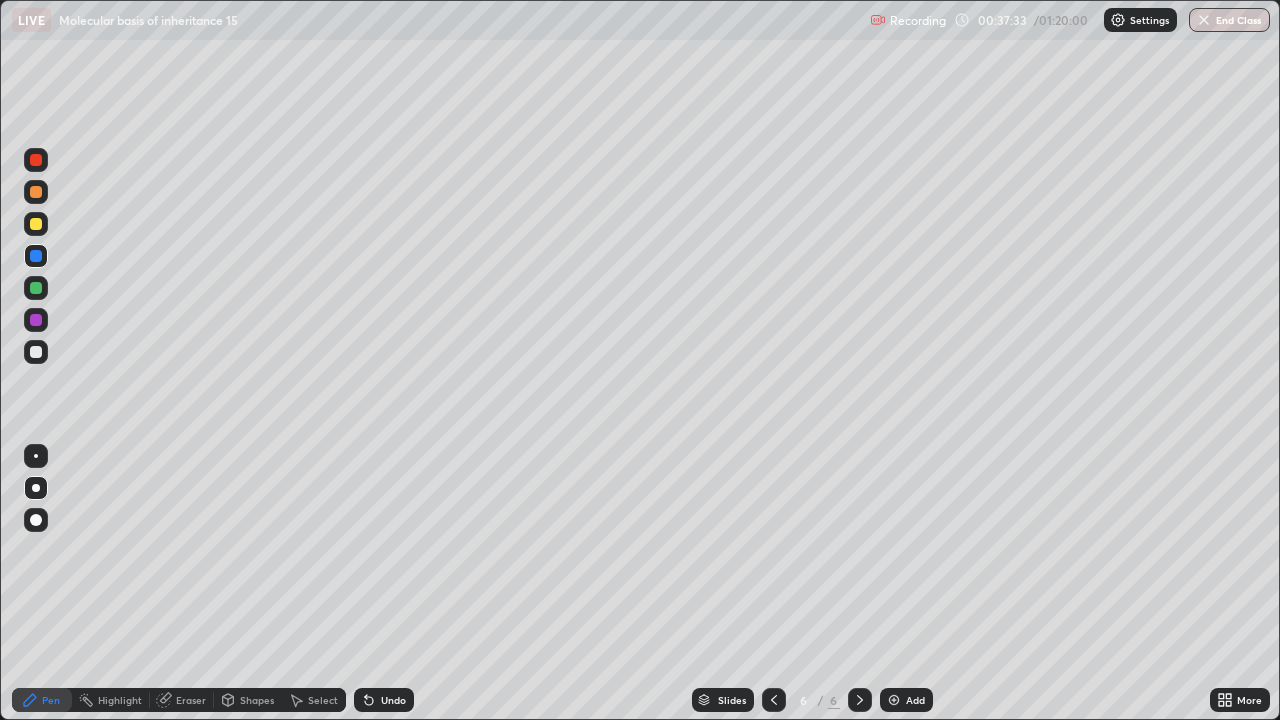 click 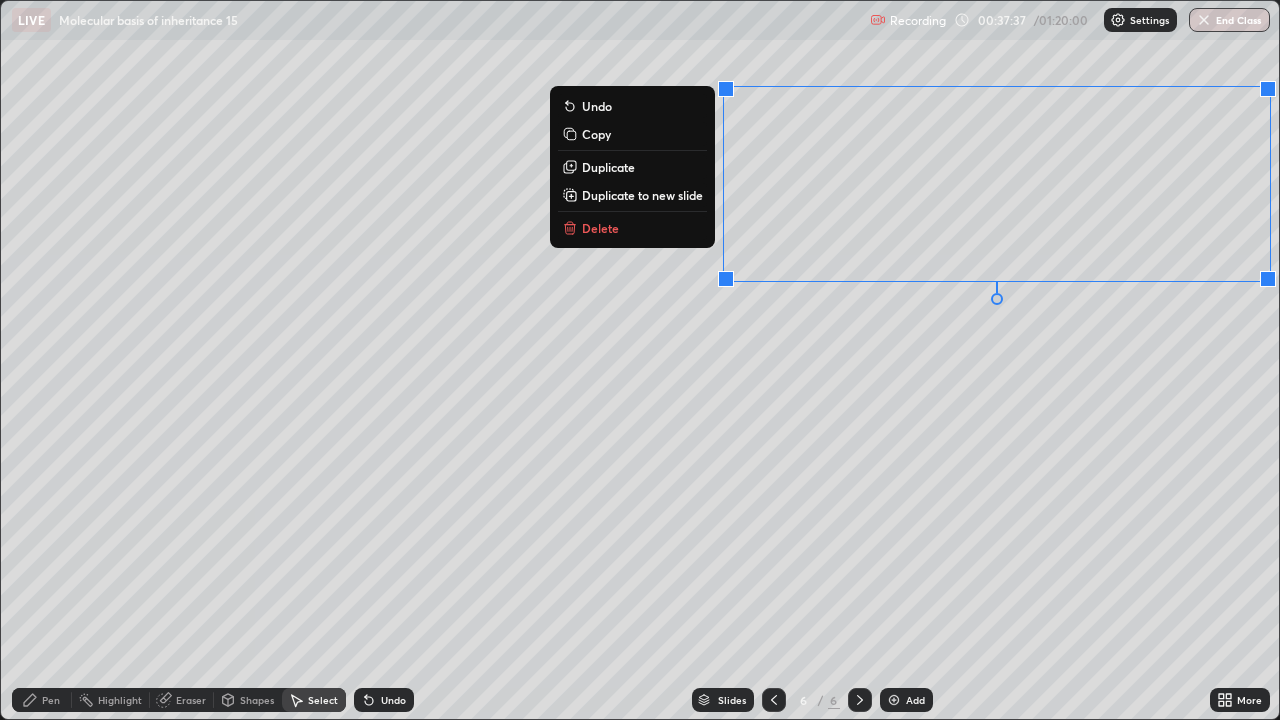 click on "0 ° Undo Copy Duplicate Duplicate to new slide Delete" at bounding box center (640, 360) 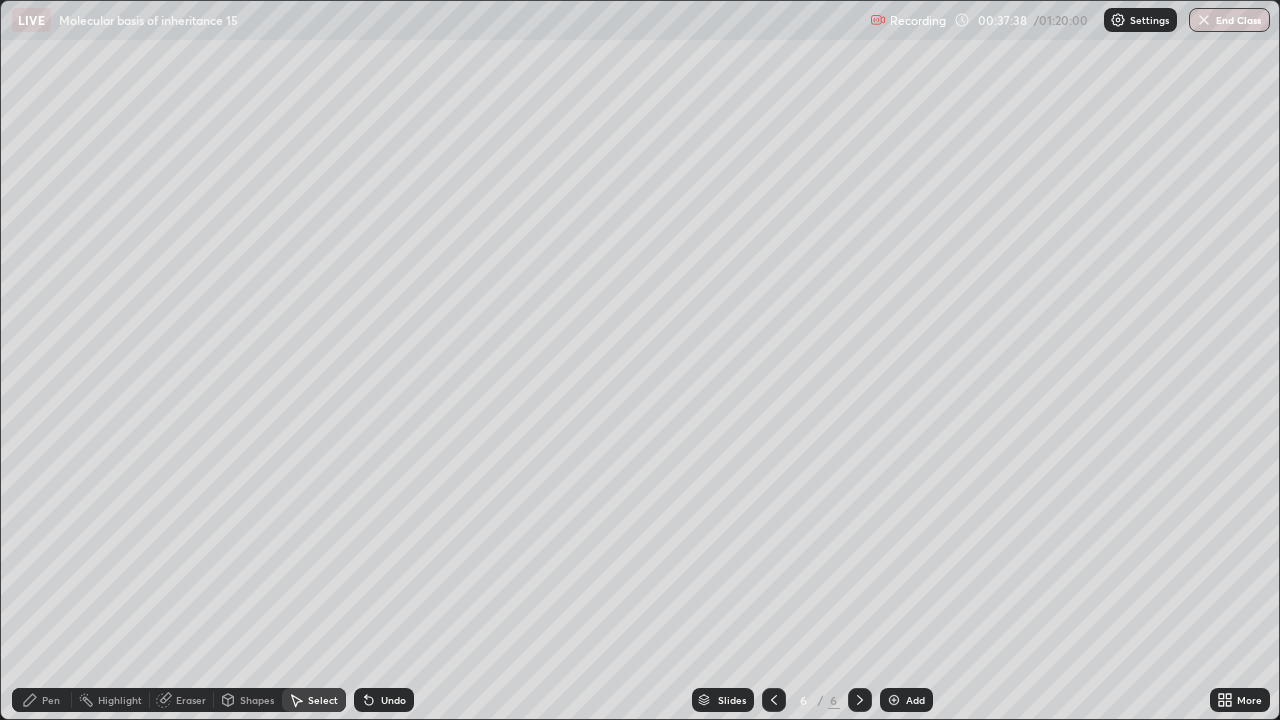 click on "Pen" at bounding box center [42, 700] 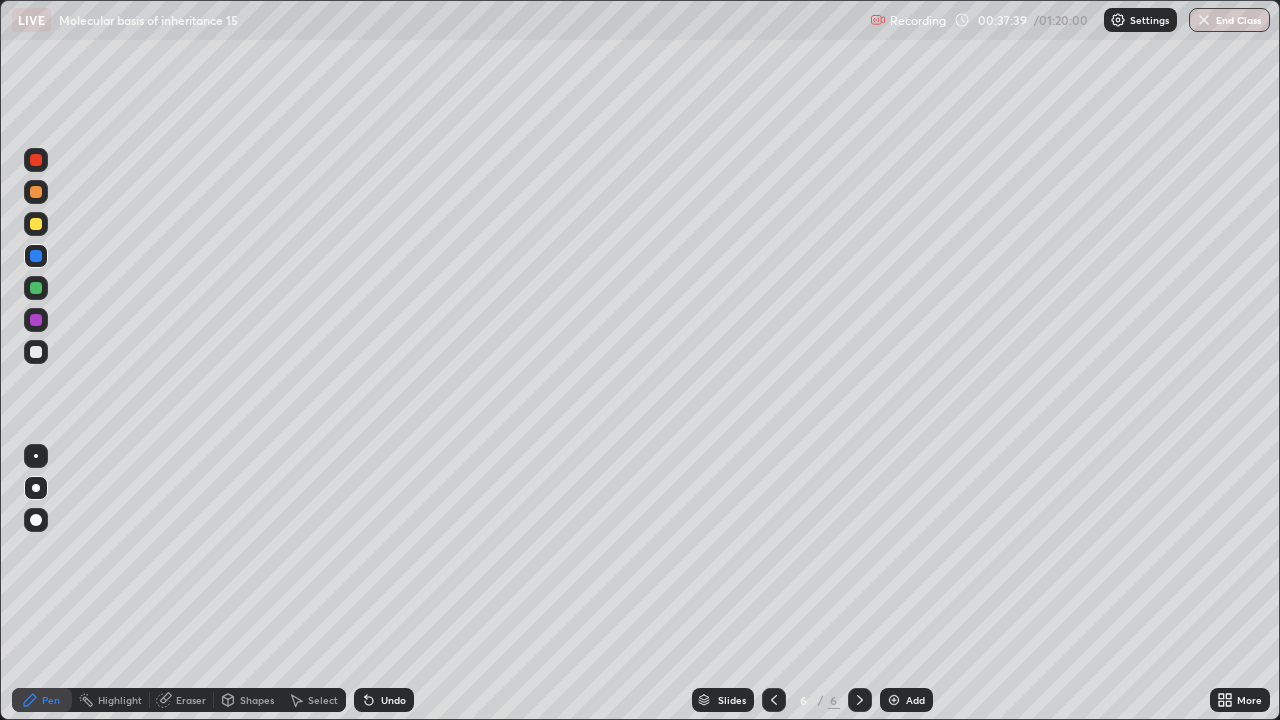 click at bounding box center (36, 320) 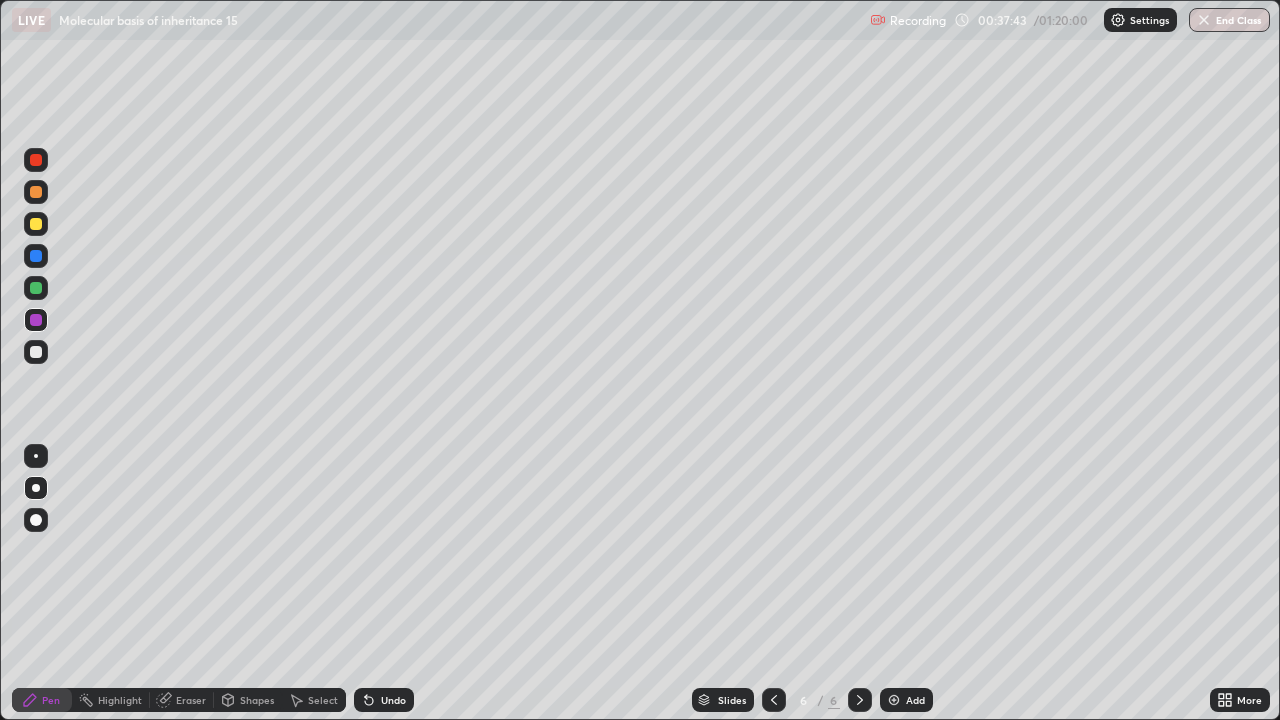 click on "Undo" at bounding box center (384, 700) 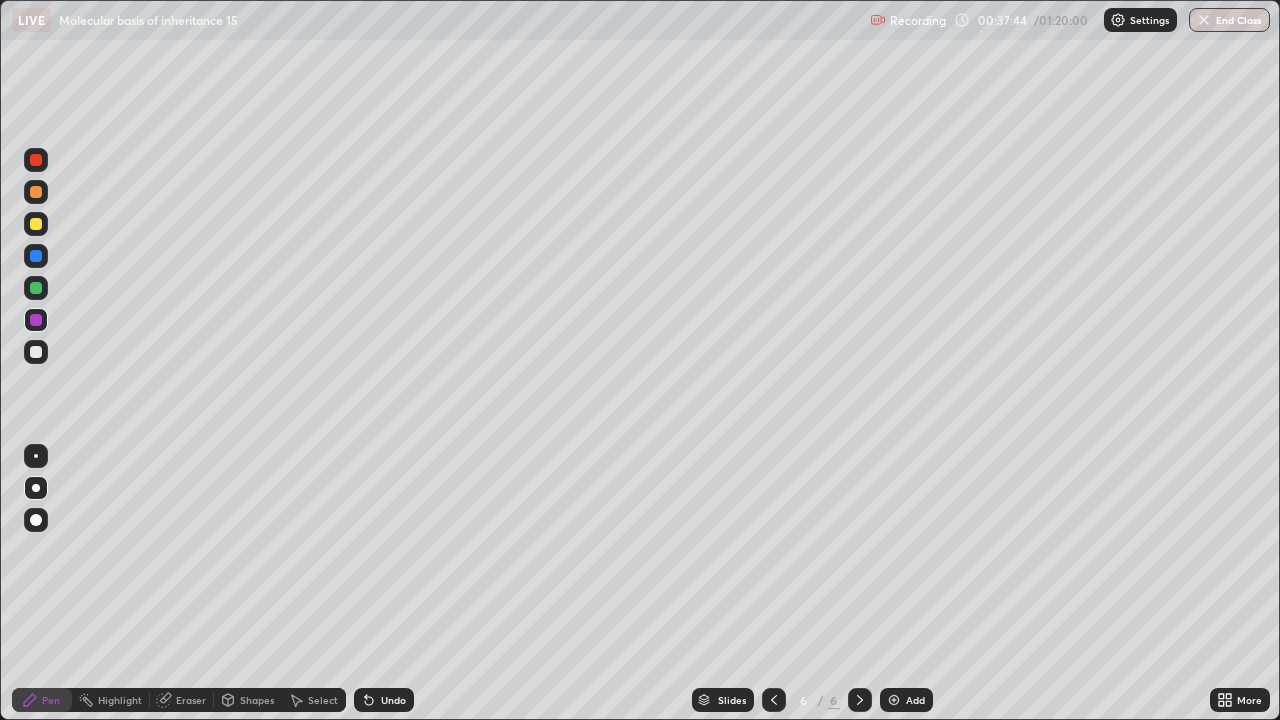 click on "Undo" at bounding box center [384, 700] 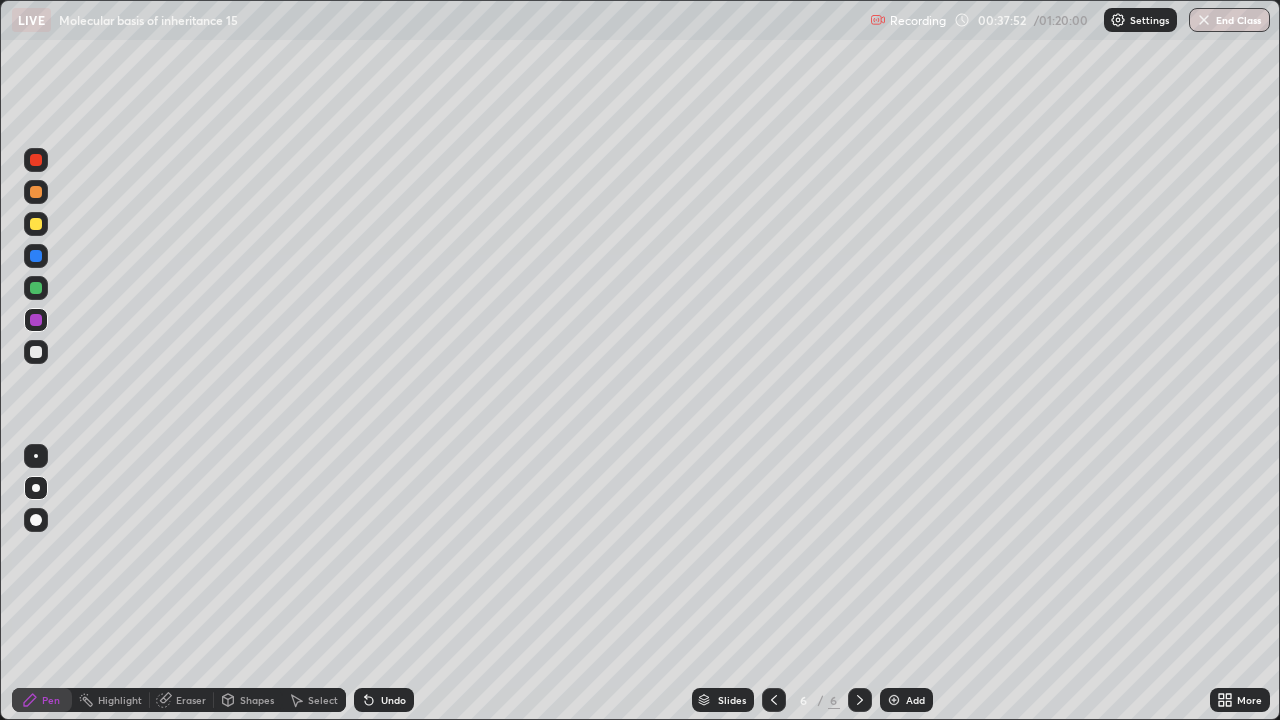 click at bounding box center (36, 352) 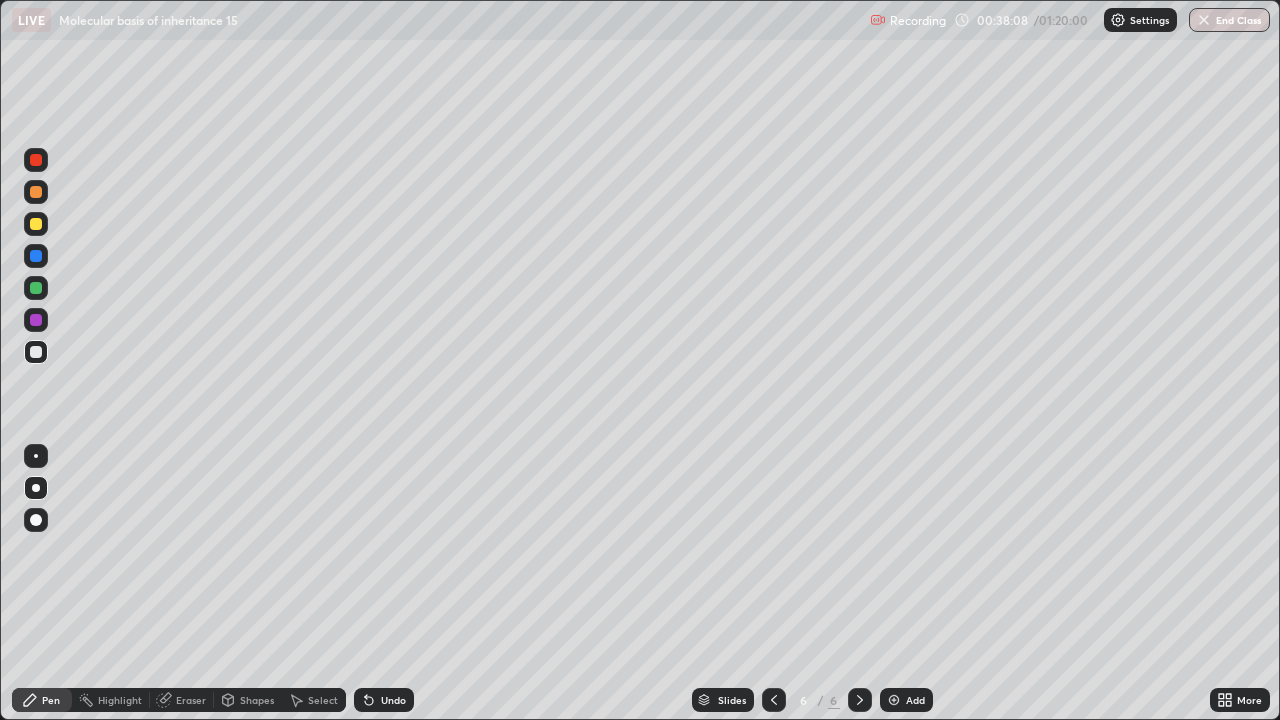 click 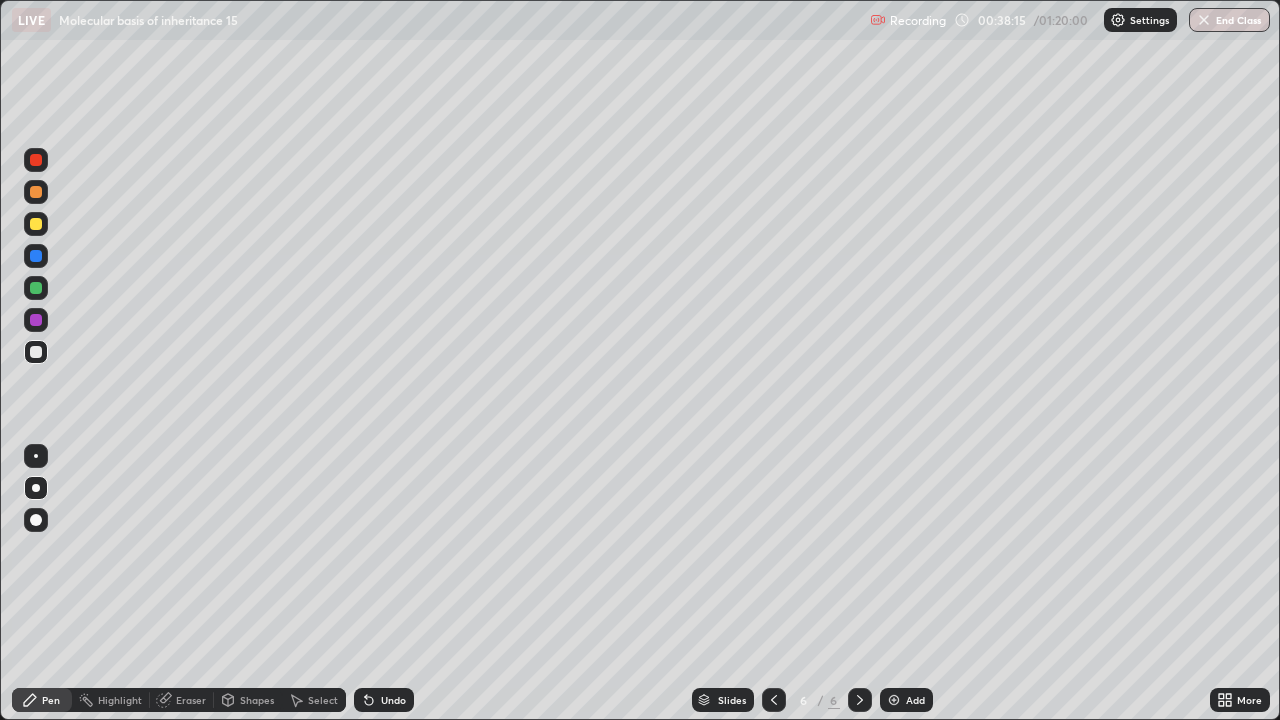 click at bounding box center [36, 288] 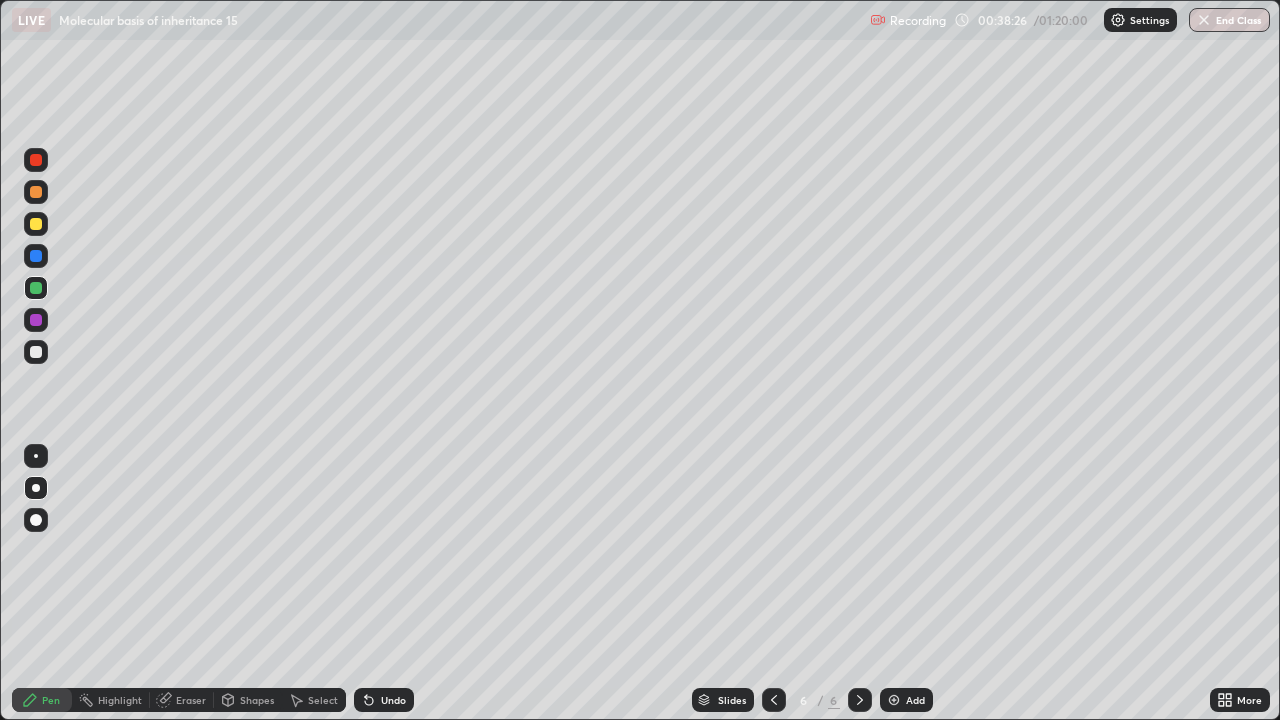 click at bounding box center [36, 320] 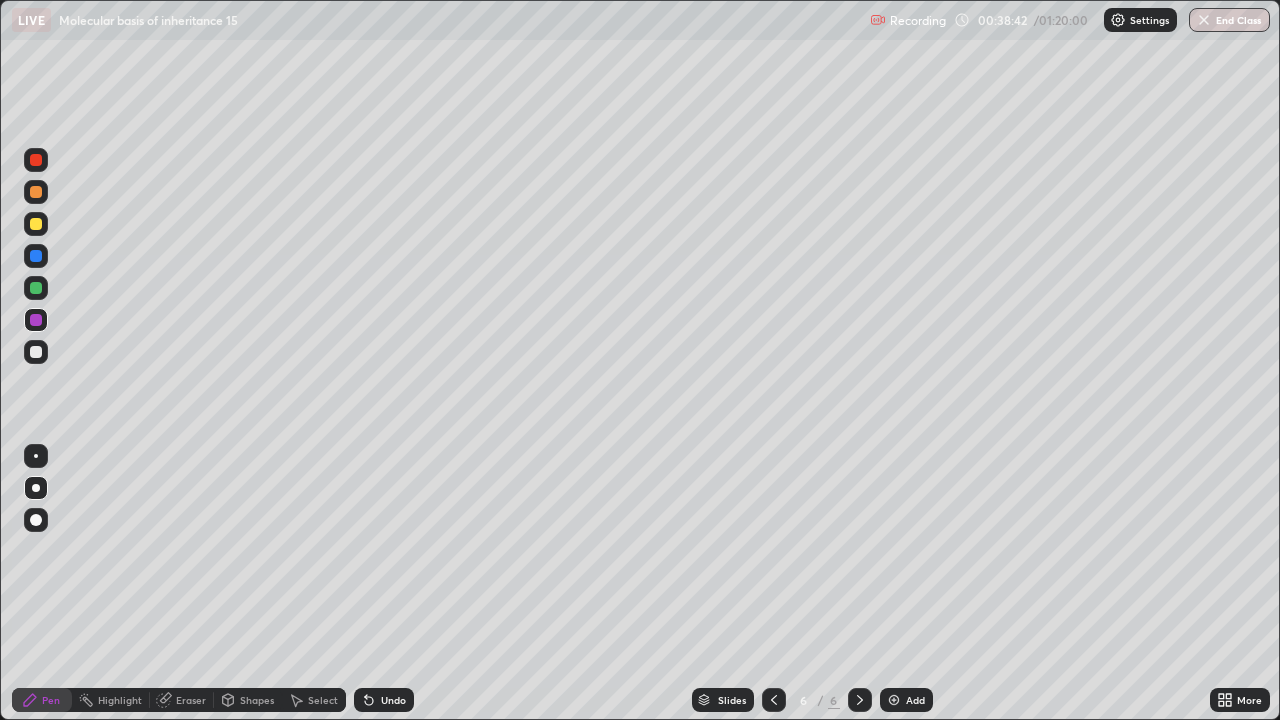 click at bounding box center [36, 352] 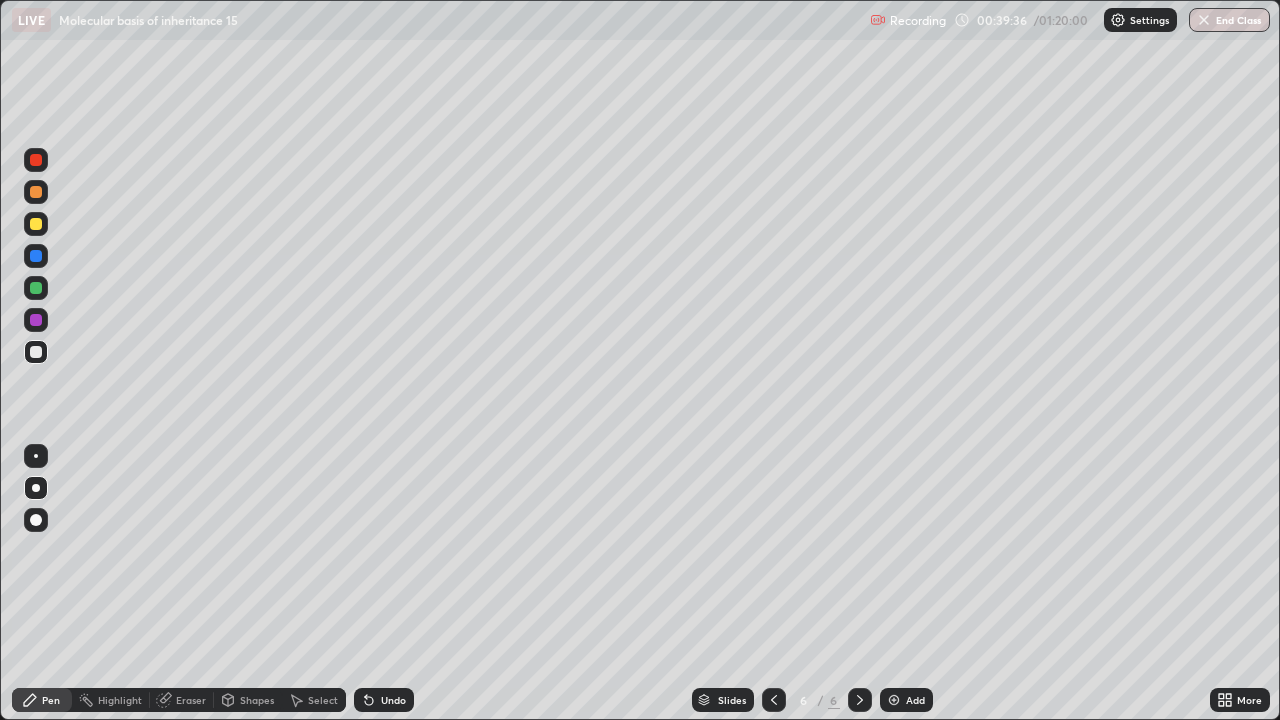 click on "Eraser" at bounding box center [191, 700] 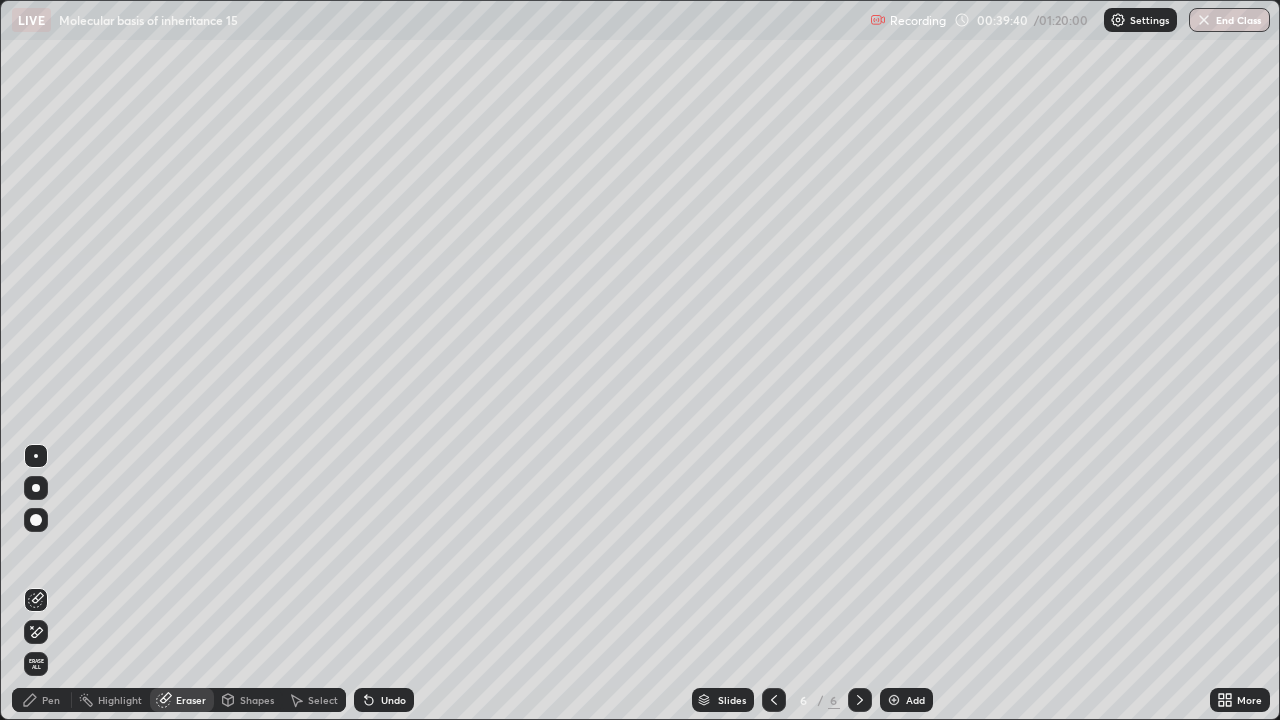click on "Pen" at bounding box center [42, 700] 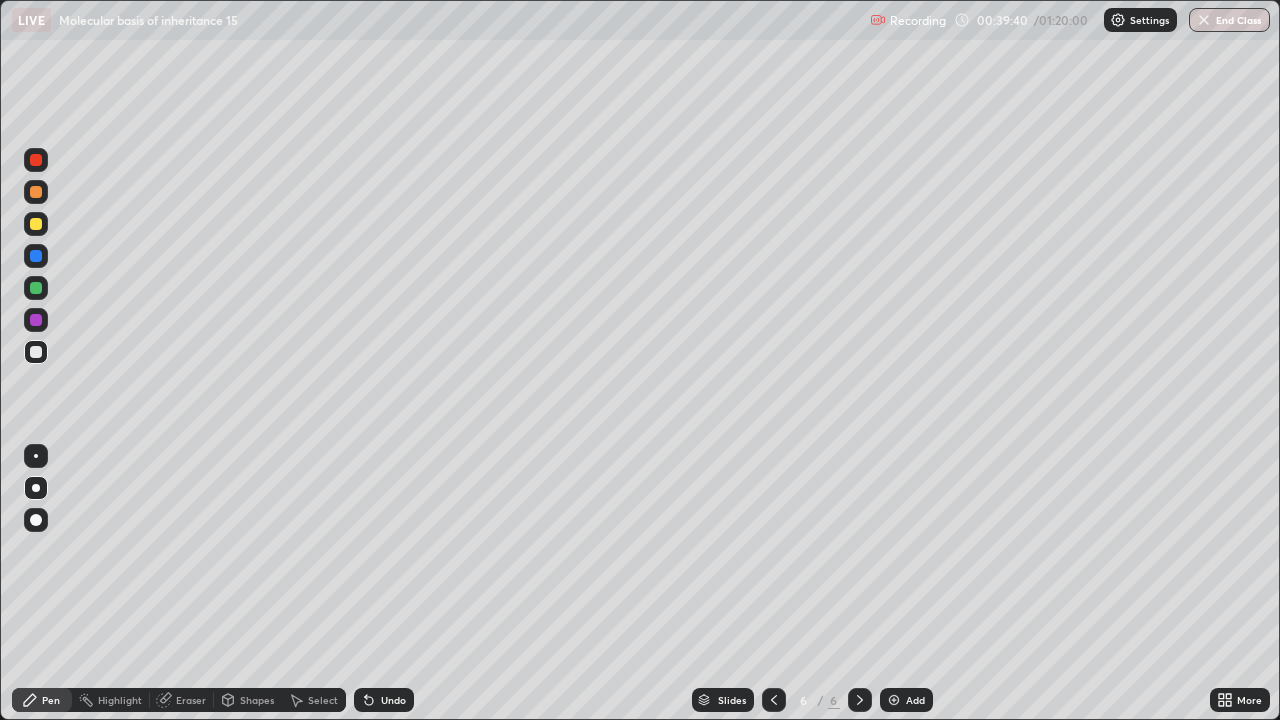 click at bounding box center (36, 320) 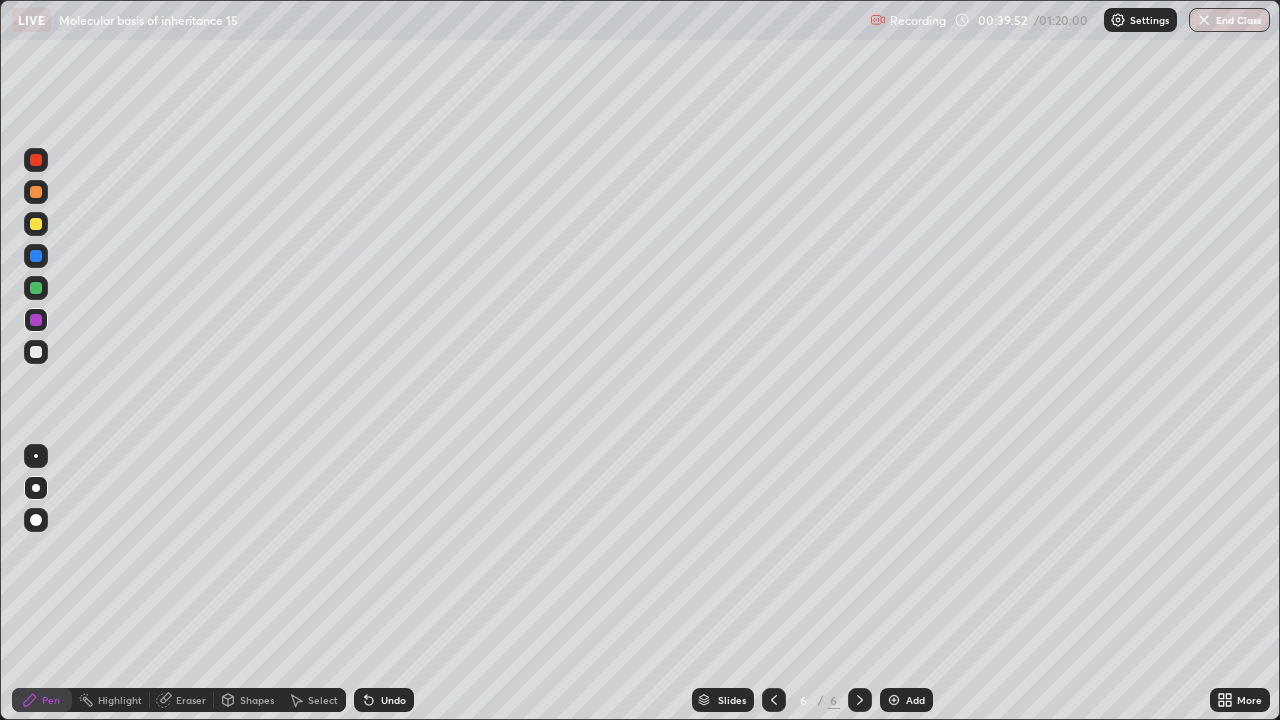 click on "Eraser" at bounding box center (191, 700) 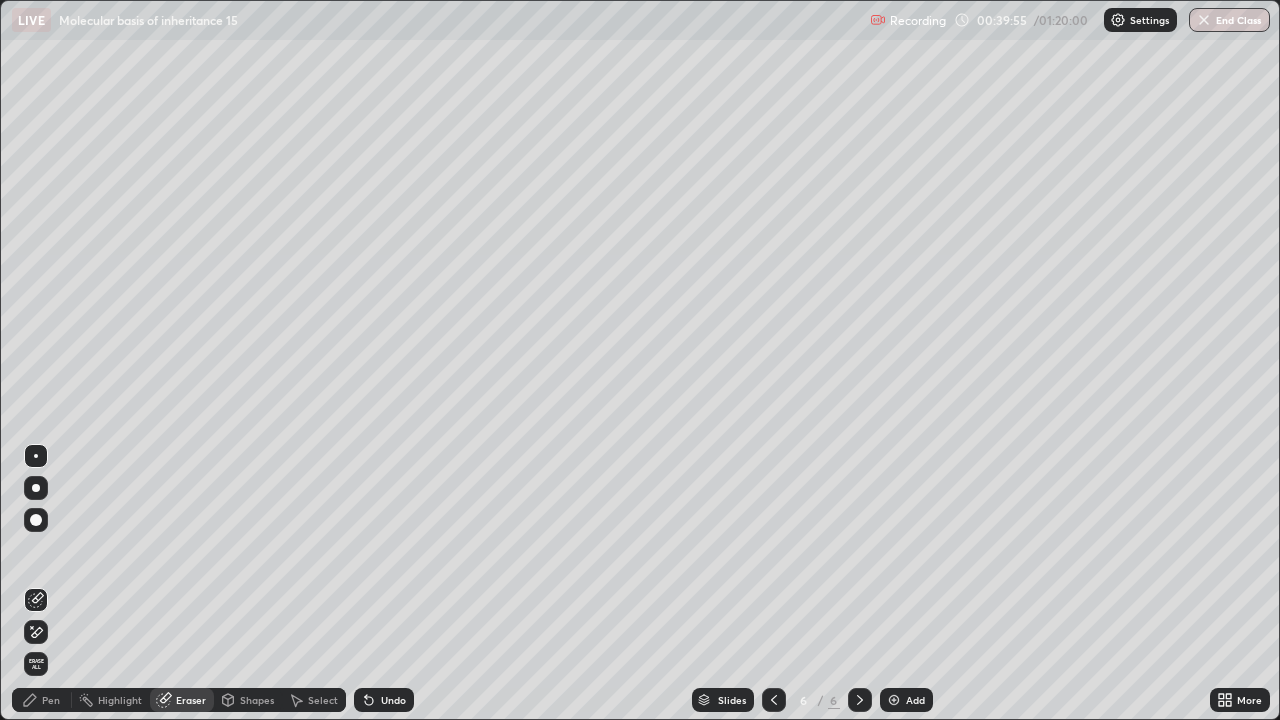 click on "Pen" at bounding box center [51, 700] 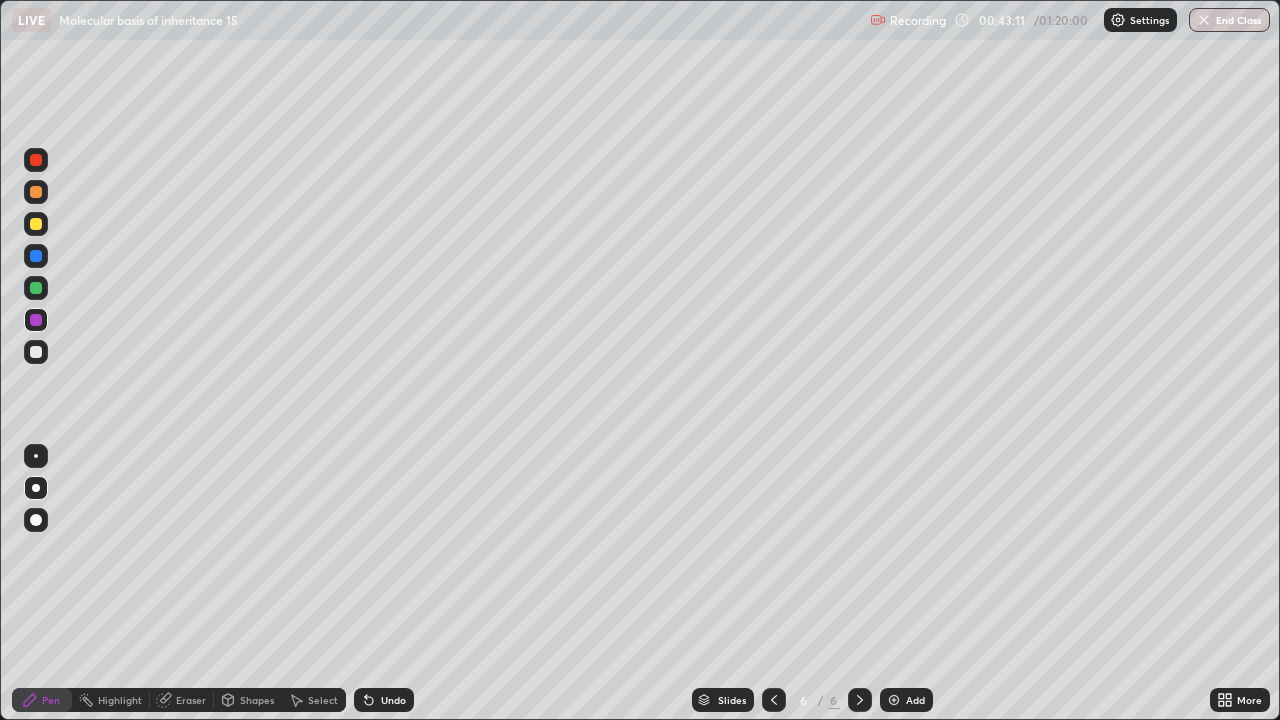 click on "Add" at bounding box center (915, 700) 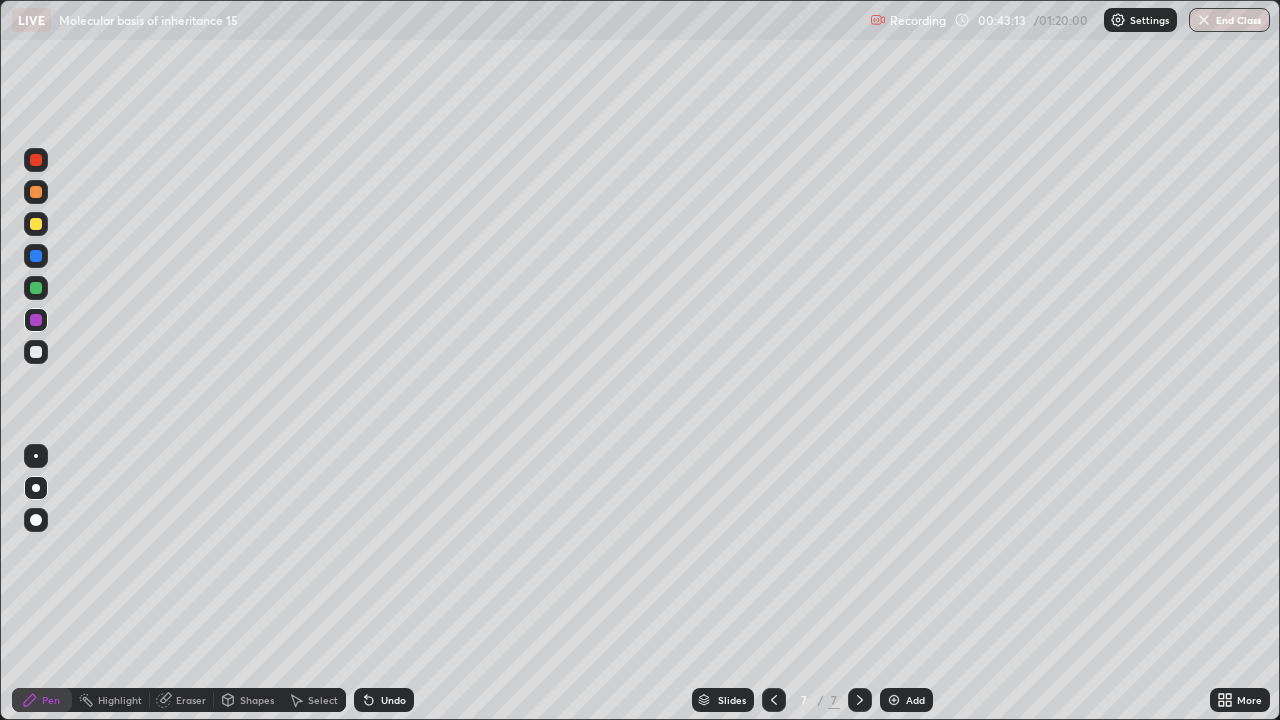 click at bounding box center [36, 192] 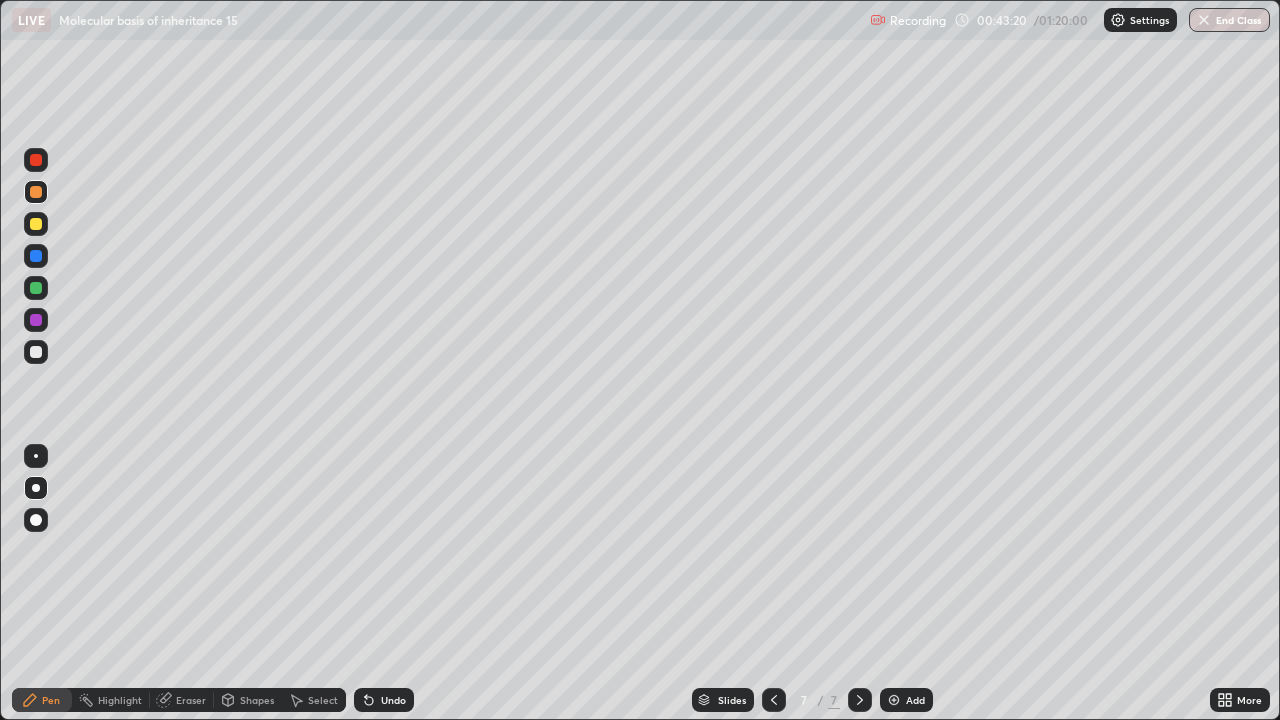 click at bounding box center (36, 224) 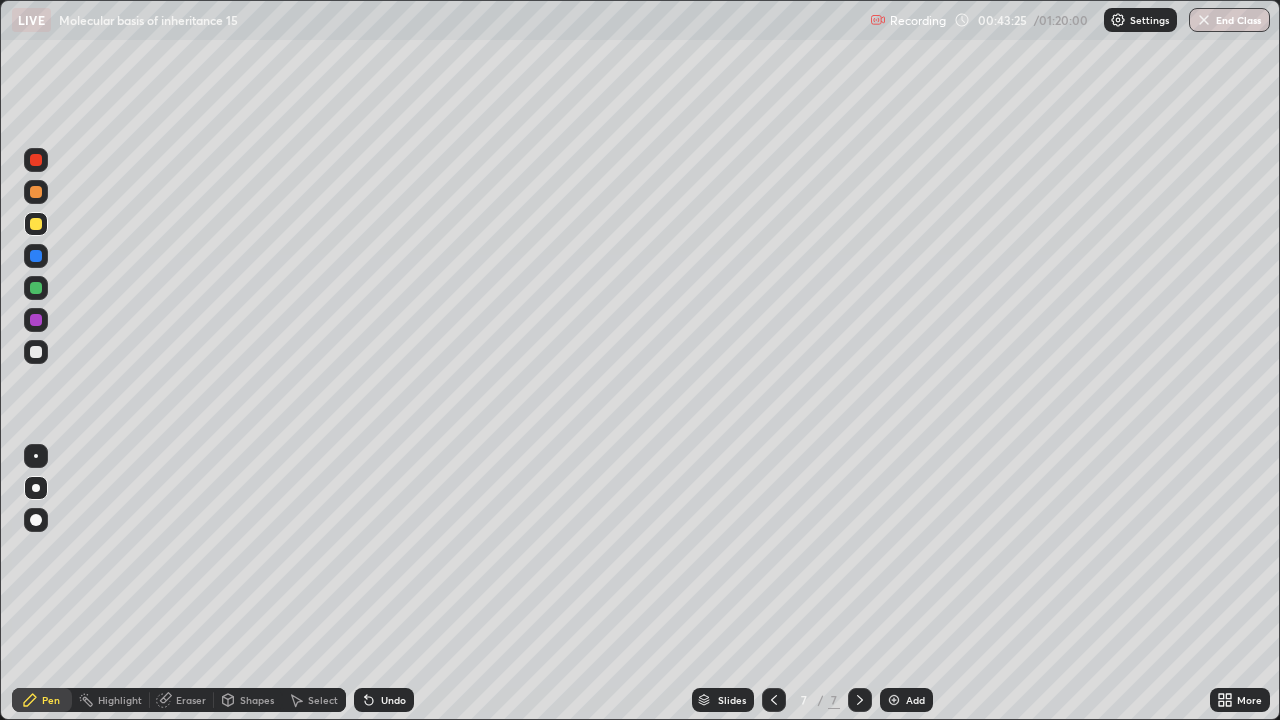 click on "Undo" at bounding box center (384, 700) 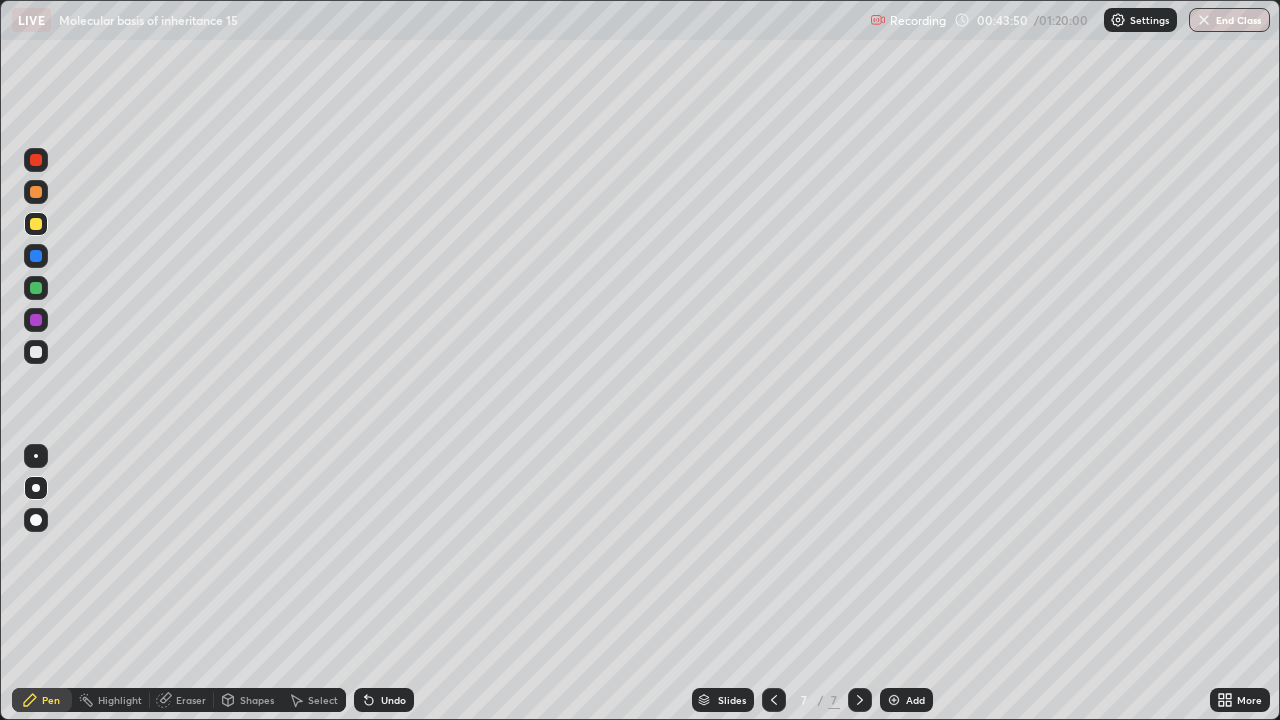click at bounding box center [36, 320] 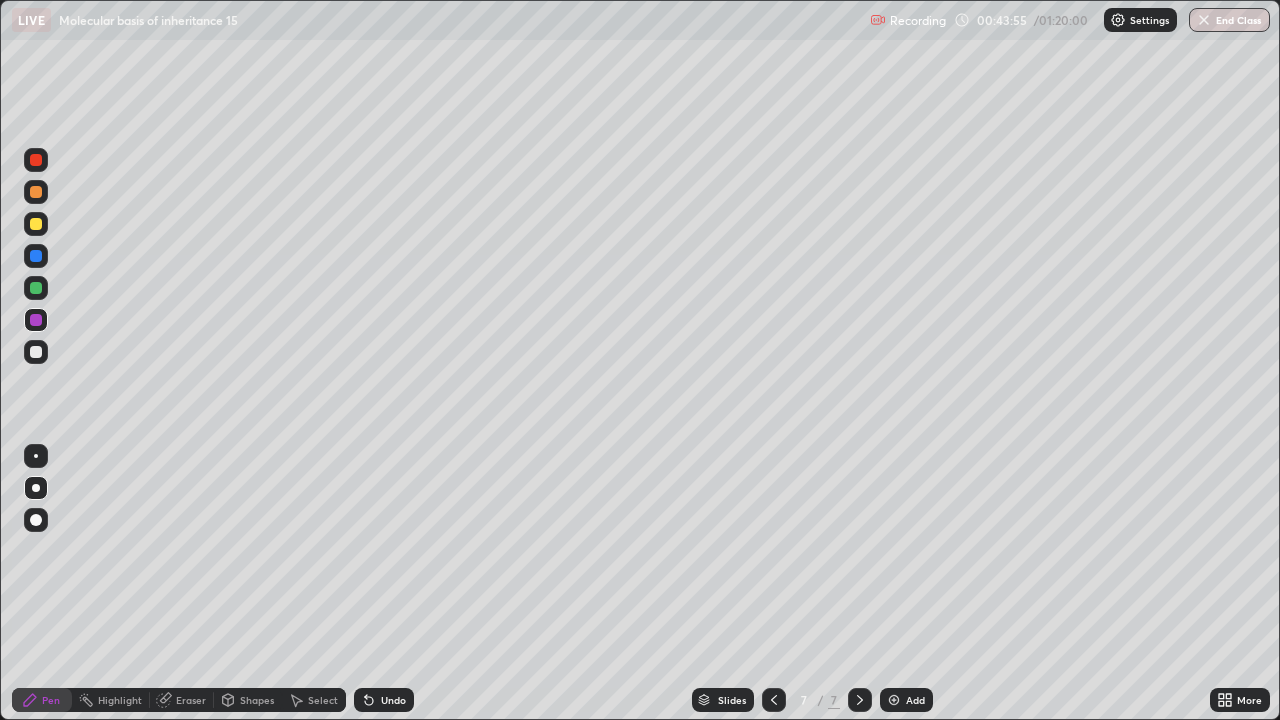 click on "Undo" at bounding box center (393, 700) 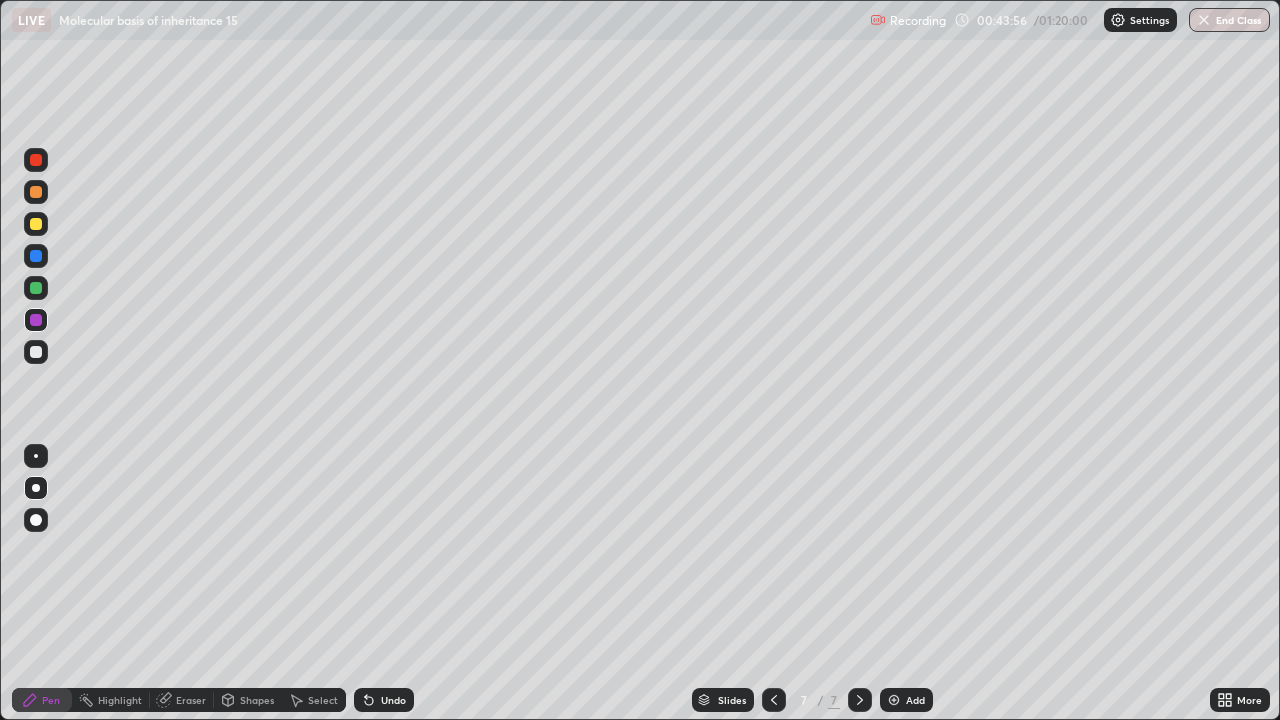 click on "Undo" at bounding box center (393, 700) 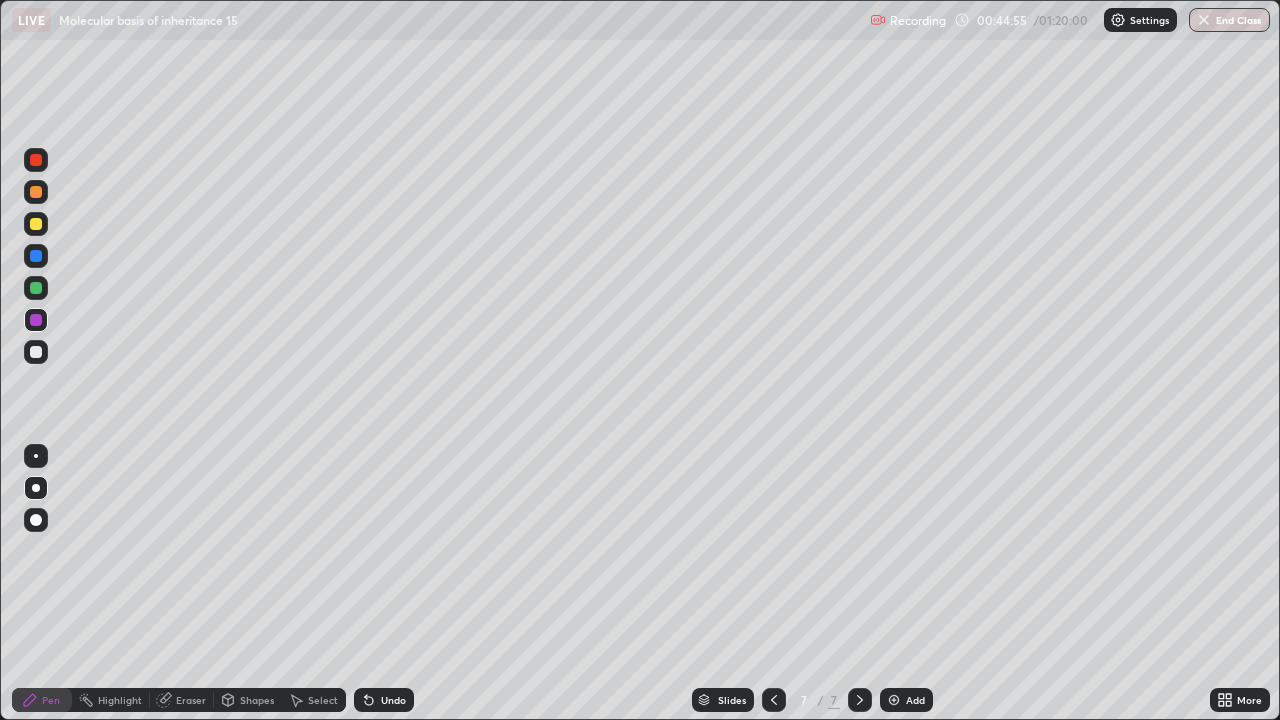 click on "Undo" at bounding box center (384, 700) 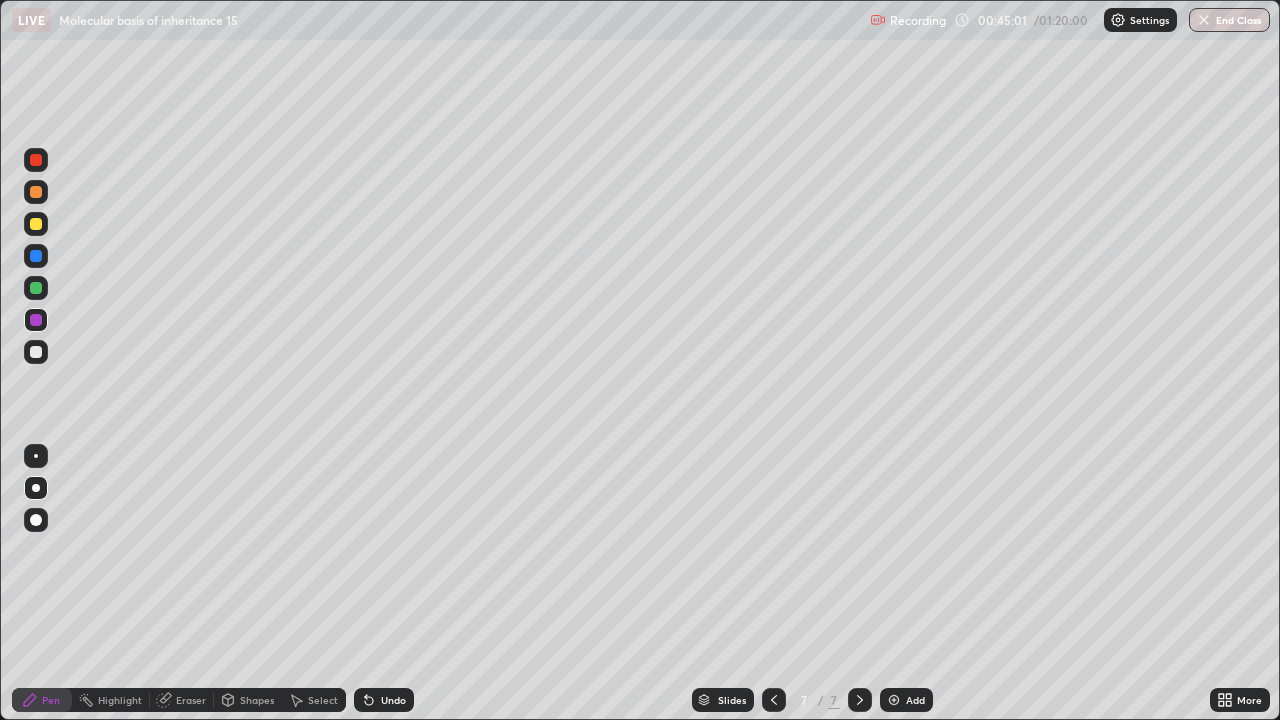click at bounding box center [36, 288] 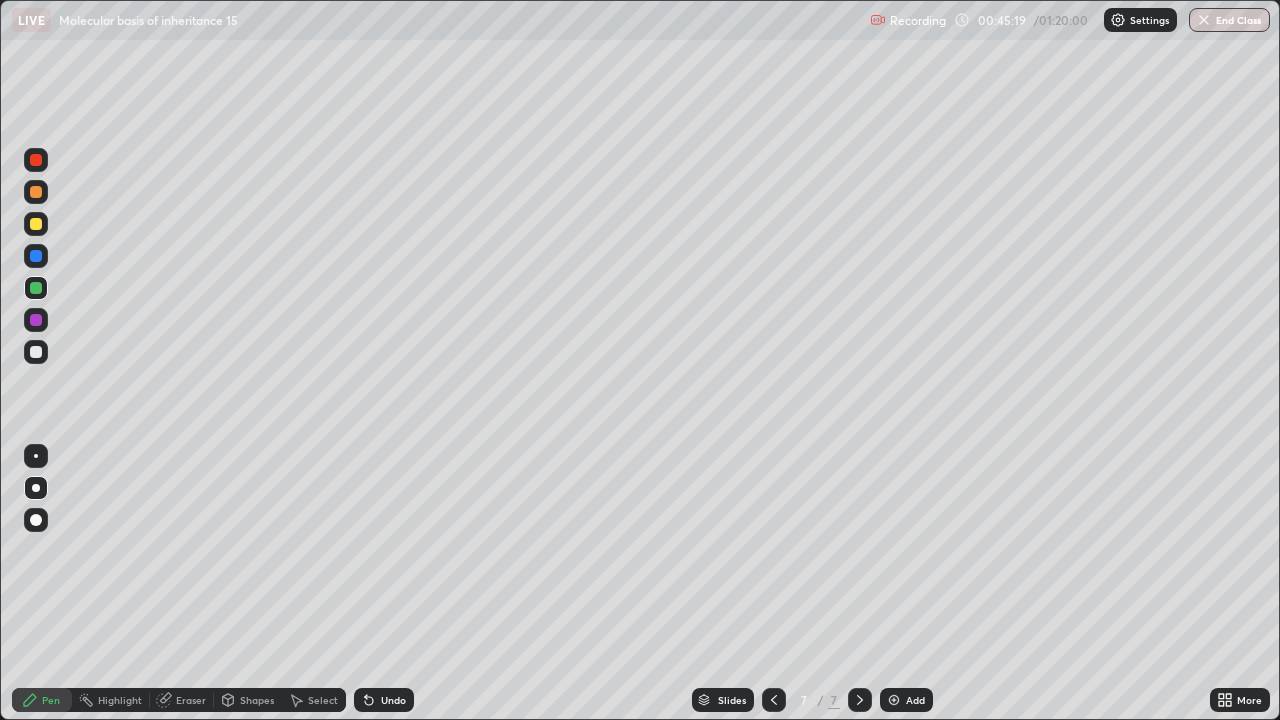 click at bounding box center (36, 256) 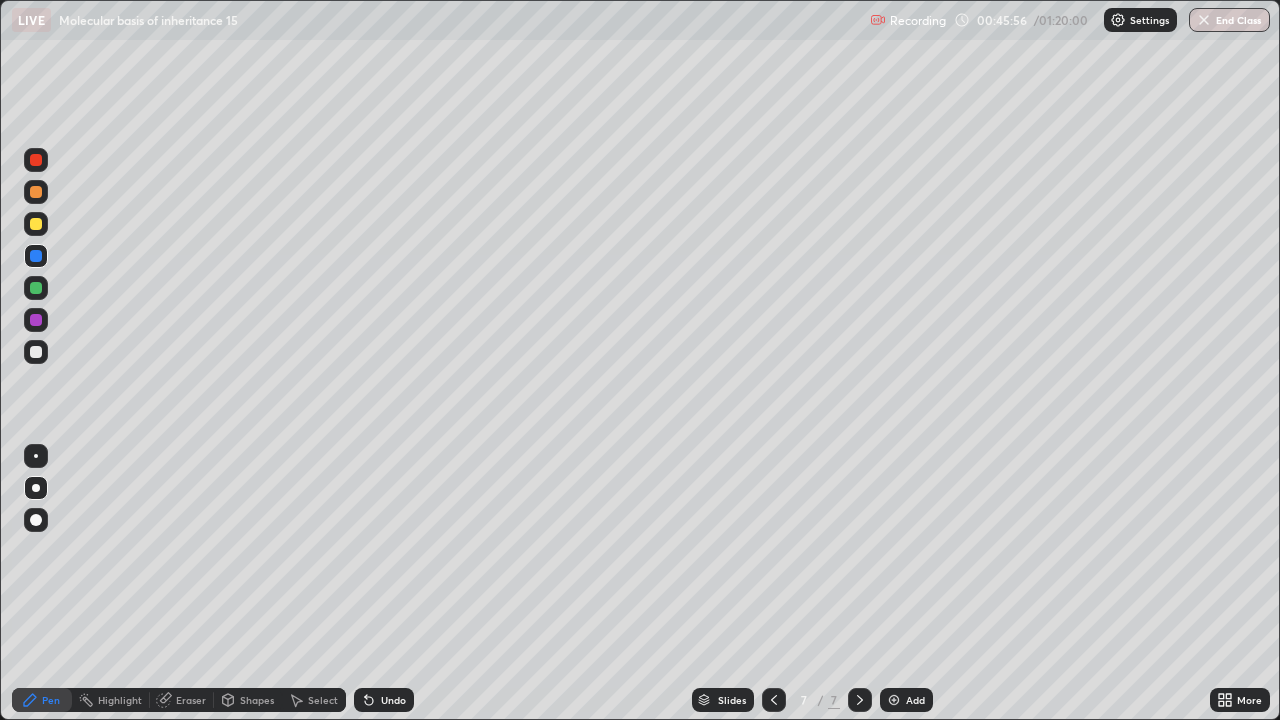 click on "Undo" at bounding box center [393, 700] 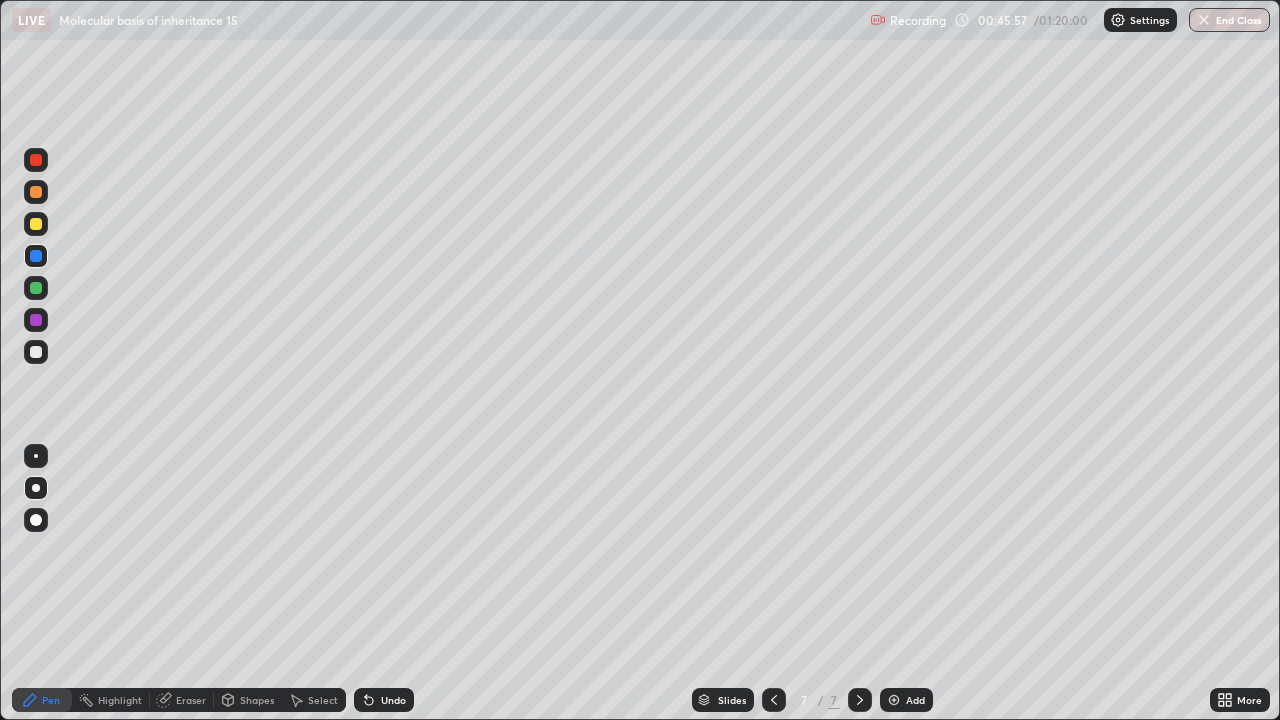 click on "Undo" at bounding box center [393, 700] 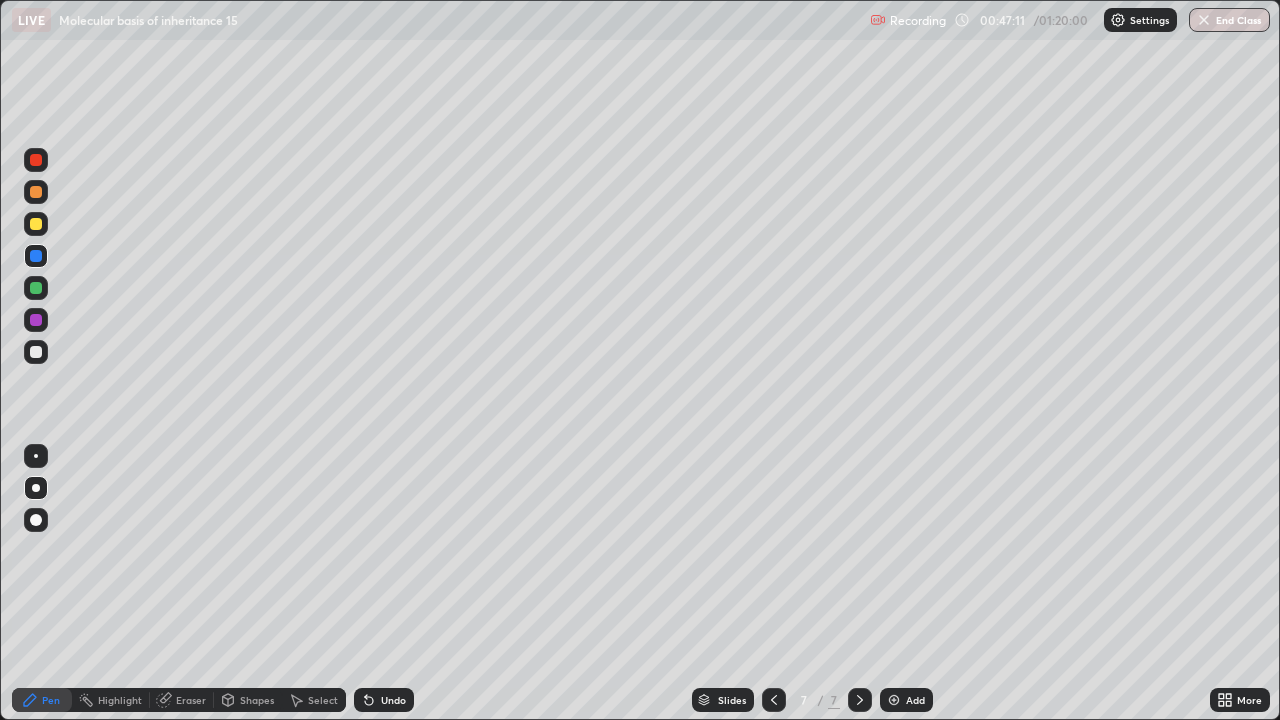 click at bounding box center [36, 352] 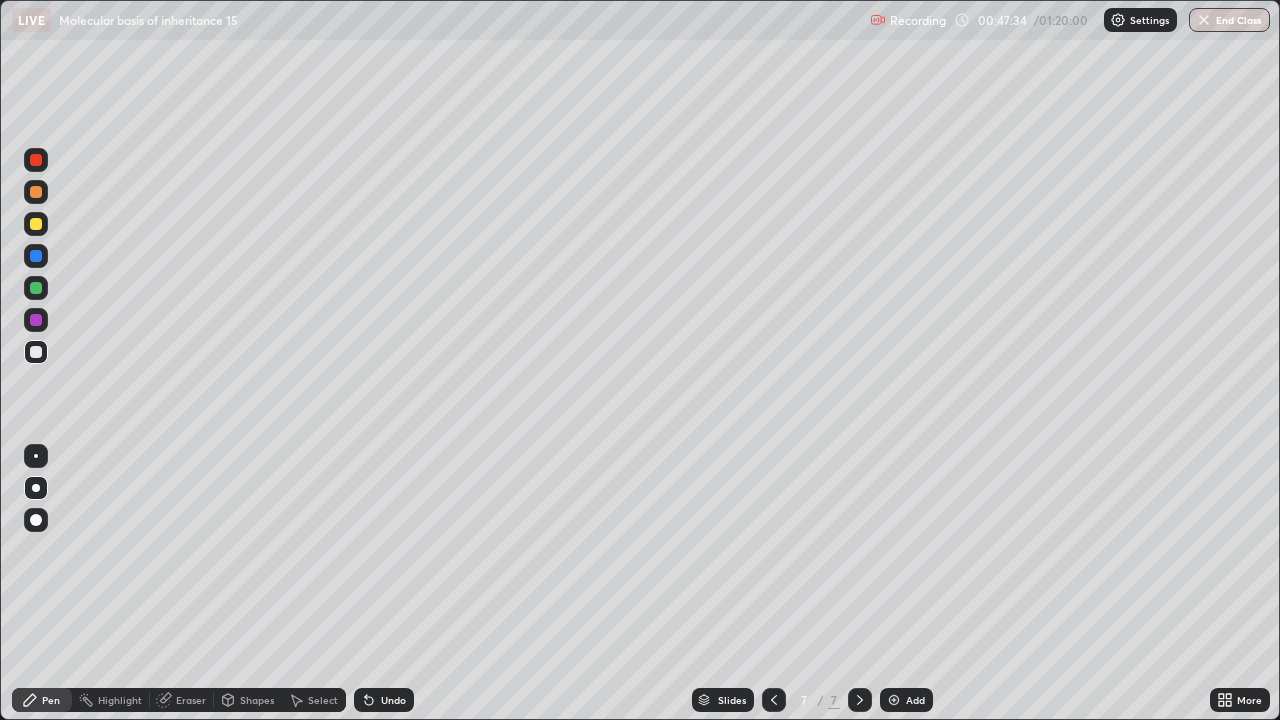 click on "Select" at bounding box center (323, 700) 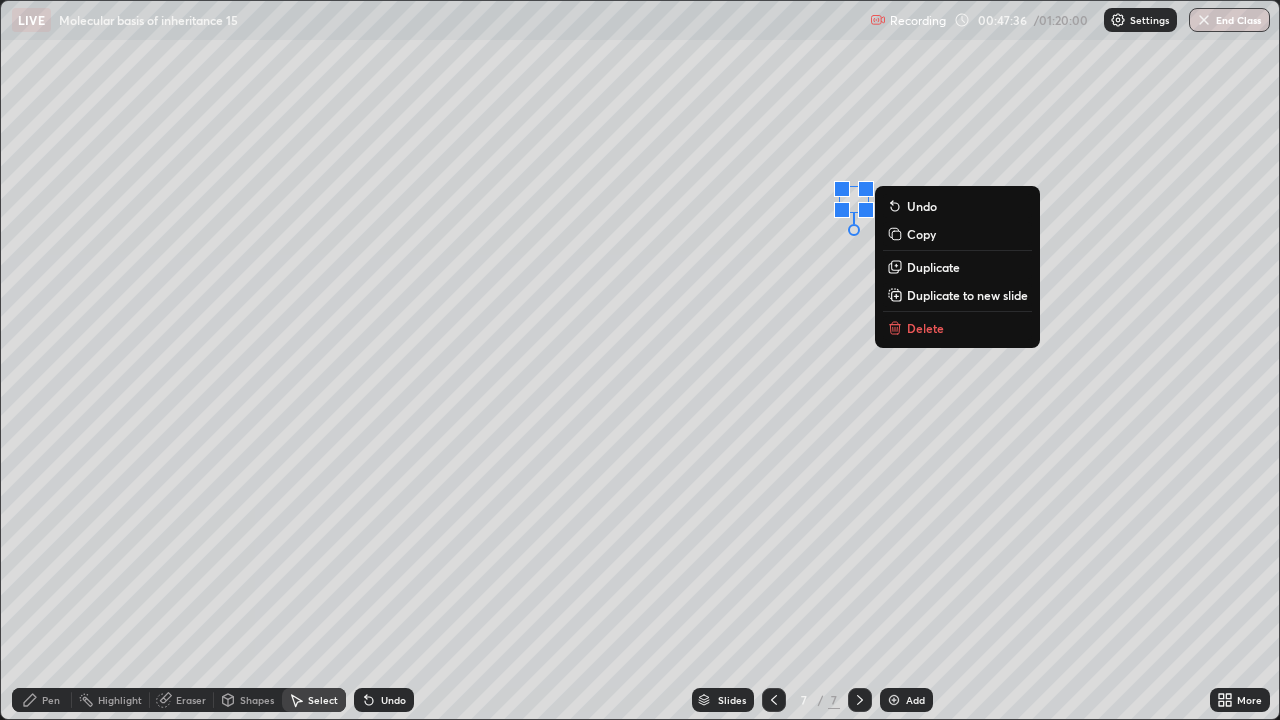 click on "0 ° Undo Copy Duplicate Duplicate to new slide Delete" at bounding box center [640, 360] 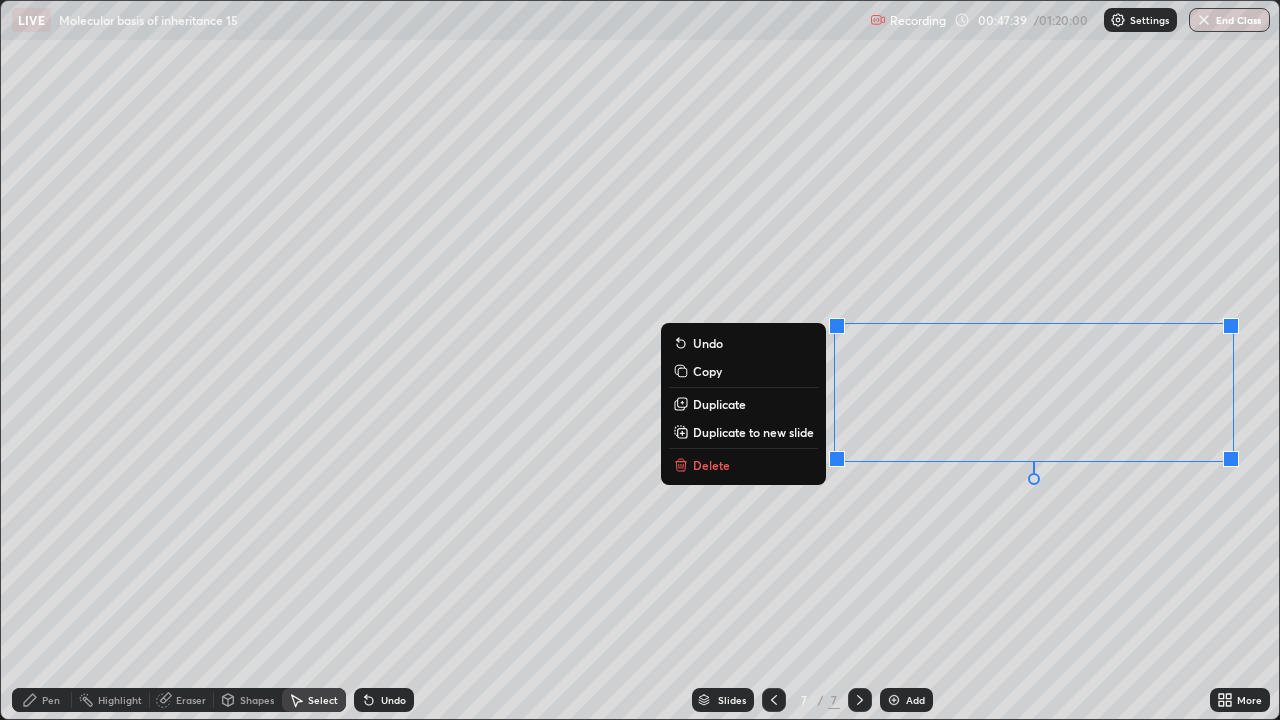 click on "0 ° Undo Copy Duplicate Duplicate to new slide Delete" at bounding box center (640, 360) 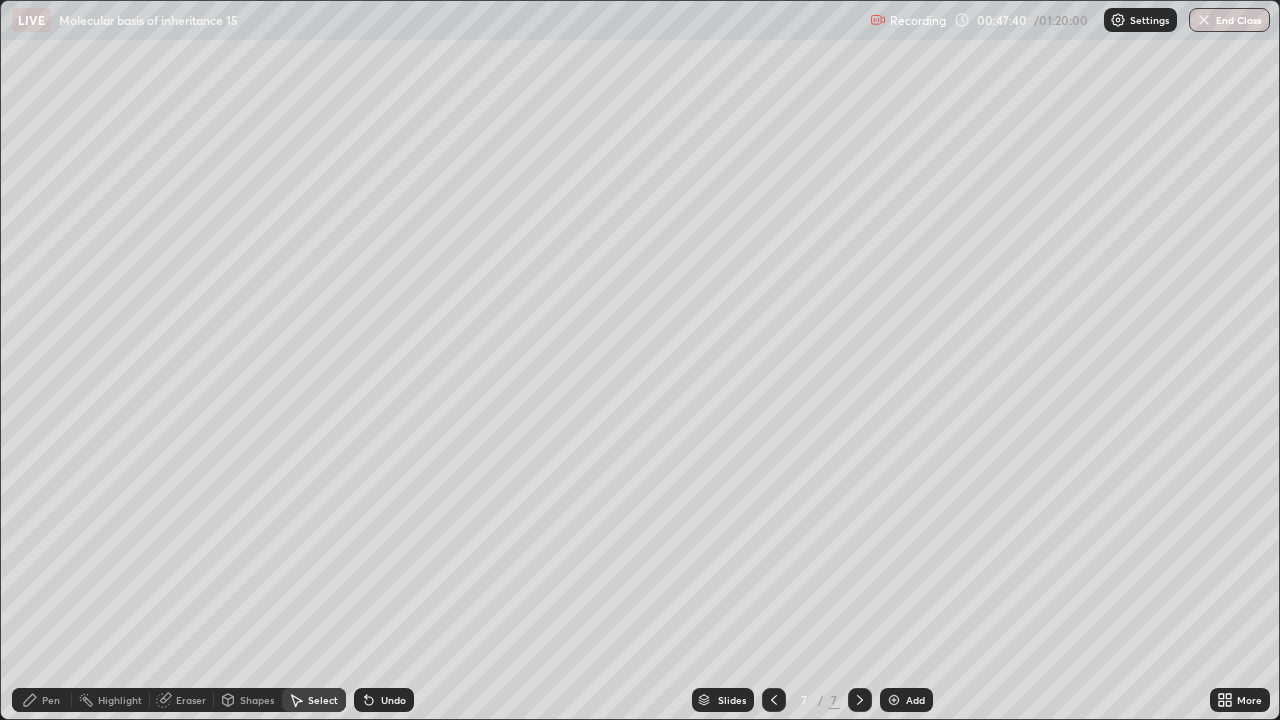 click on "Pen" at bounding box center [51, 700] 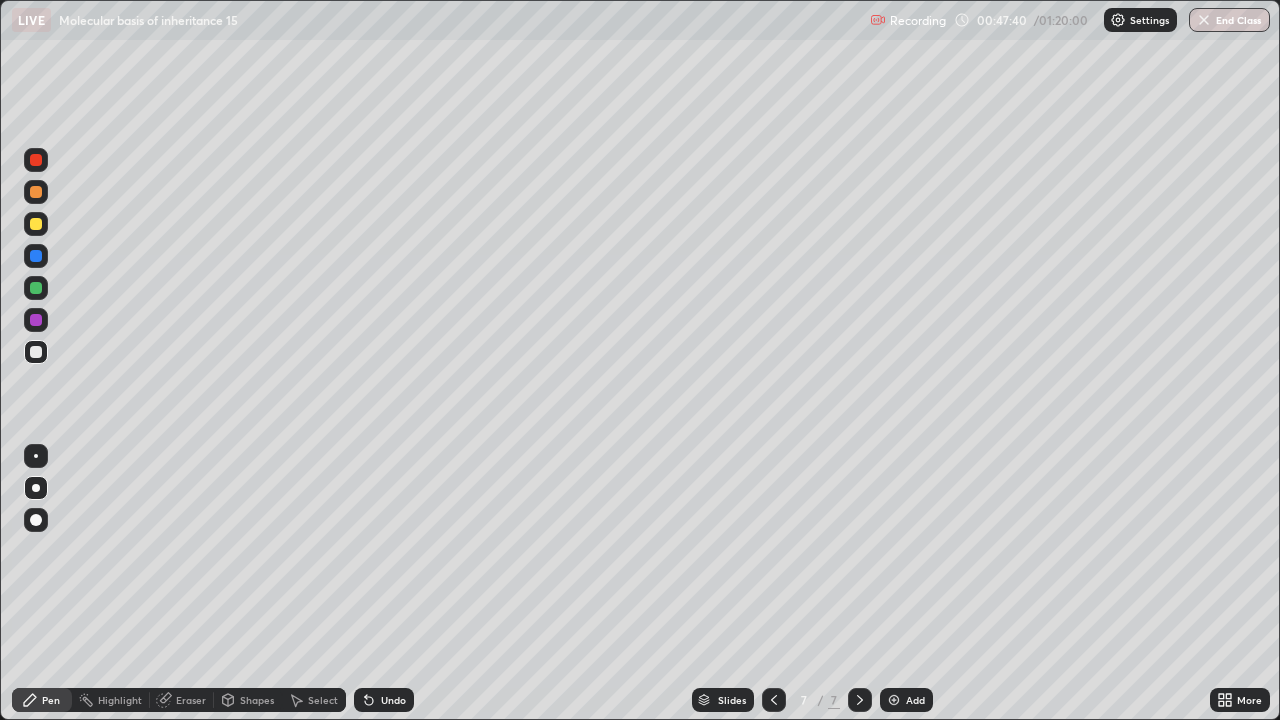 click at bounding box center (36, 256) 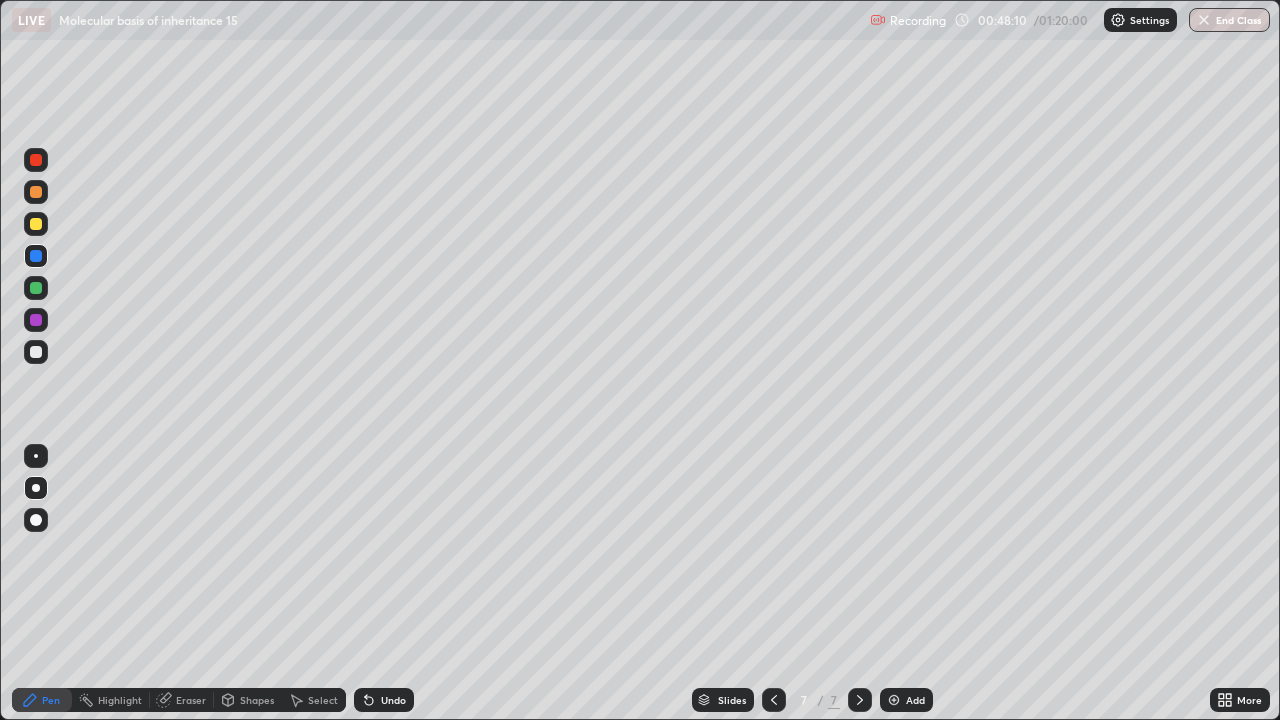 click on "Select" at bounding box center [323, 700] 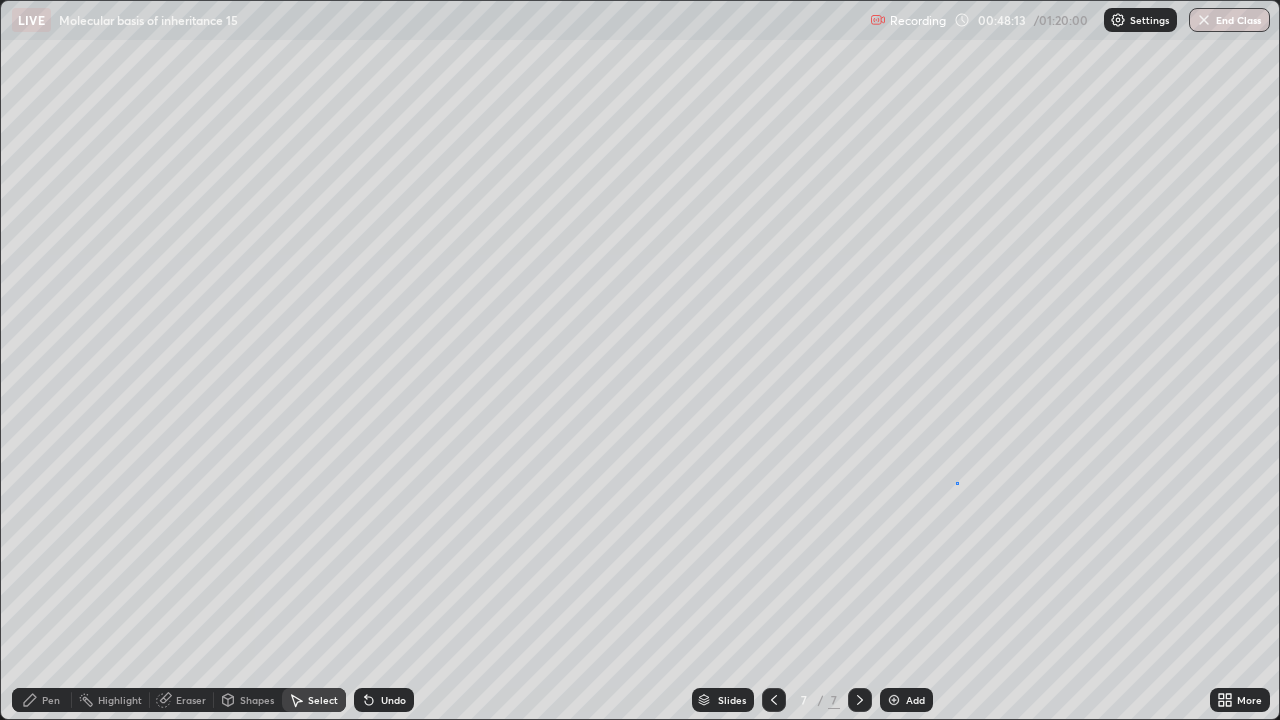 click on "0 ° Undo Copy Duplicate Duplicate to new slide Delete" at bounding box center [640, 360] 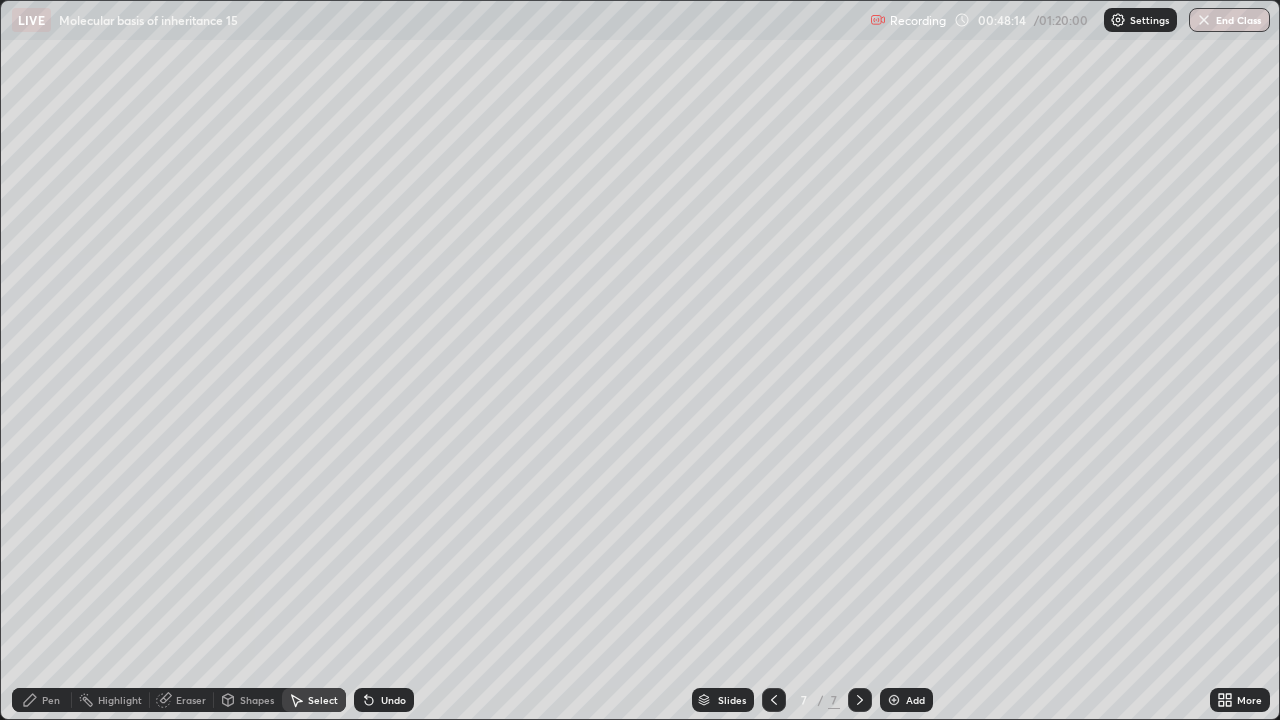 click 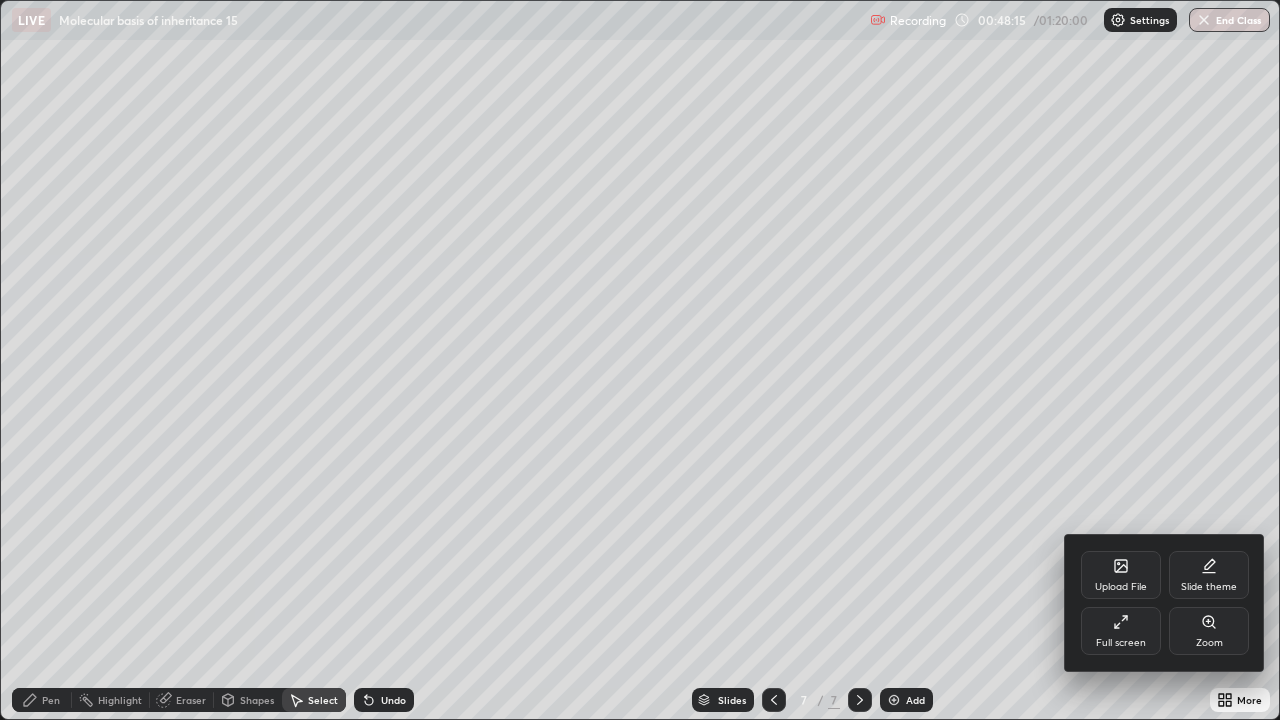click on "Full screen" at bounding box center [1121, 643] 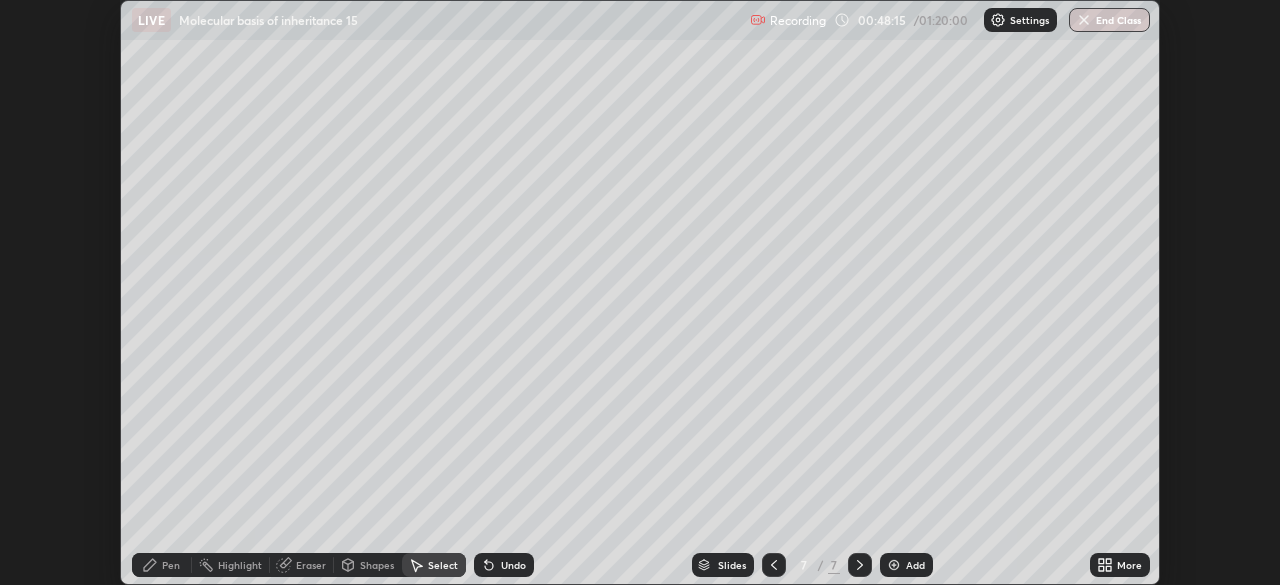 scroll, scrollTop: 585, scrollLeft: 1280, axis: both 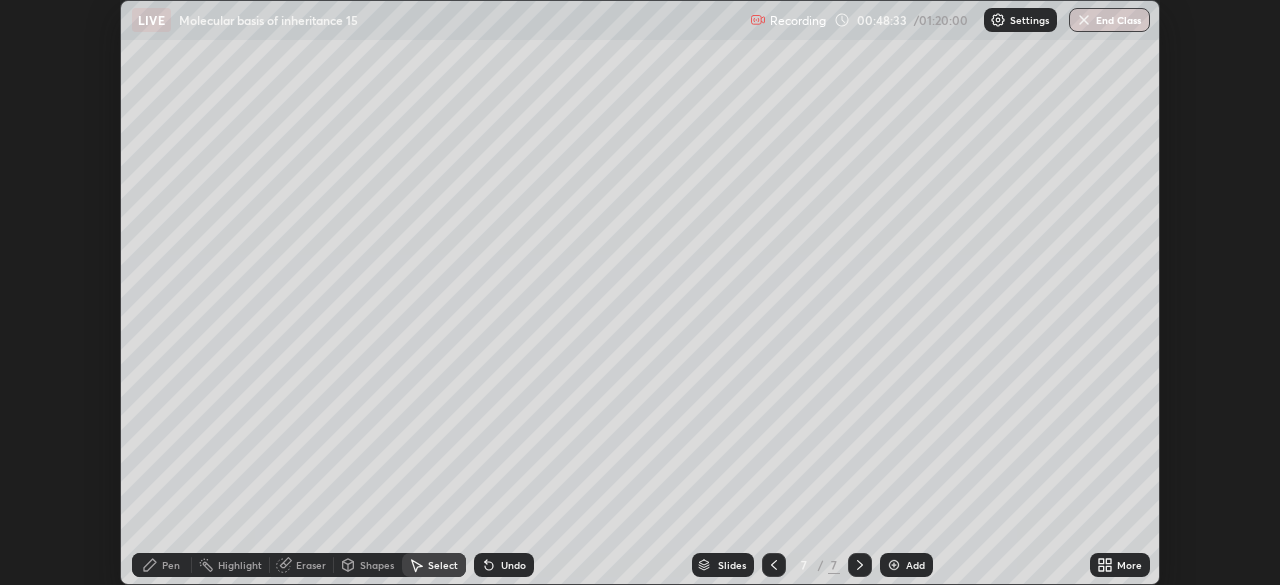 click on "More" at bounding box center (1129, 565) 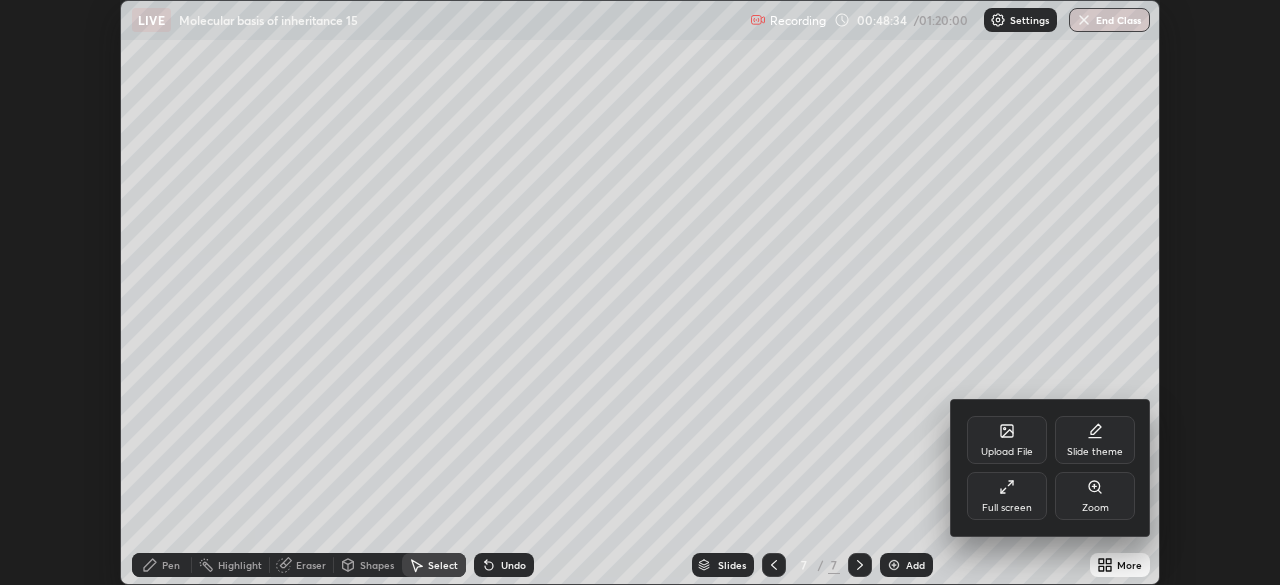 click on "Full screen" at bounding box center (1007, 508) 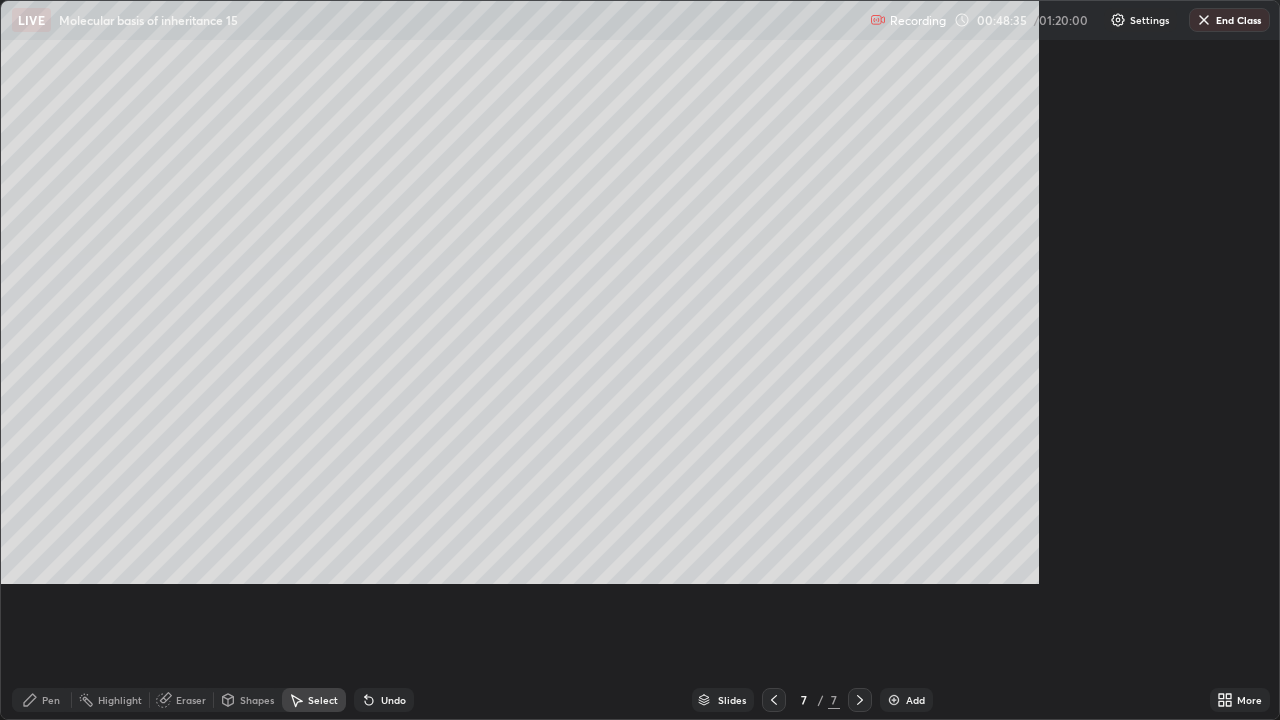 scroll, scrollTop: 99280, scrollLeft: 98720, axis: both 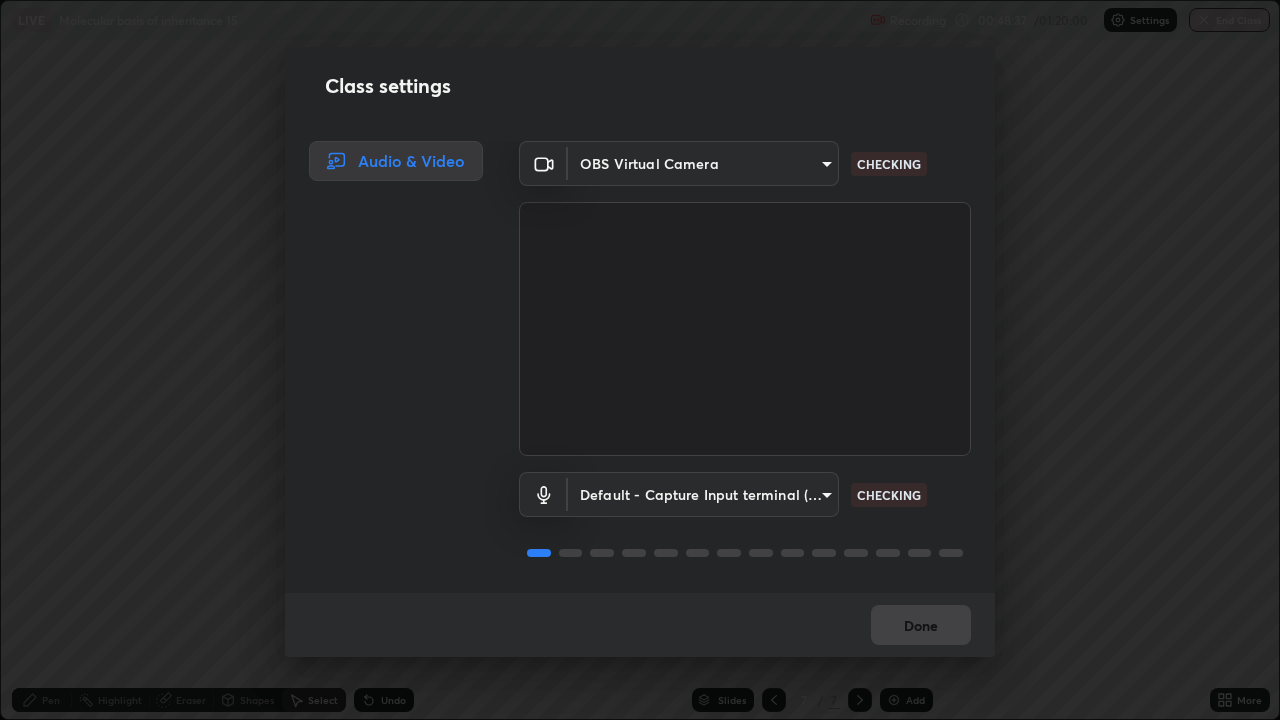 click on "Erase all LIVE Molecular basis of inheritance 15 Recording 00:48:37 /  01:20:00 Settings End Class 0 ° Undo Copy Duplicate Duplicate to new slide Delete Setting up your live class Molecular basis of inheritance 15 • L52 of Botany Shweta Parashar Pen Highlight Eraser Shapes Select Undo Slides 7 / 7 Add More No doubts shared Encourage your learners to ask a doubt for better clarity Report an issue Reason for reporting Buffering Chat not working Audio - Video sync issue Educator video quality low ​ Attach an image Report Class settings Audio & Video OBS Virtual Camera cf4cade584ede8fb560bca5df173c6e0c2fab346f0fe5c0e134d57ffae5dbcad CHECKING Default - Capture Input terminal (3- Digital Array MIC) (2207:0019) default CHECKING Done" at bounding box center [640, 360] 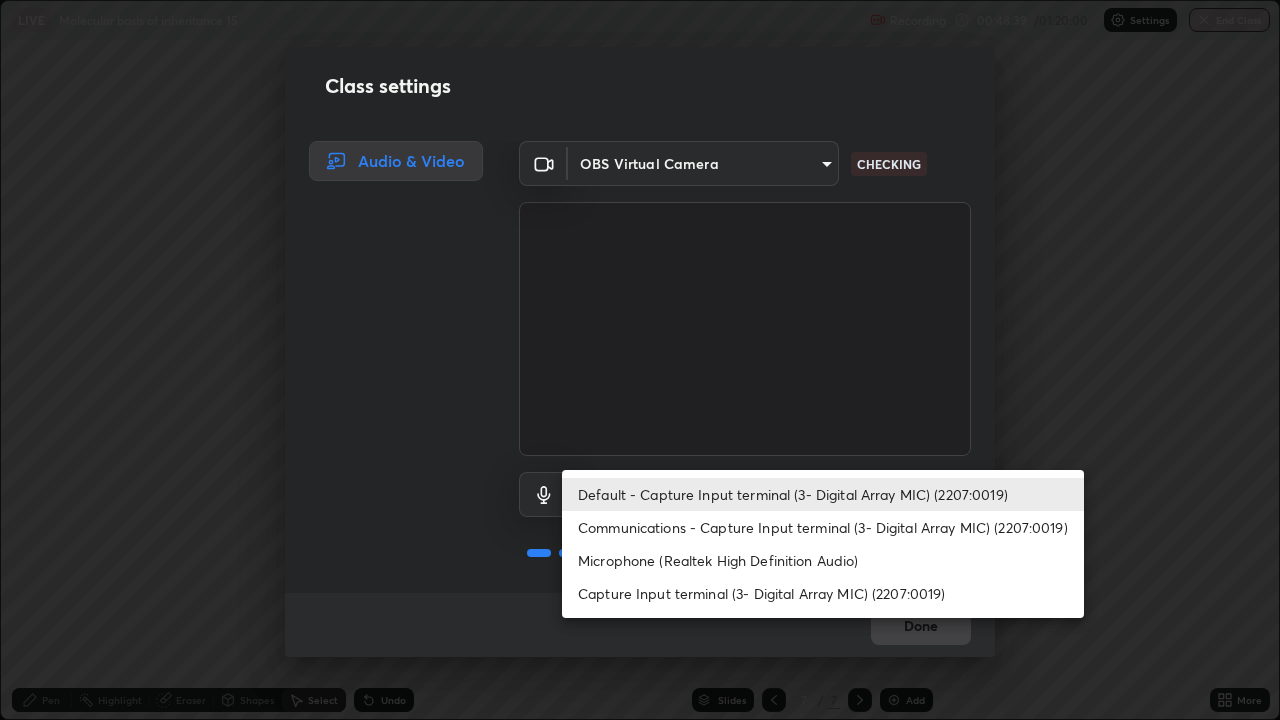 click on "Capture Input terminal (3- Digital Array MIC) (2207:0019)" at bounding box center (823, 593) 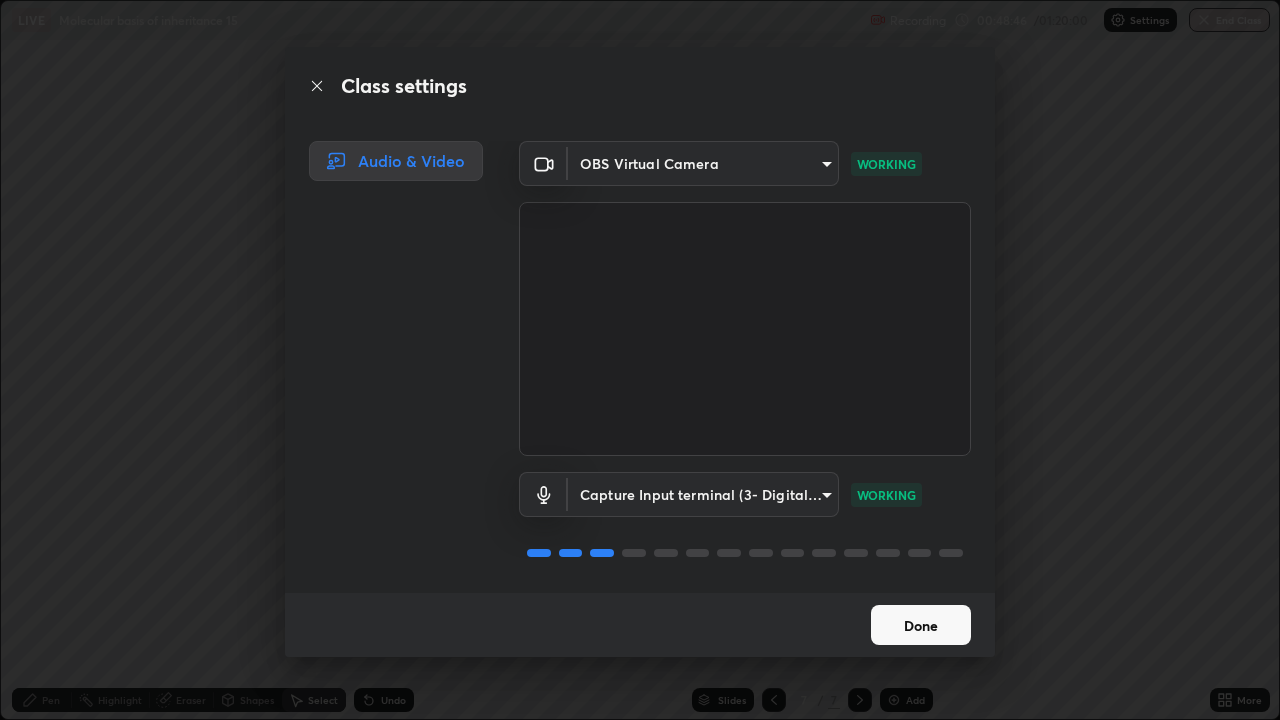 click on "Done" at bounding box center (921, 625) 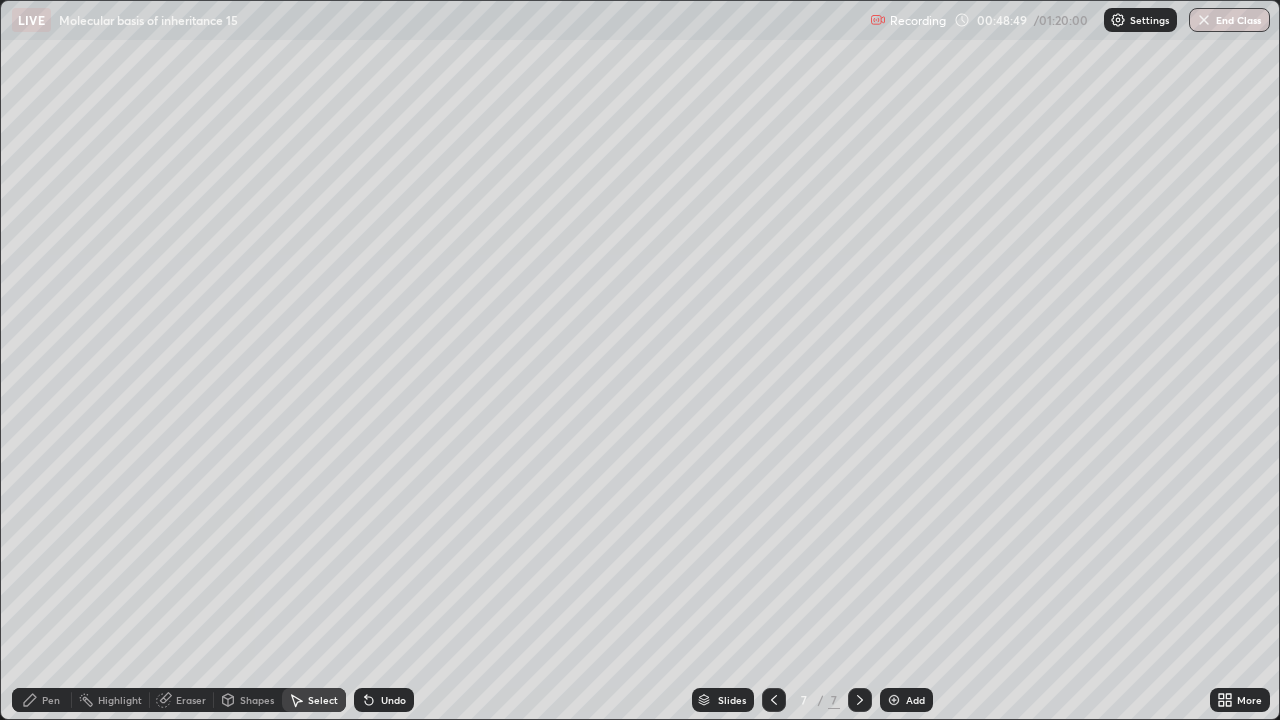 click on "Pen" at bounding box center (51, 700) 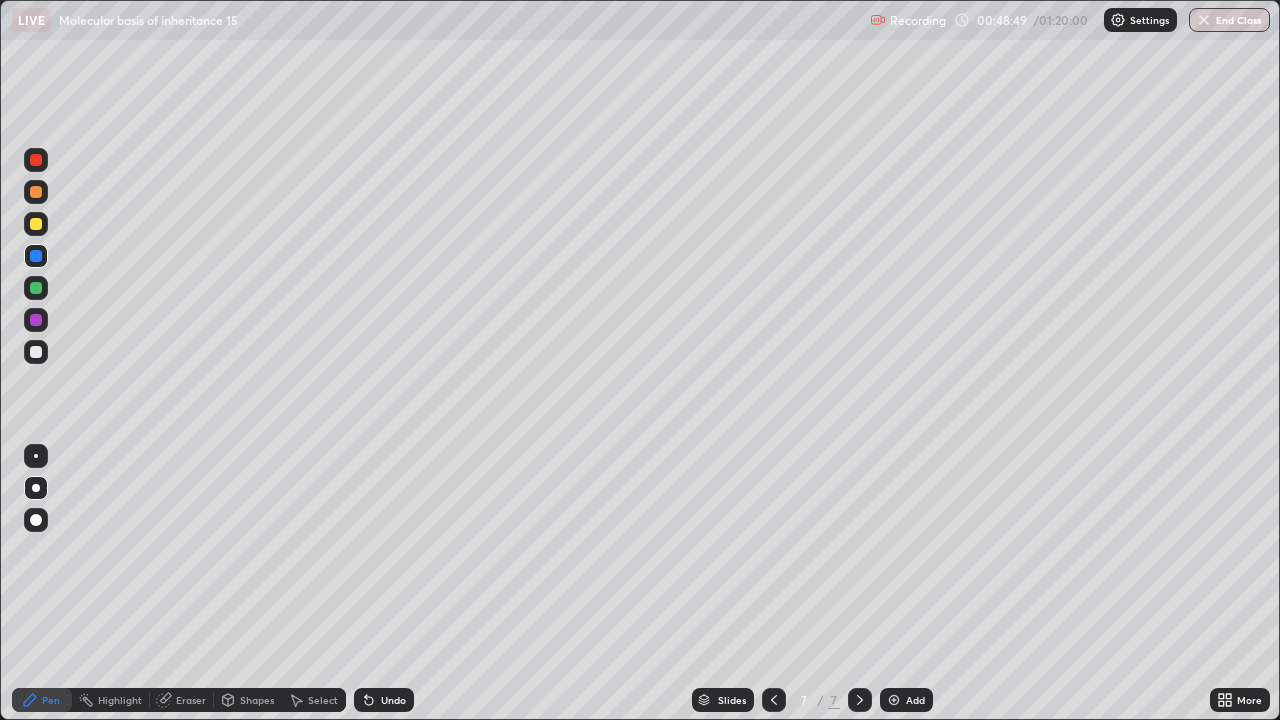 click at bounding box center (36, 320) 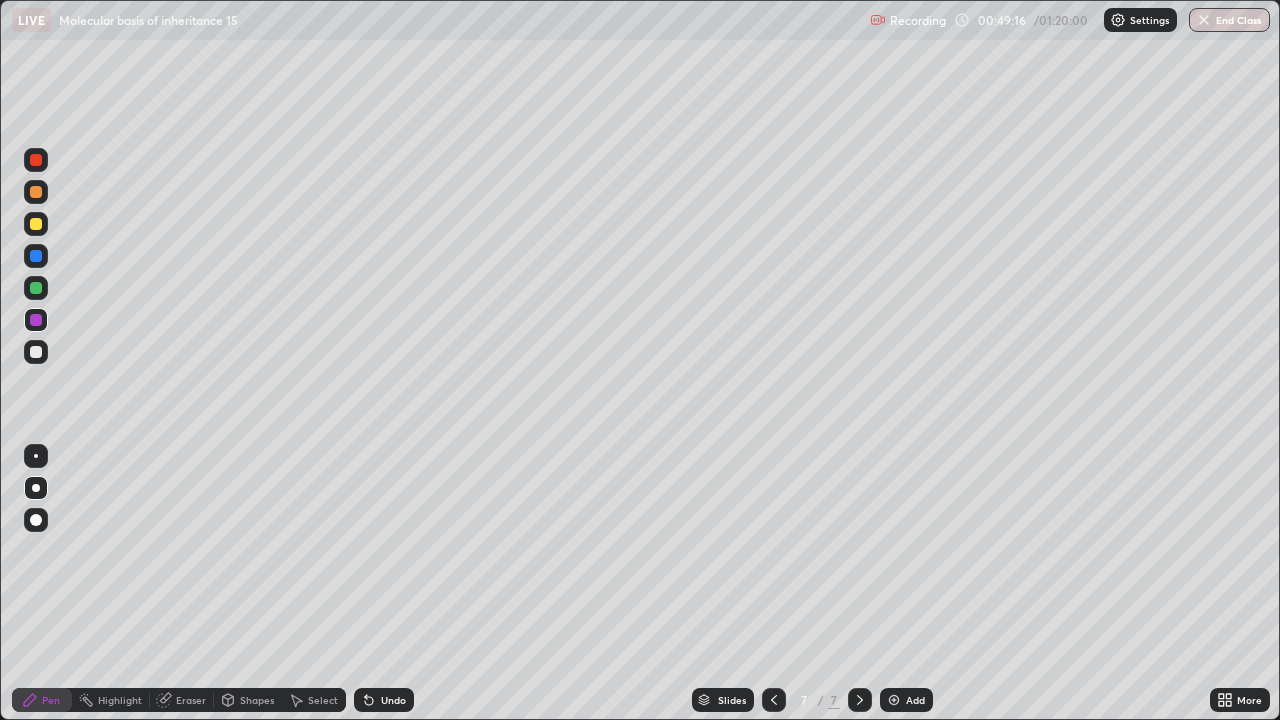 click on "Select" at bounding box center (314, 700) 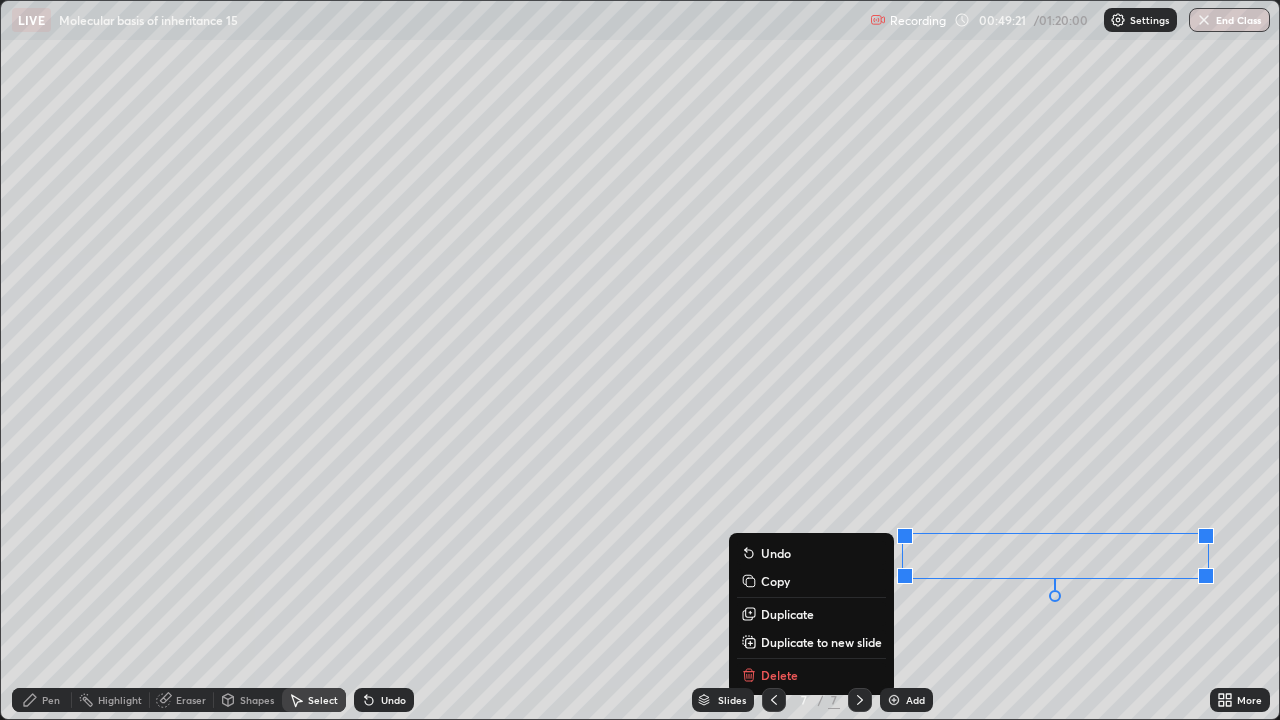 click on "0 ° Undo Copy Duplicate Duplicate to new slide Delete" at bounding box center [640, 360] 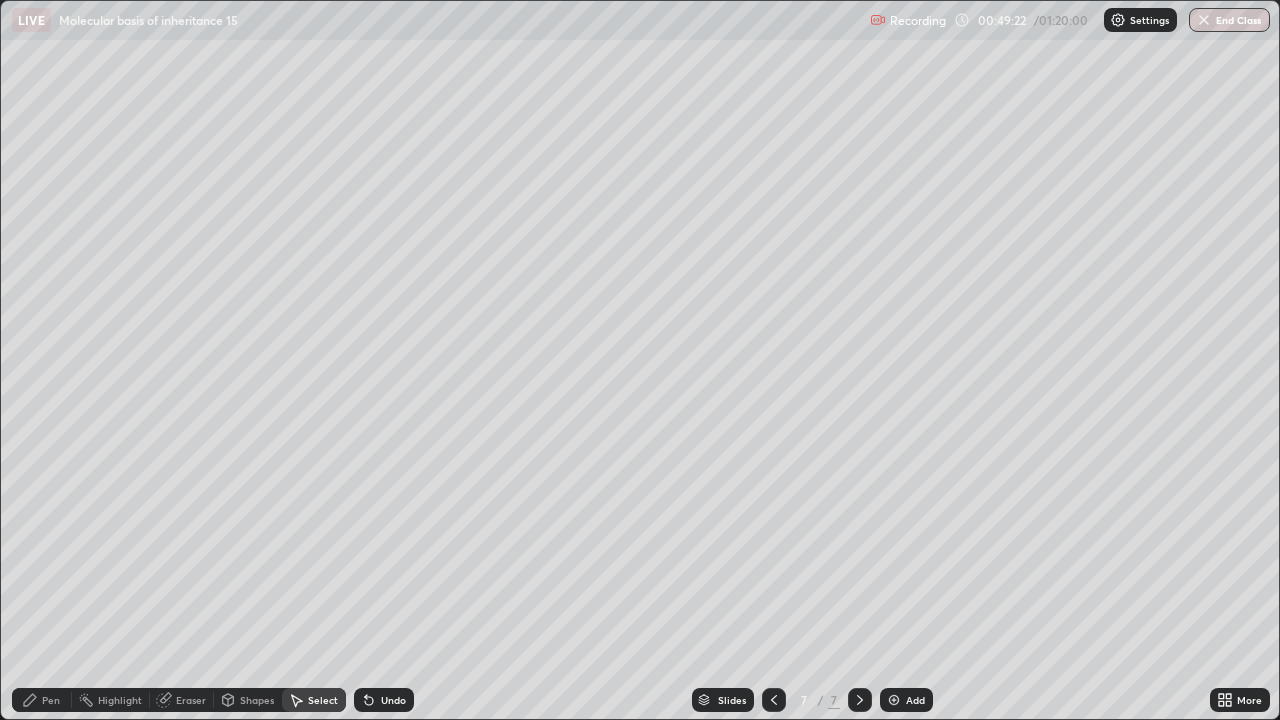 click on "Pen" at bounding box center [51, 700] 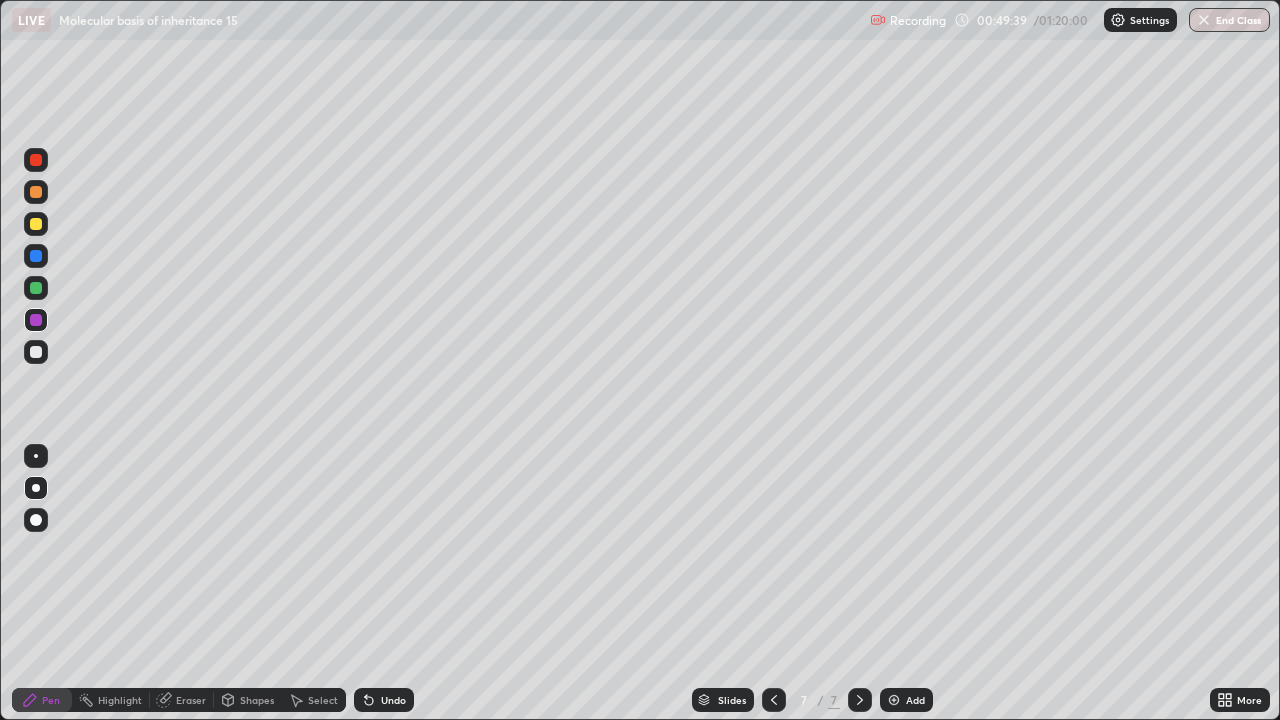 click on "Eraser" at bounding box center [191, 700] 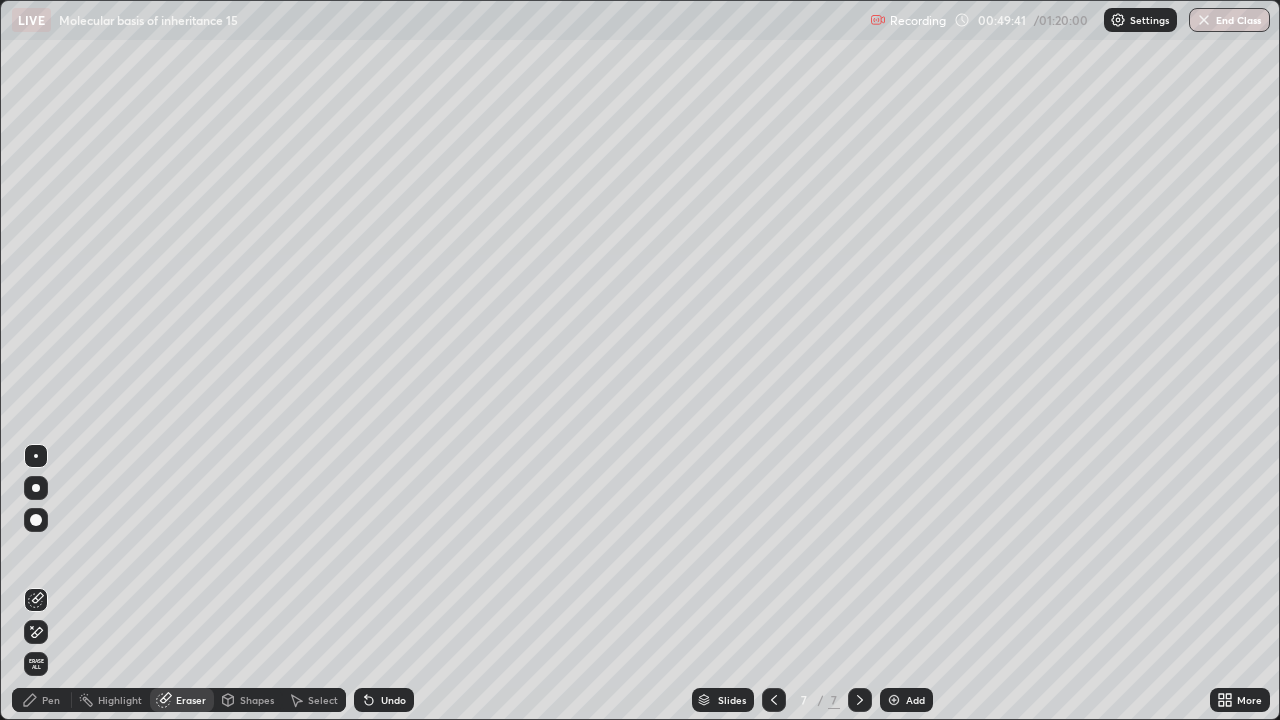 click on "Pen" at bounding box center [51, 700] 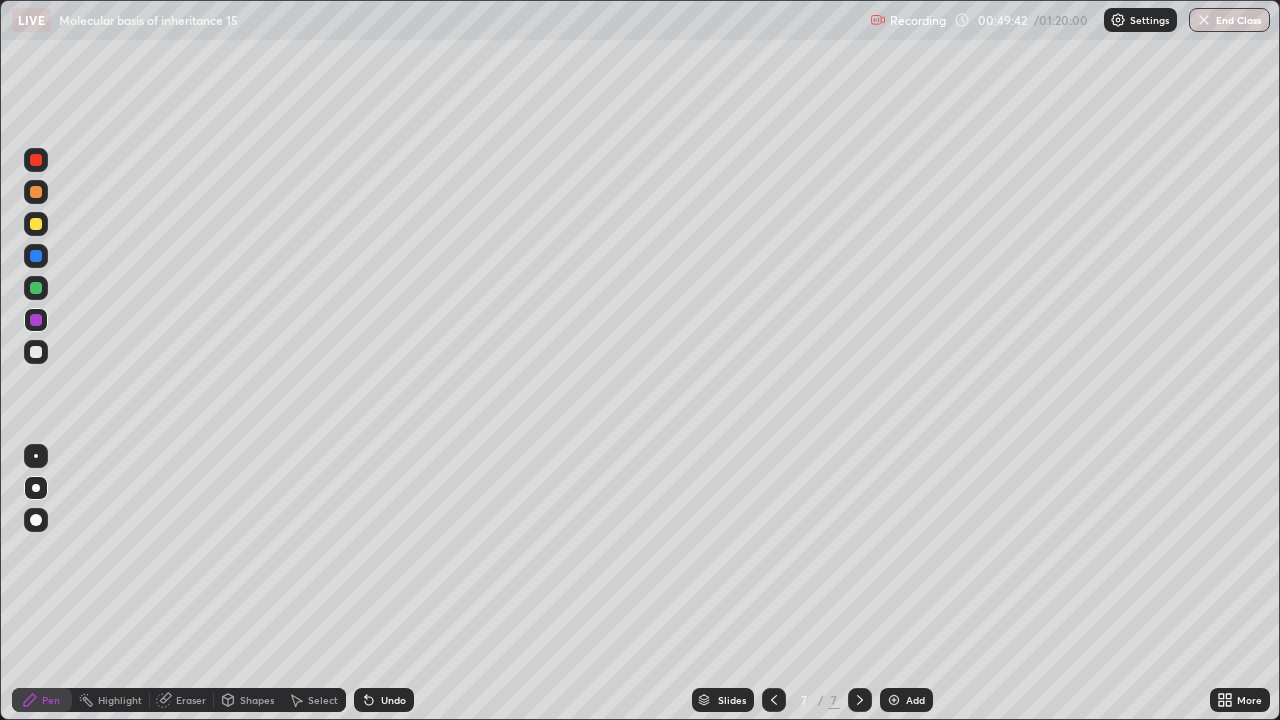 click at bounding box center [36, 256] 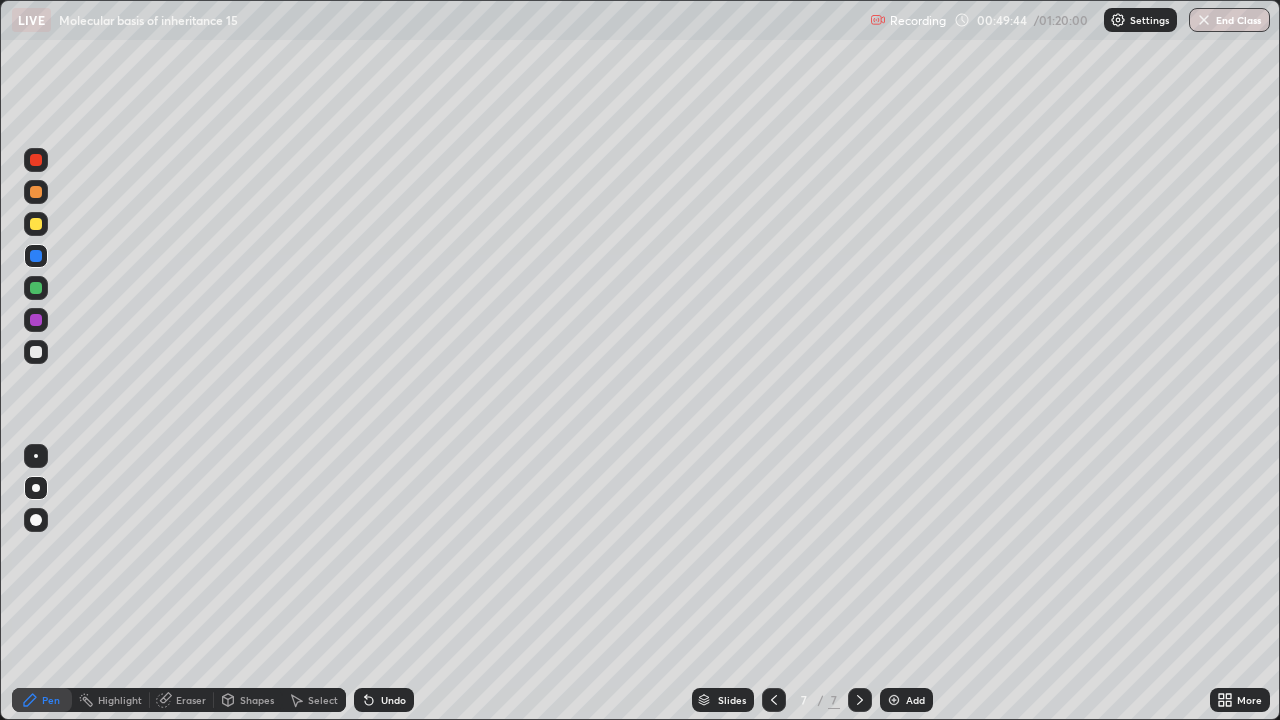 click on "Pen" at bounding box center [51, 700] 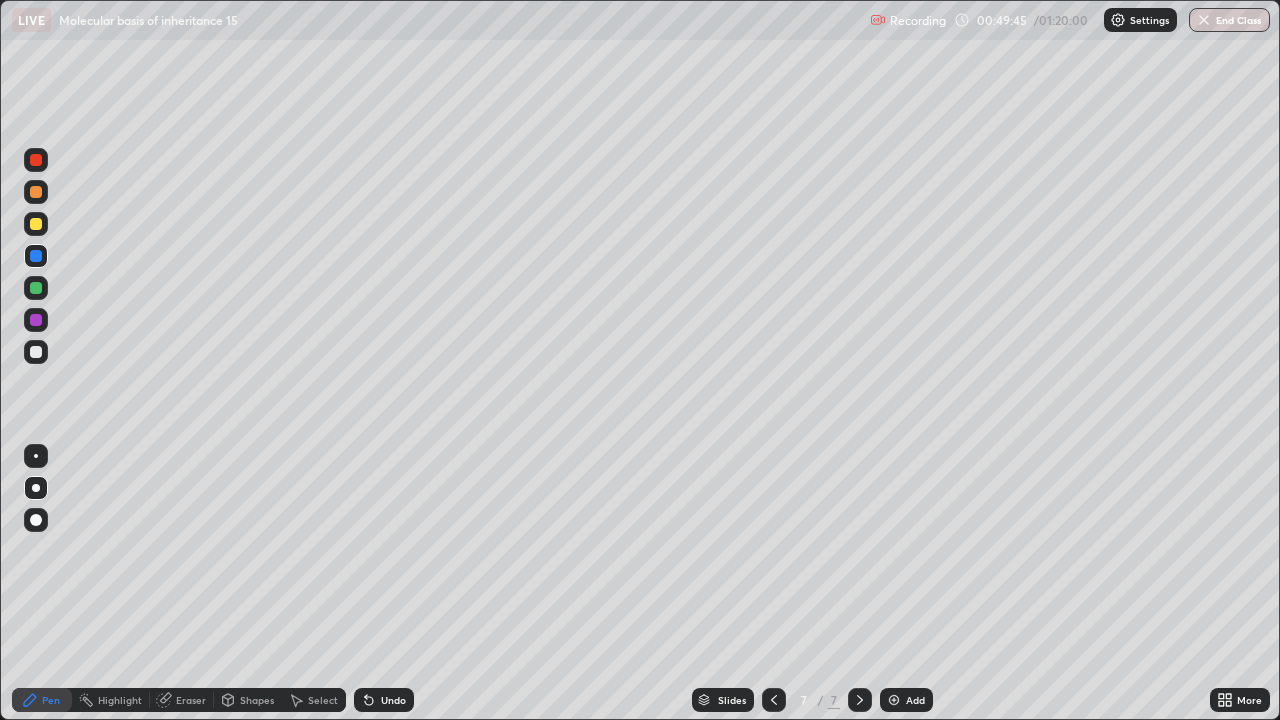 click at bounding box center (36, 320) 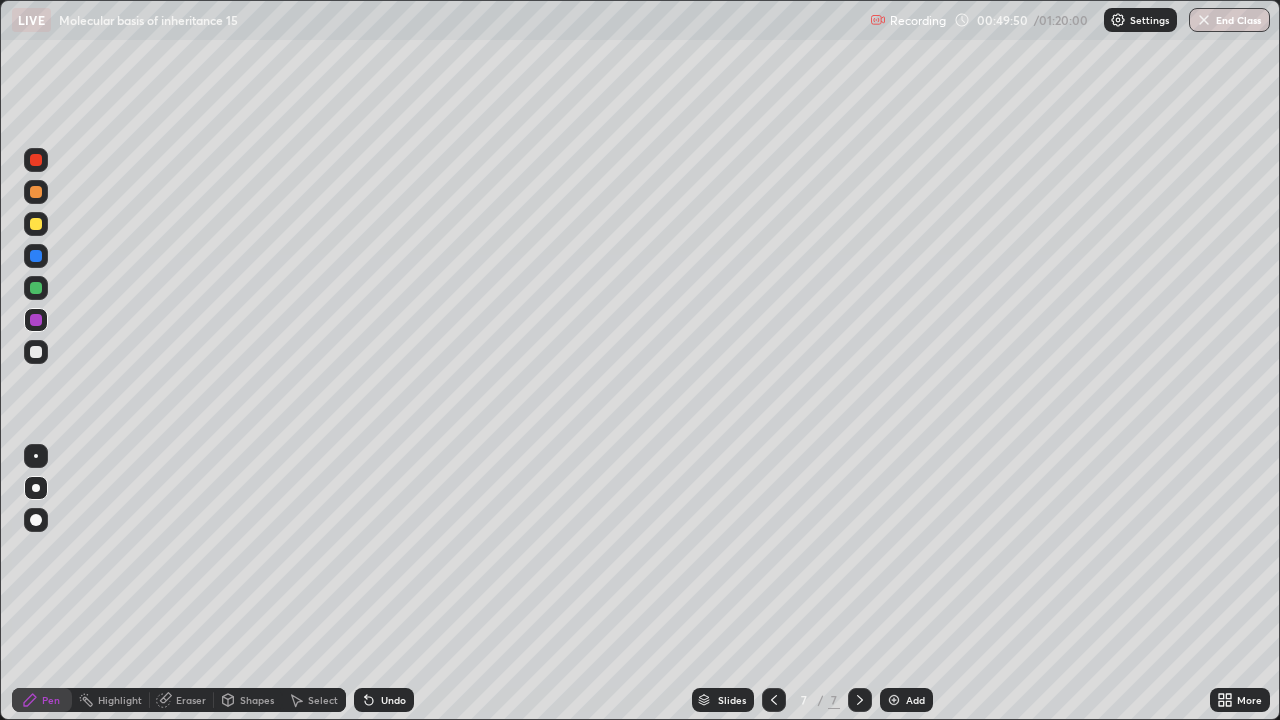 click on "Undo" at bounding box center (384, 700) 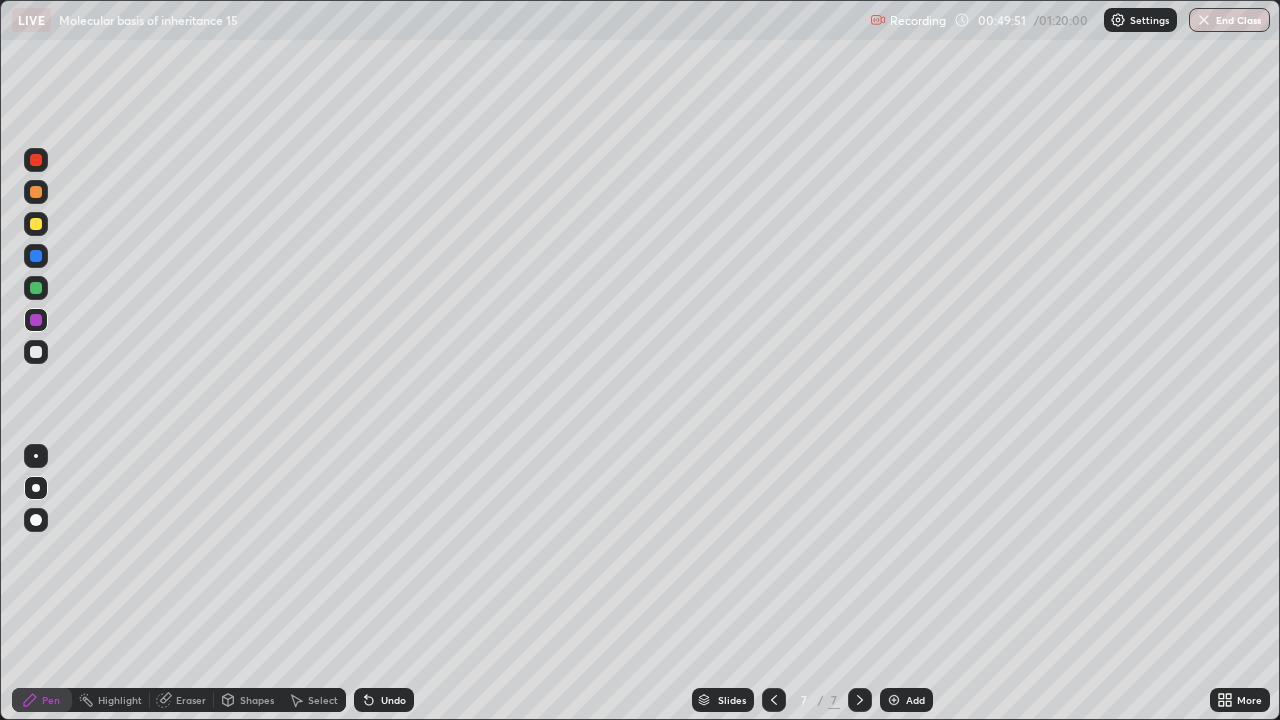 click on "Undo" at bounding box center (393, 700) 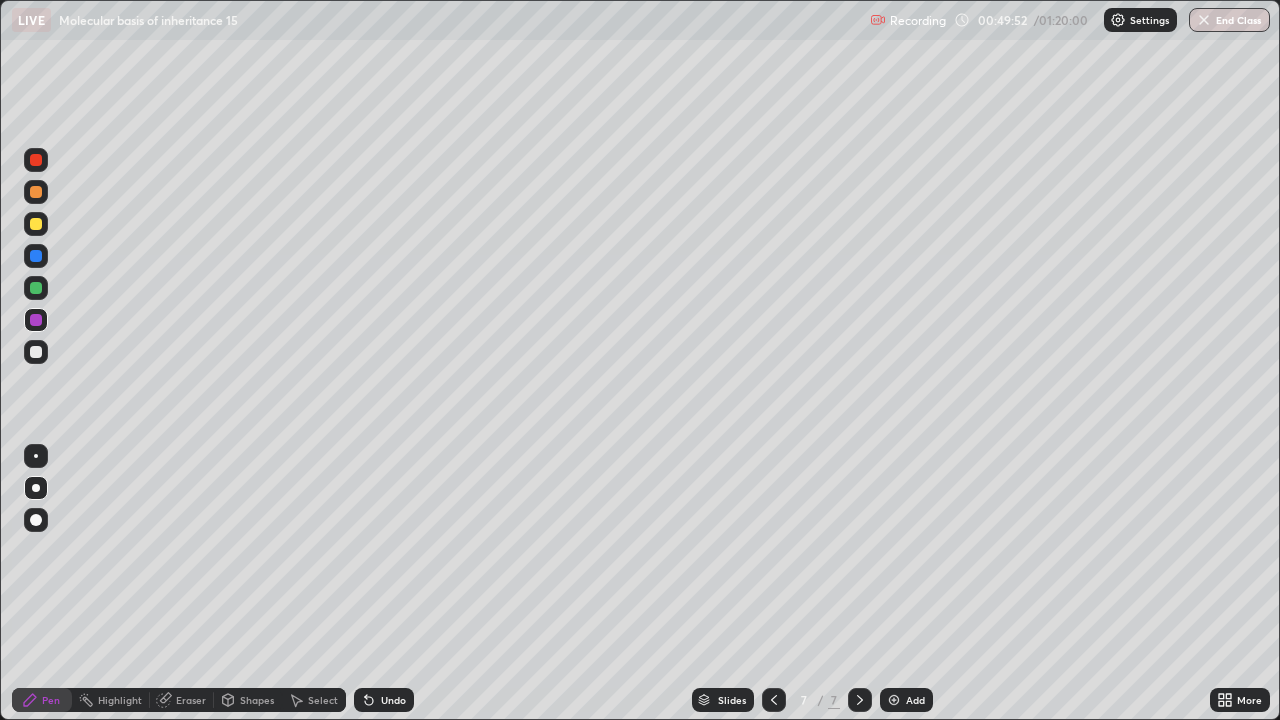 click on "Undo" at bounding box center [393, 700] 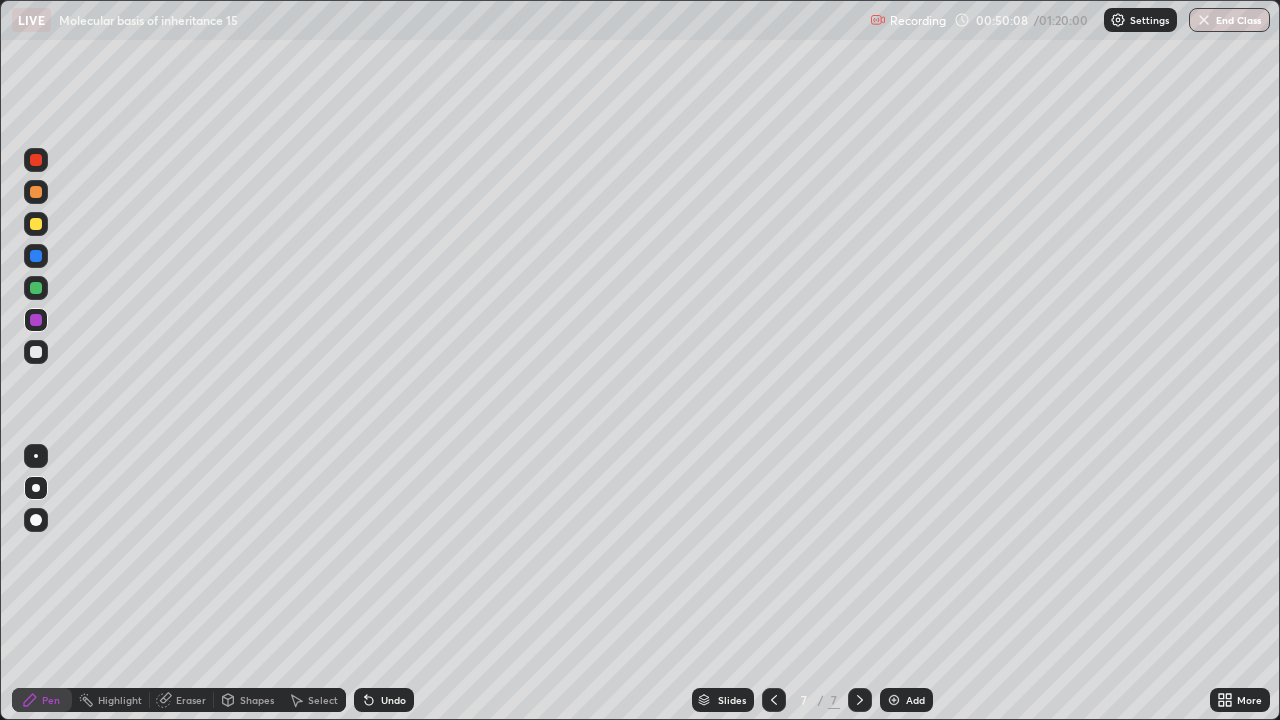 click at bounding box center (36, 352) 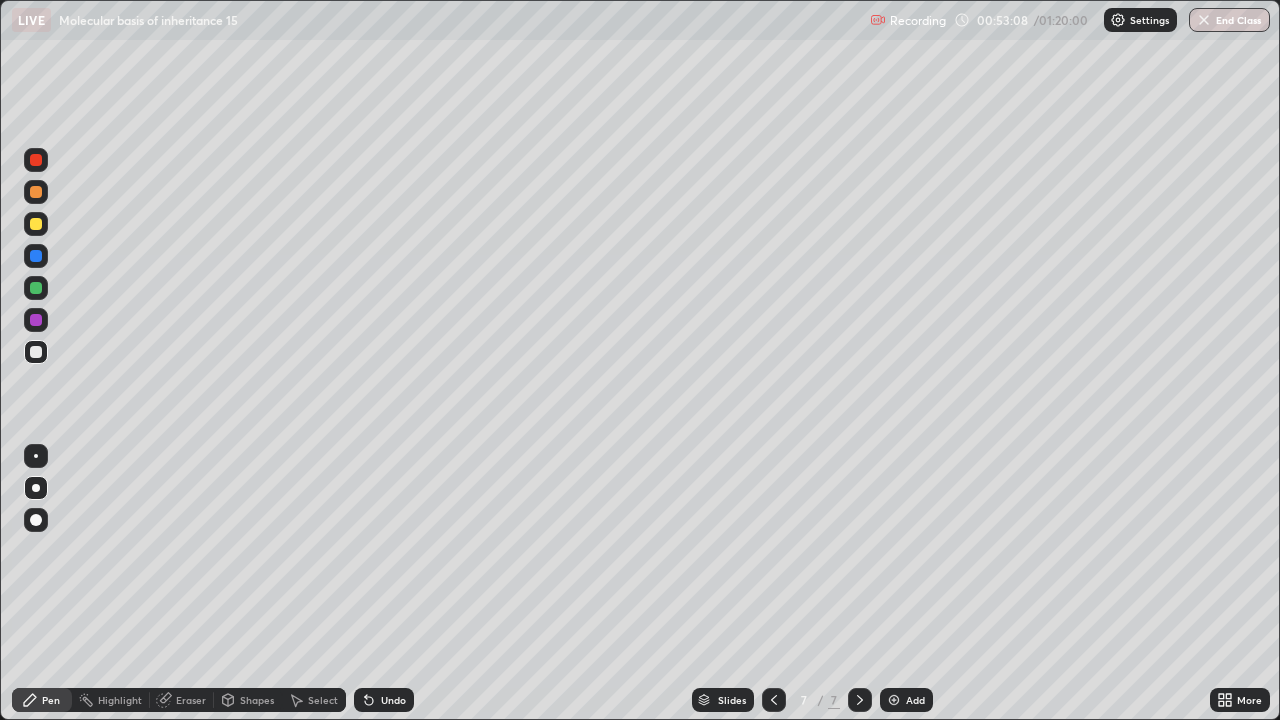 click at bounding box center (894, 700) 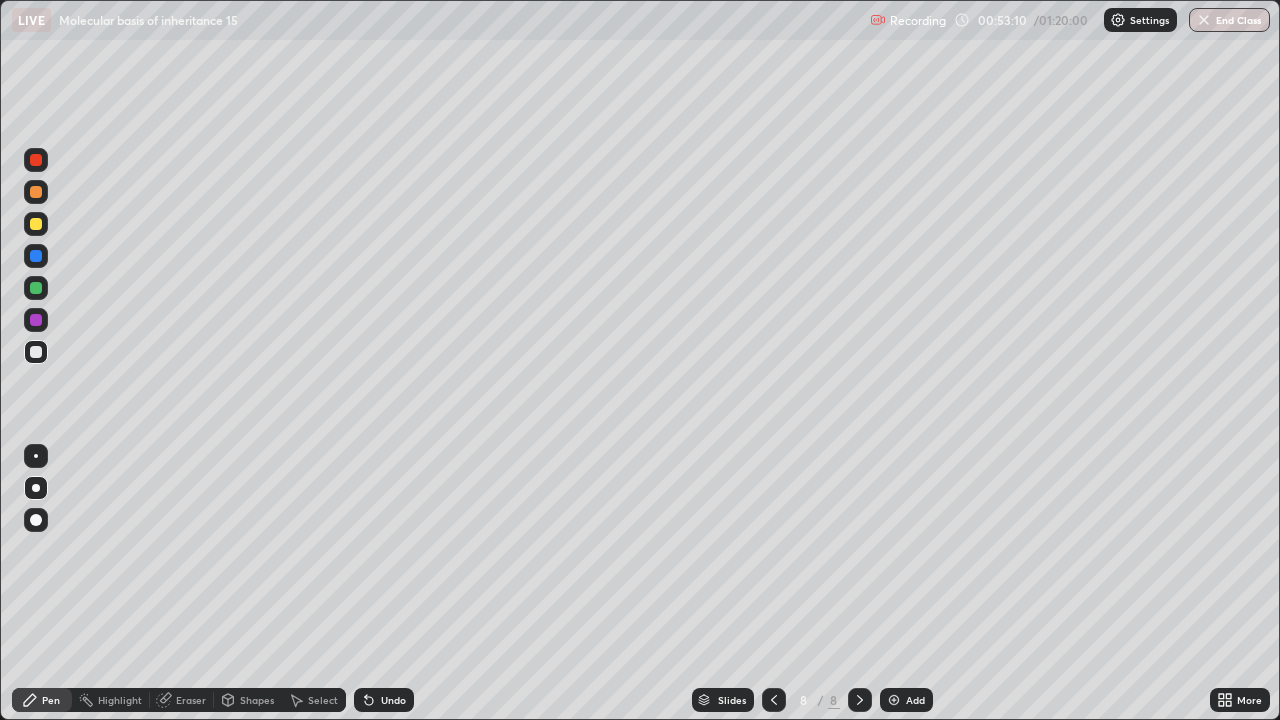 click at bounding box center [36, 224] 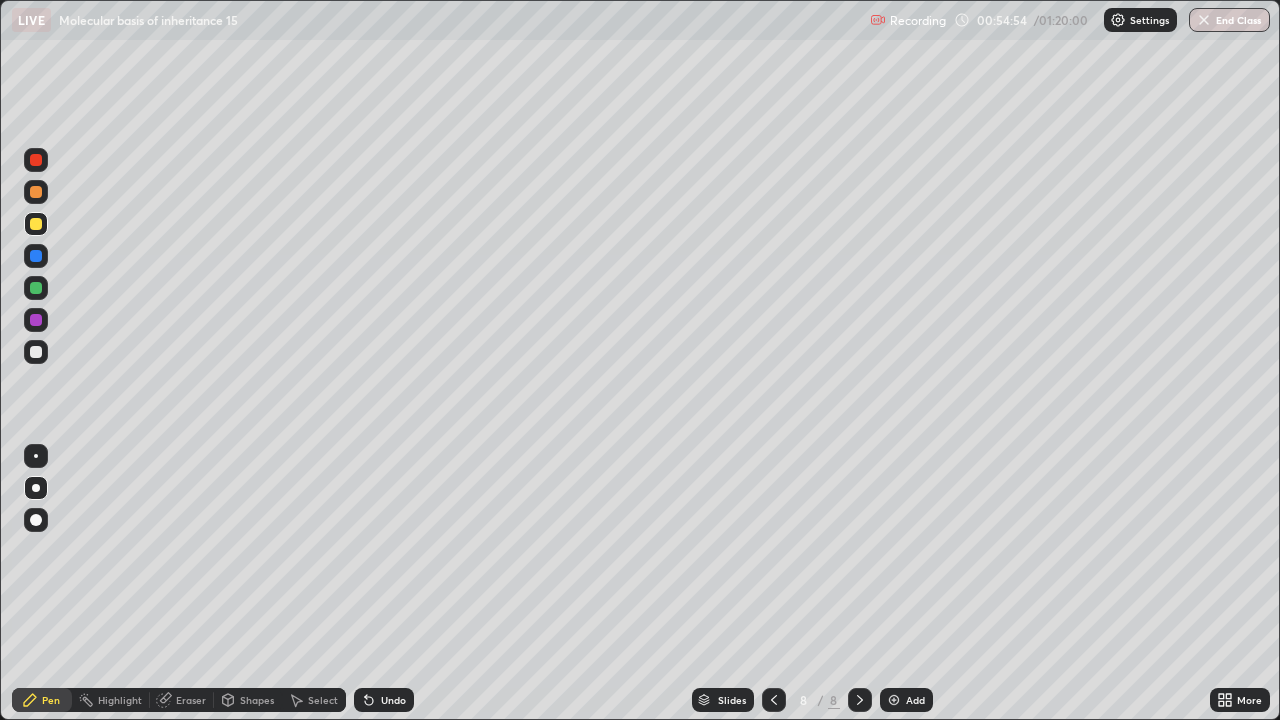 click at bounding box center (36, 352) 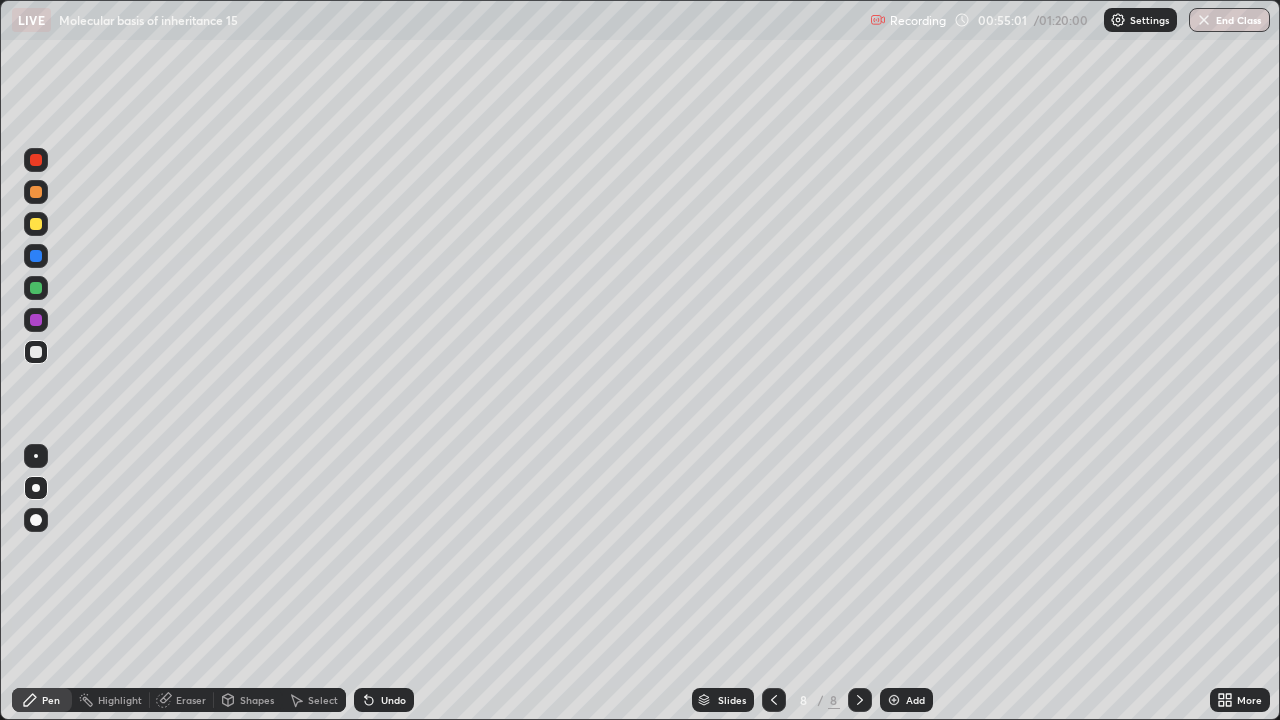 click on "Undo" at bounding box center (393, 700) 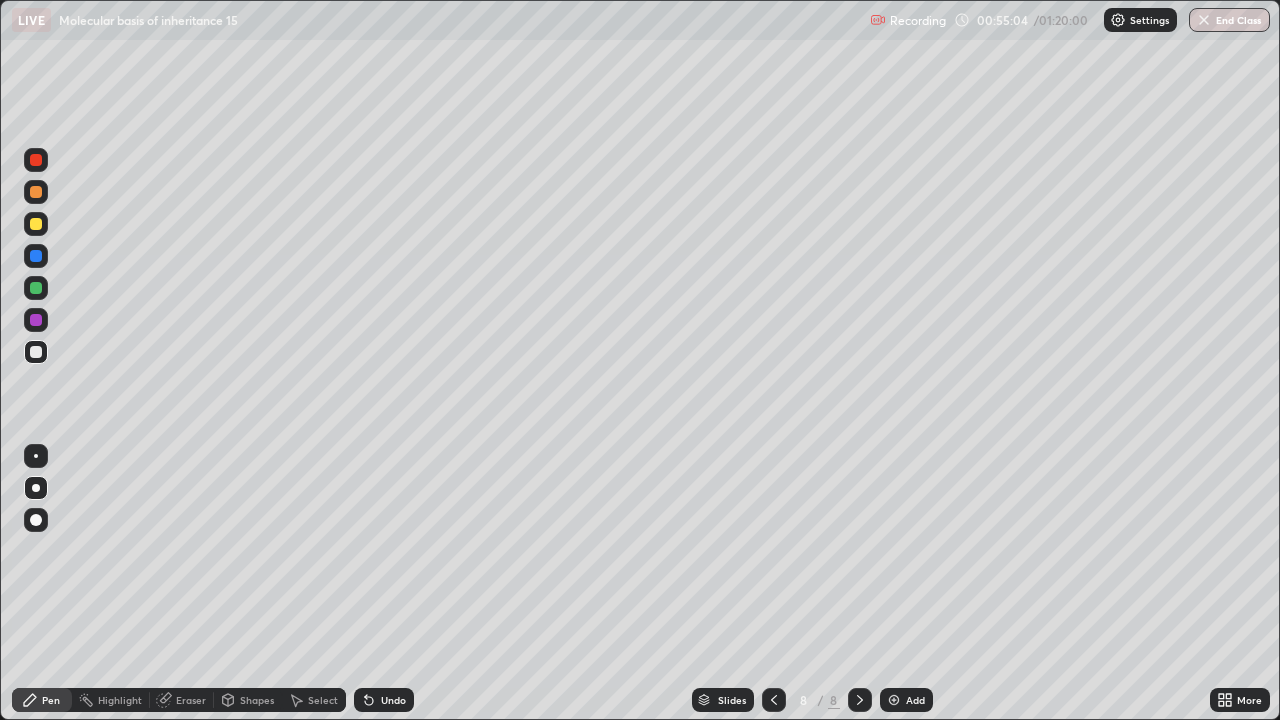 click on "Undo" at bounding box center [393, 700] 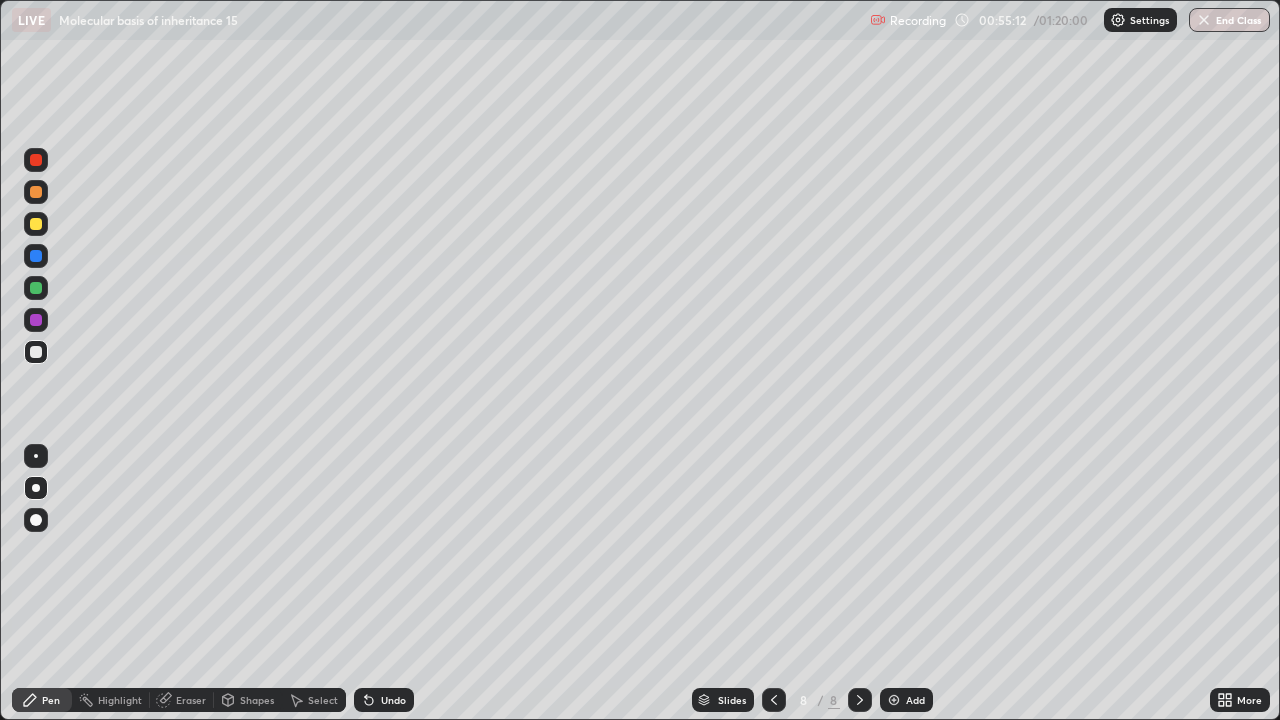 click at bounding box center [36, 288] 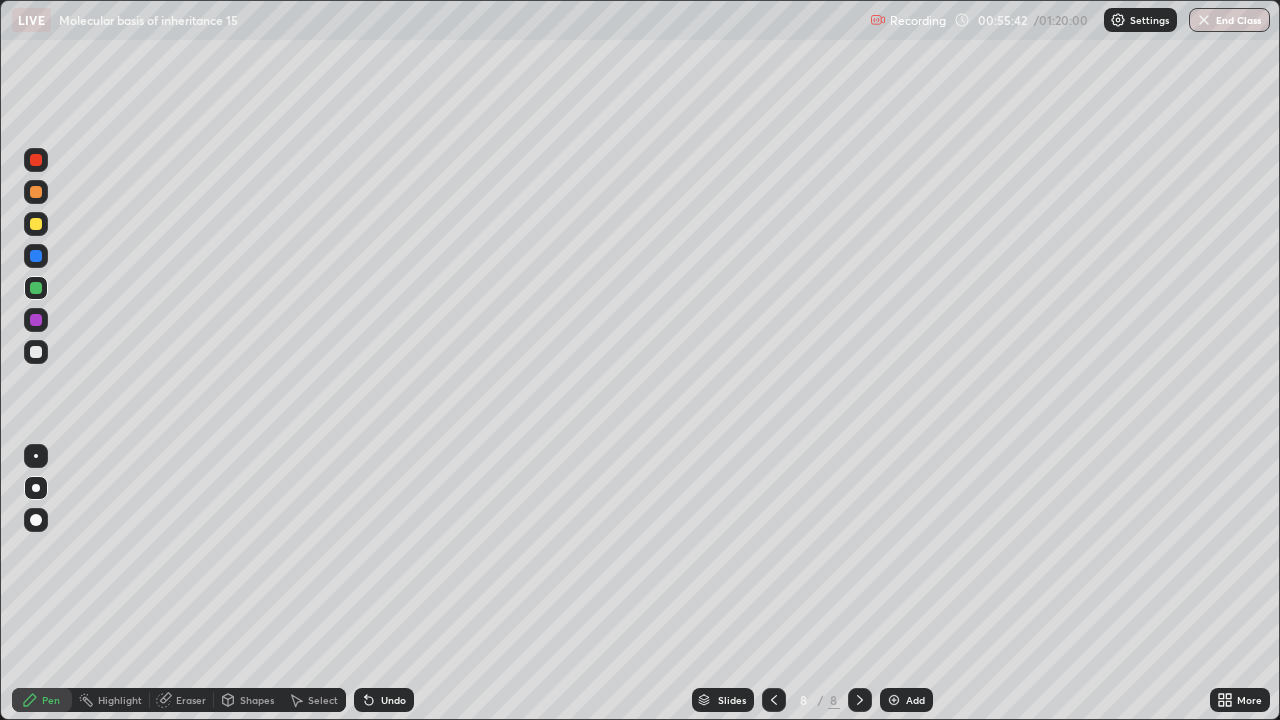 click at bounding box center [36, 256] 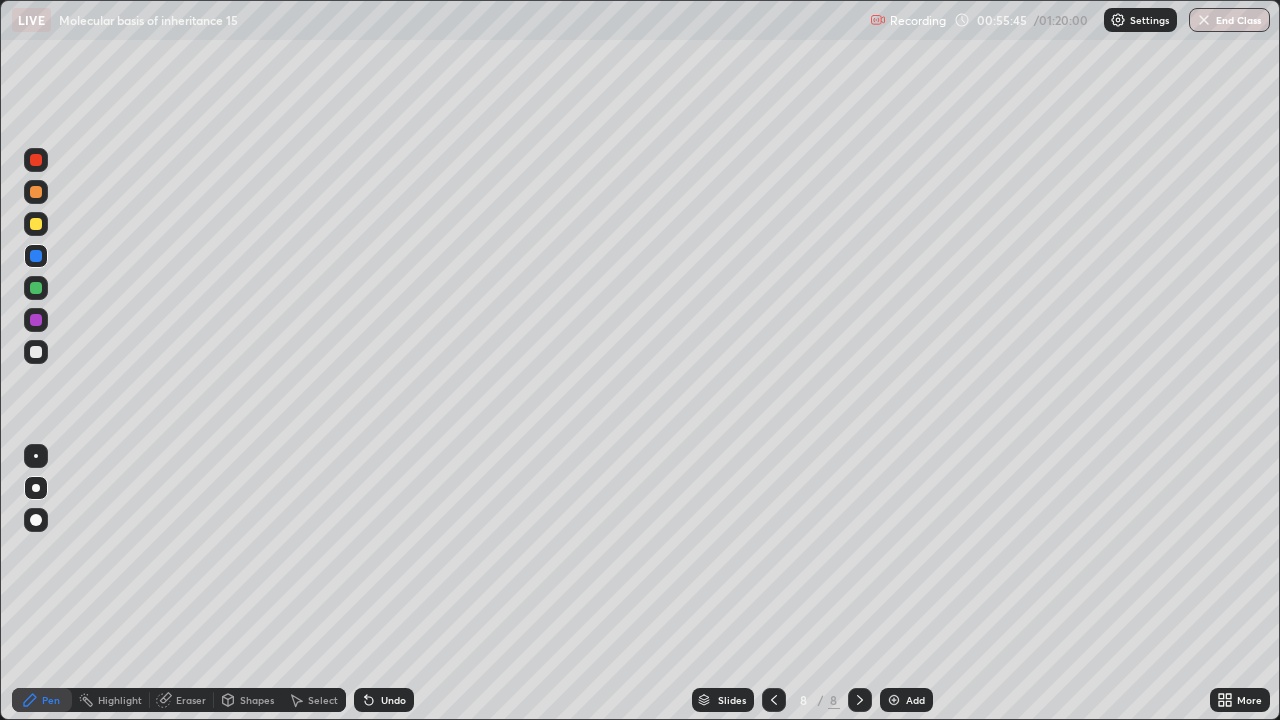 click 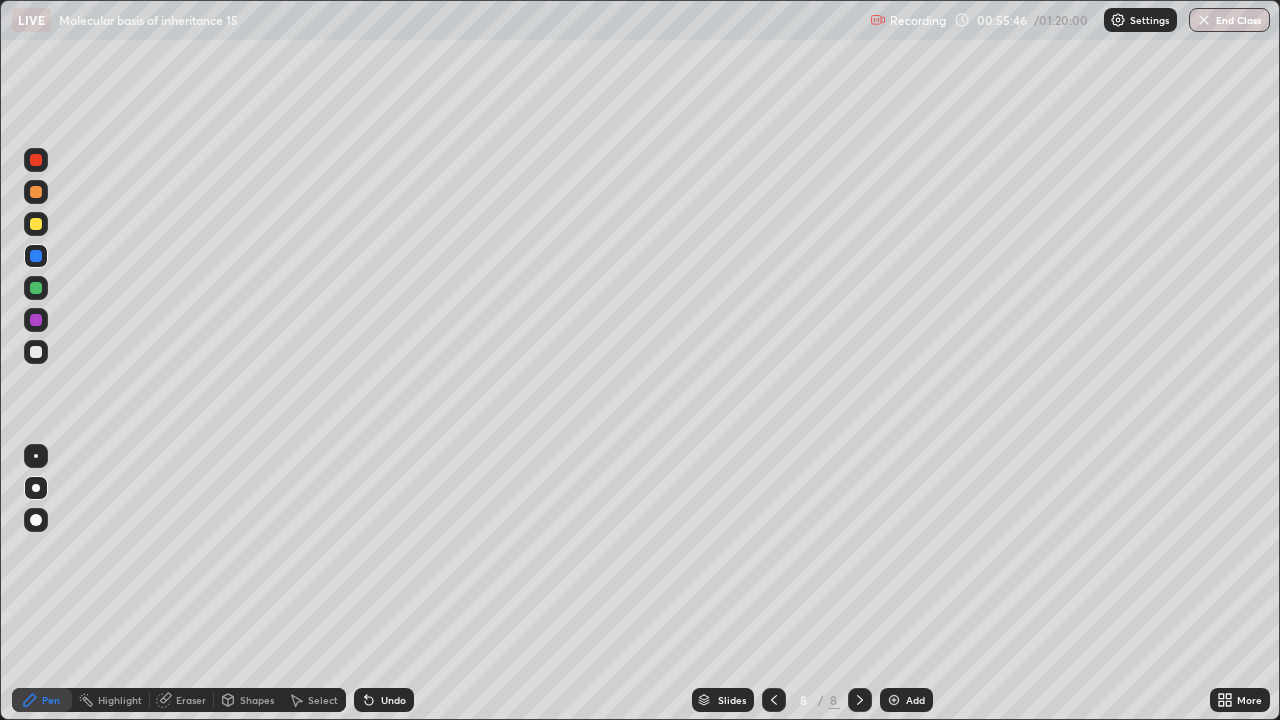 click 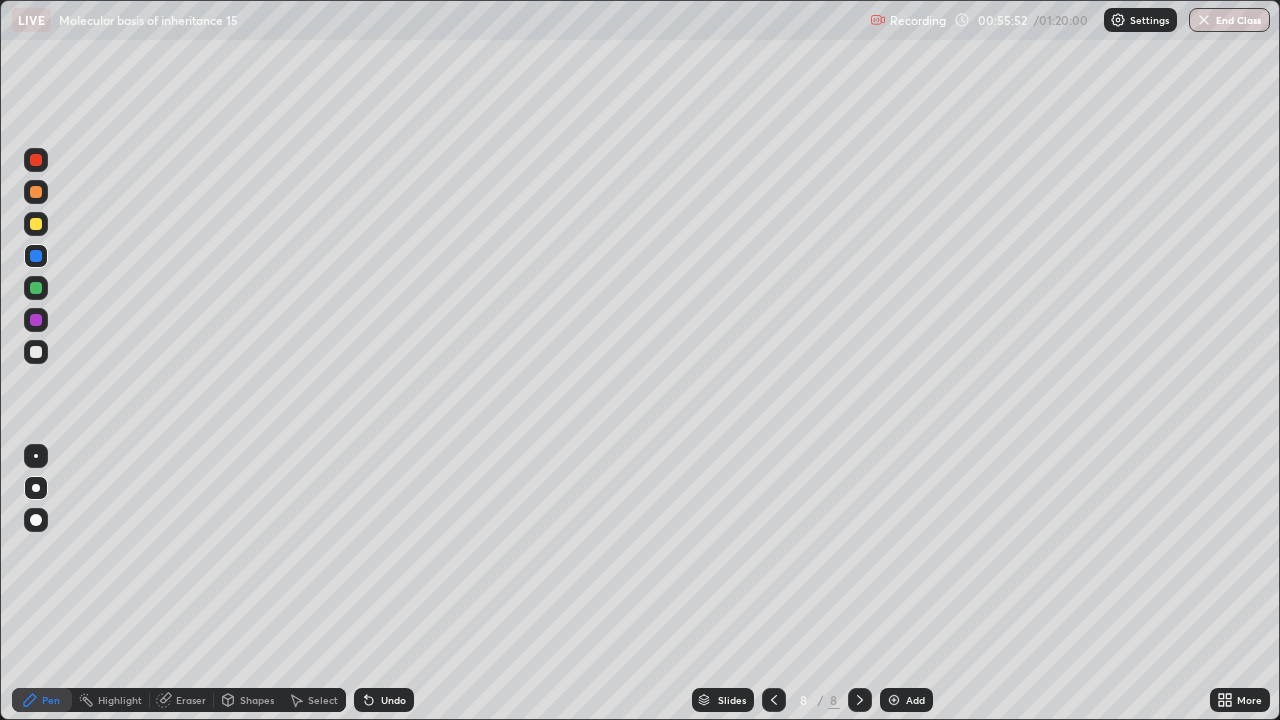 click 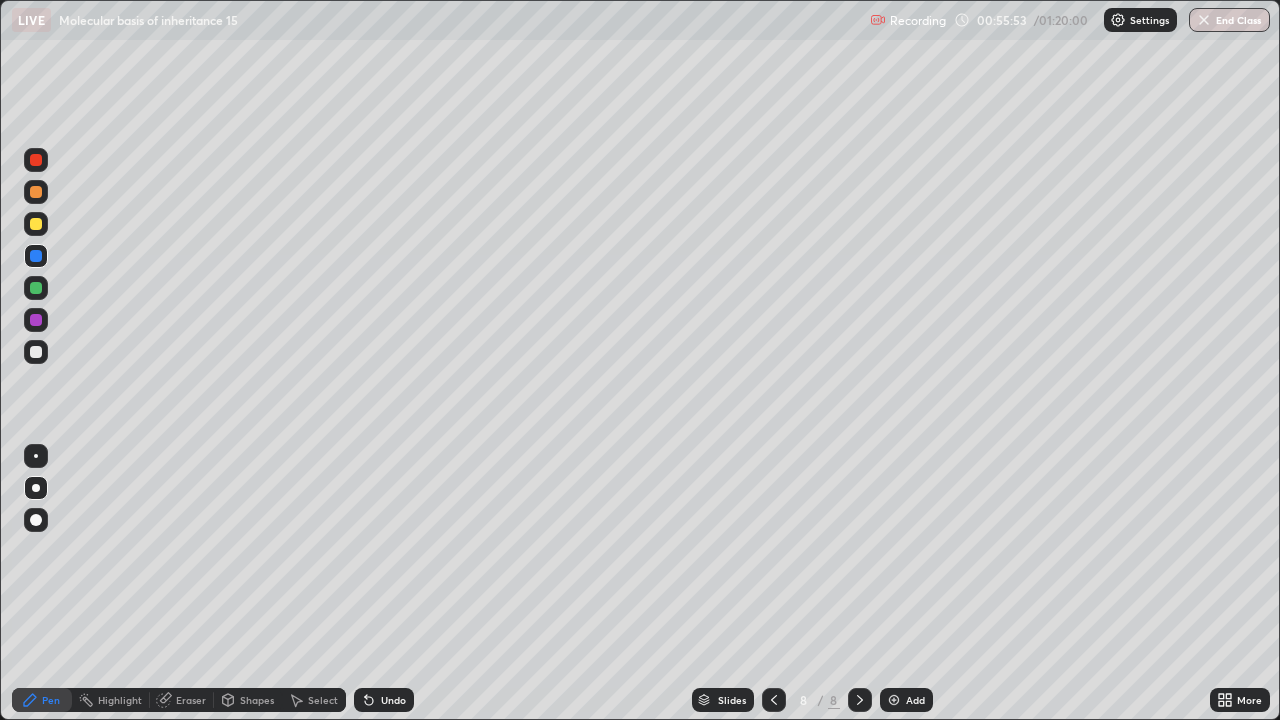 click 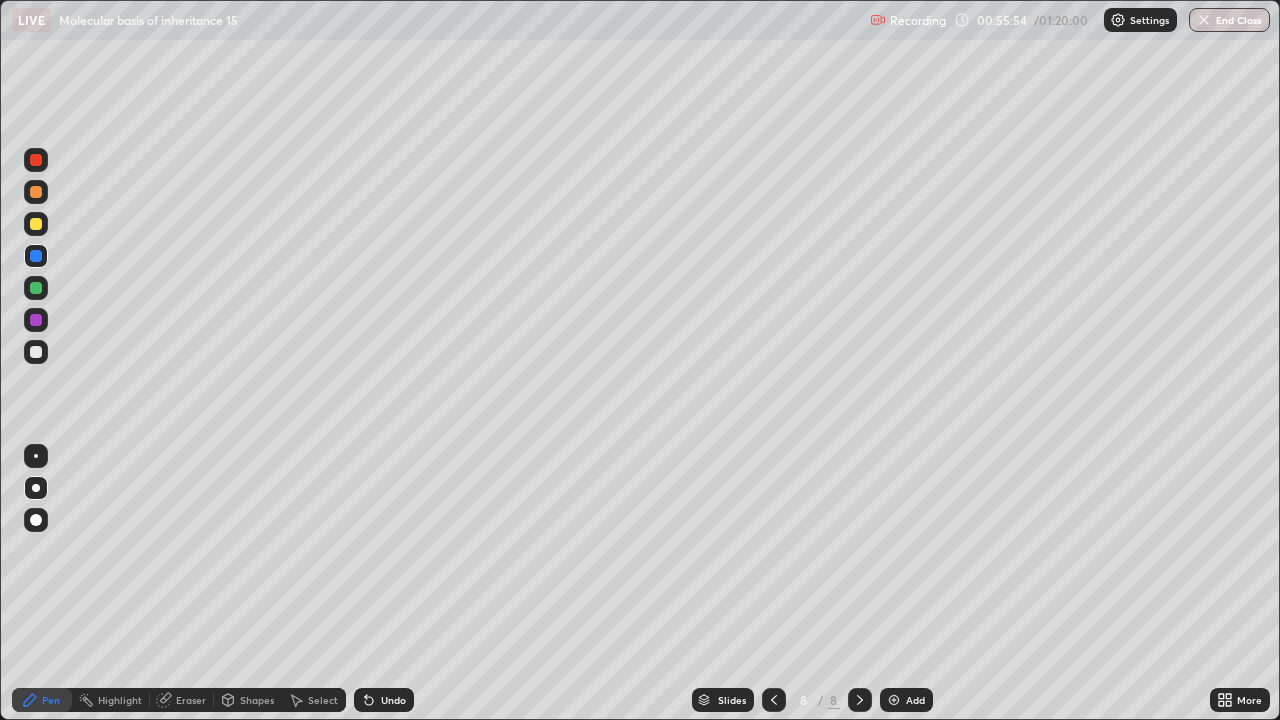 click 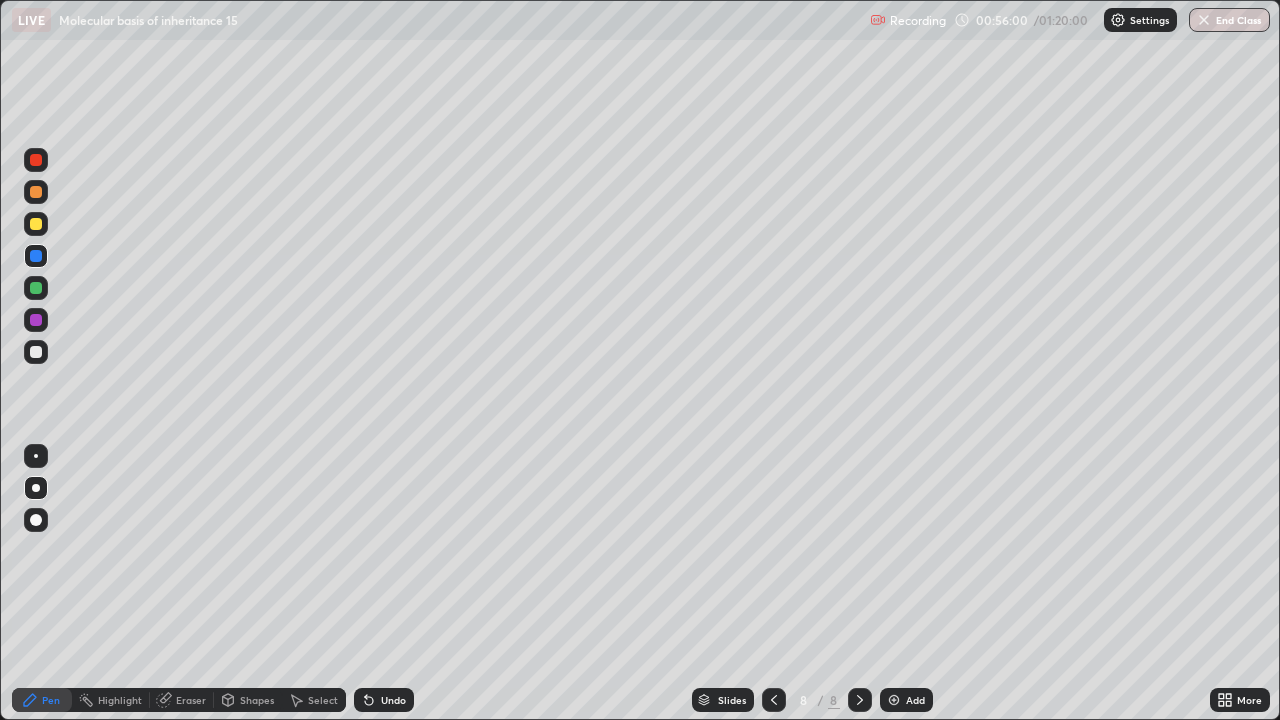 click at bounding box center [36, 288] 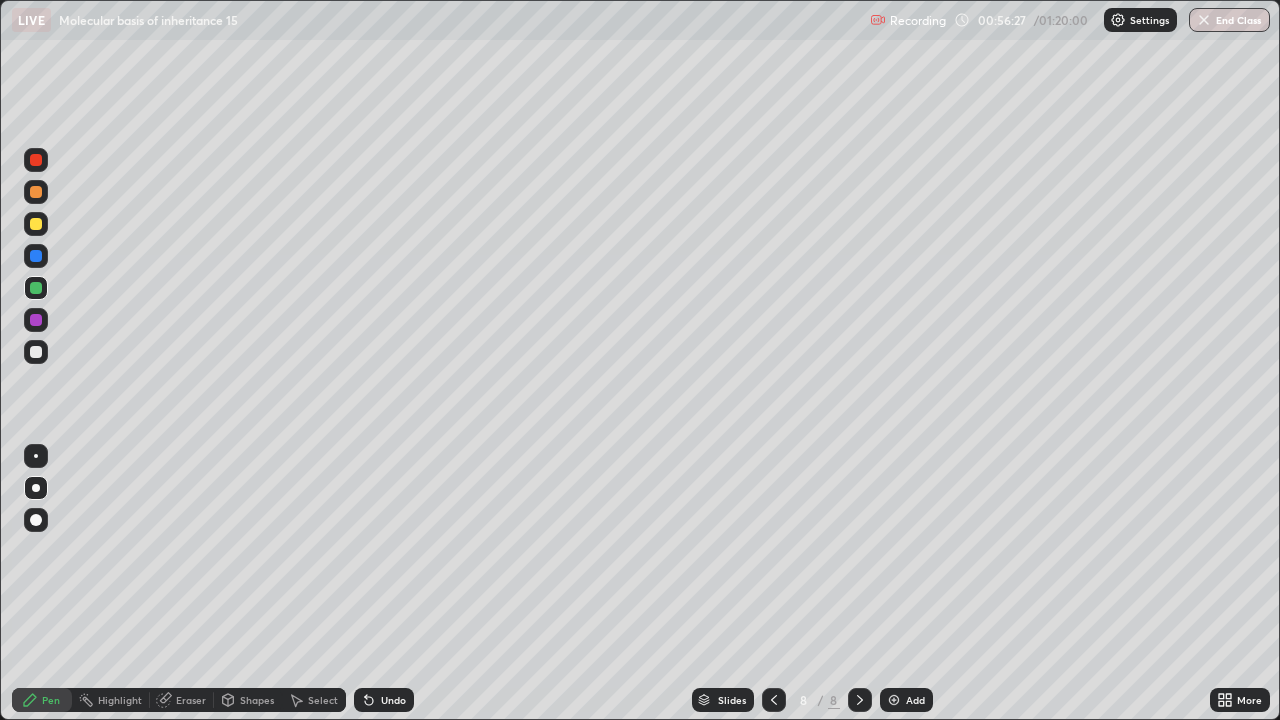 click on "Select" at bounding box center (323, 700) 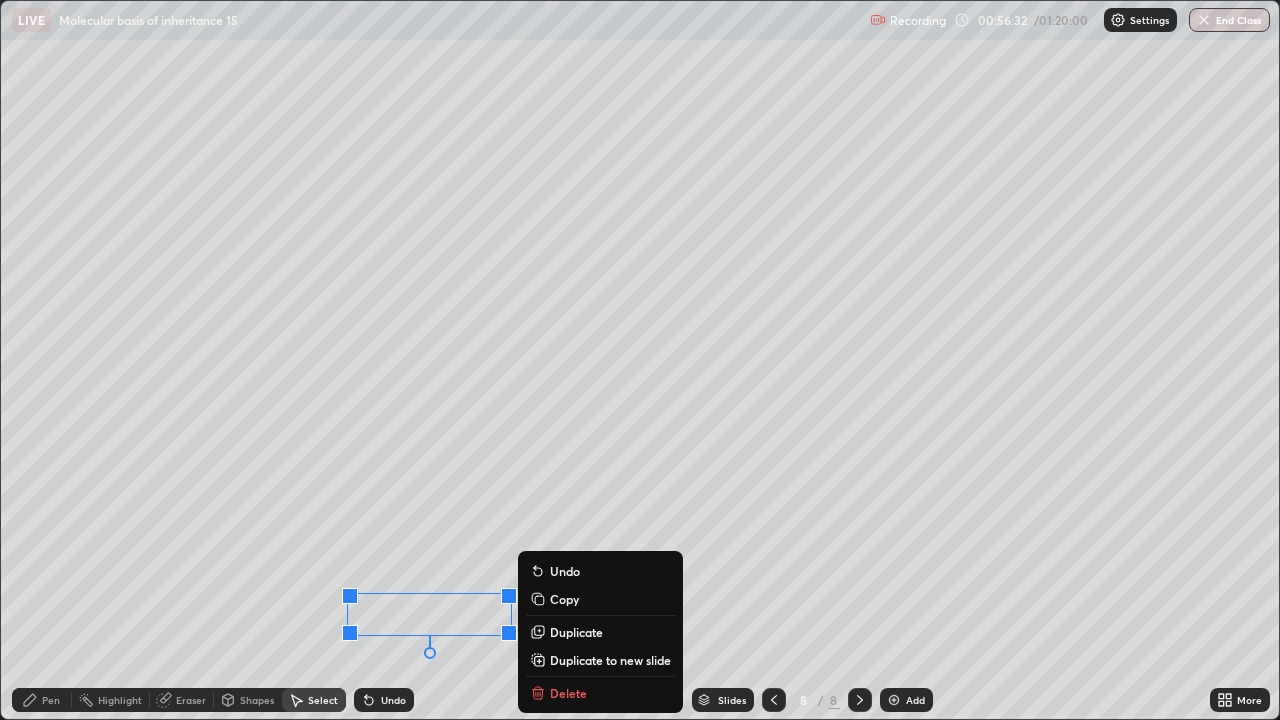 click on "0 ° Undo Copy Duplicate Duplicate to new slide Delete" at bounding box center [640, 360] 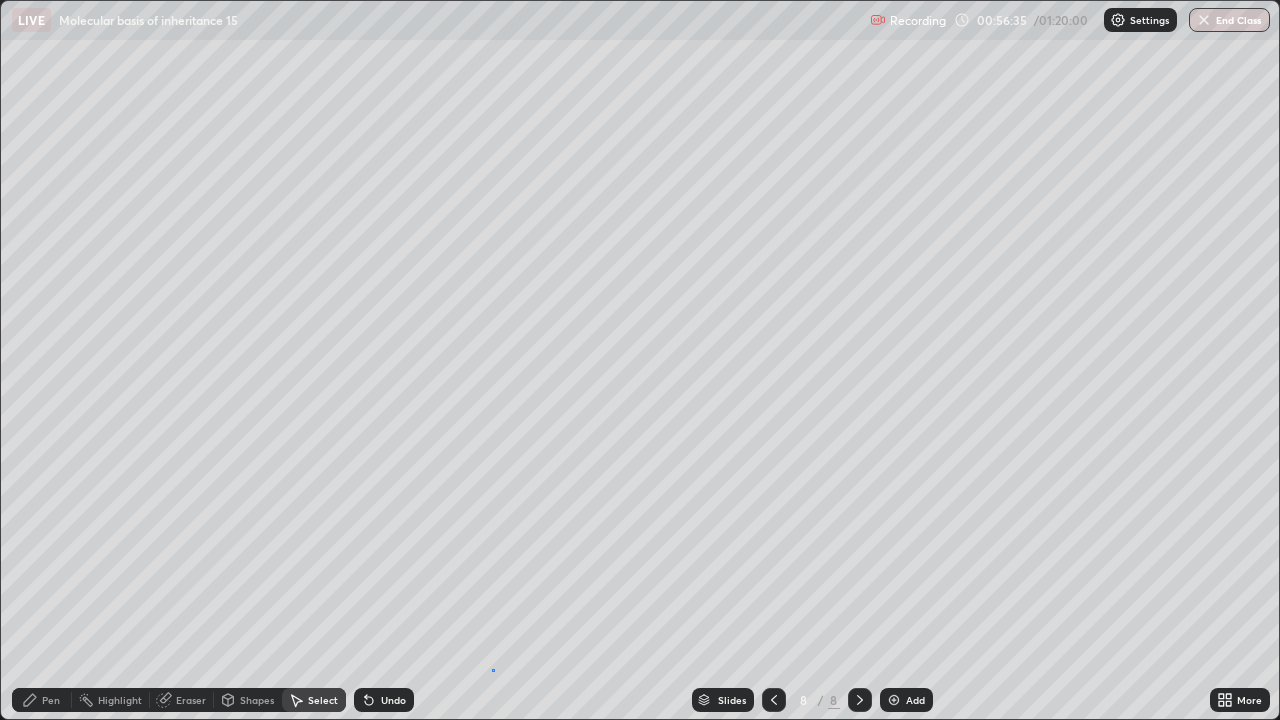 click on "0 ° Undo Copy Duplicate Duplicate to new slide Delete" at bounding box center [640, 360] 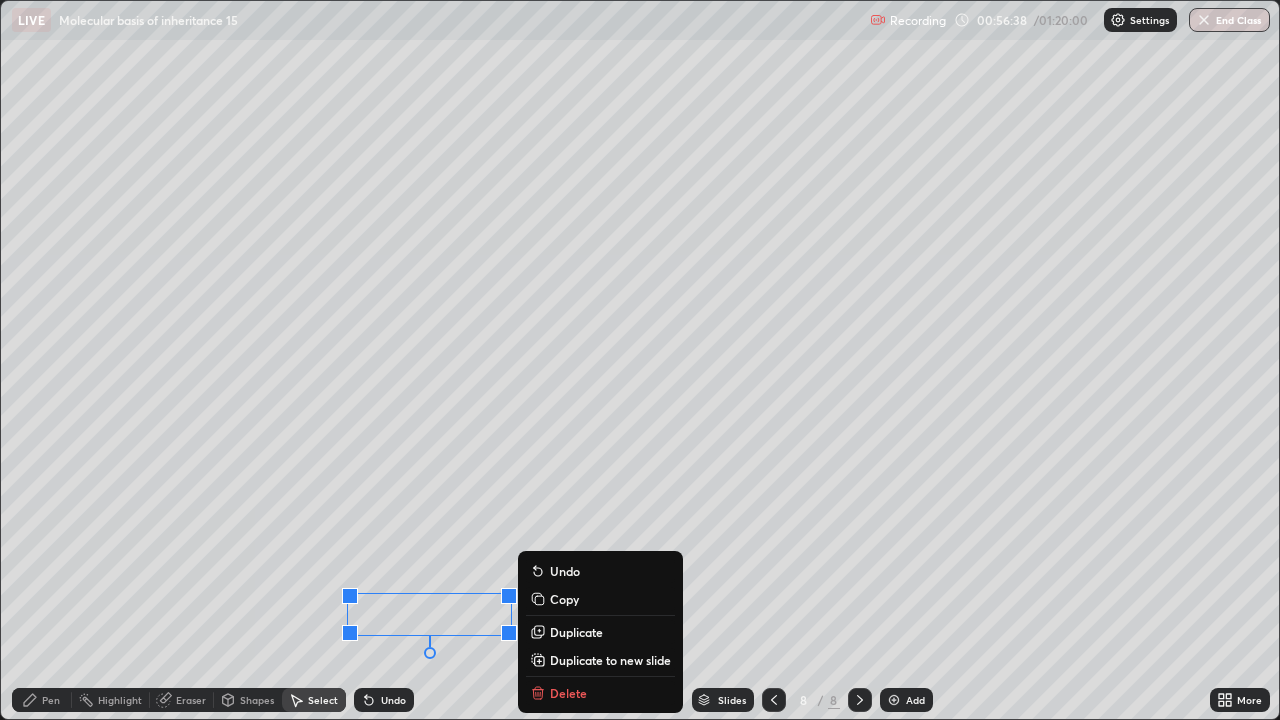click on "Slides 8 / 8 Add" at bounding box center [812, 700] 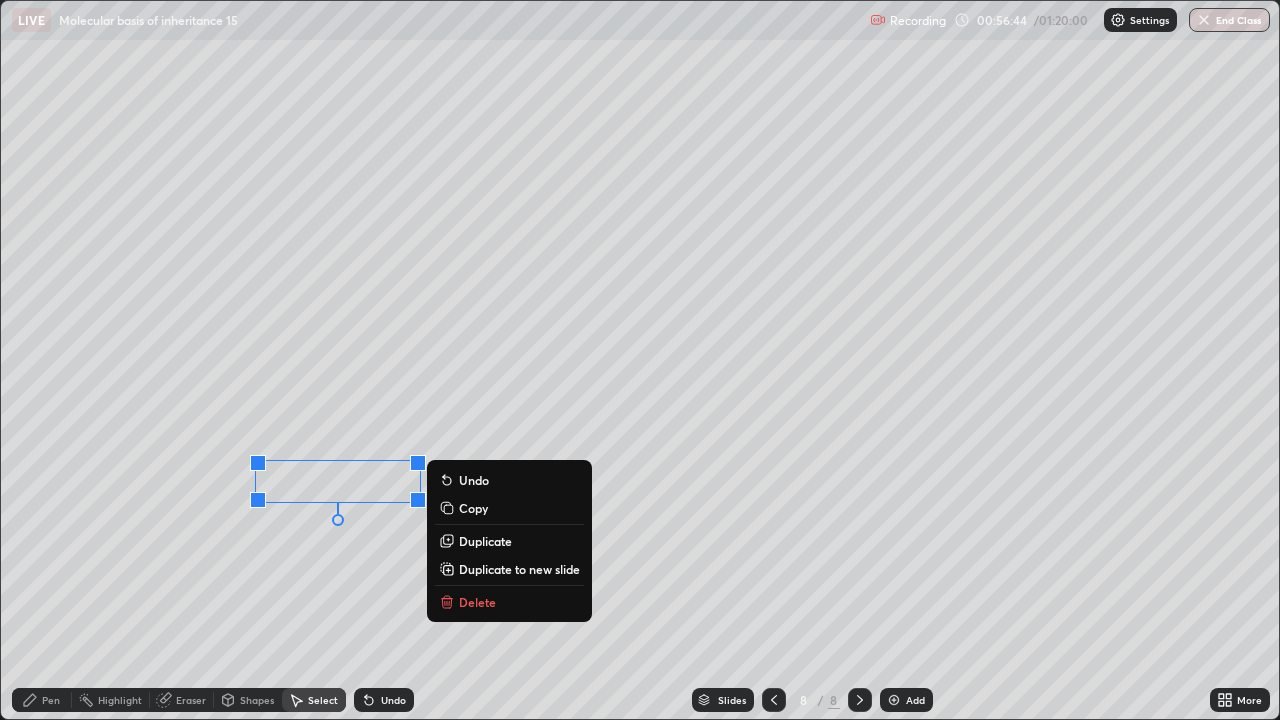 click on "Delete" at bounding box center [477, 602] 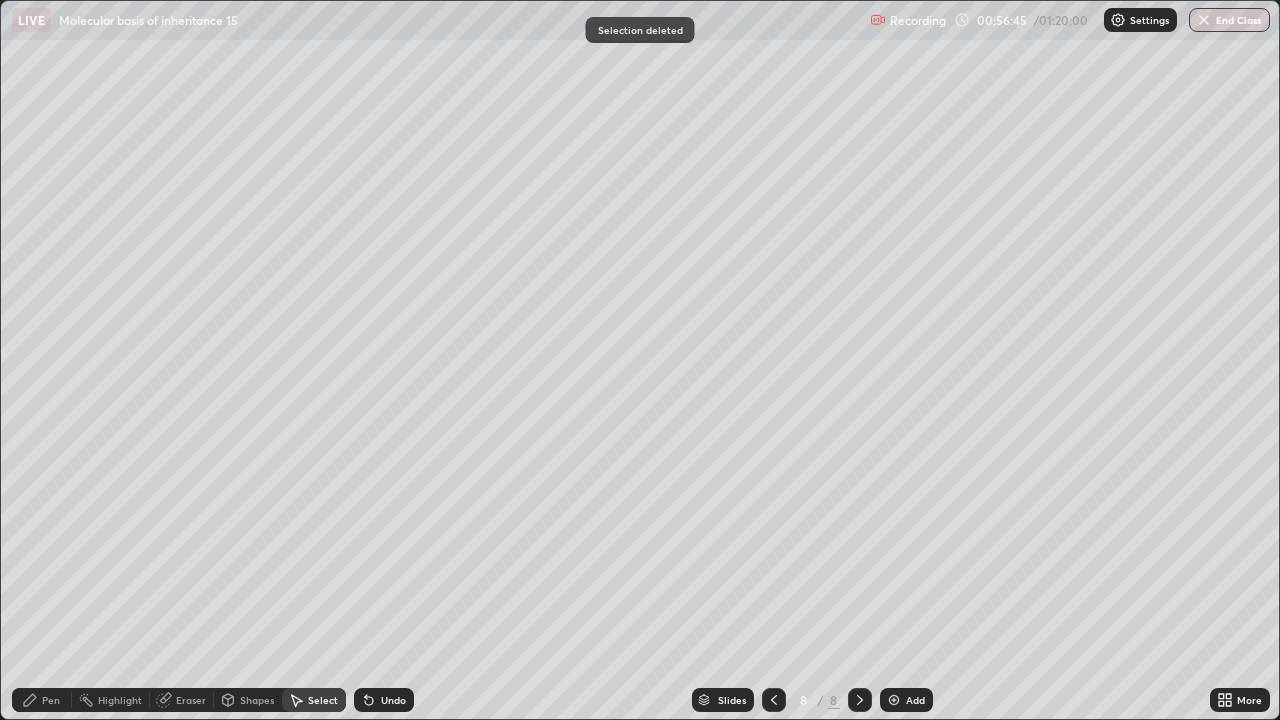 click on "Pen" at bounding box center [42, 700] 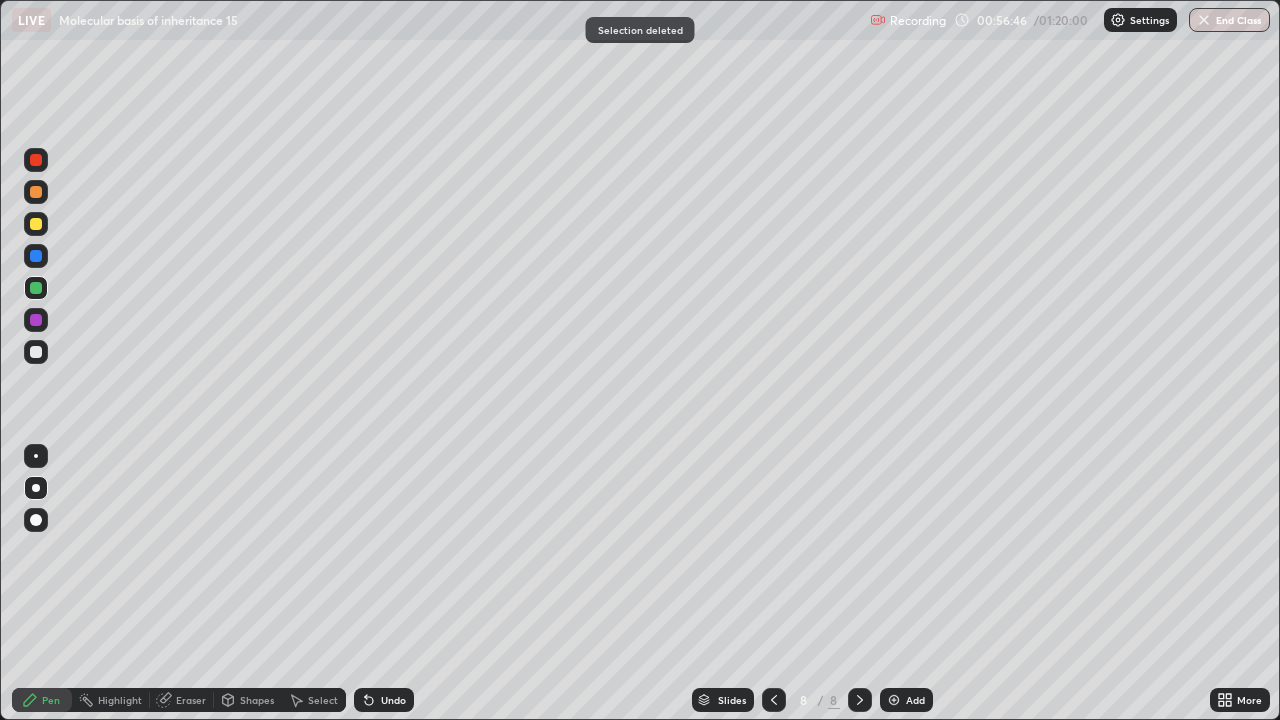 click at bounding box center (36, 352) 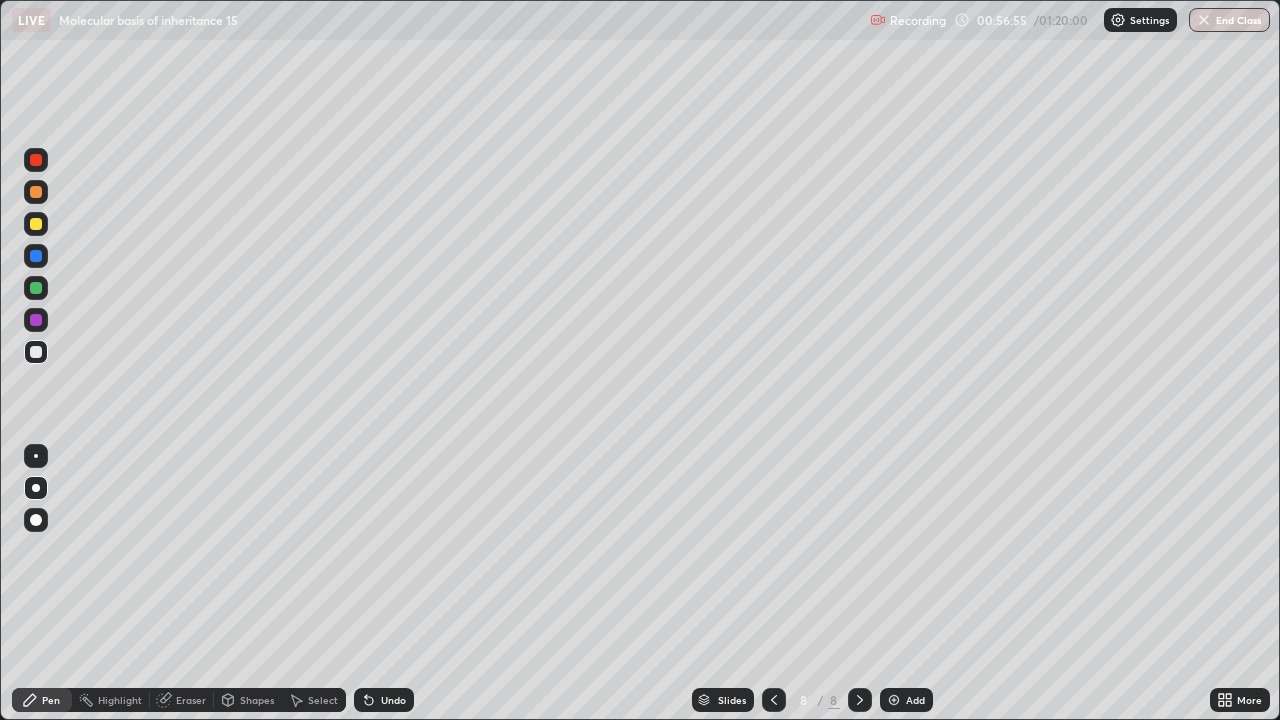 click on "Undo" at bounding box center [384, 700] 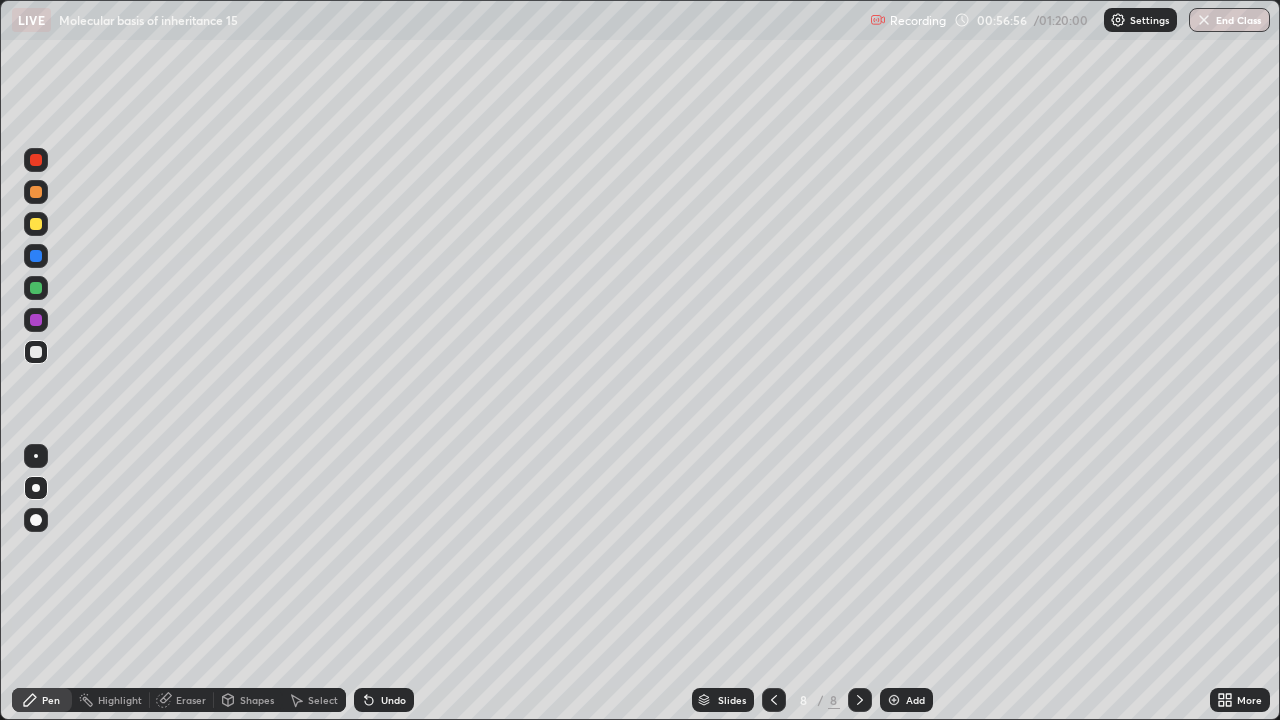 click at bounding box center (36, 256) 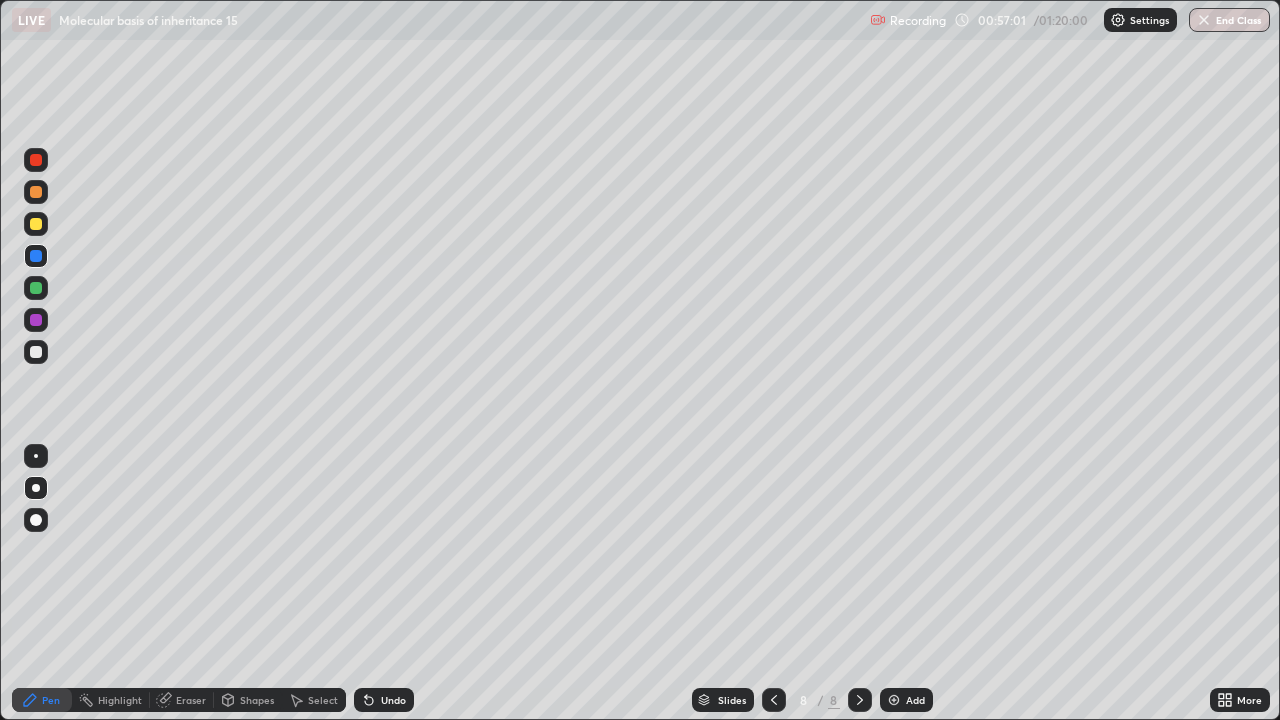 click at bounding box center [36, 320] 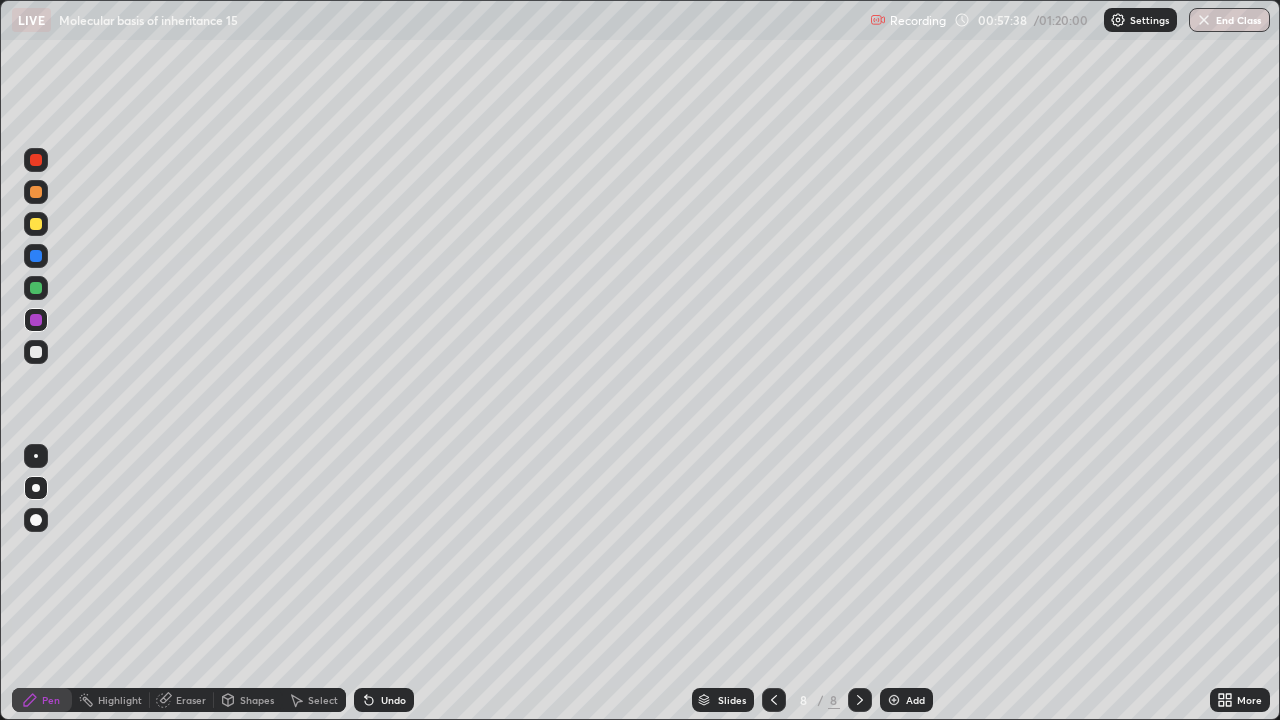 click on "Select" at bounding box center [323, 700] 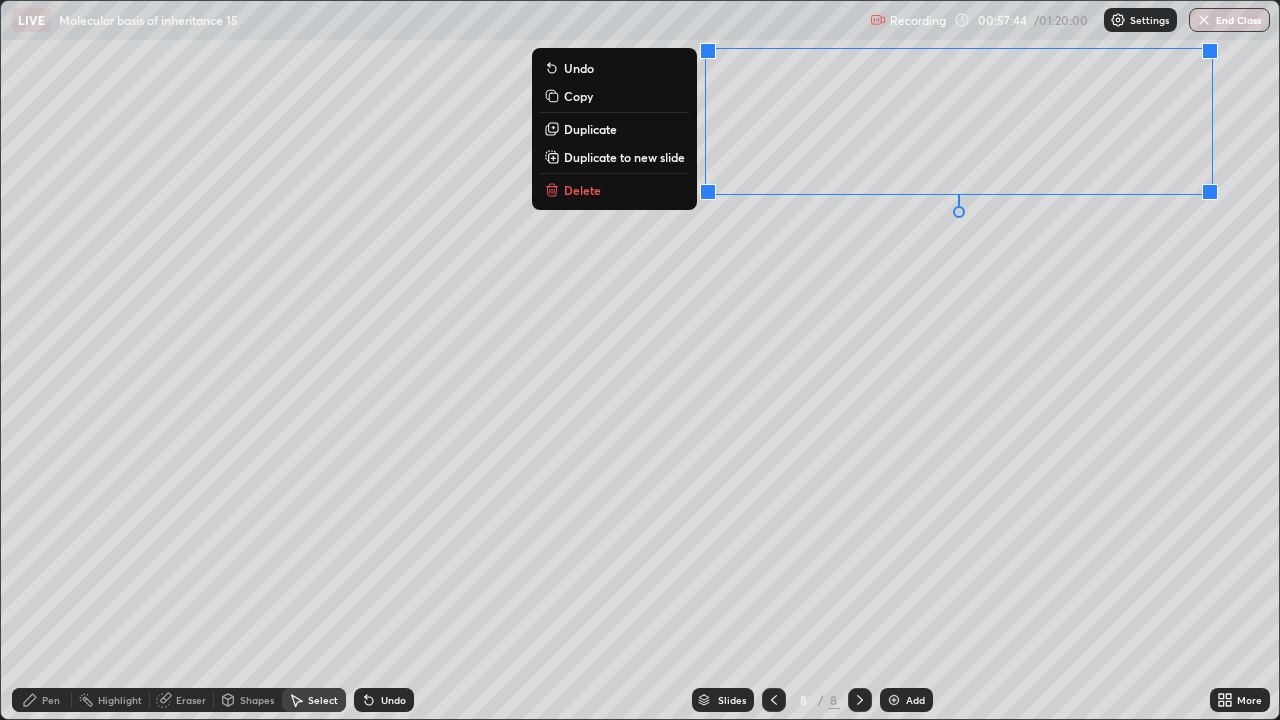 click on "0 ° Undo Copy Duplicate Duplicate to new slide Delete" at bounding box center (640, 360) 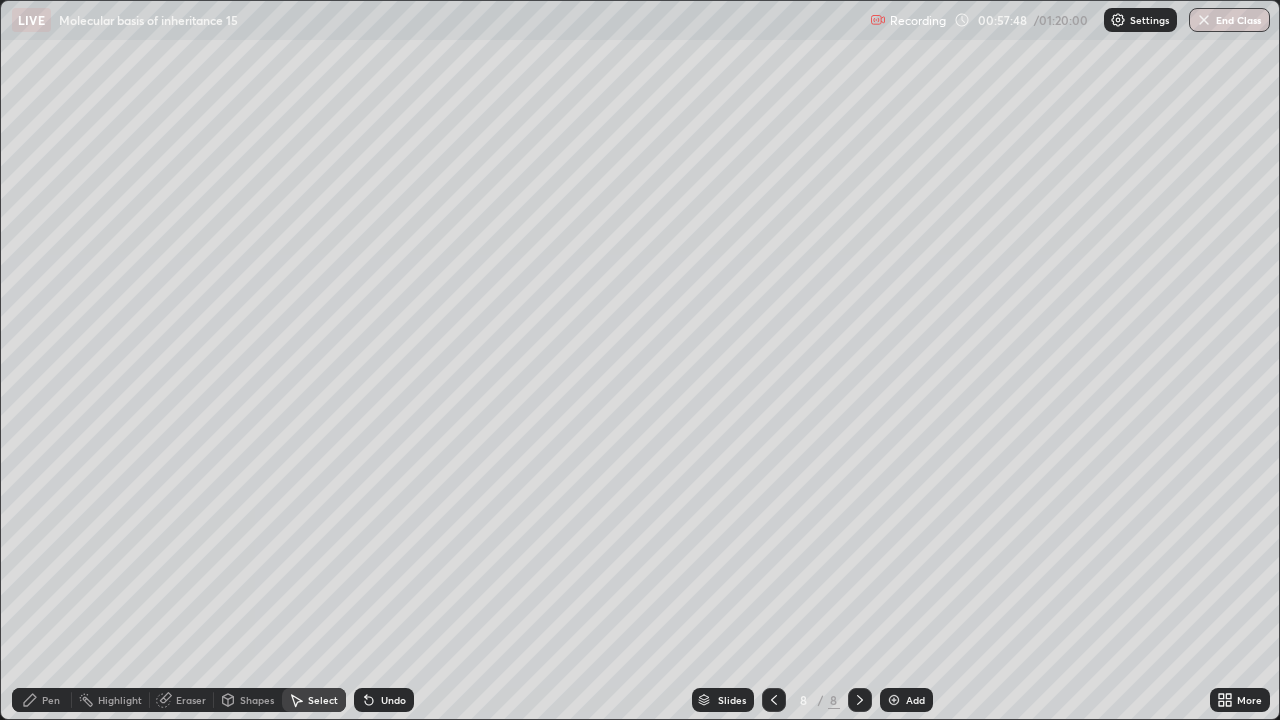 click on "Pen" at bounding box center (51, 700) 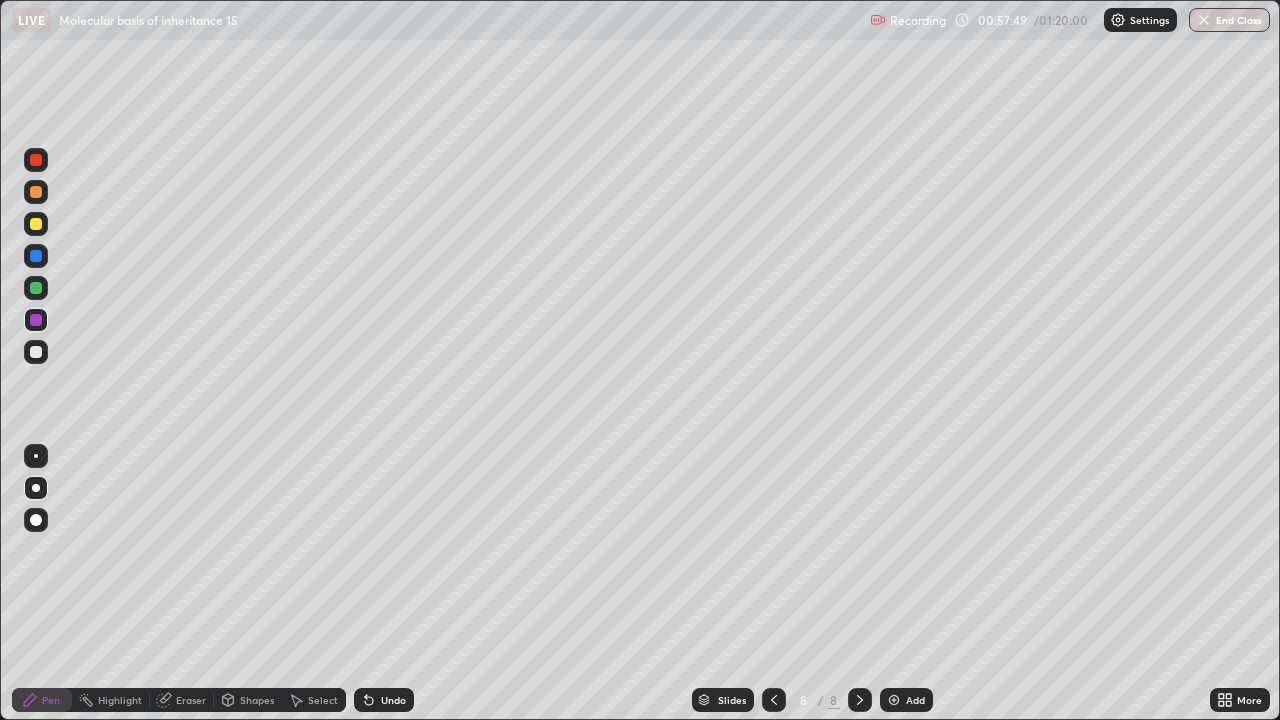 click at bounding box center [36, 224] 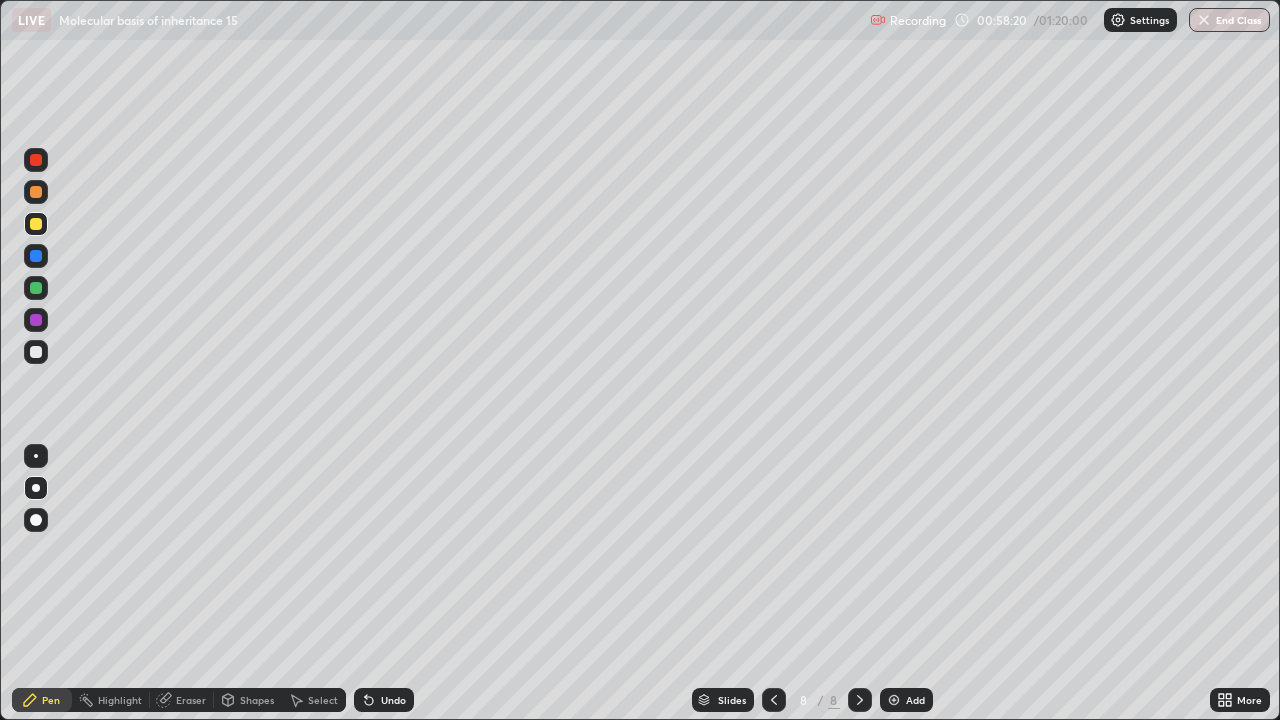 click at bounding box center [36, 320] 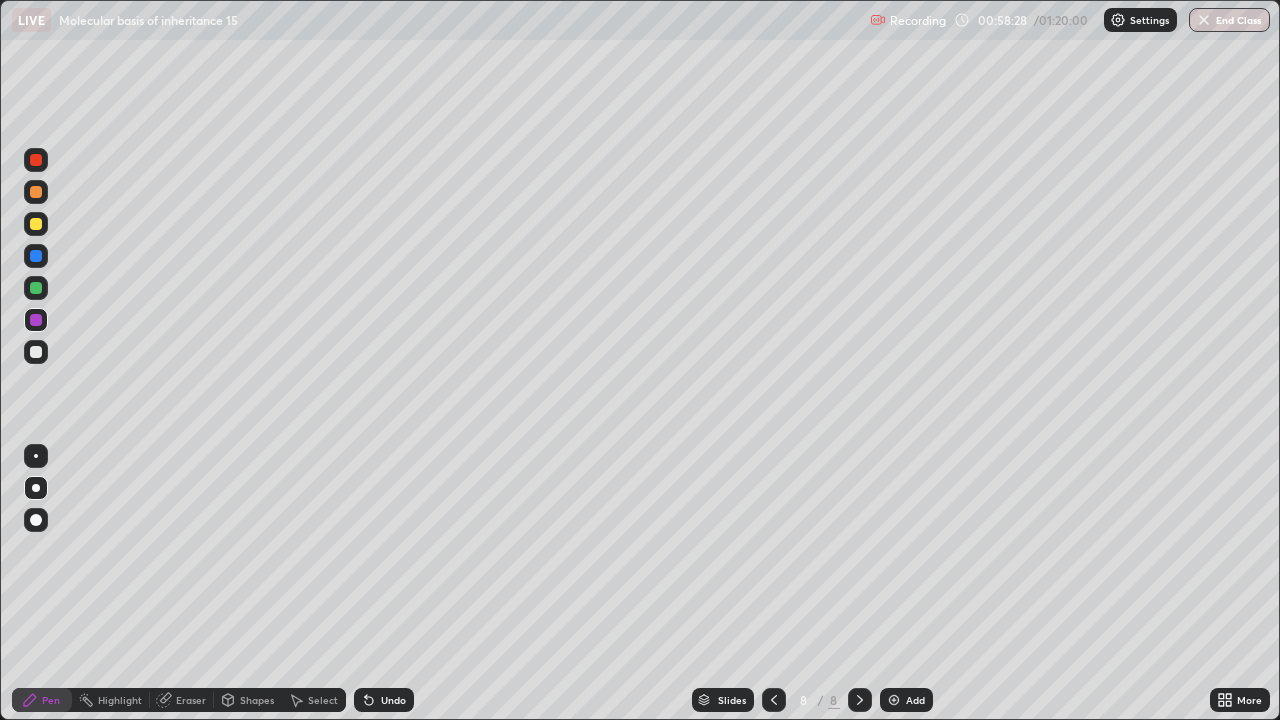 click on "Undo" at bounding box center [384, 700] 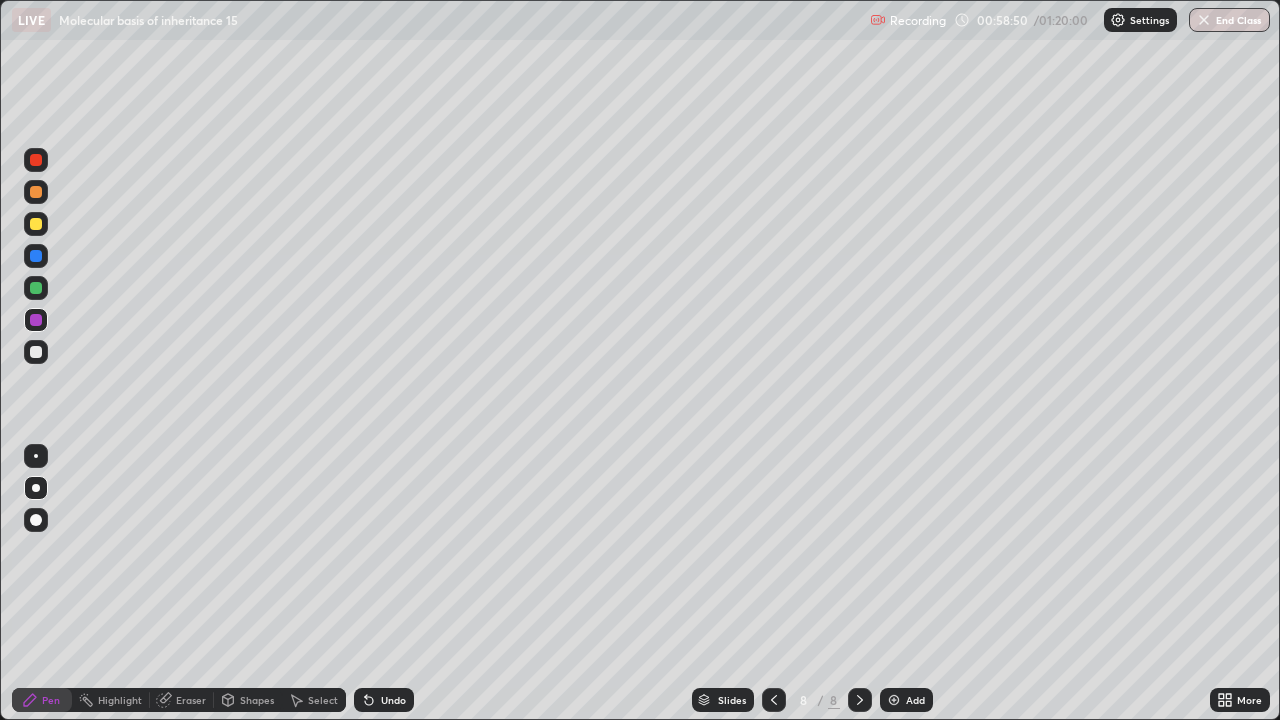click at bounding box center (36, 352) 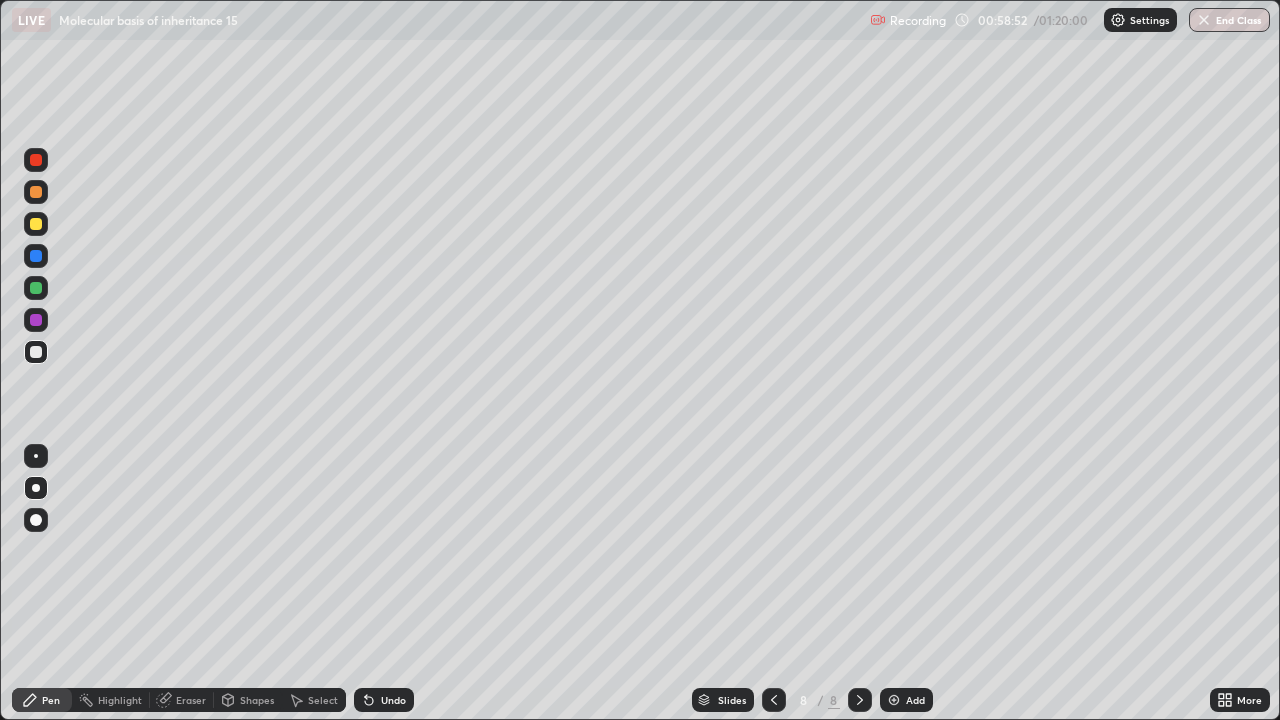 click on "Undo" at bounding box center [384, 700] 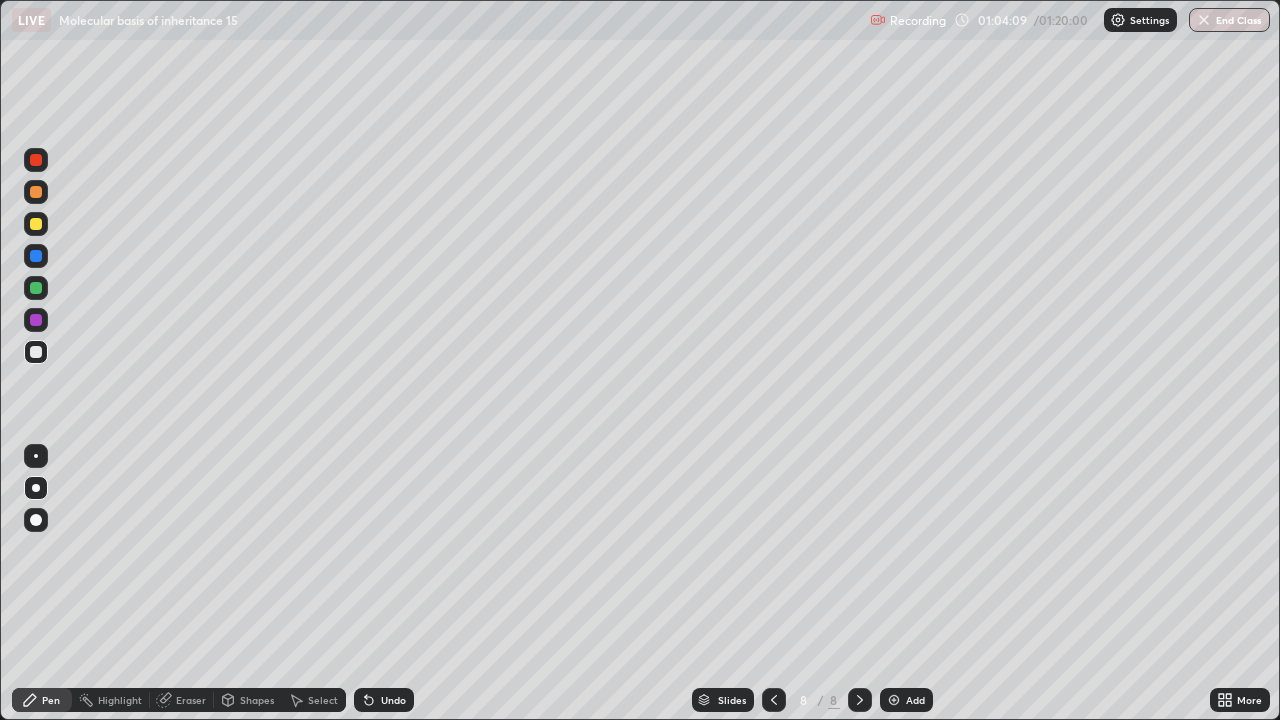 click 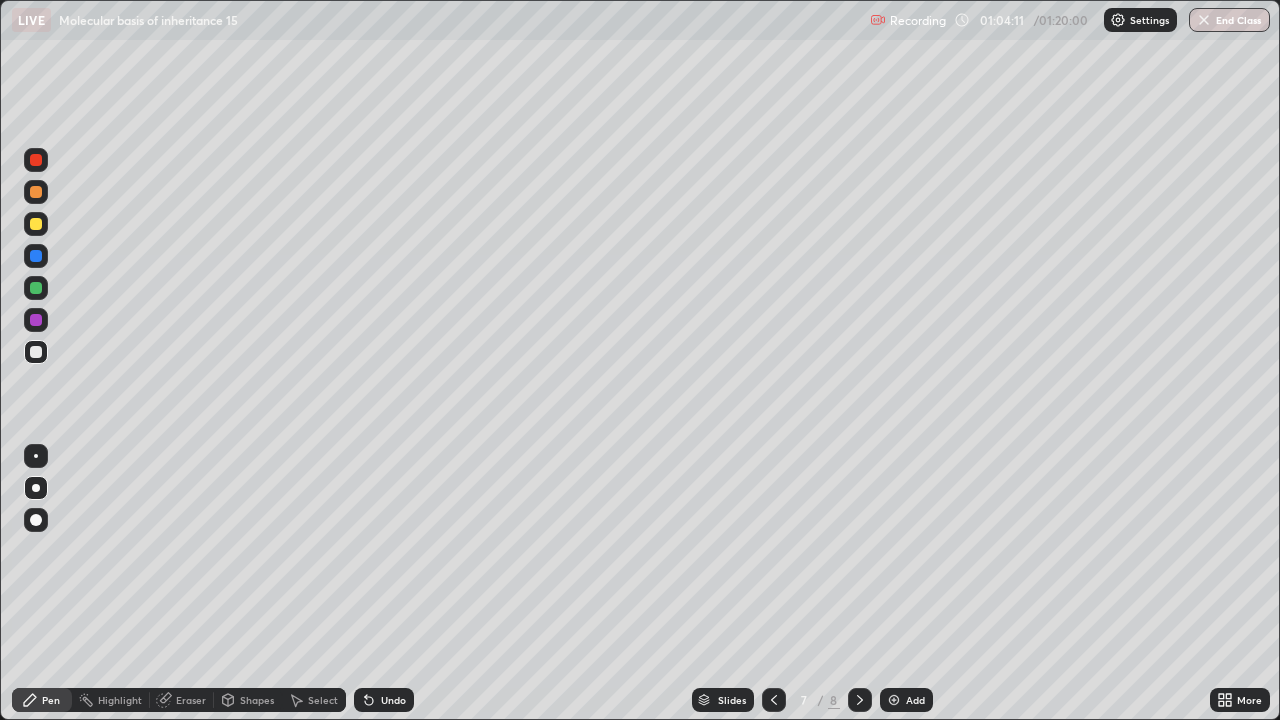 click 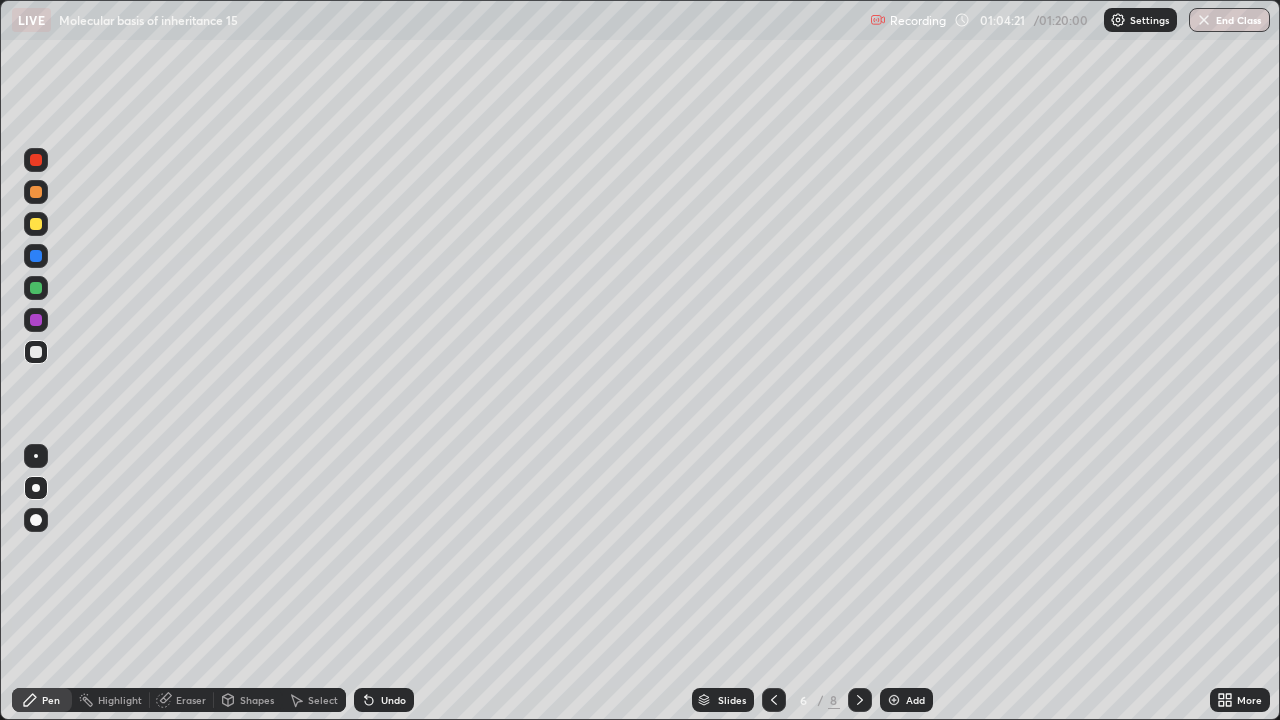 click 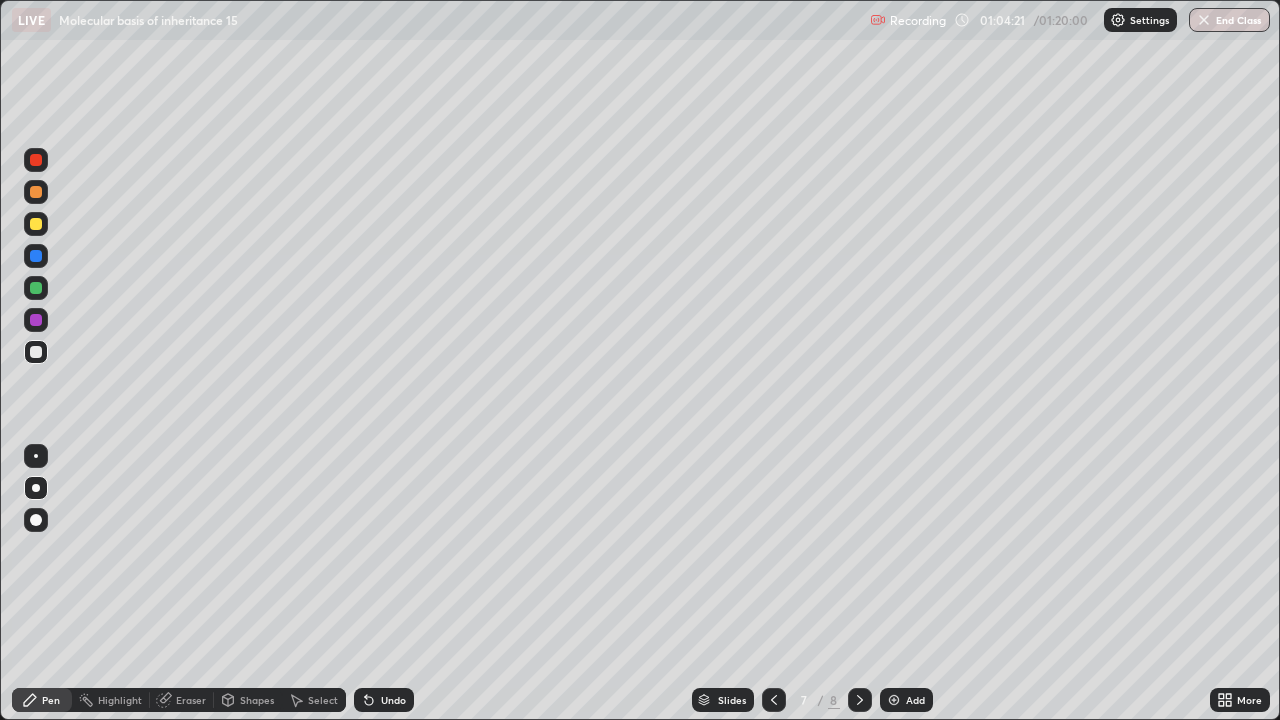 click 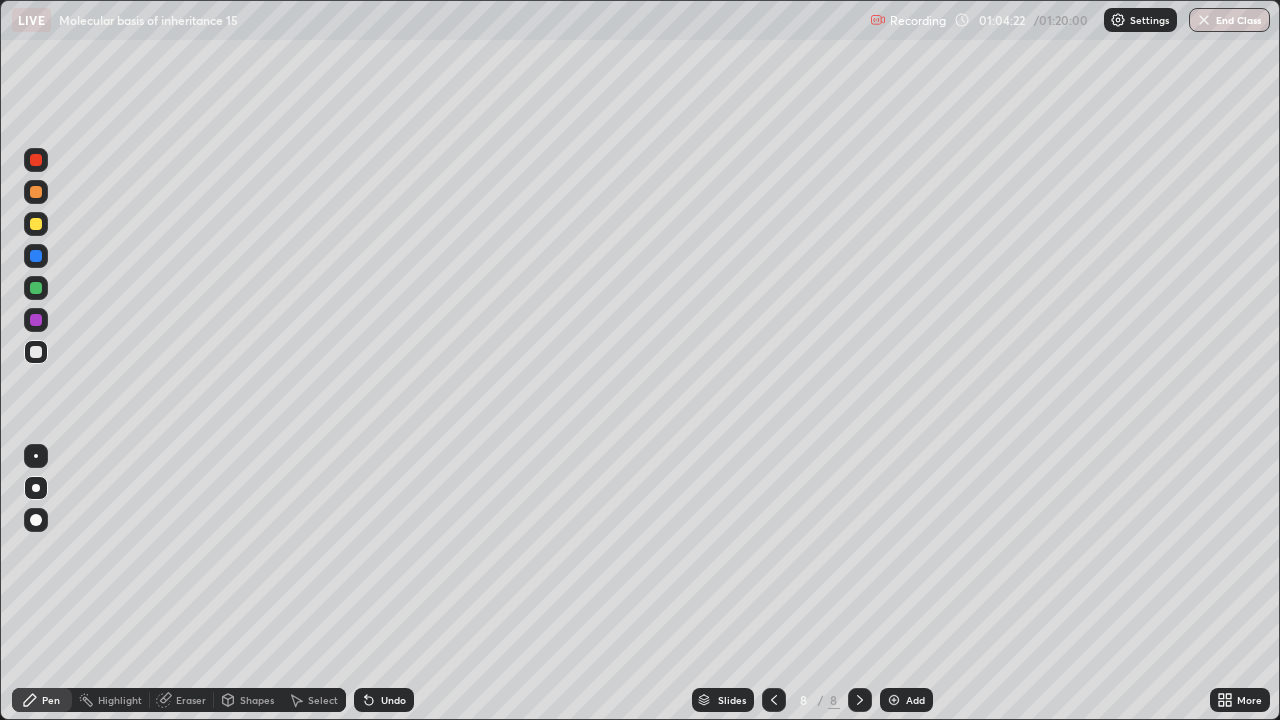 click 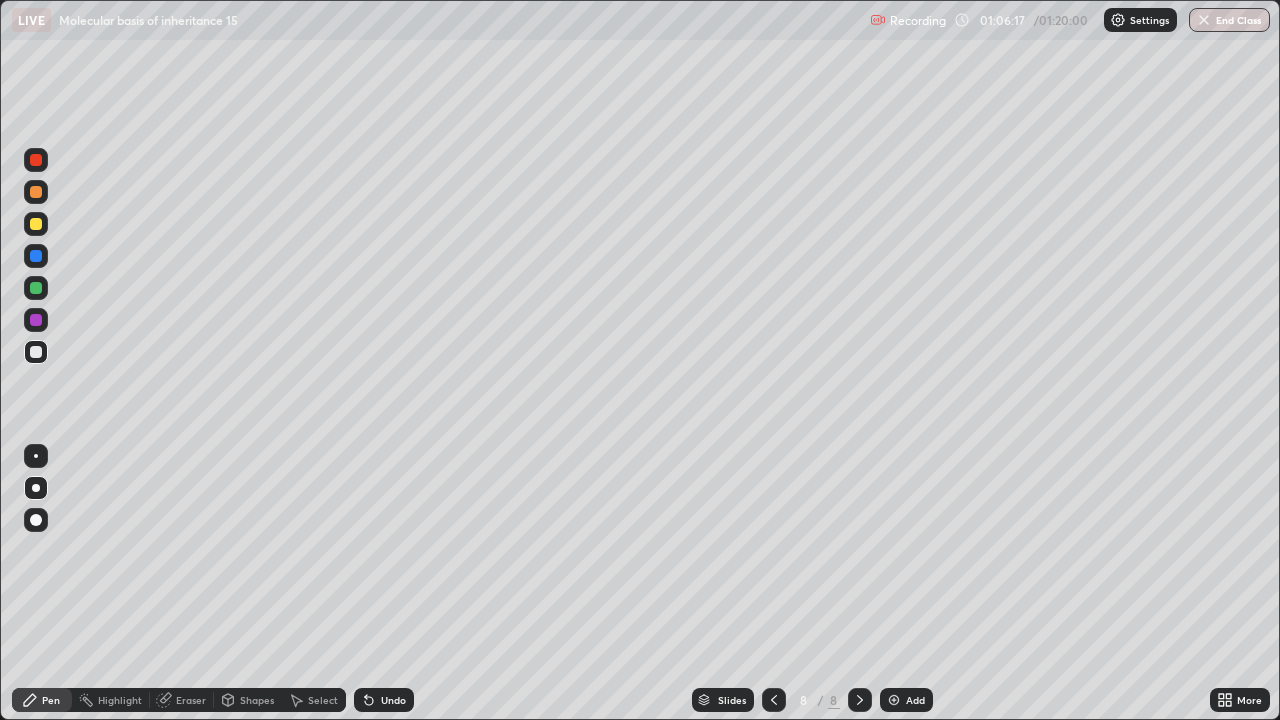 click 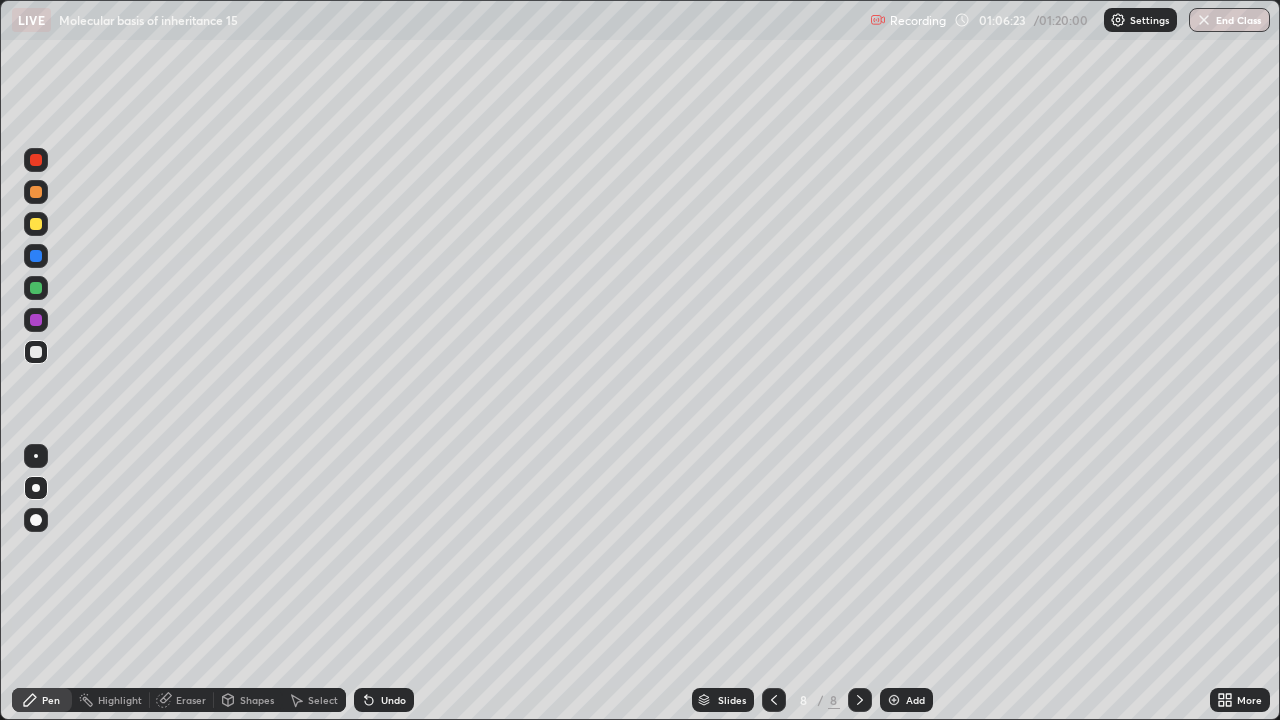 click on "Add" at bounding box center [915, 700] 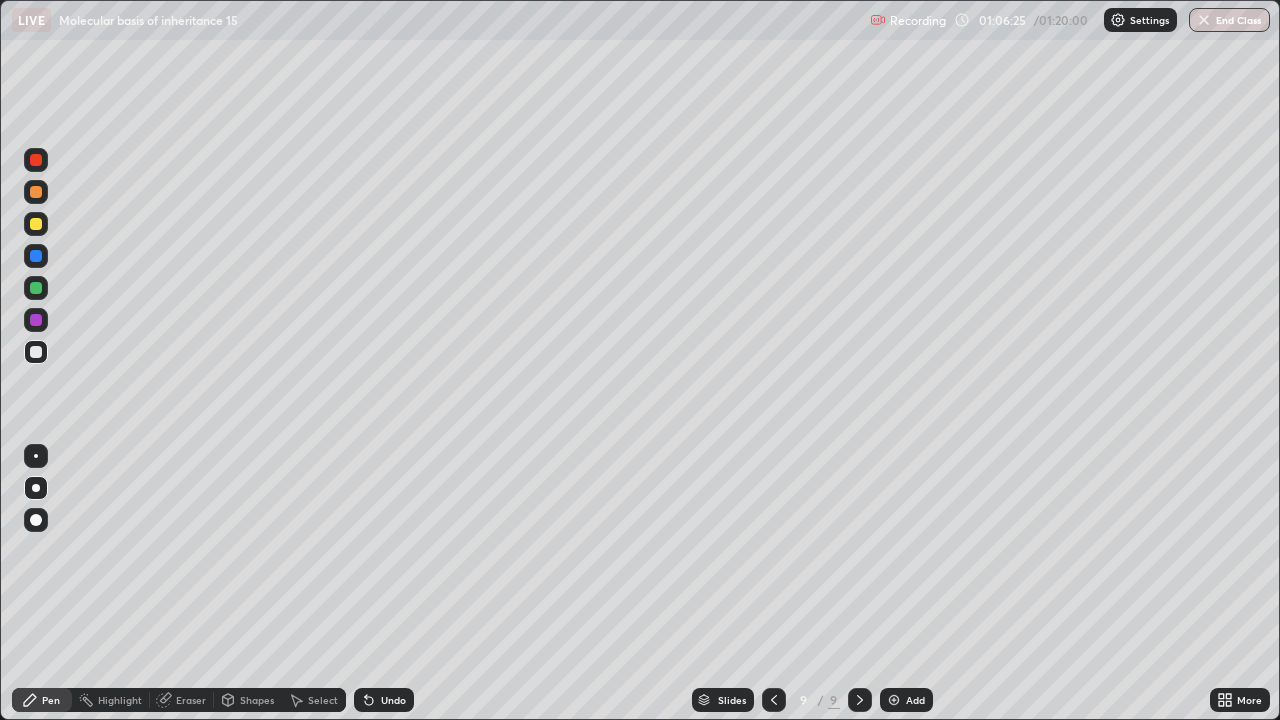 click at bounding box center (36, 192) 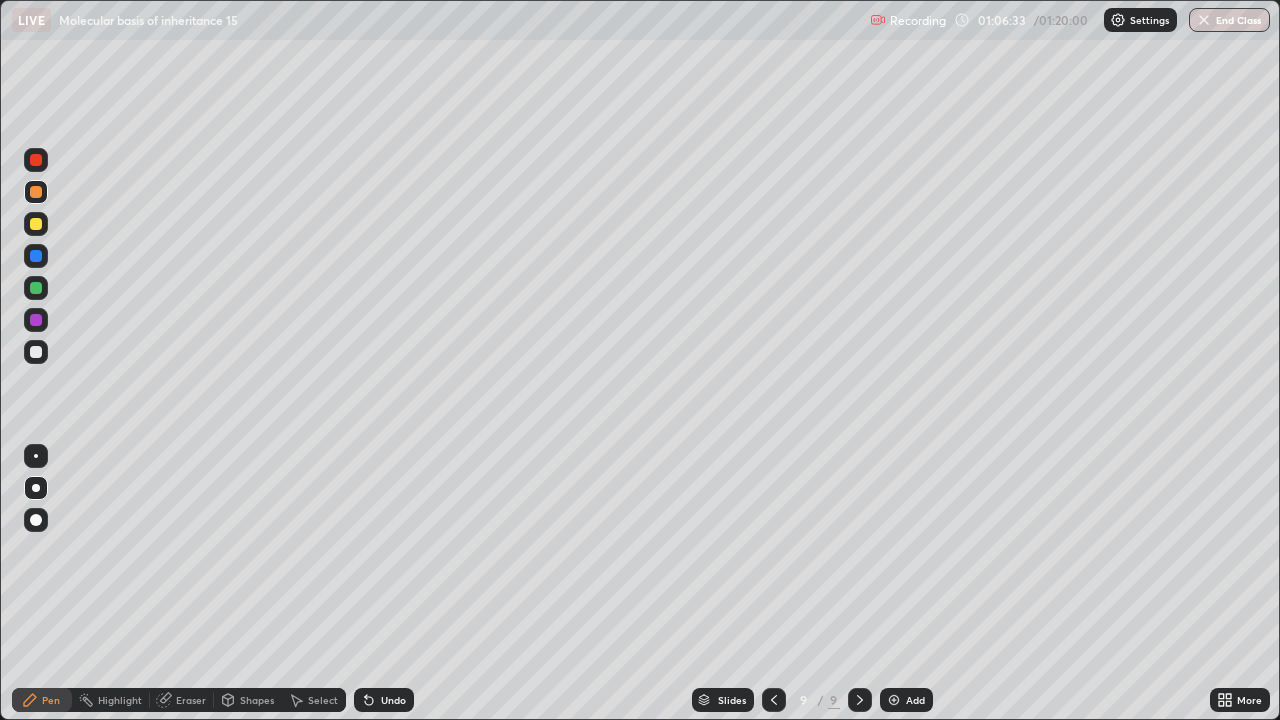 click at bounding box center (36, 224) 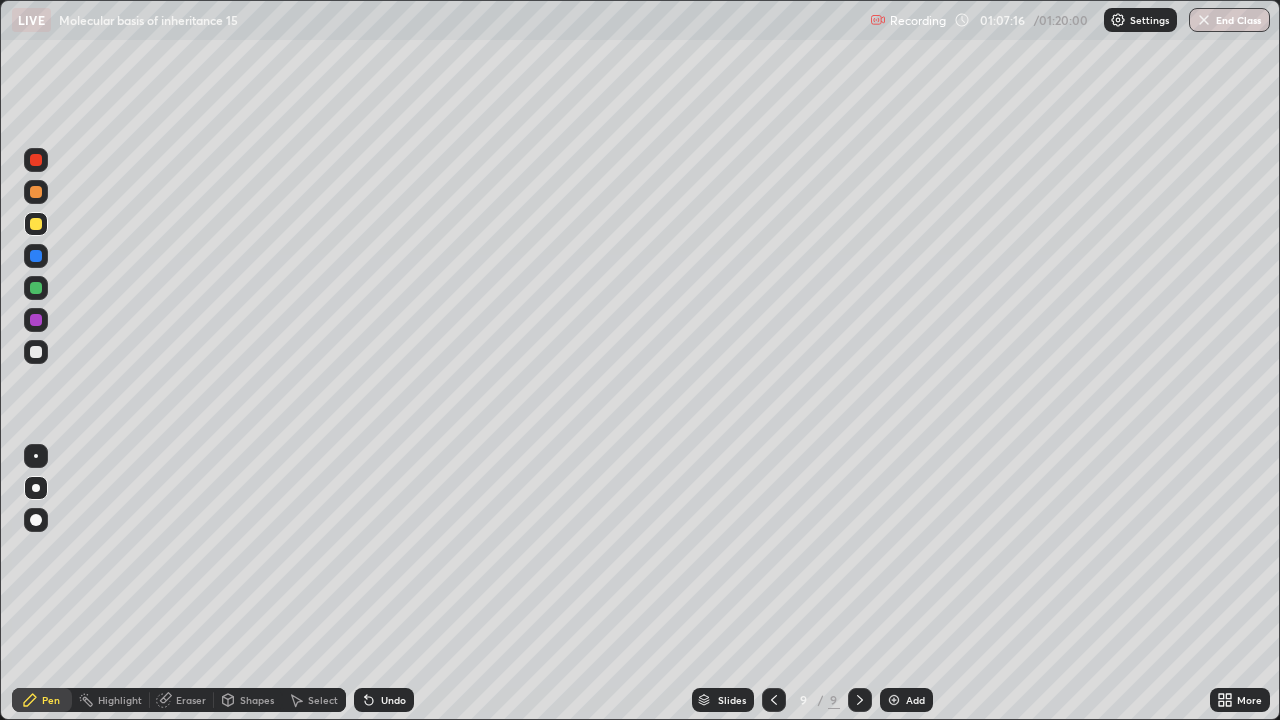 click on "Highlight" at bounding box center [111, 700] 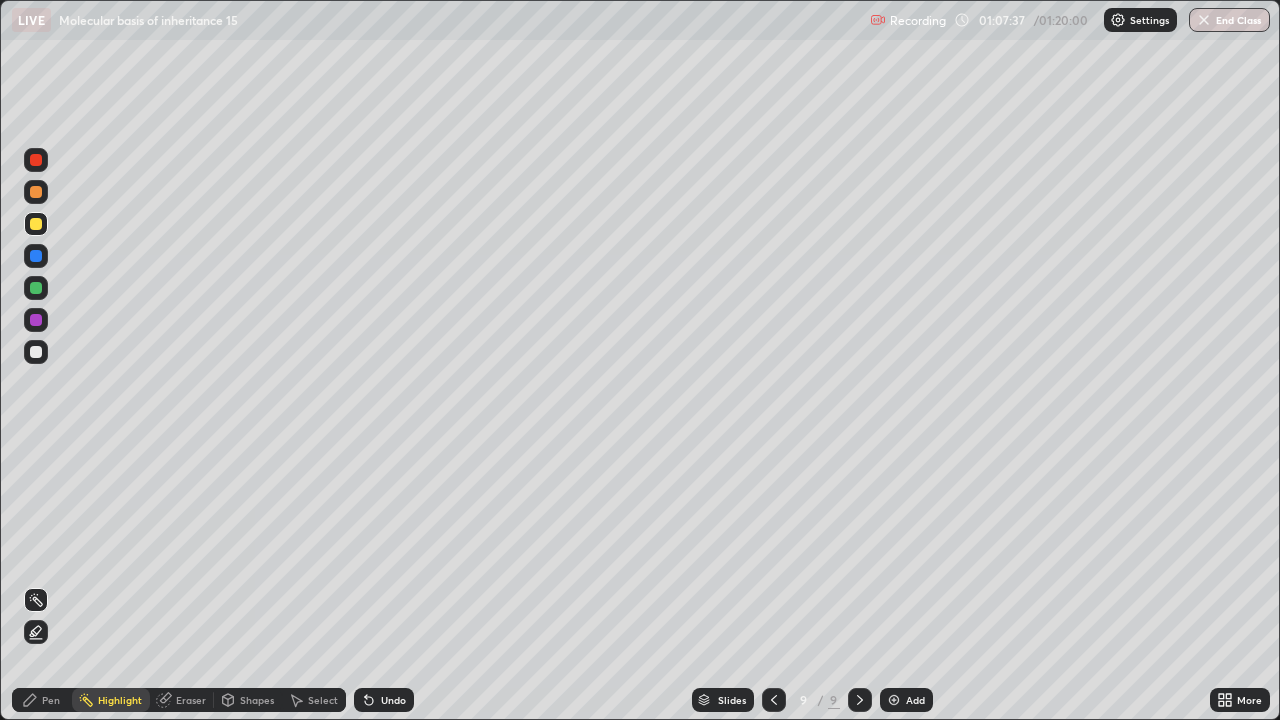 click at bounding box center [36, 256] 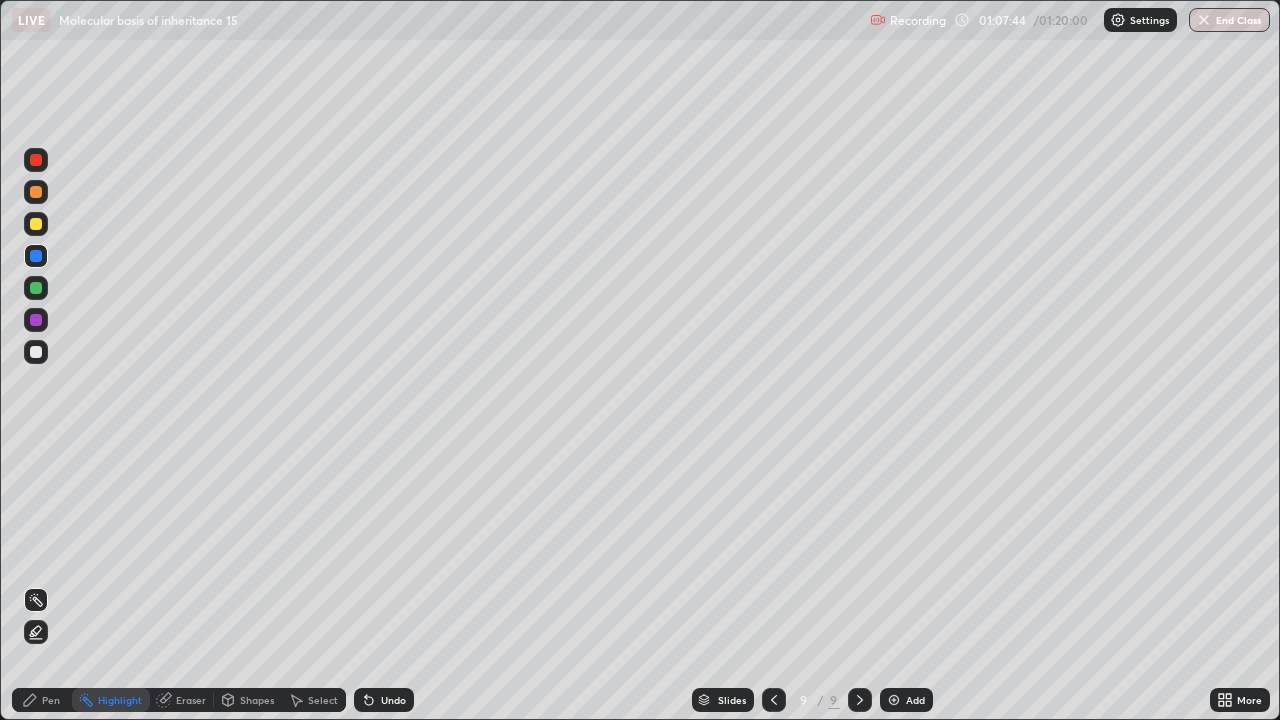 click on "Undo" at bounding box center (393, 700) 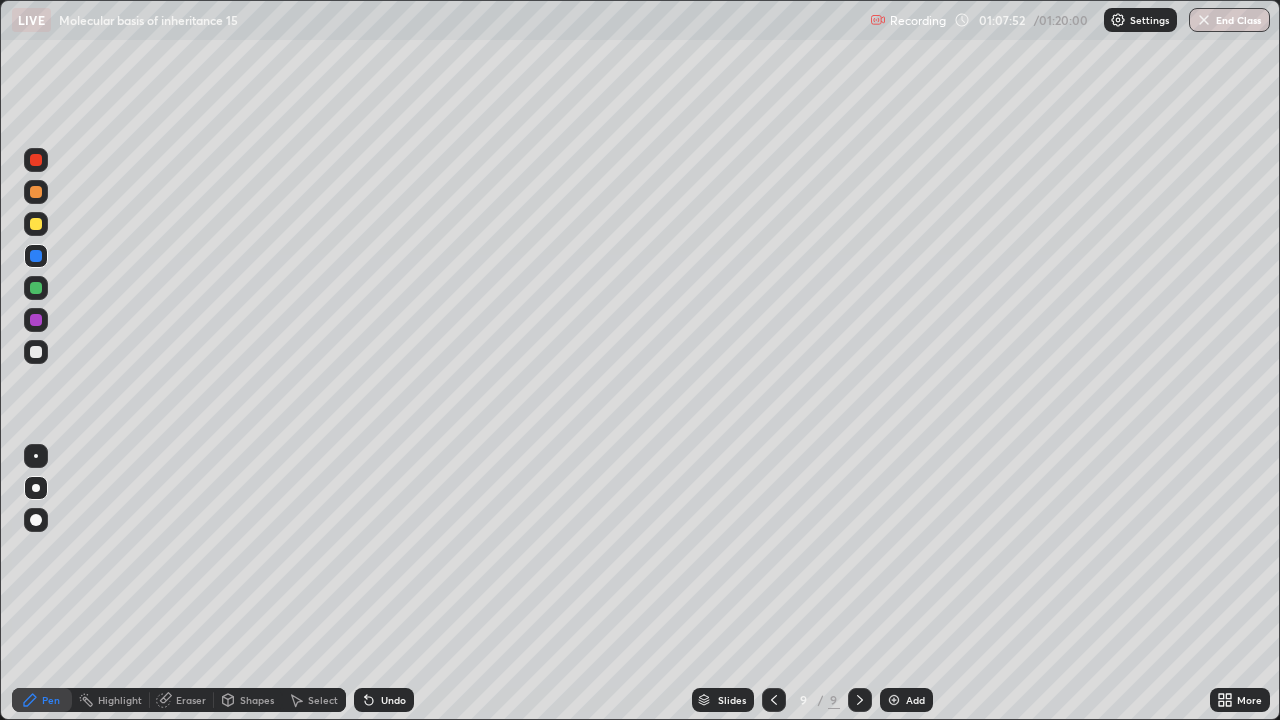 click on "Undo" at bounding box center (393, 700) 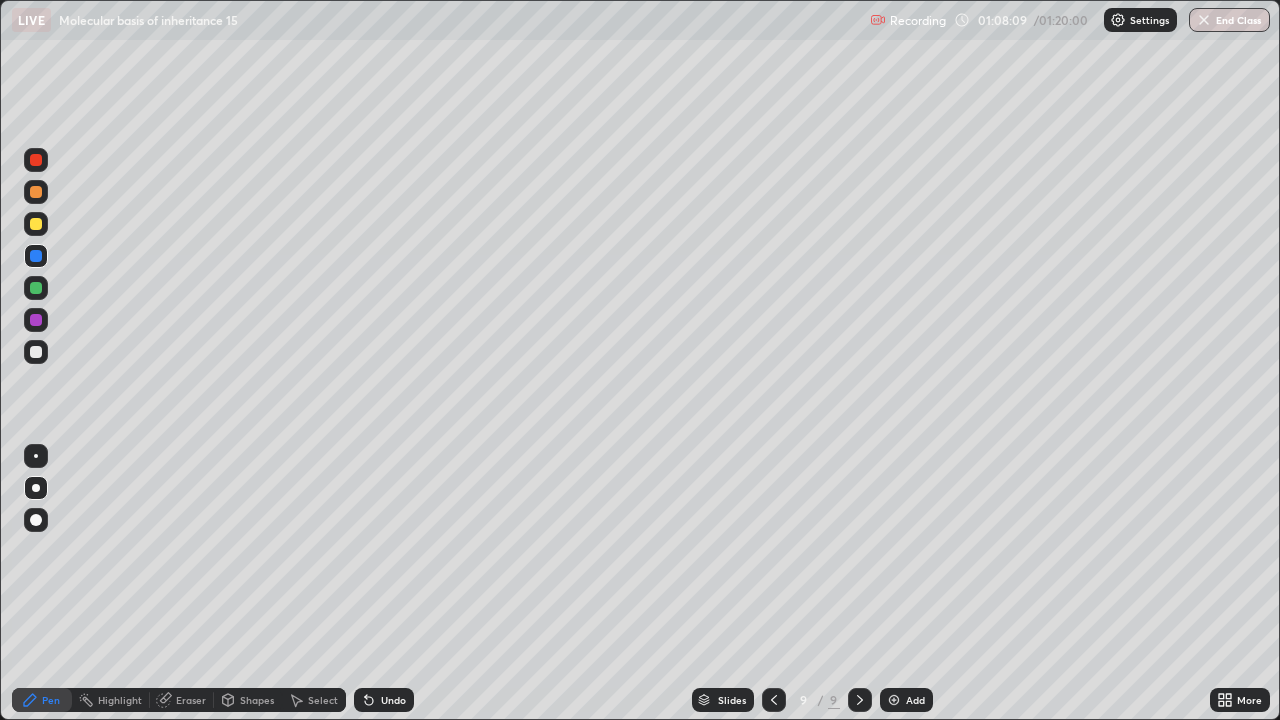 click on "Undo" at bounding box center (393, 700) 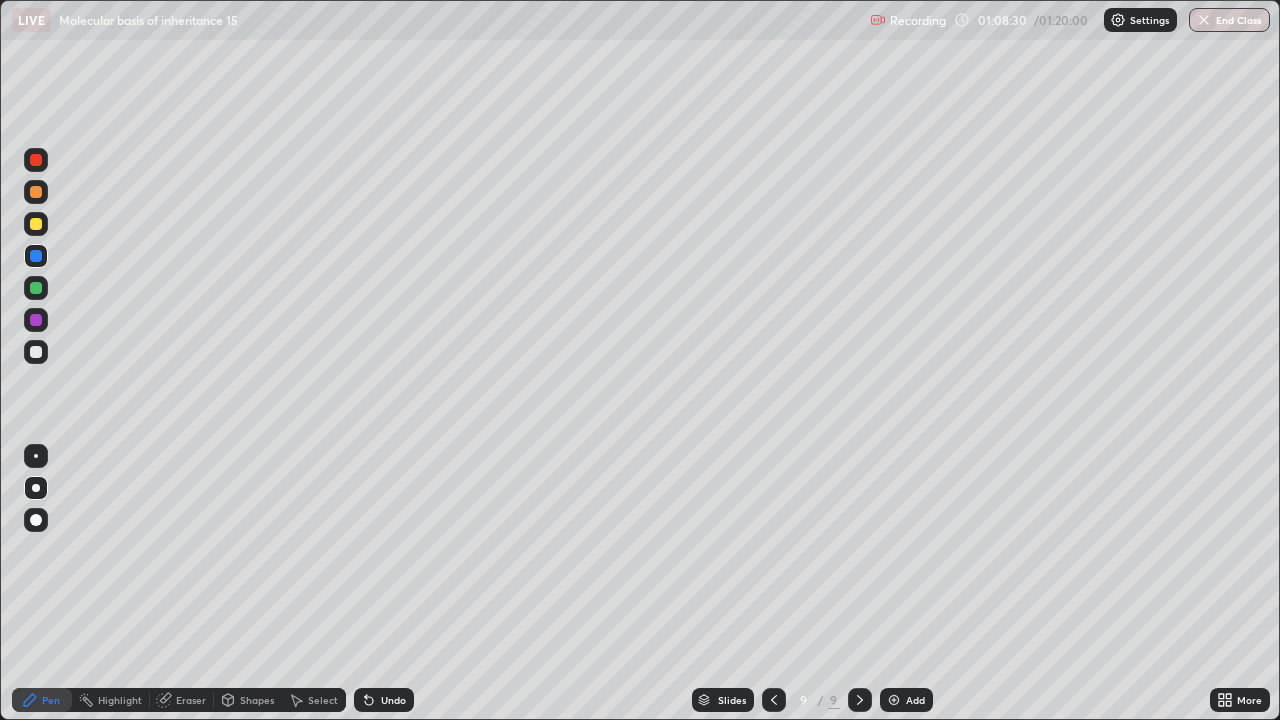 click at bounding box center (36, 192) 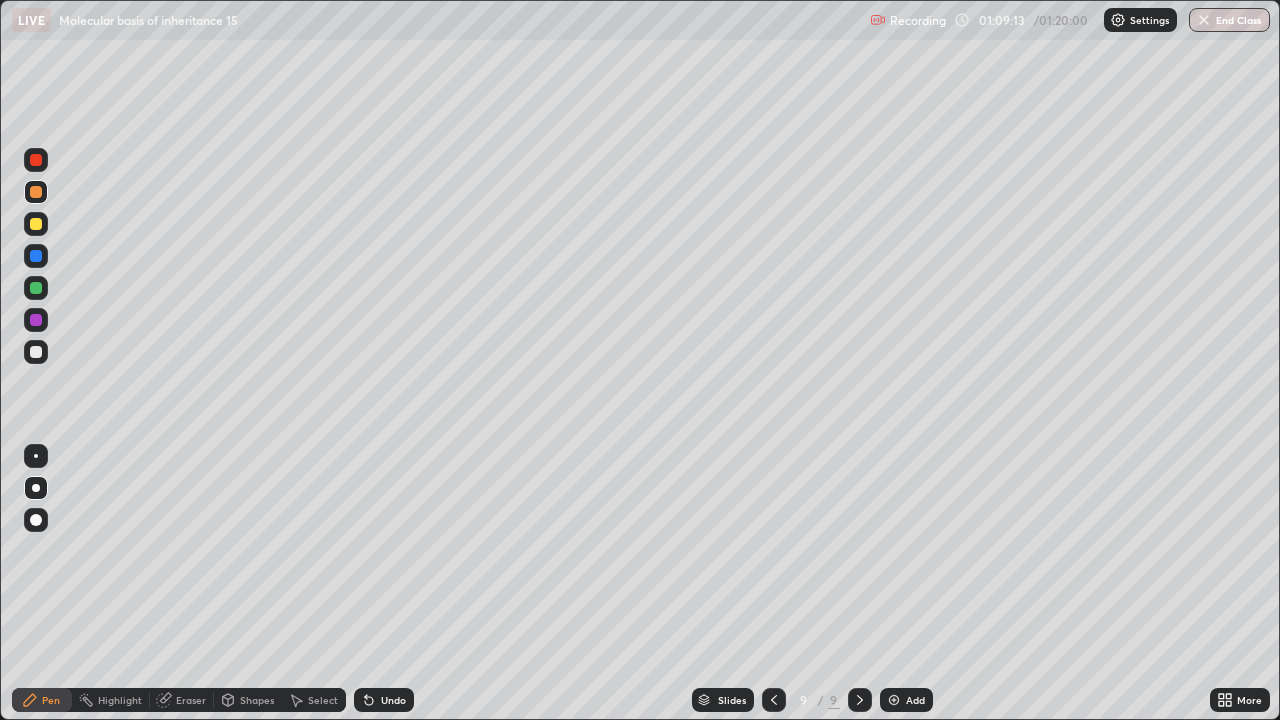 click on "Select" at bounding box center [314, 700] 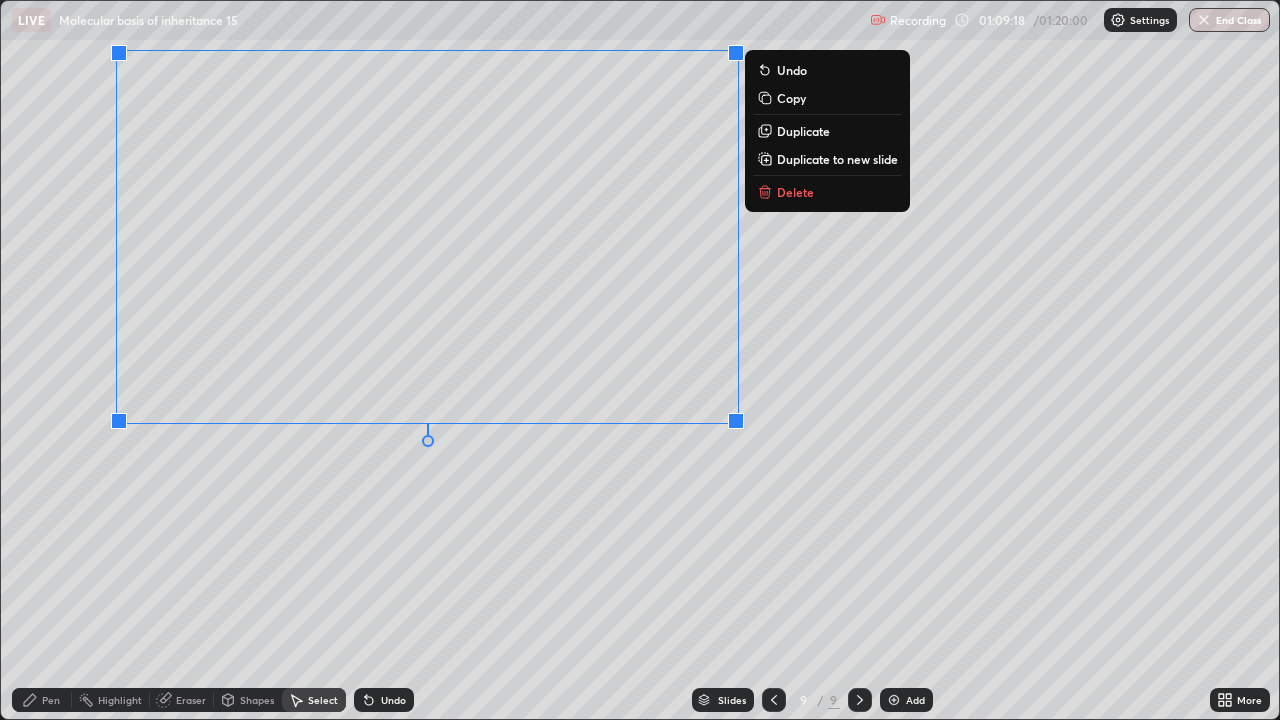 click on "0 ° Undo Copy Duplicate Duplicate to new slide Delete" at bounding box center [640, 360] 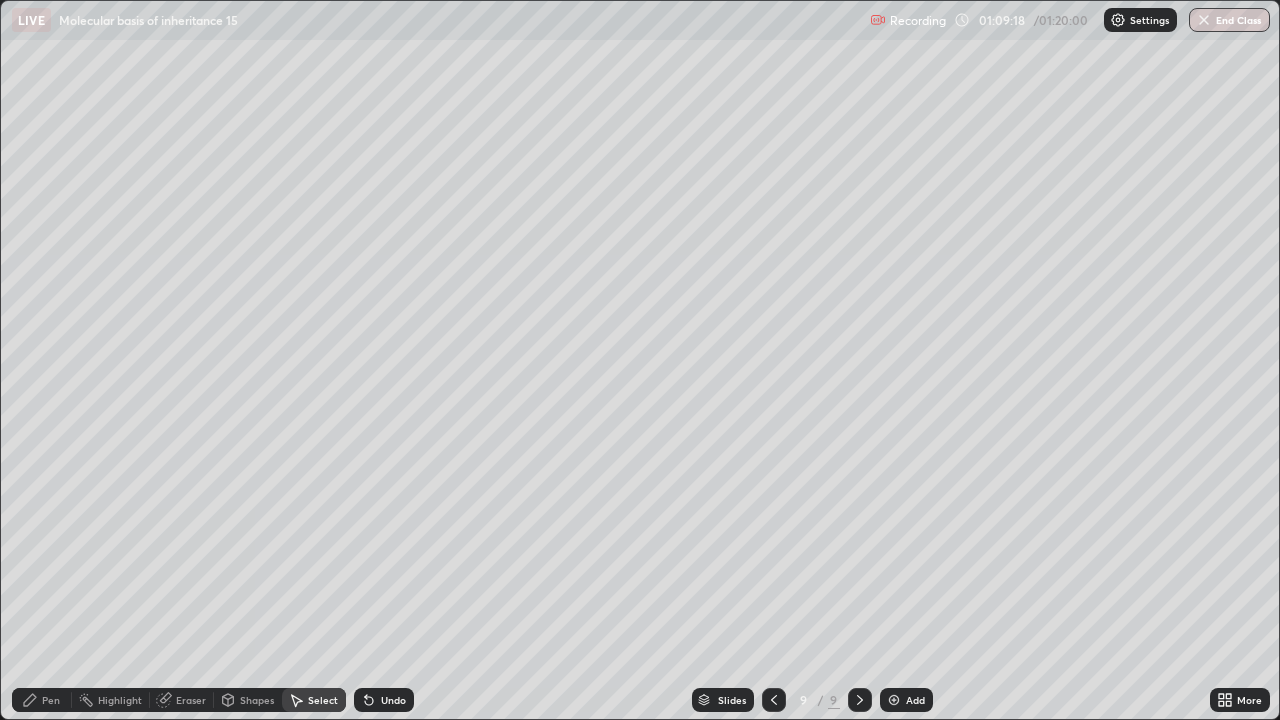 click on "Pen" at bounding box center [51, 700] 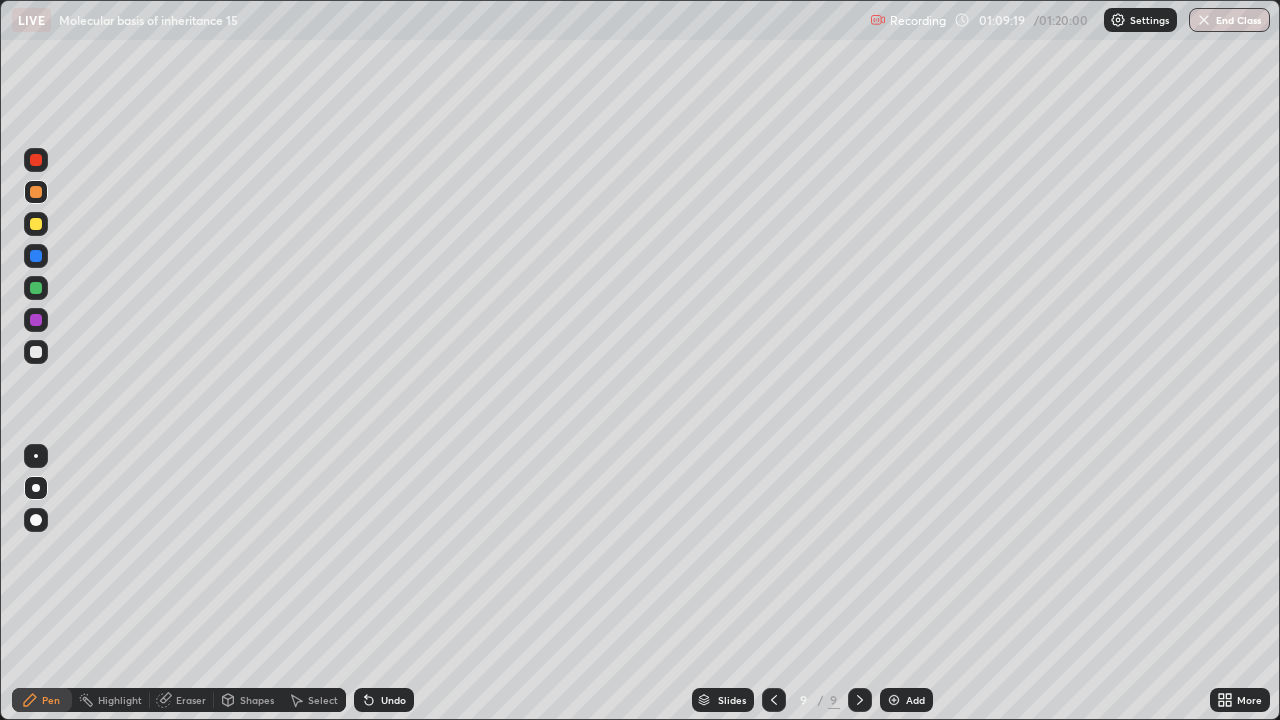 click at bounding box center (36, 320) 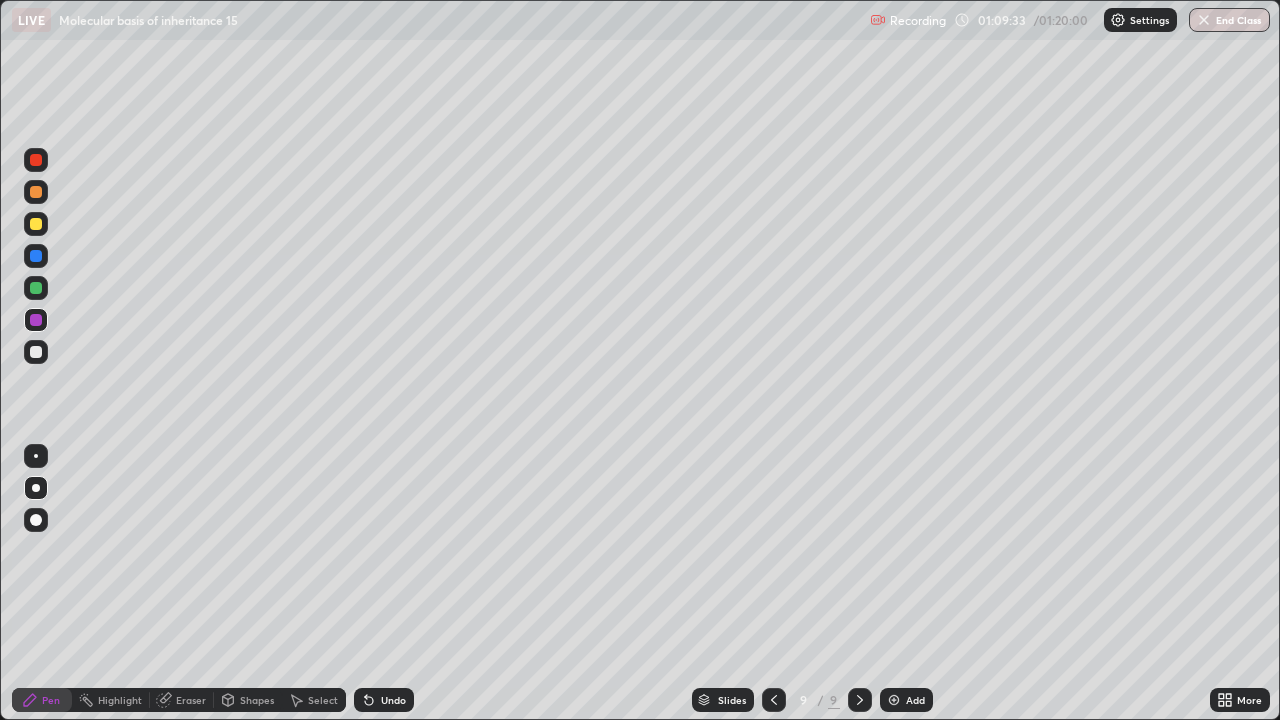 click on "Eraser" at bounding box center [191, 700] 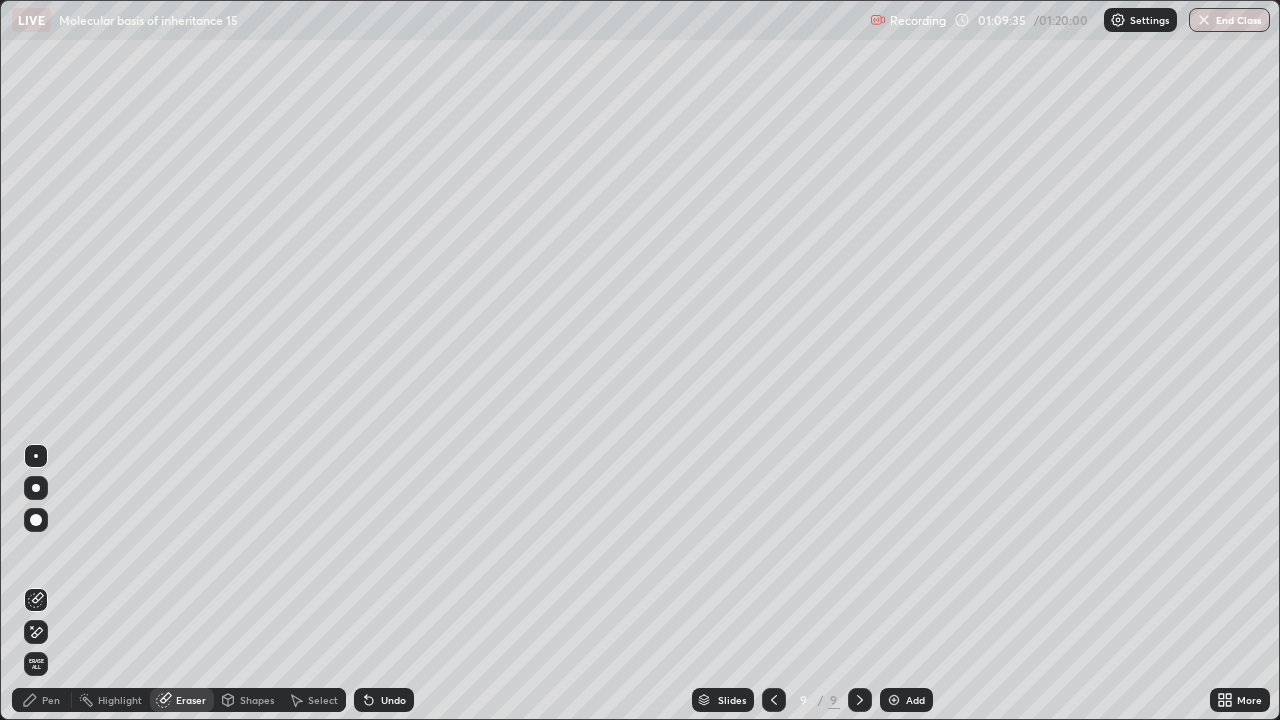 click on "Pen" at bounding box center [42, 700] 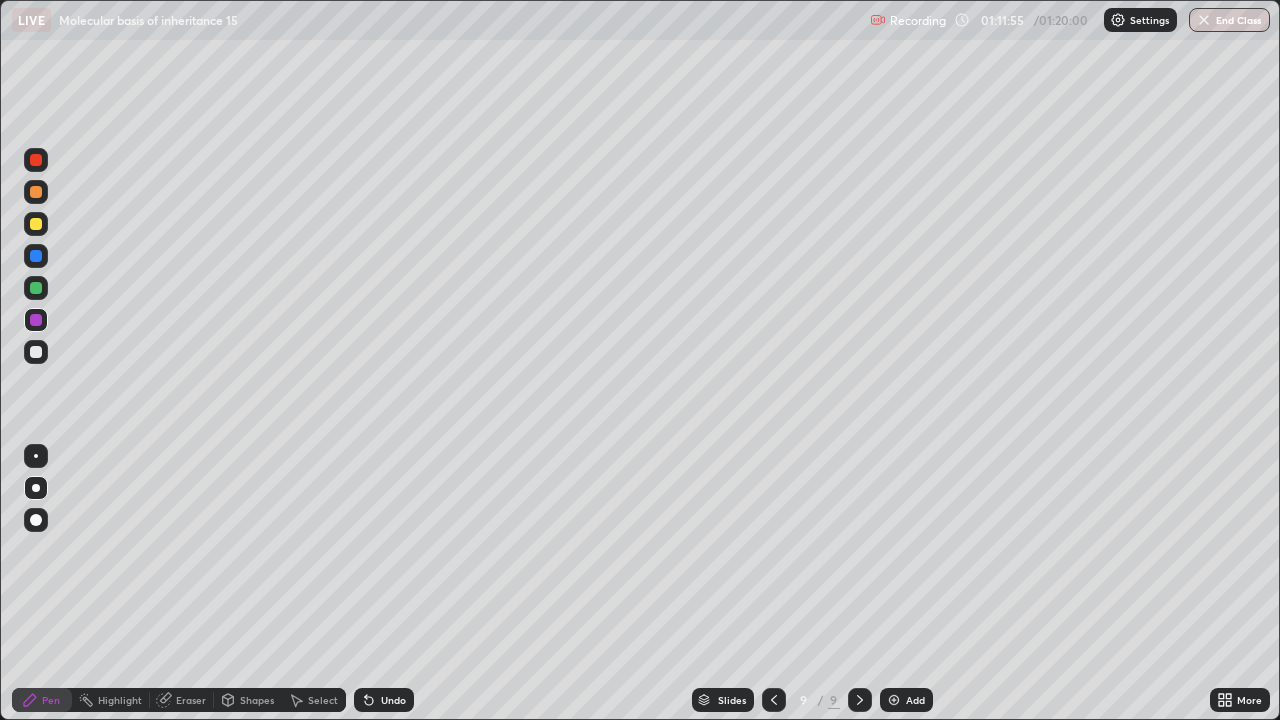 click 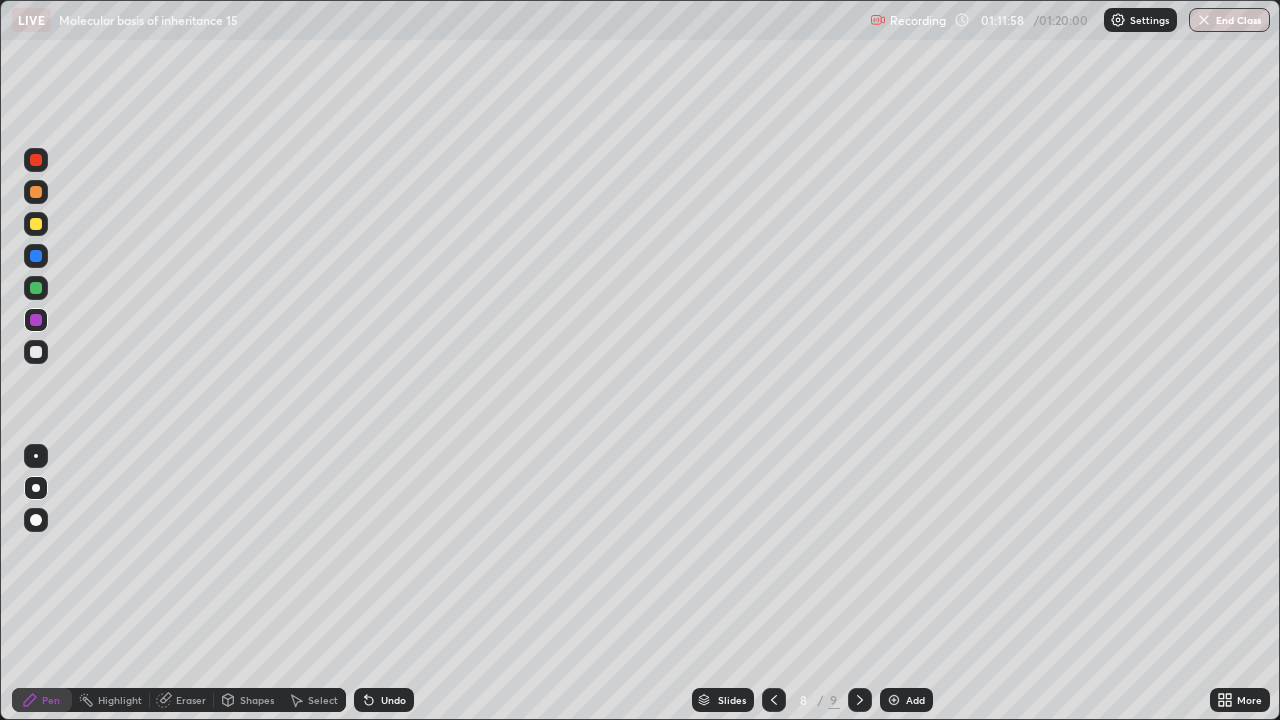 click 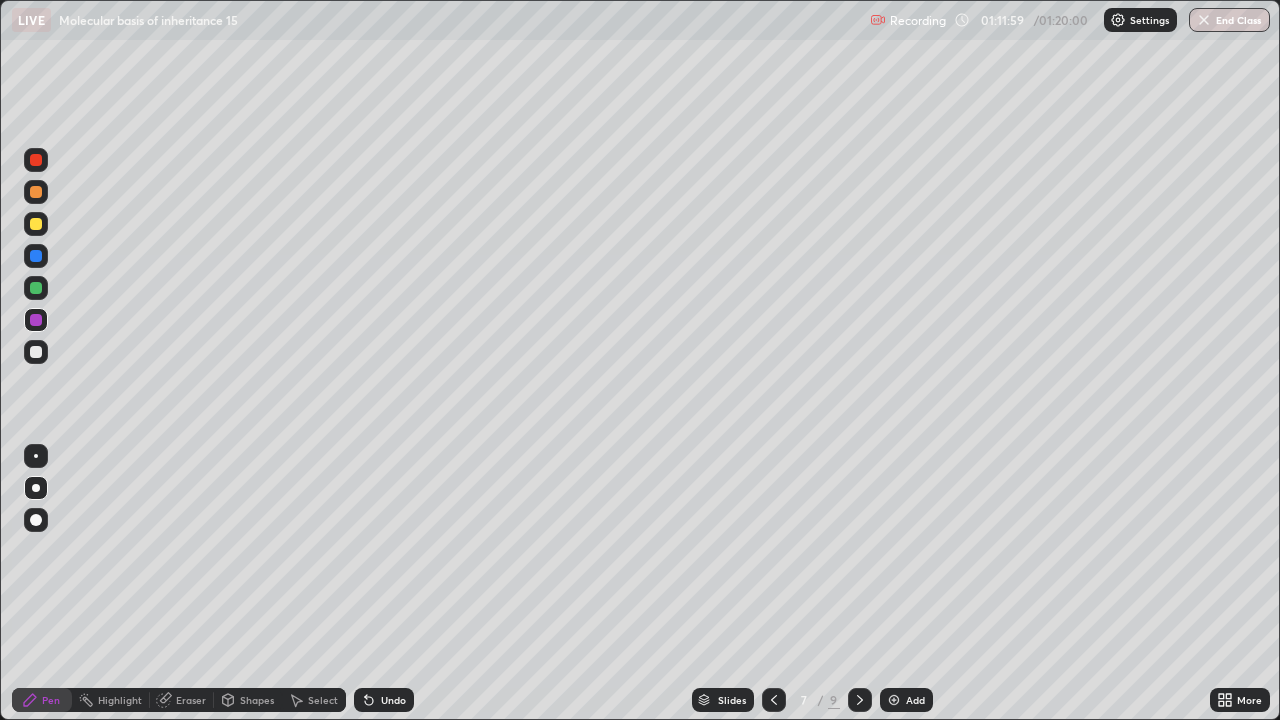click 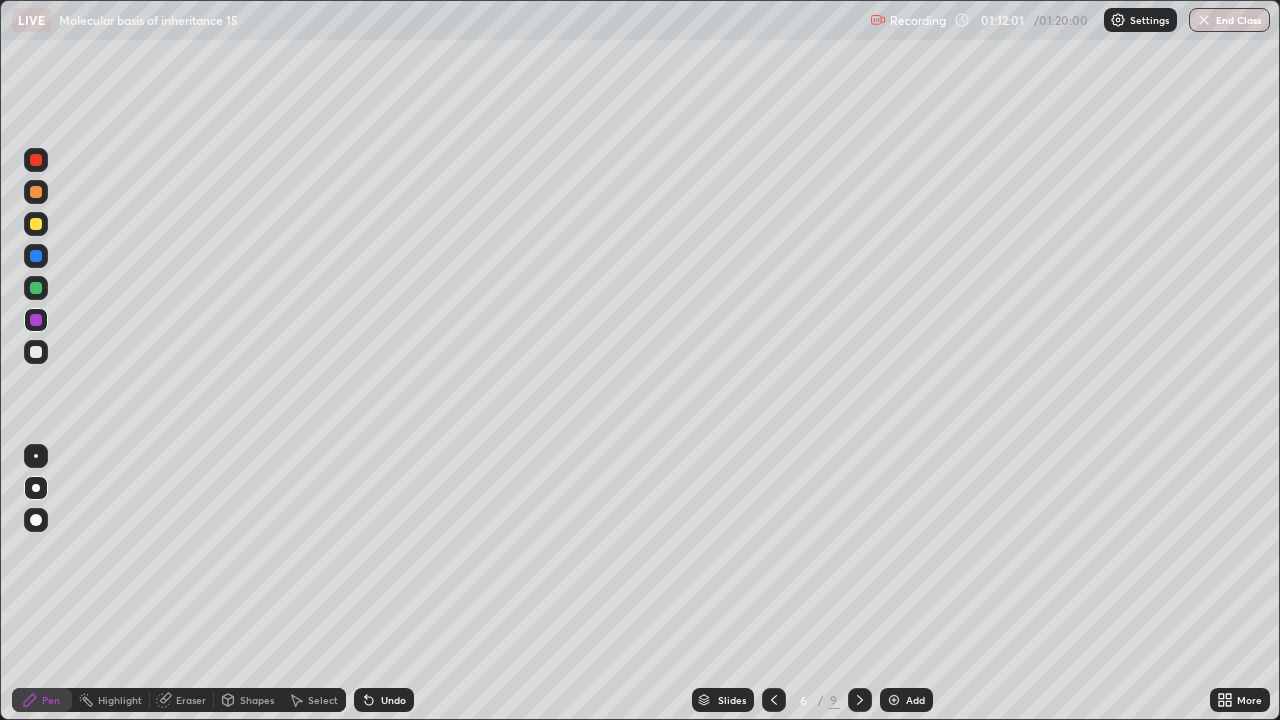 click 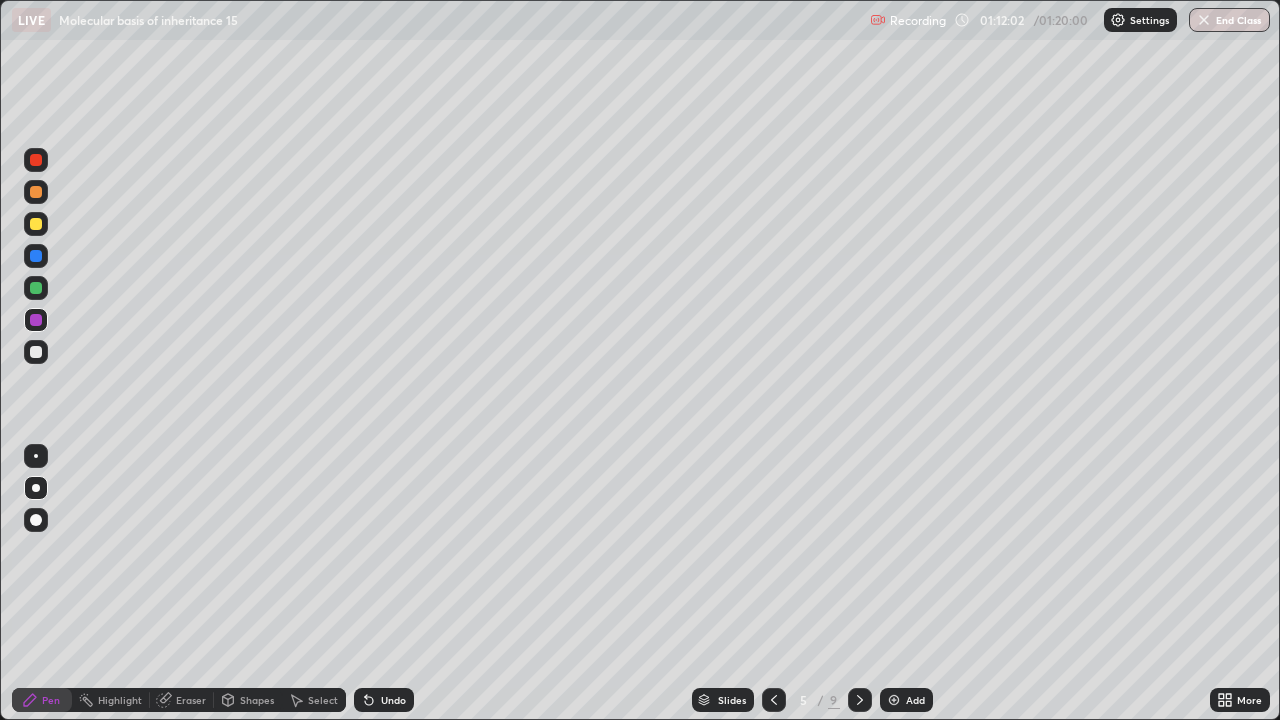 click 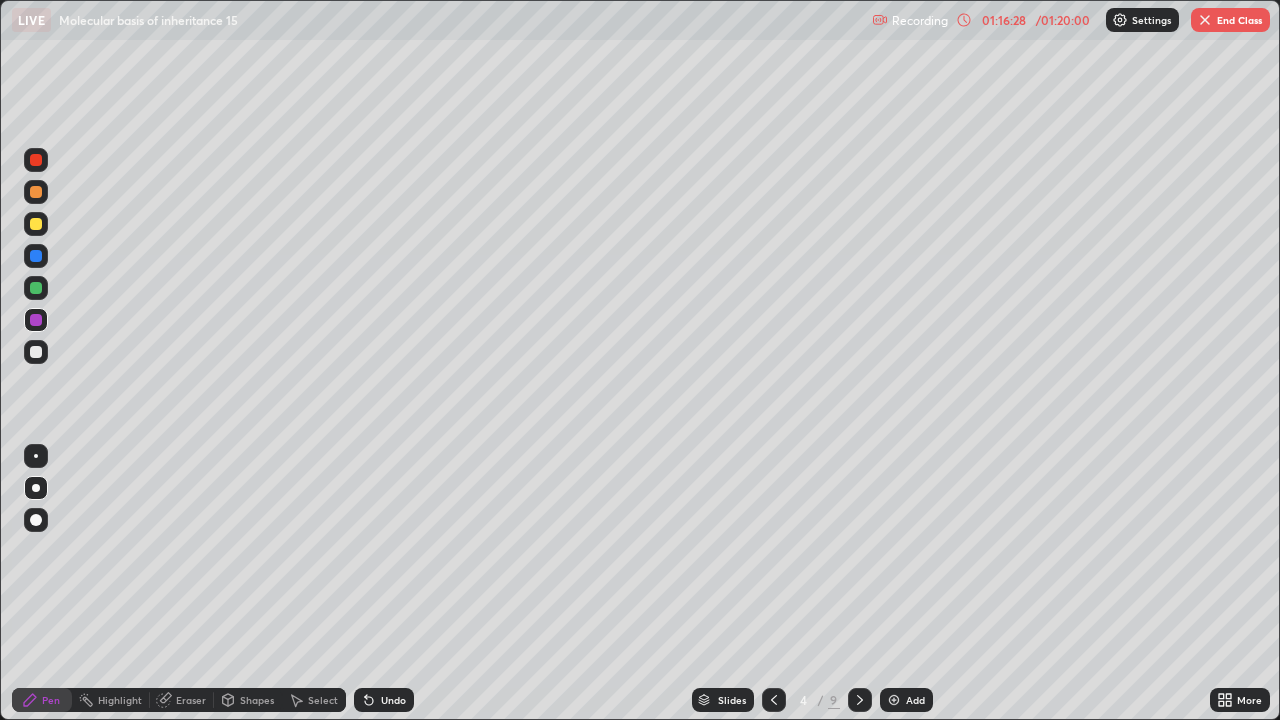 click 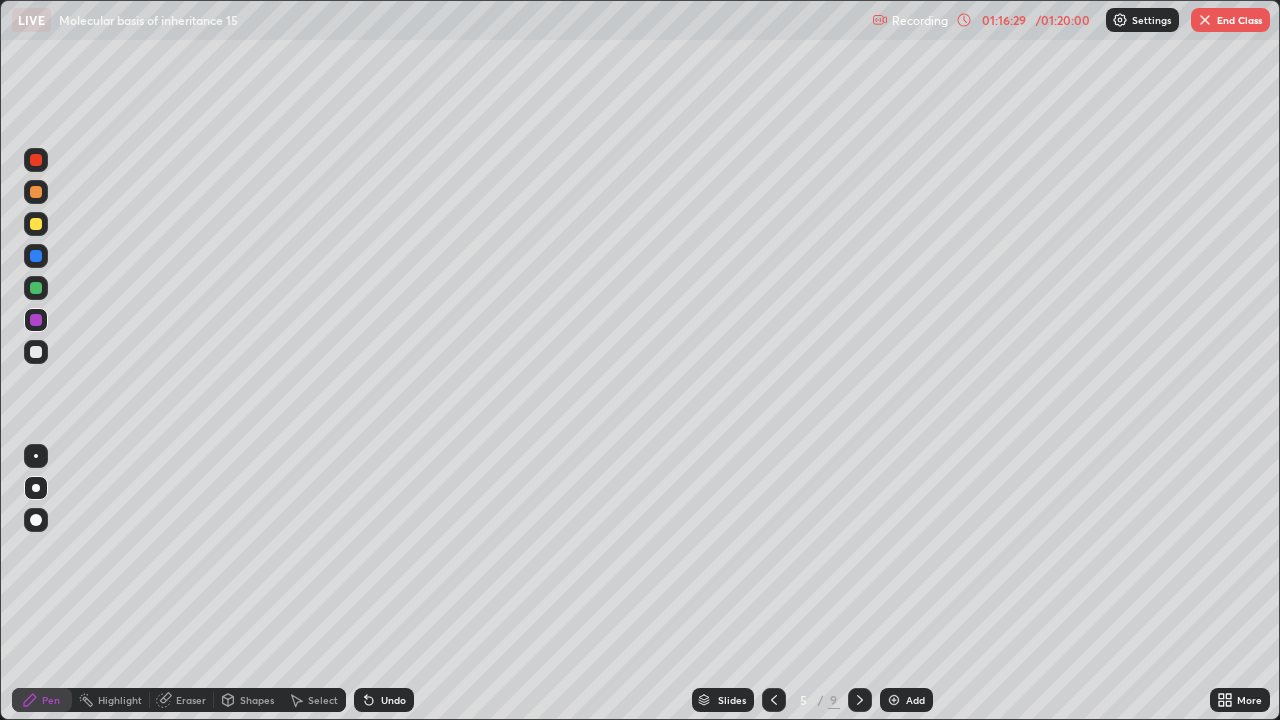 click at bounding box center [860, 700] 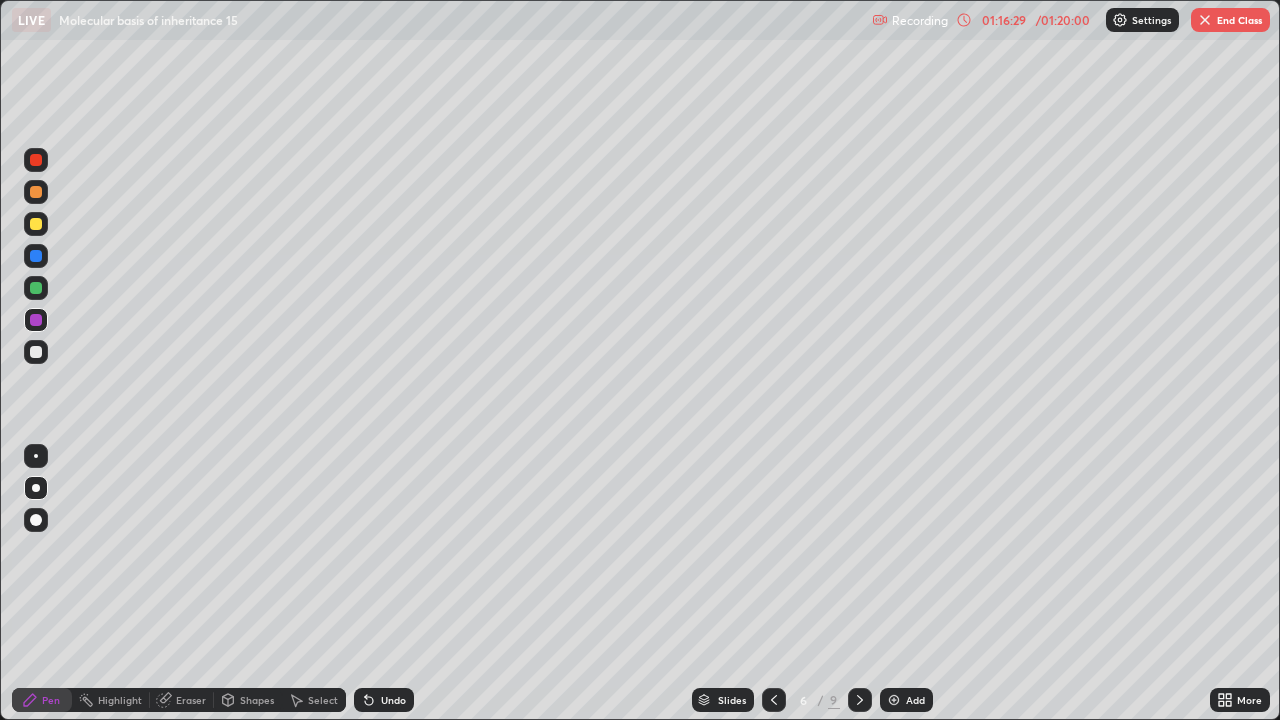 click 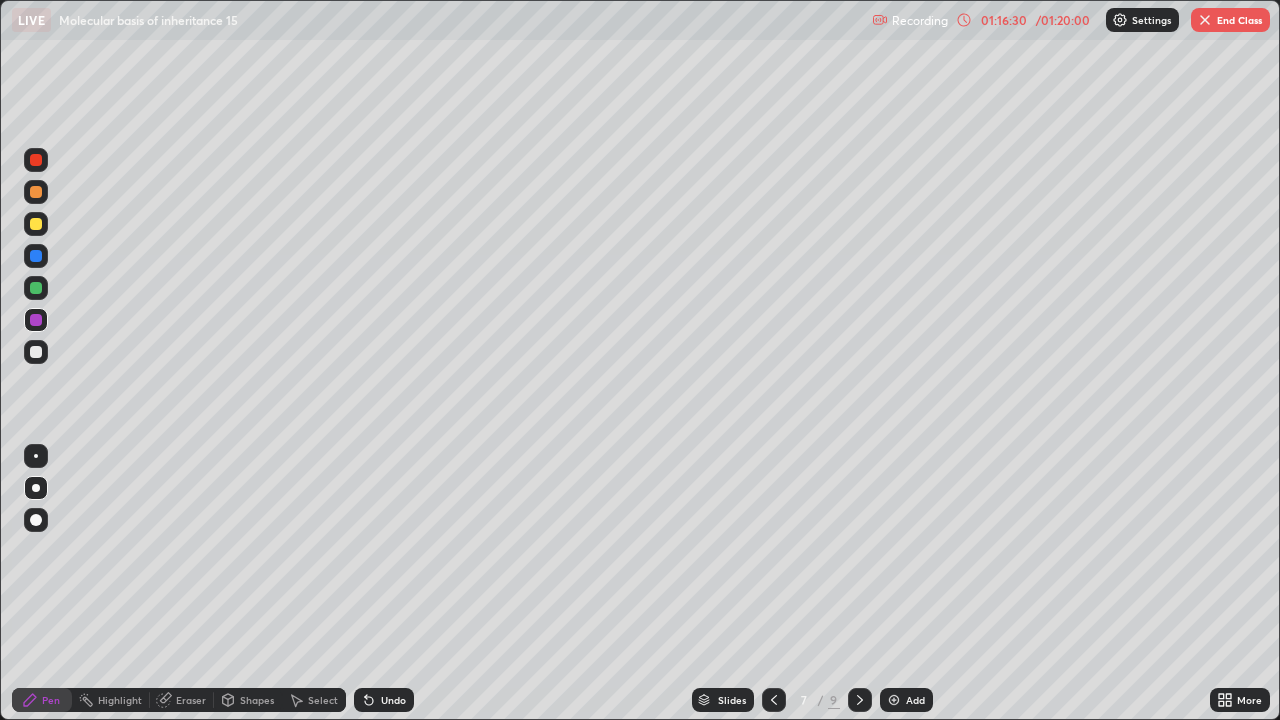 click at bounding box center (860, 700) 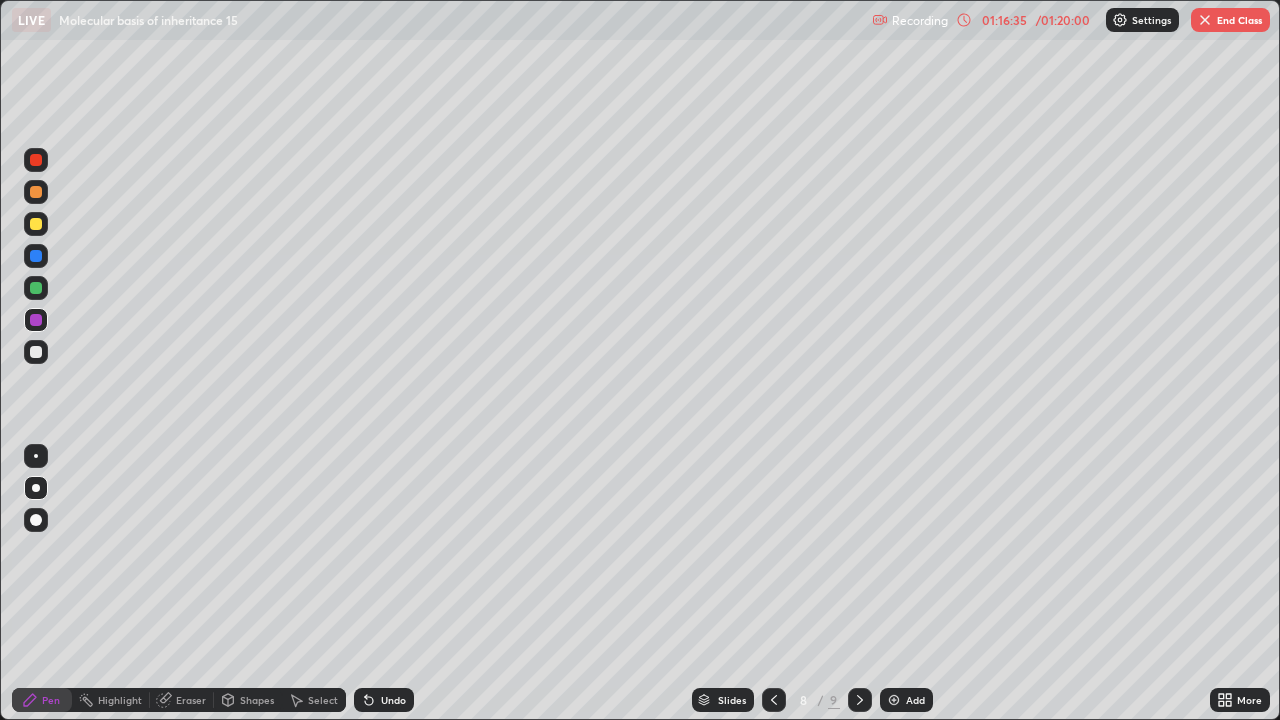 click 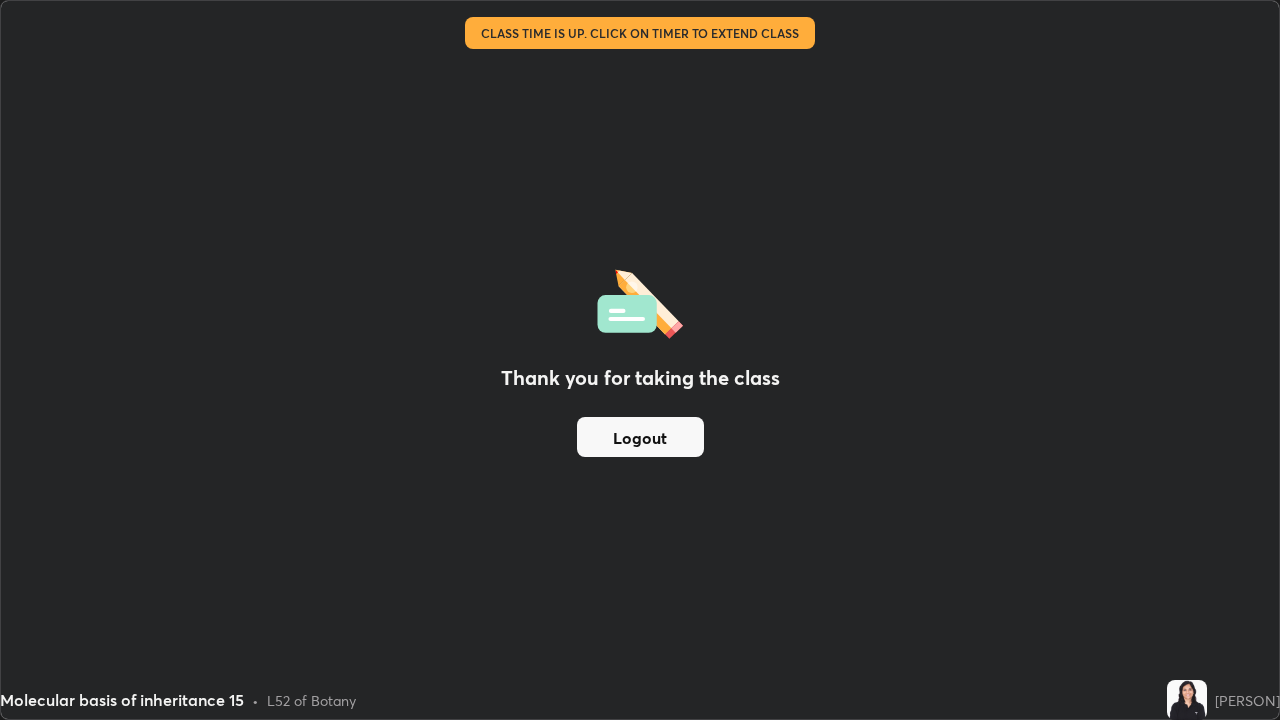 click on "Logout" at bounding box center [640, 437] 